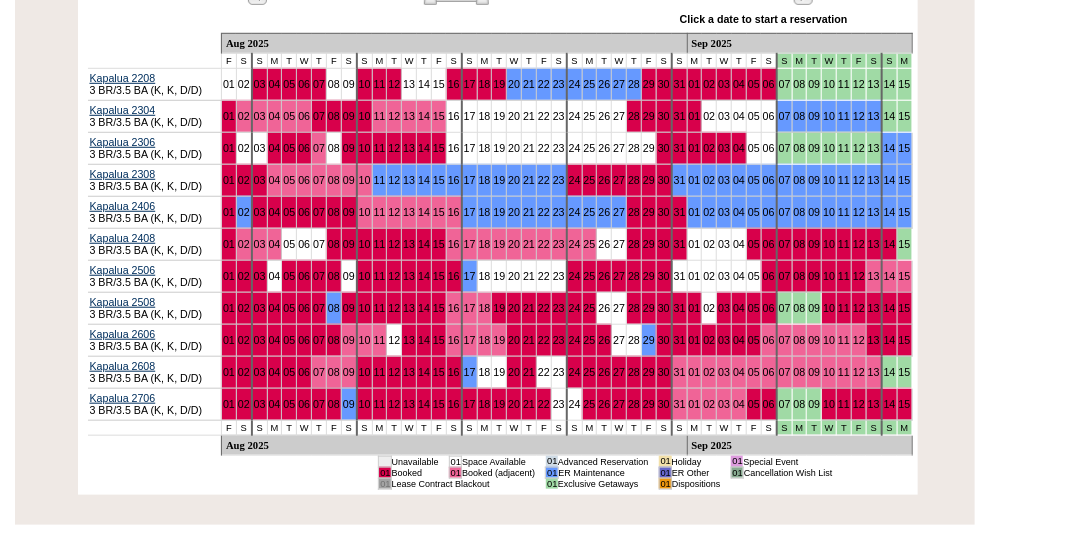scroll, scrollTop: 457, scrollLeft: 0, axis: vertical 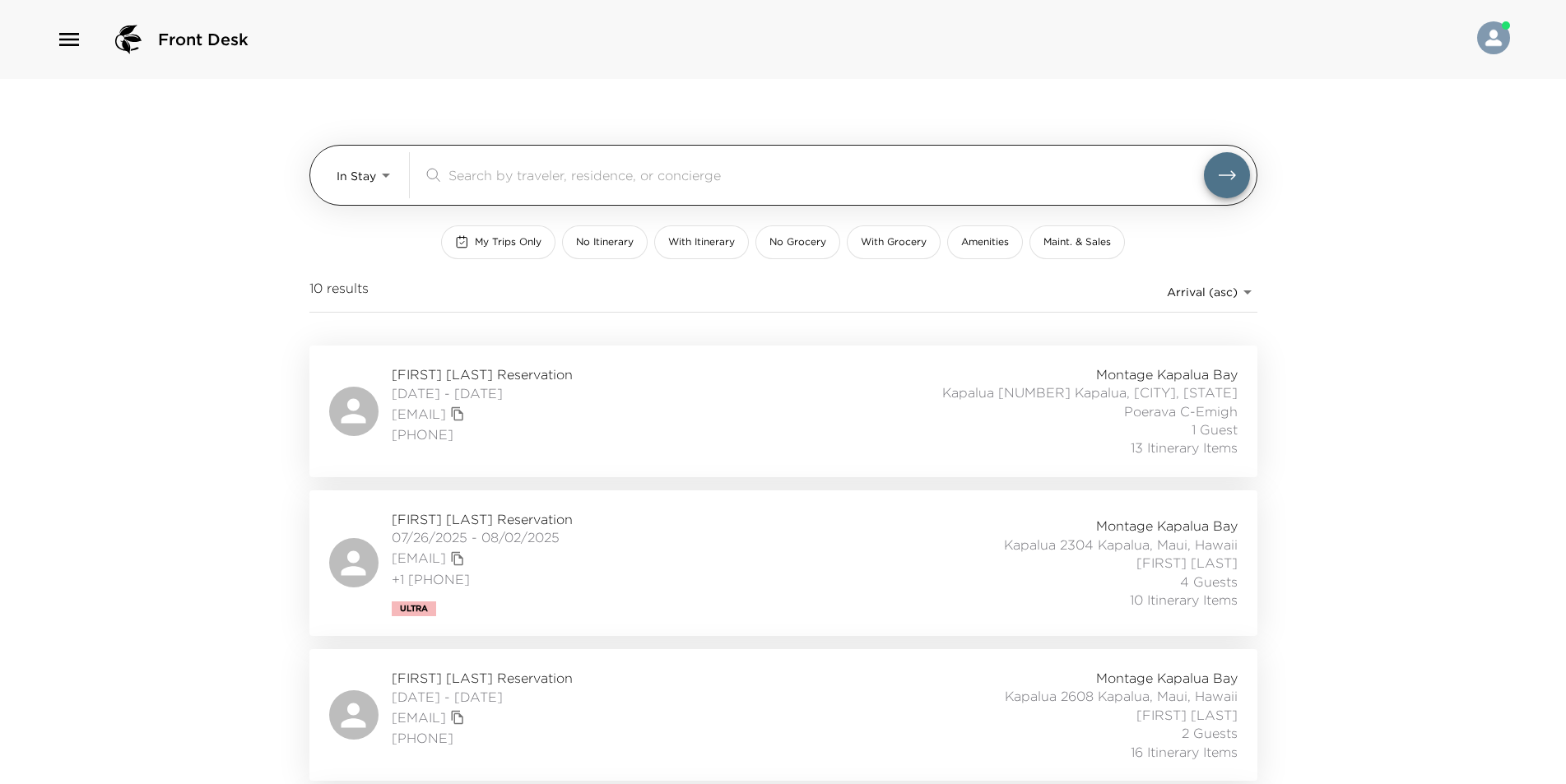 click at bounding box center [826, 174] 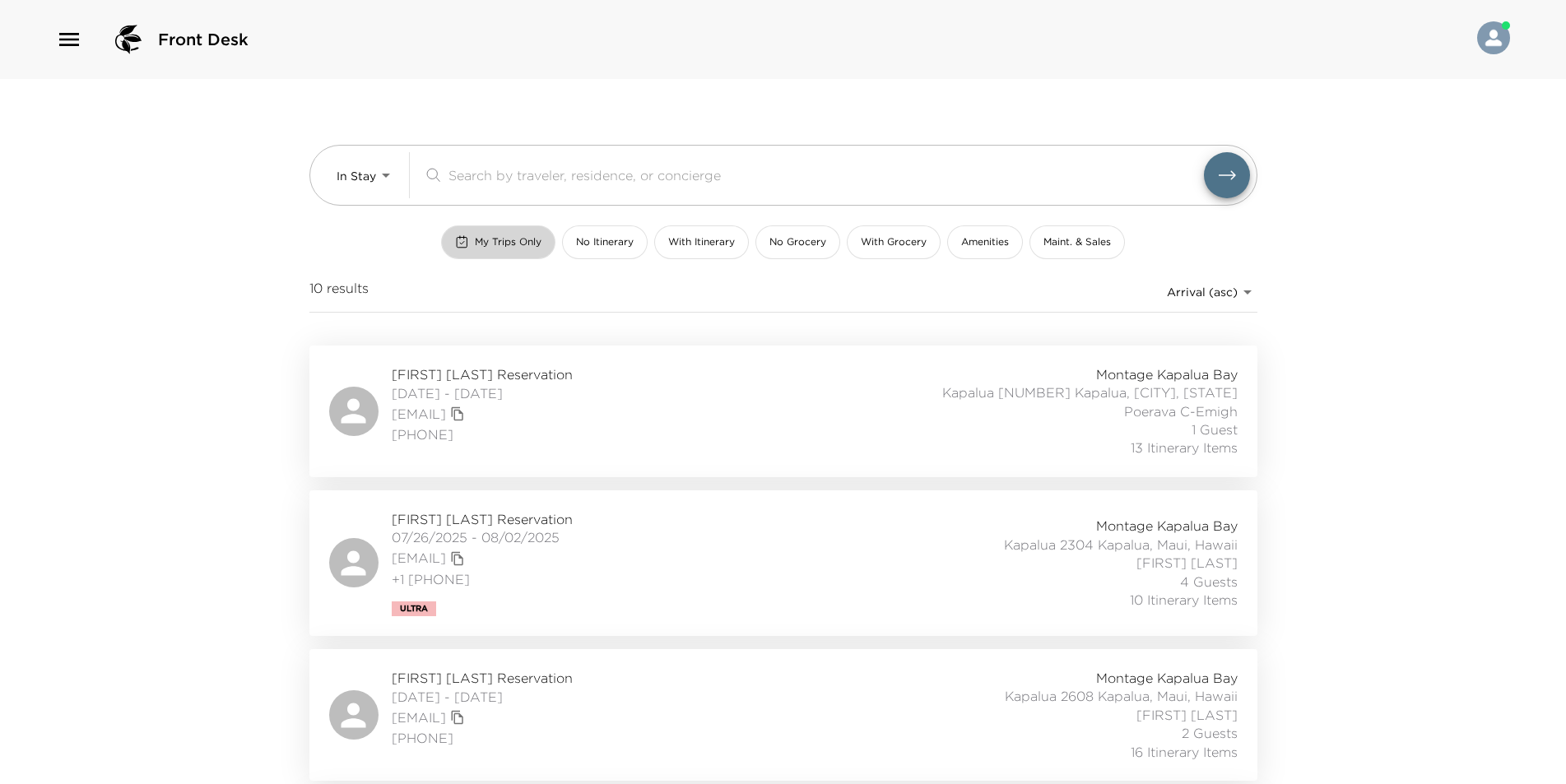 click on "My Trips Only" at bounding box center [508, 242] 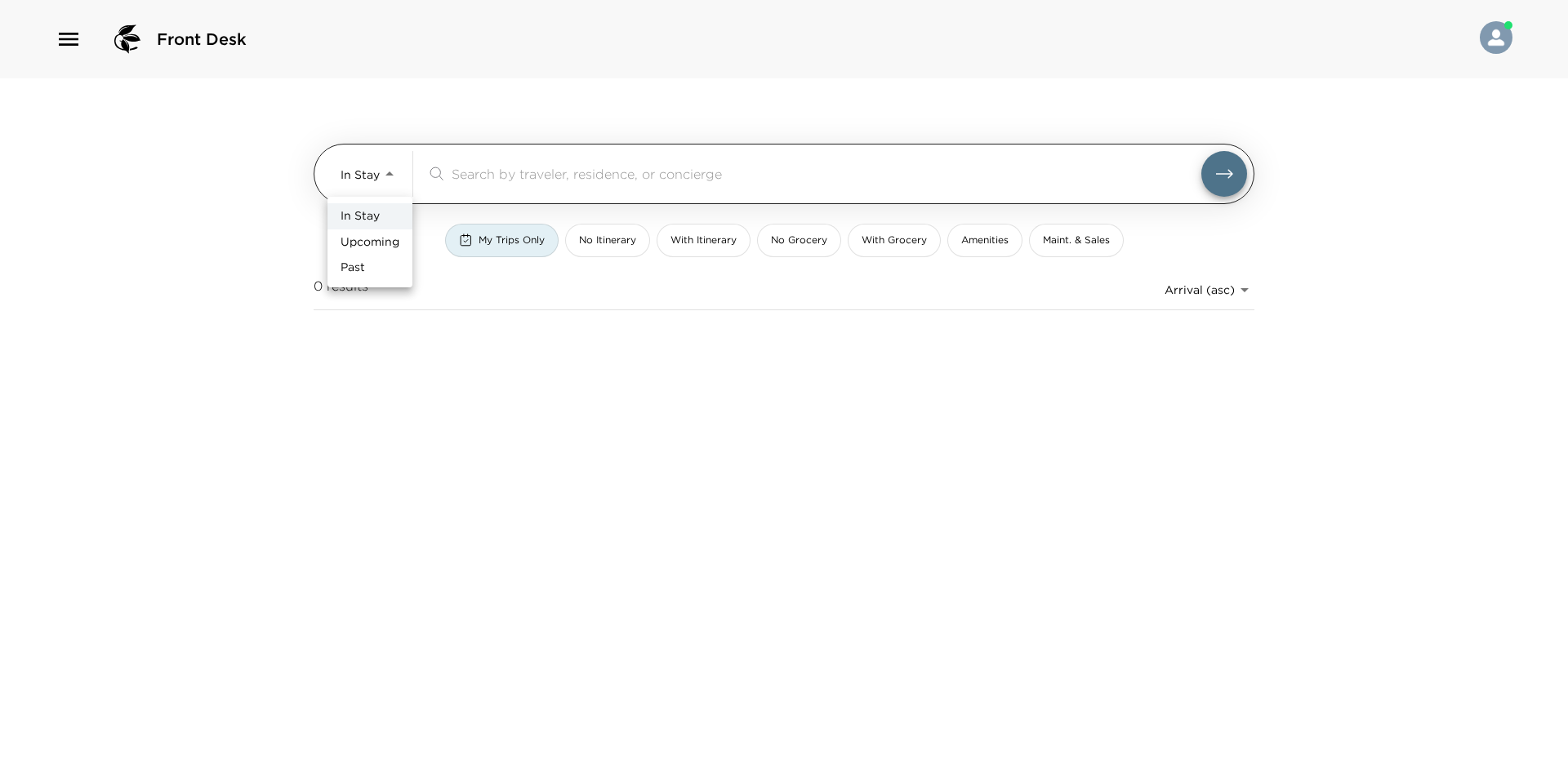 click on "Front Desk In Stay In-Stay ​ My Trips Only No Itinerary With Itinerary No Grocery With Grocery Amenities Maint. & Sales 0 results Arrival (asc) reservations_prod_arrival_asc In Stay Upcoming Past" at bounding box center (784, 389) 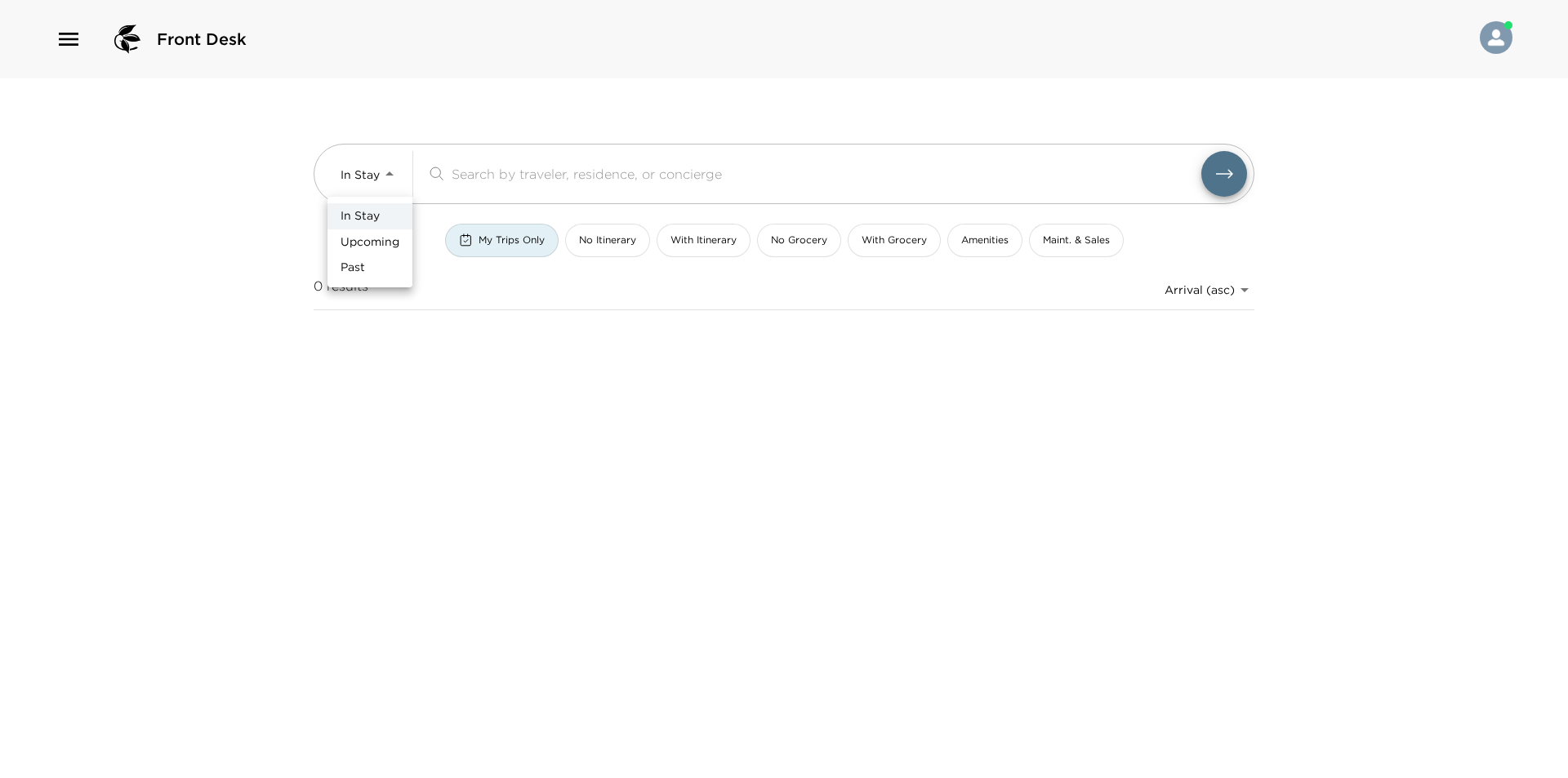 click on "Upcoming" at bounding box center (370, 242) 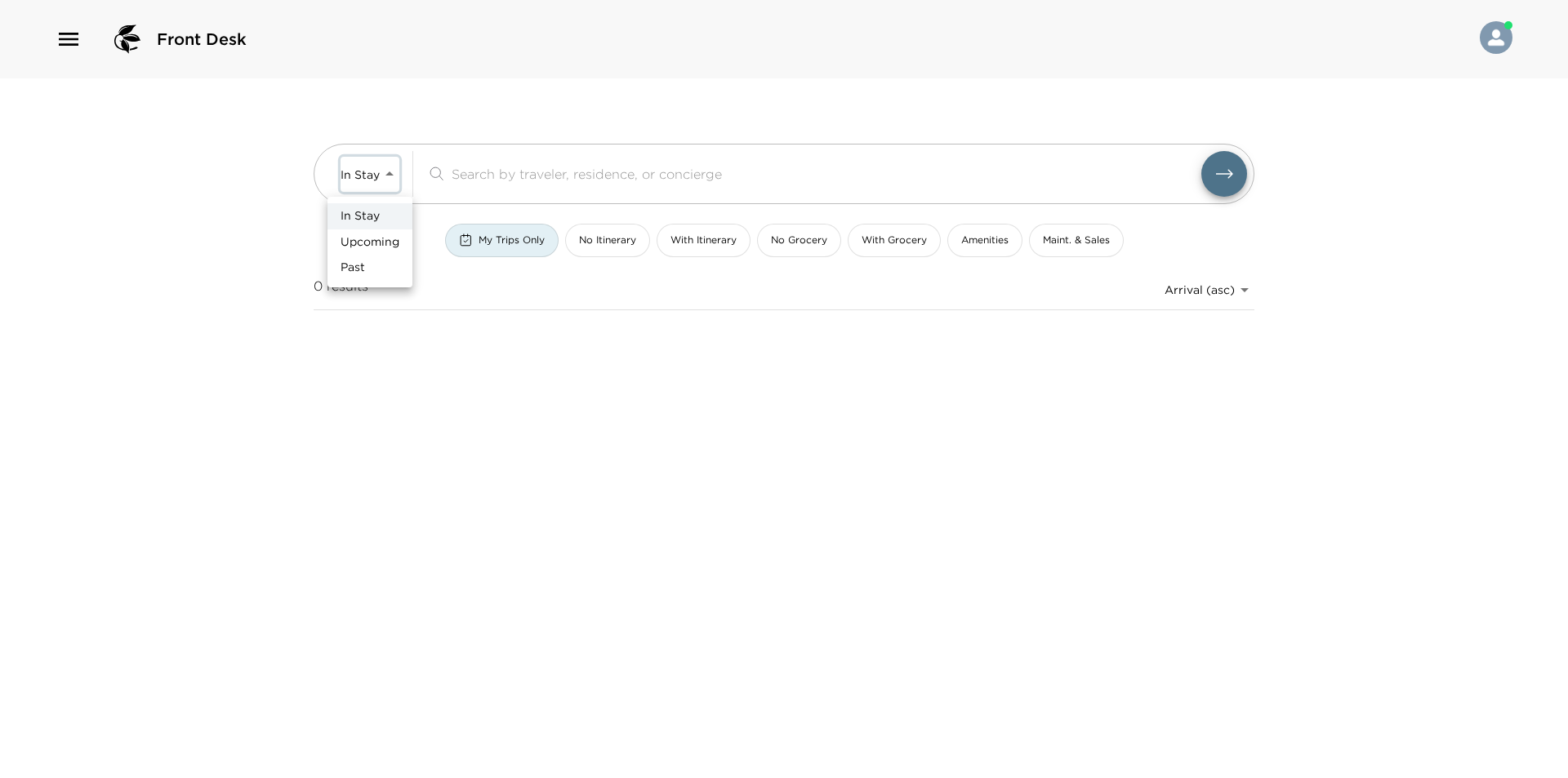 type on "Upcoming" 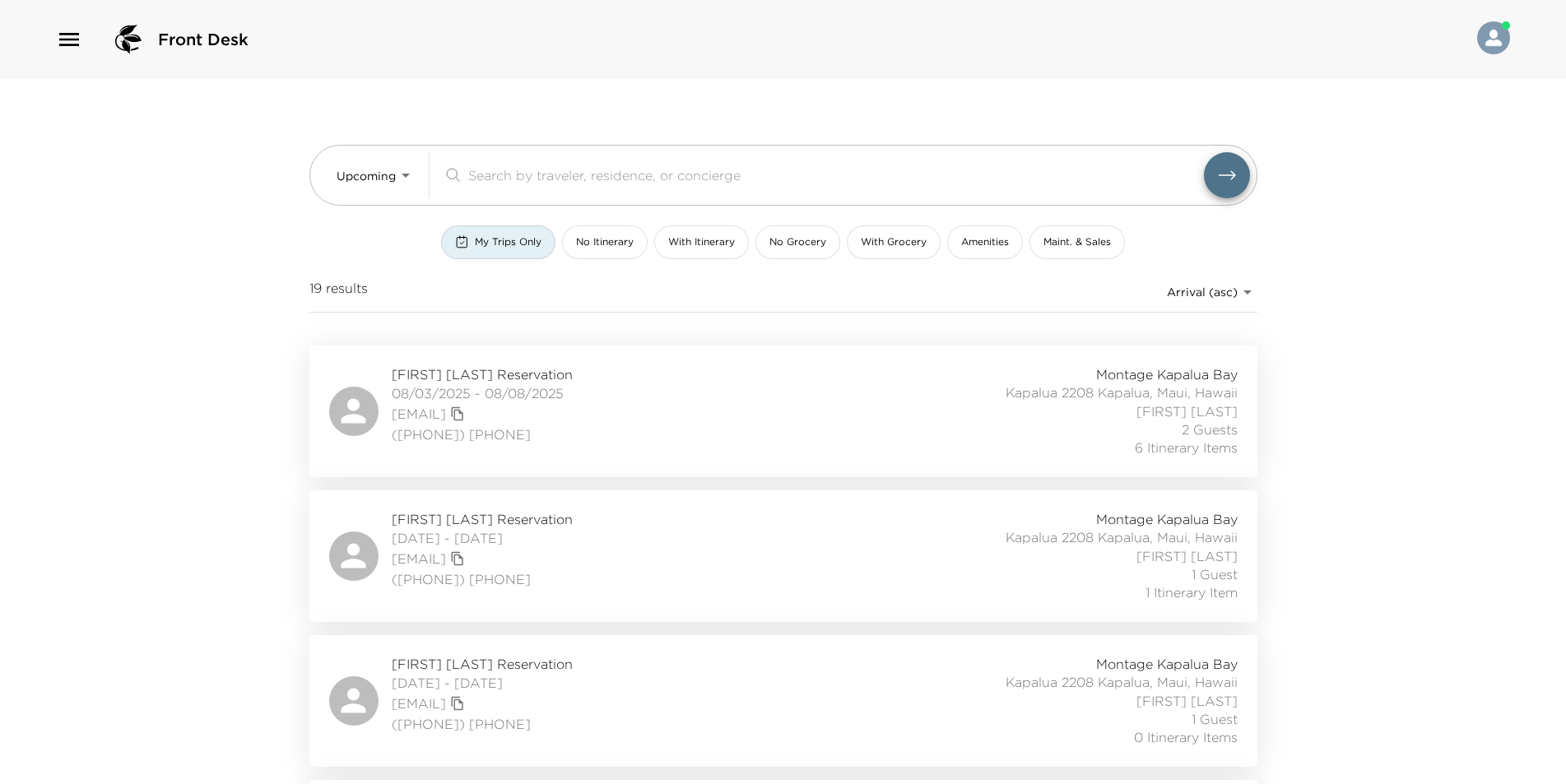 click on "​" at bounding box center [846, 175] 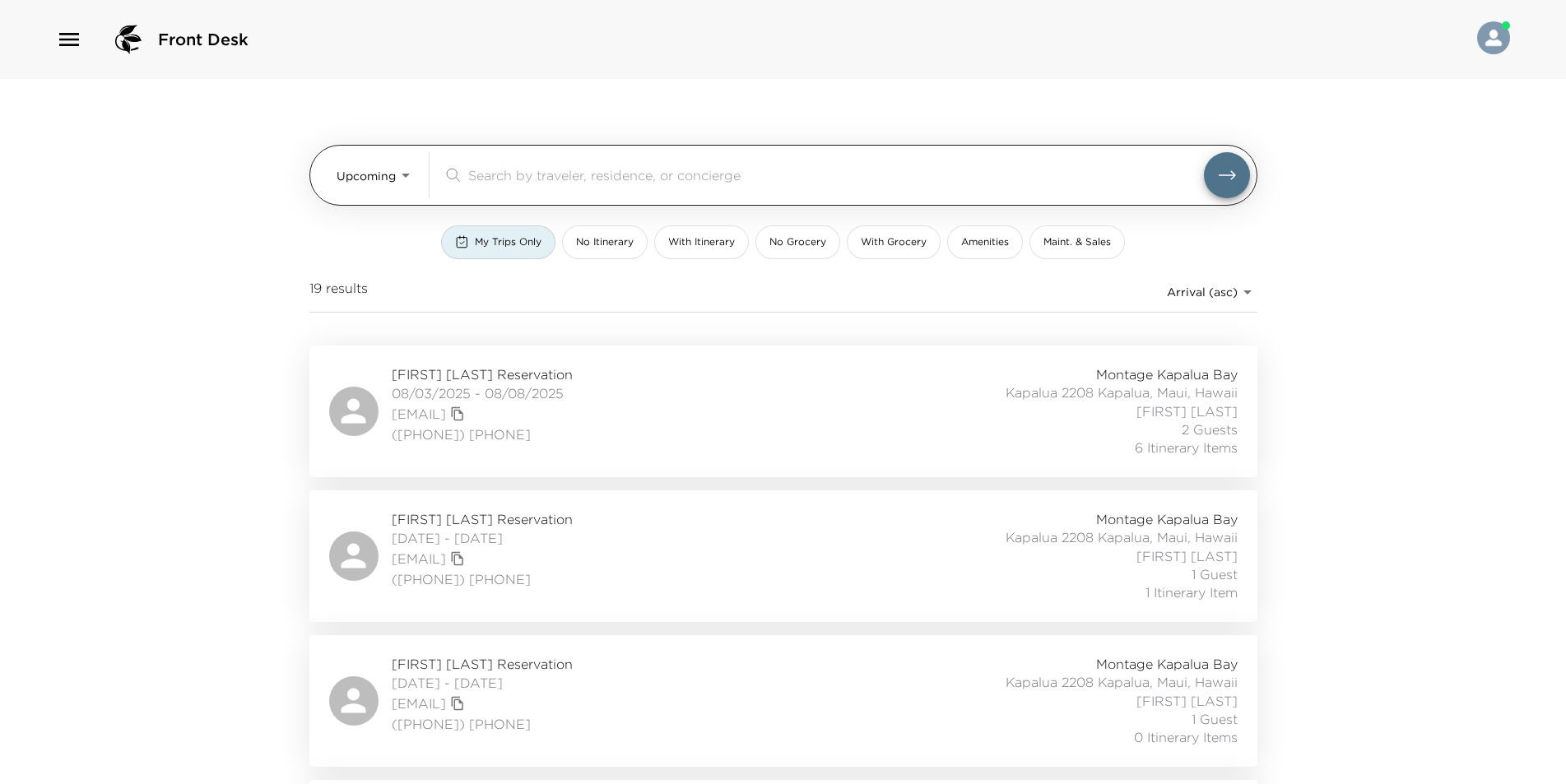 click at bounding box center (836, 174) 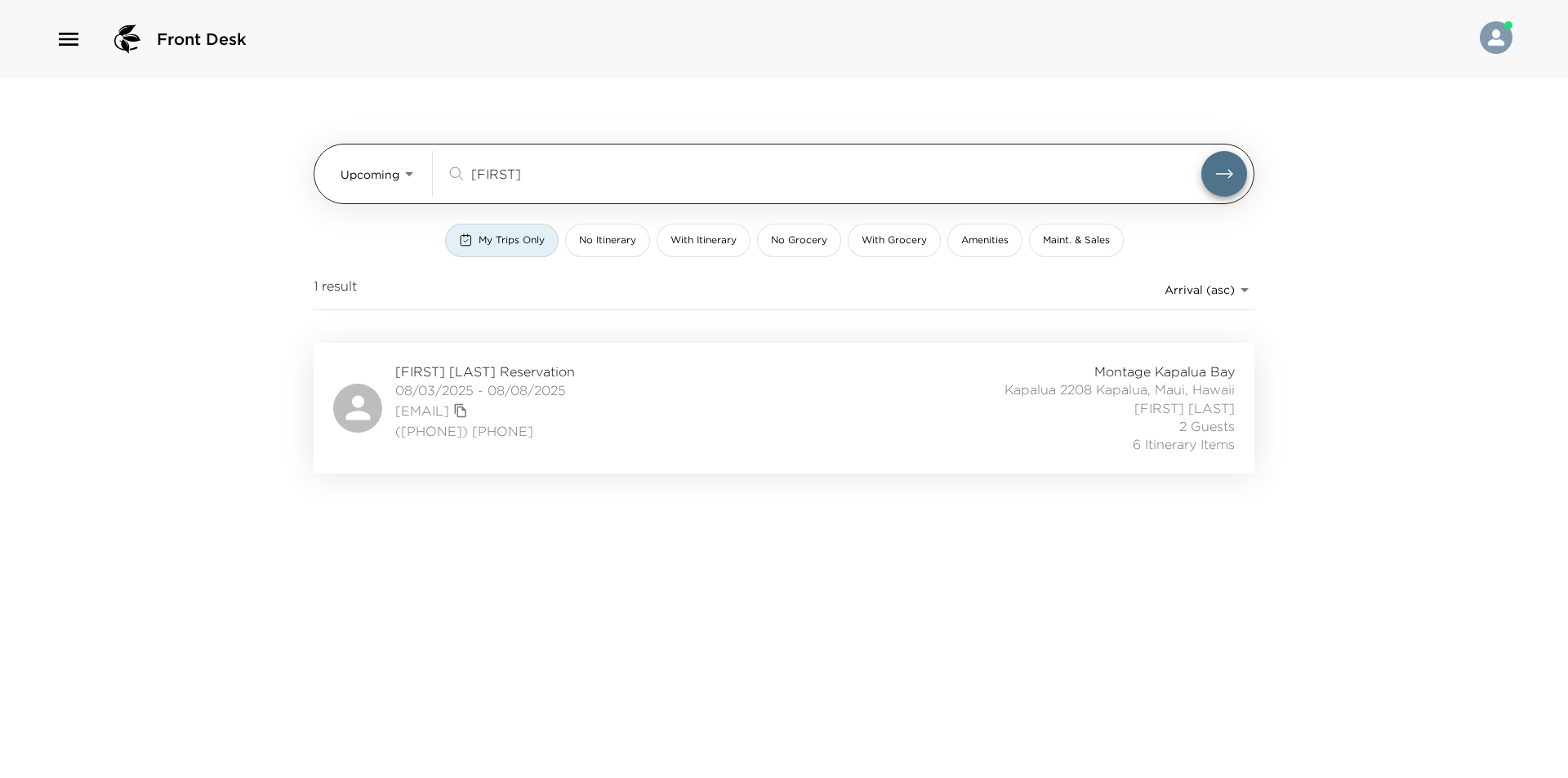 type on "Lisa" 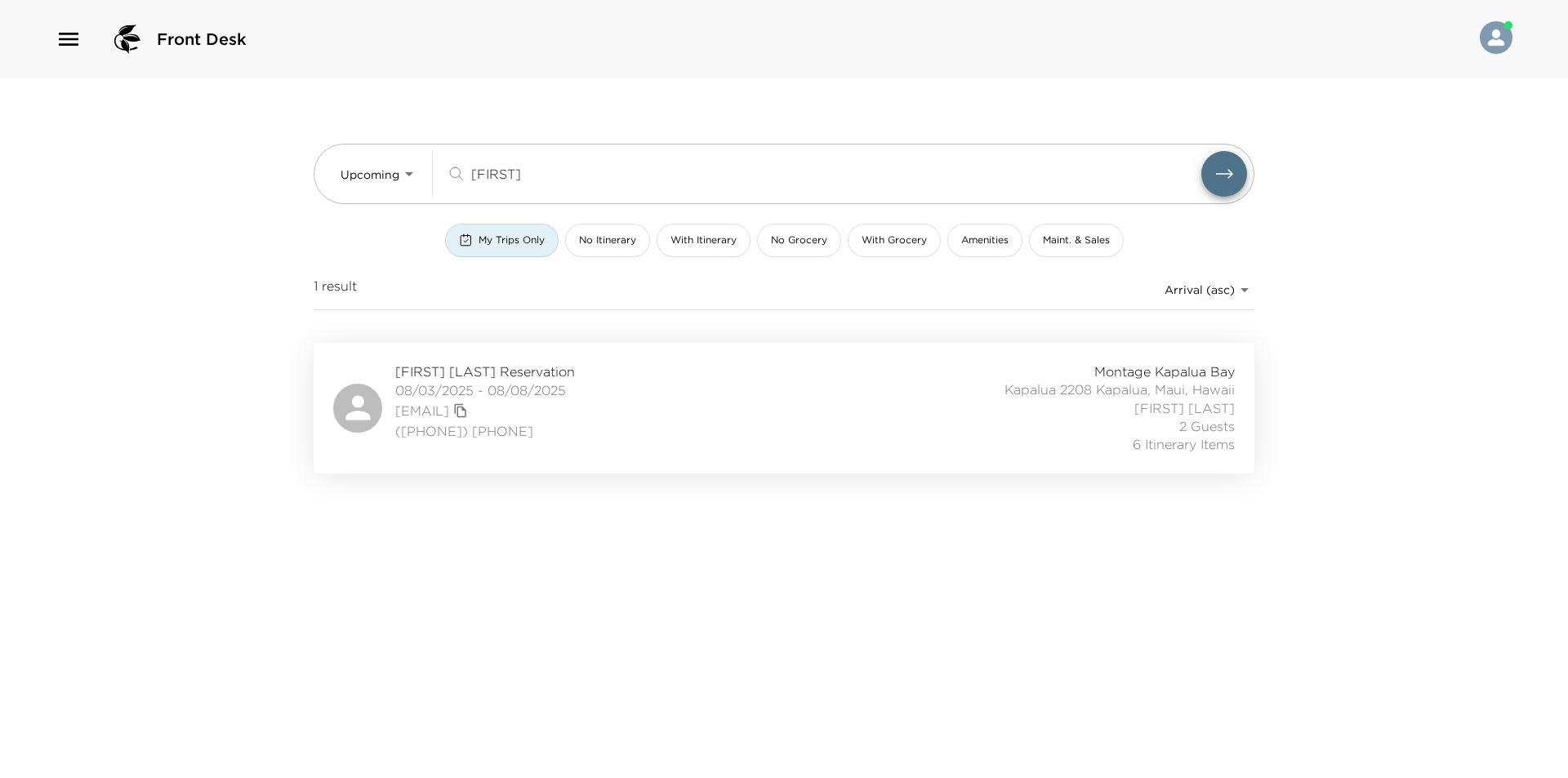 click on "Lisa Holtz Reservation 08/03/2025 - 08/08/2025 holtzlisa@yahoo.com (610) 329-0206 Montage Kapalua Bay Kapalua 2208 Kapalua, Maui, Hawaii Luma Higa 2 Guests 6 Itinerary Items" at bounding box center [784, 408] 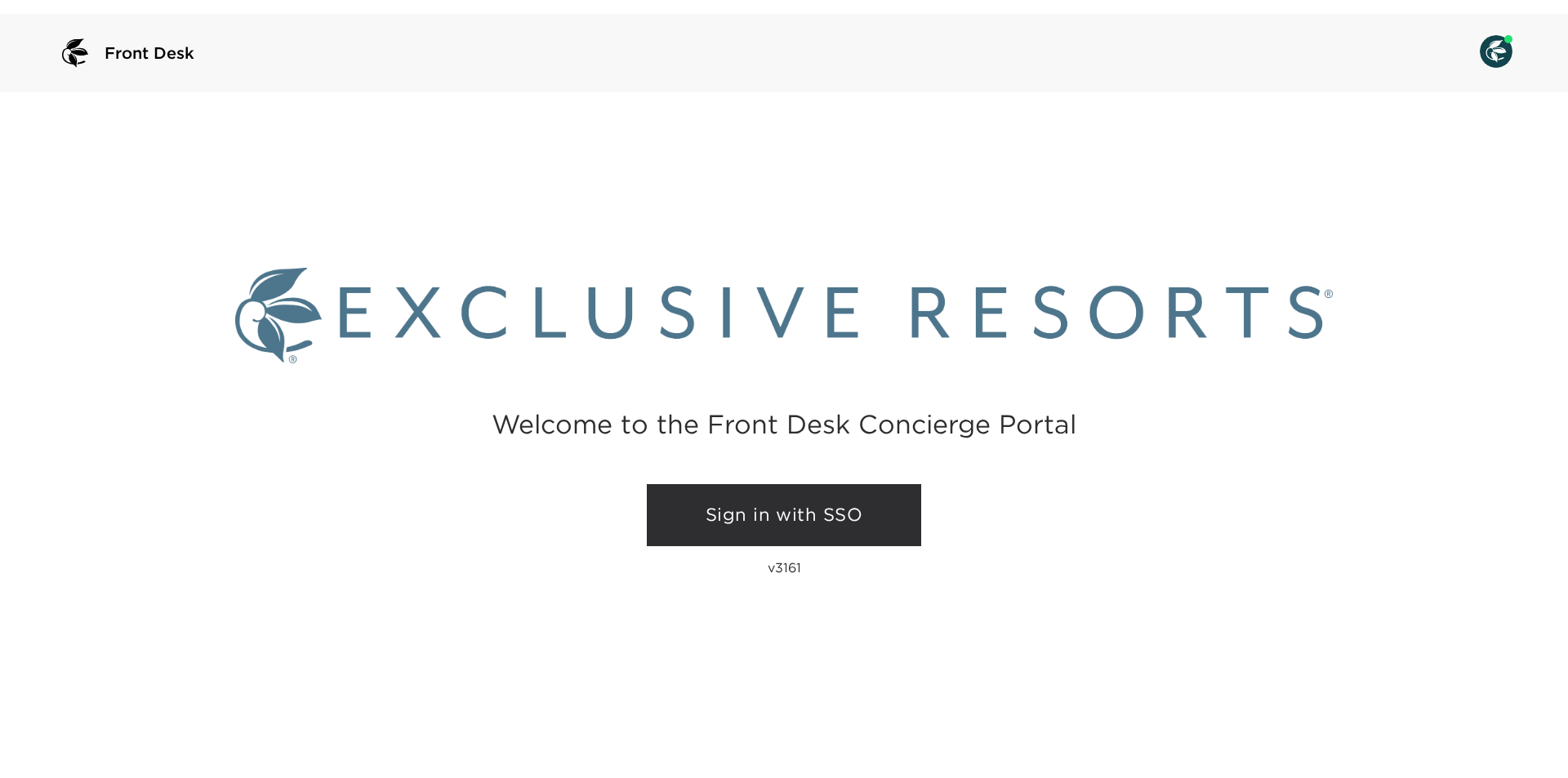 scroll, scrollTop: 0, scrollLeft: 0, axis: both 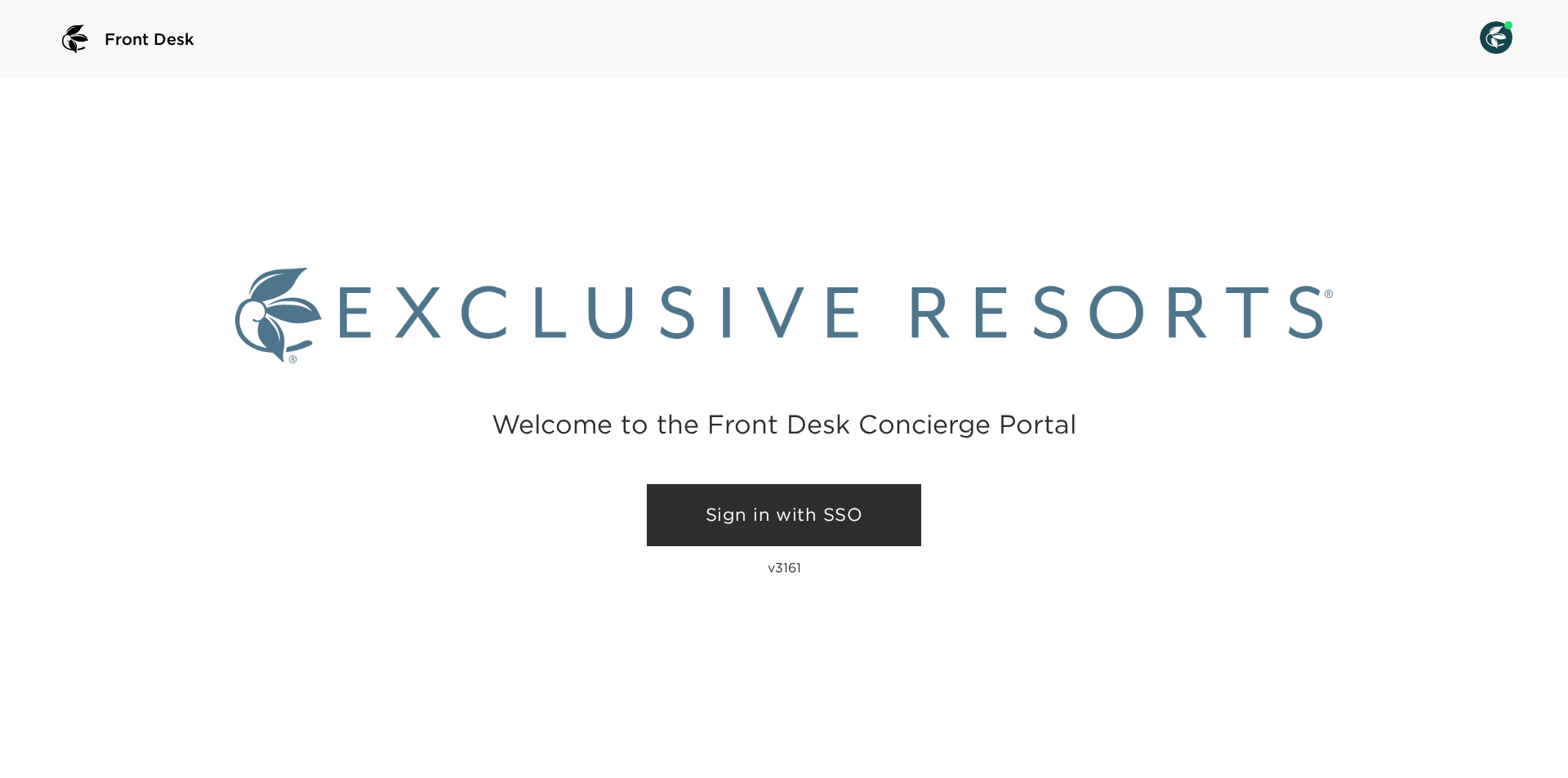 click on "Sign in with SSO" at bounding box center [784, 515] 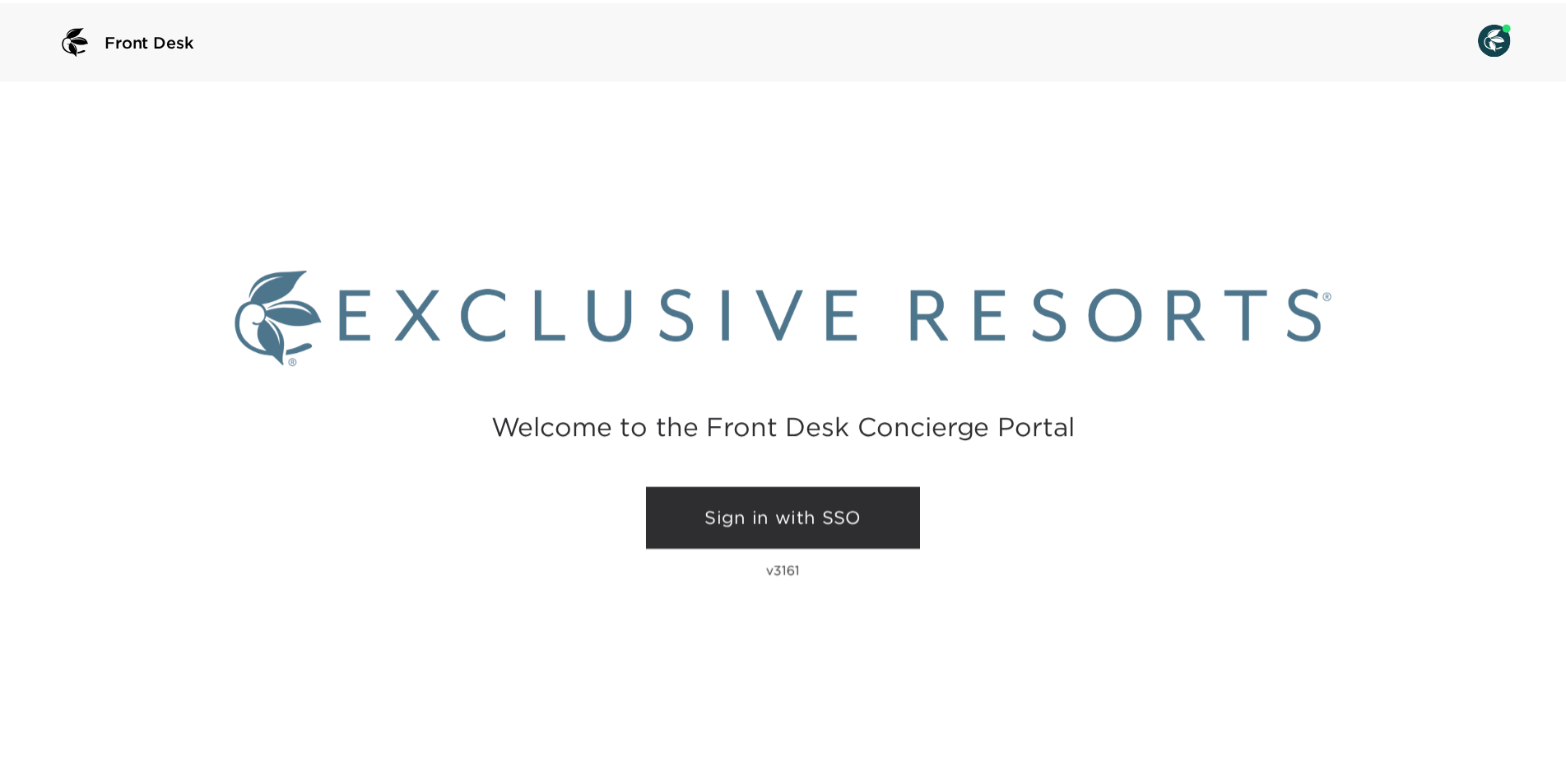 scroll, scrollTop: 0, scrollLeft: 0, axis: both 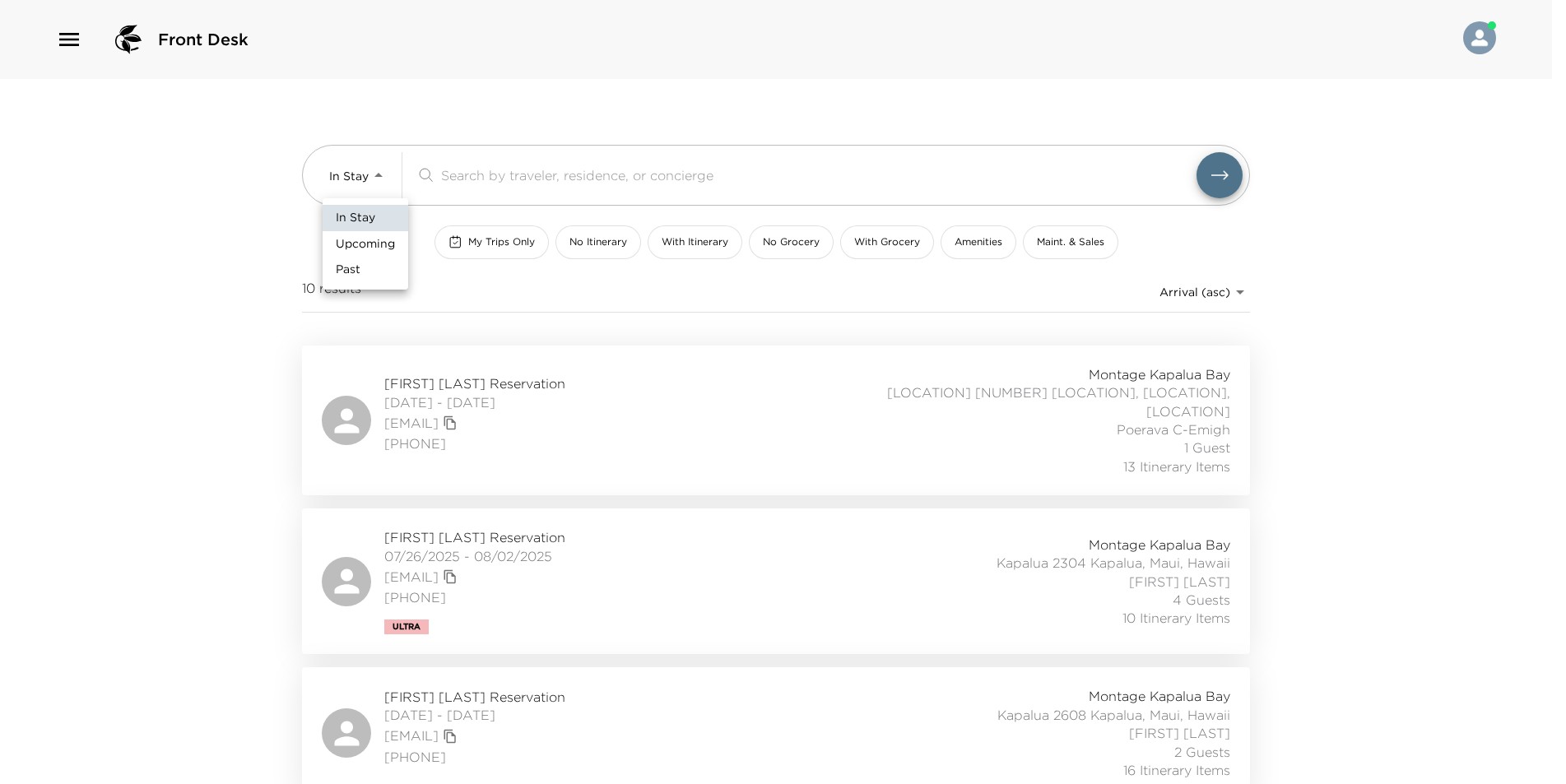 drag, startPoint x: 369, startPoint y: 179, endPoint x: 368, endPoint y: 193, distance: 14.035669 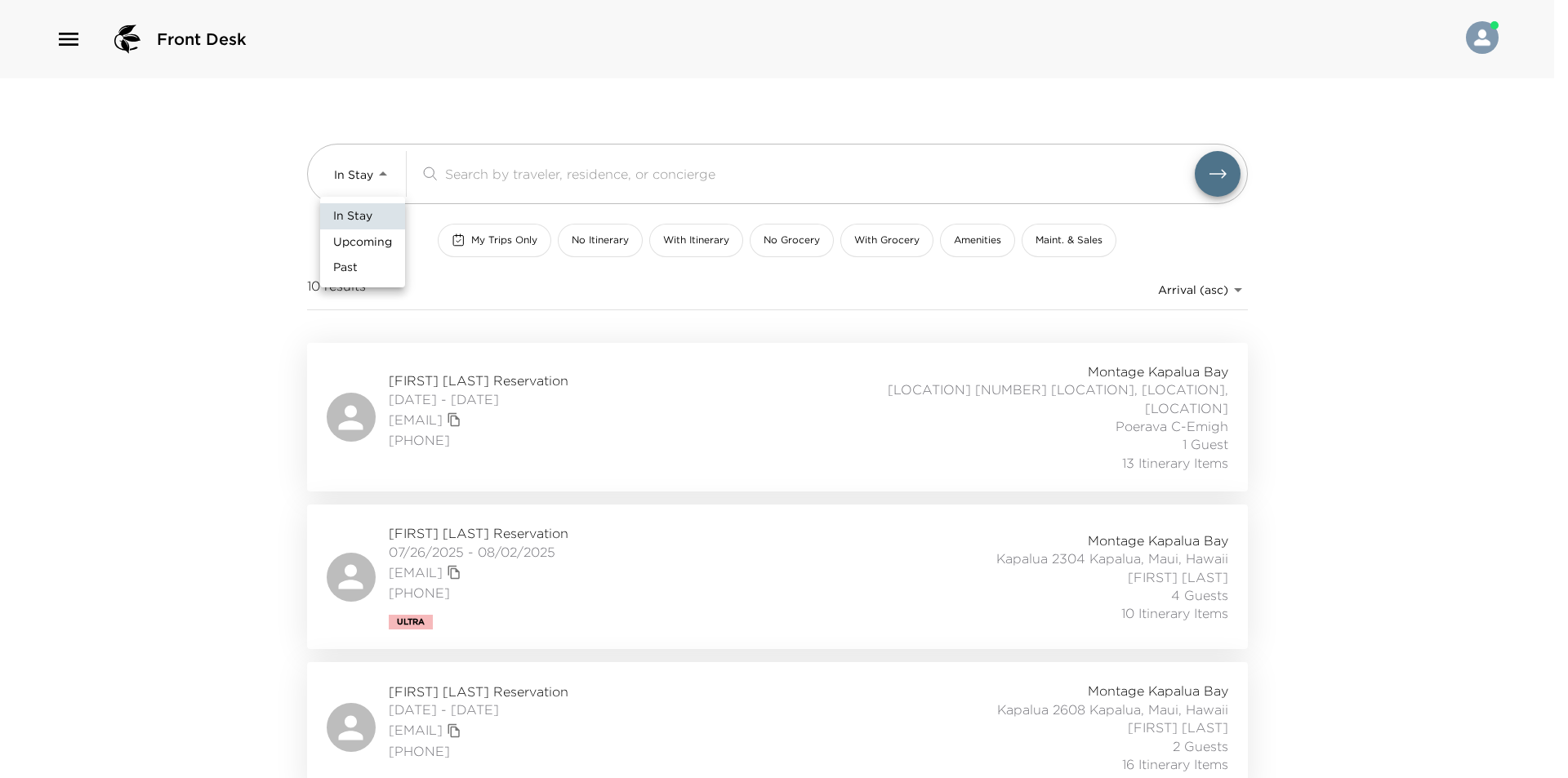 click on "Upcoming" at bounding box center [363, 242] 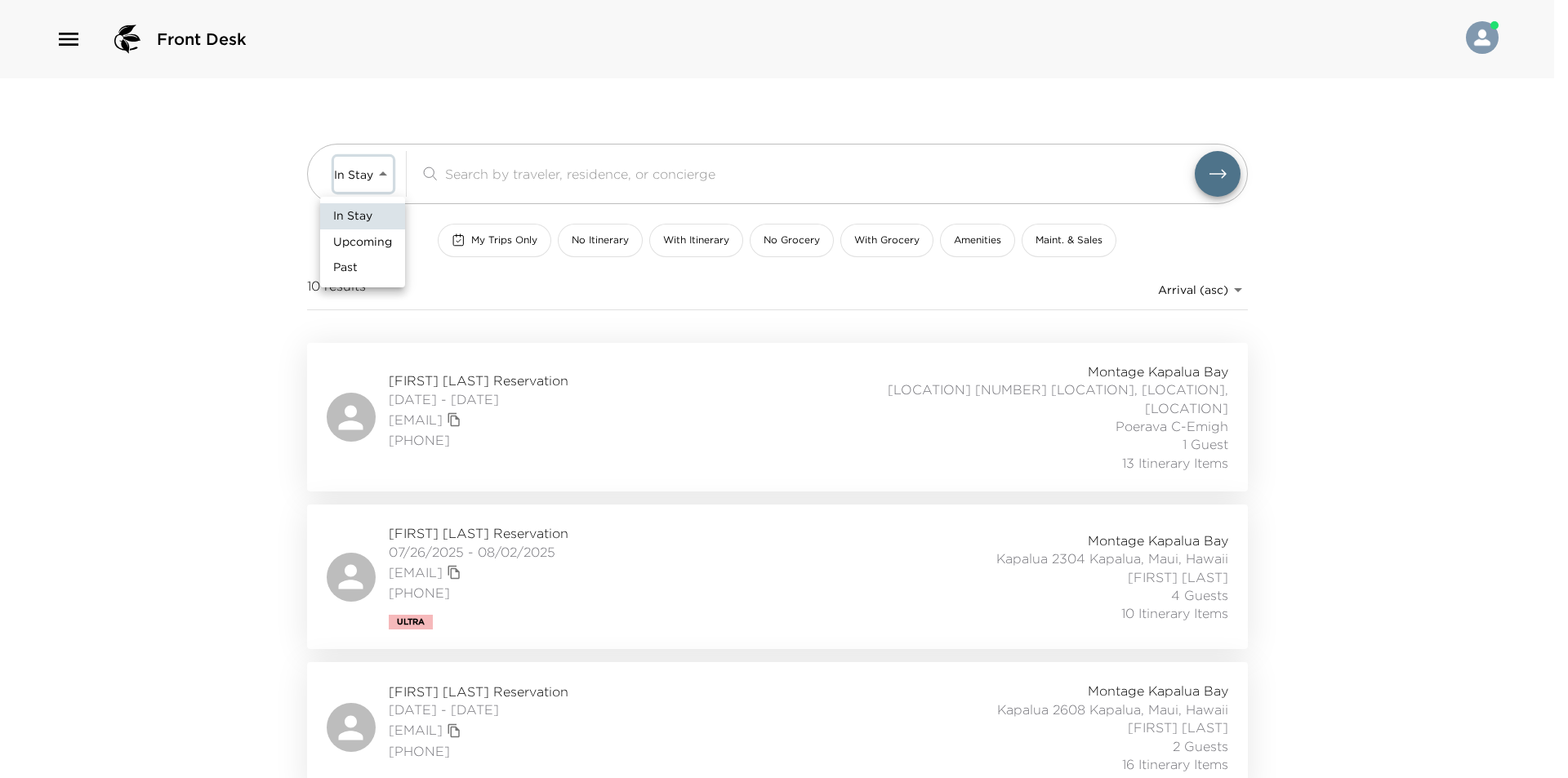 type on "Upcoming" 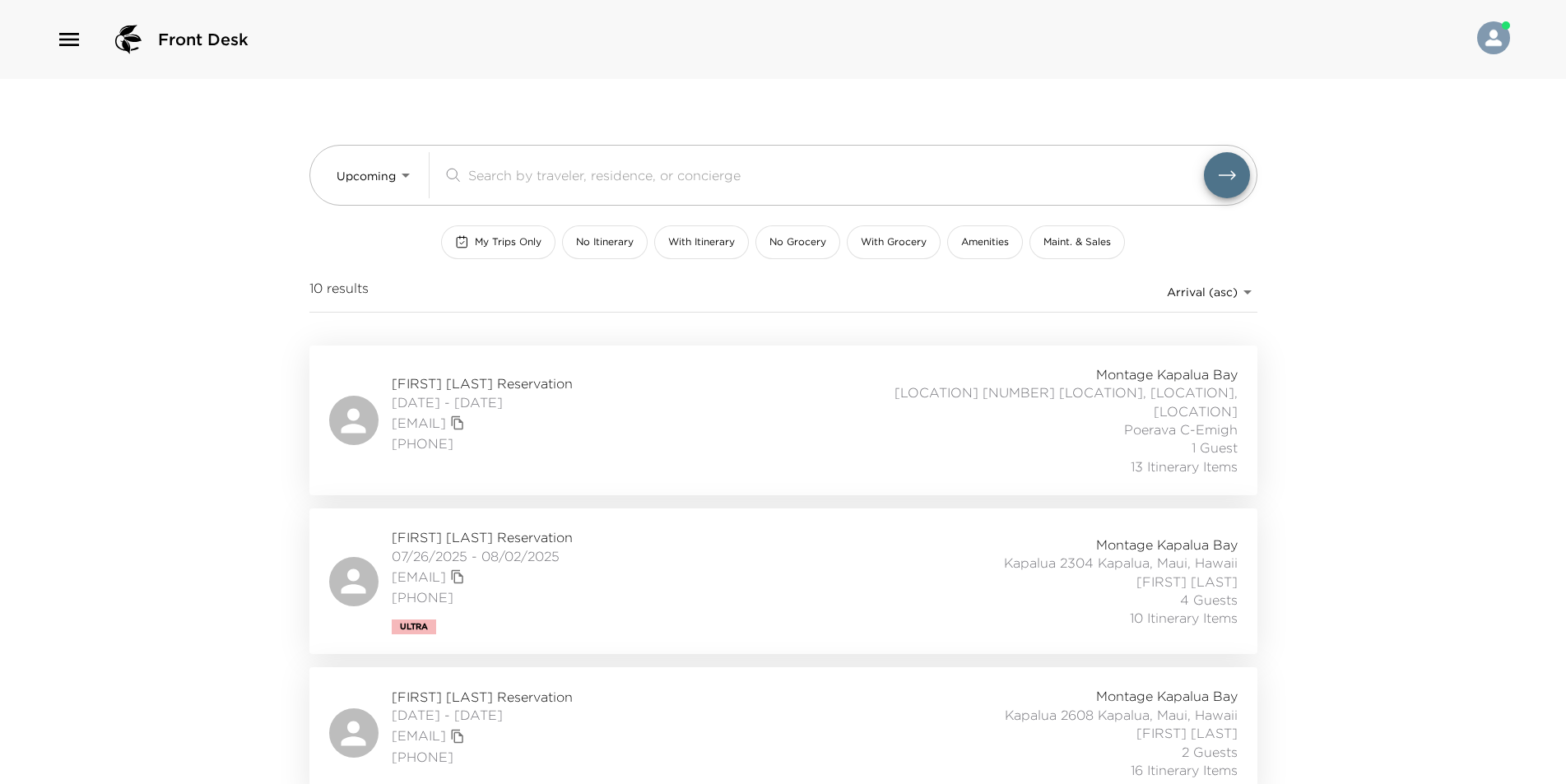 click on "In Stay Upcoming Past" at bounding box center (783, 392) 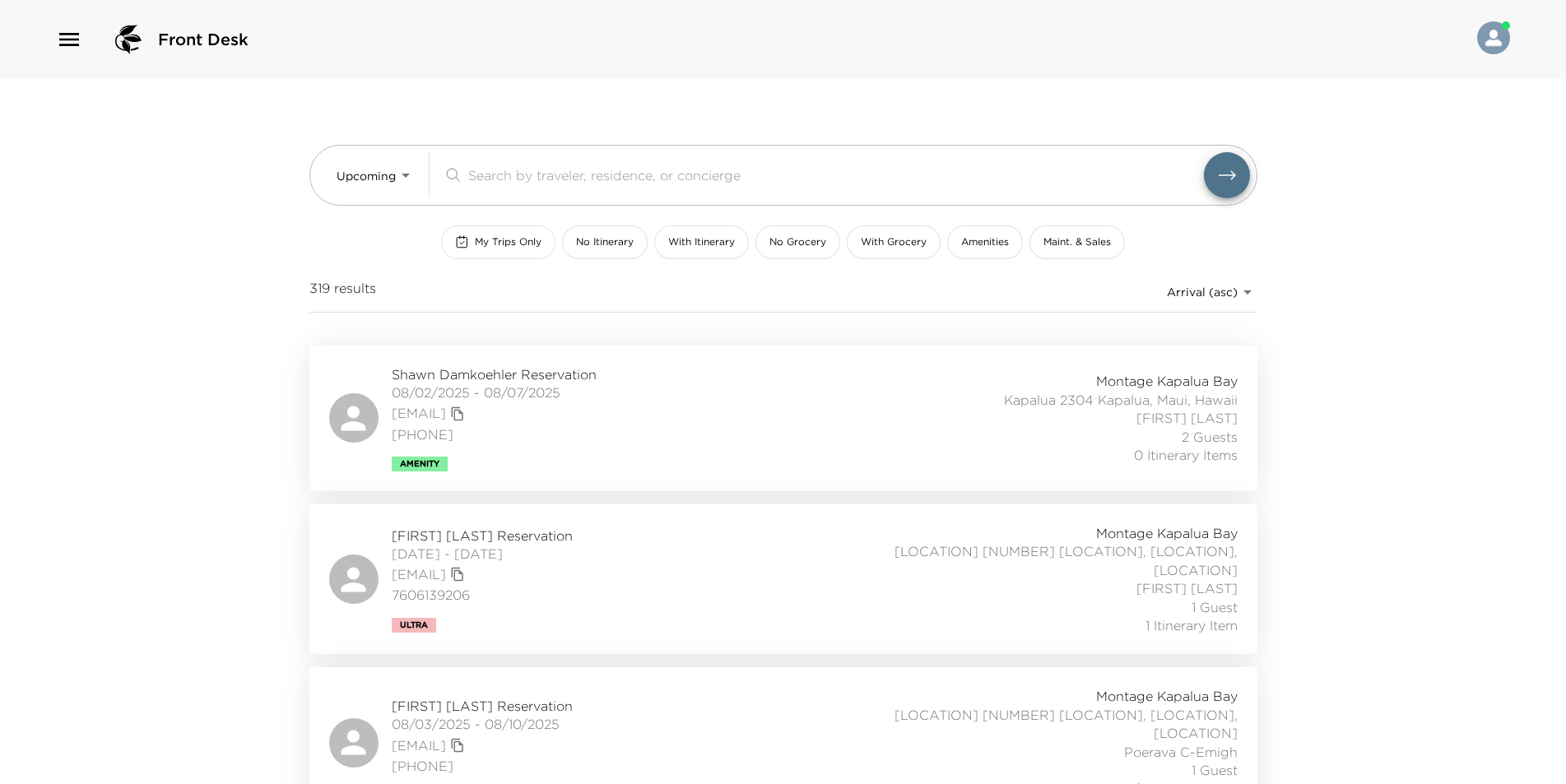 click on "My Trips Only" at bounding box center [508, 242] 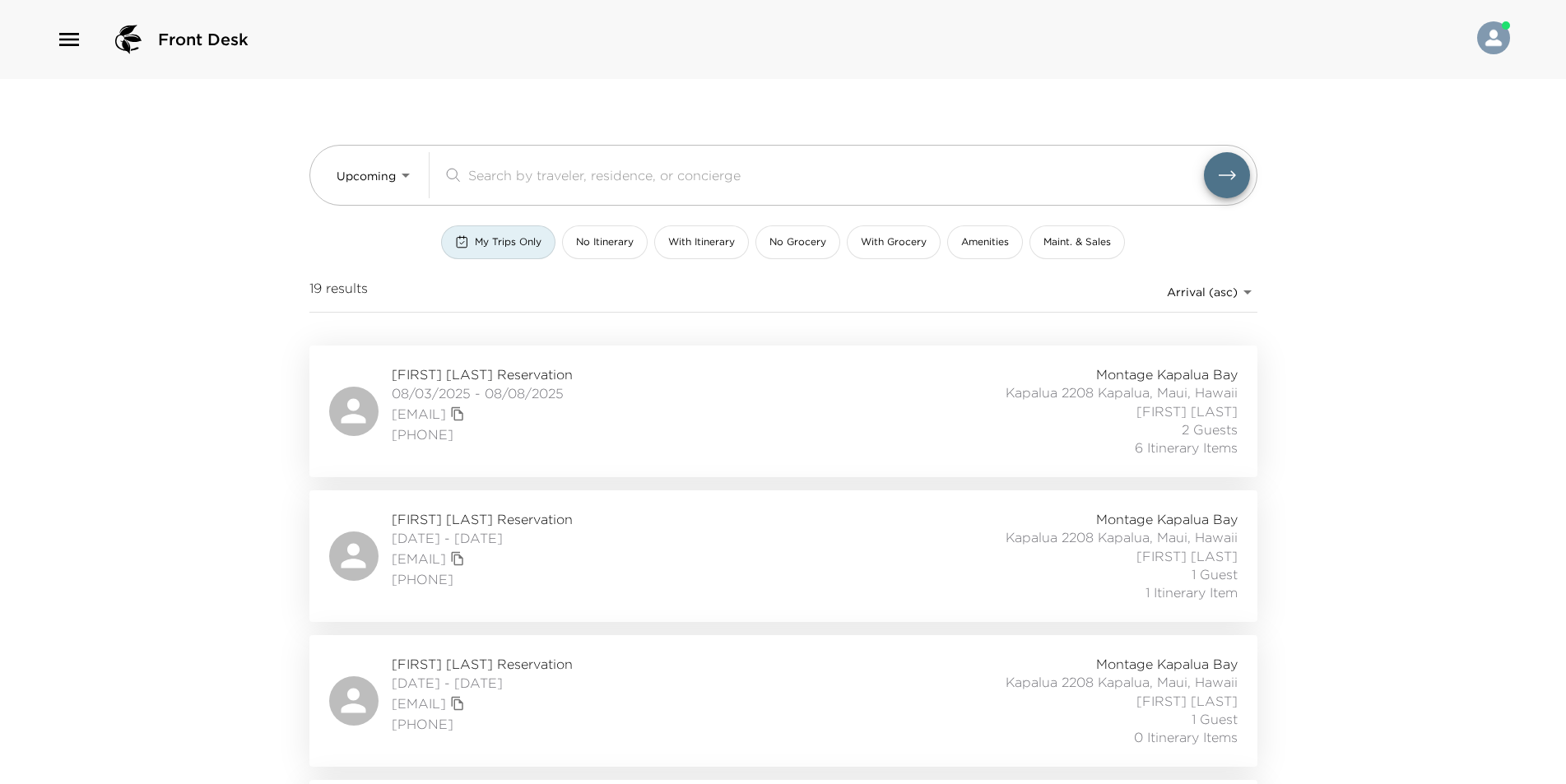 click on "Lisa Holtz Reservation 08/03/2025 - 08/08/2025 holtzlisa@yahoo.com (610) 329-0206 Montage Kapalua Bay Kapalua 2208 Kapalua, Maui, Hawaii Luma Higa 2 Guests 6 Itinerary Items" at bounding box center (783, 411) 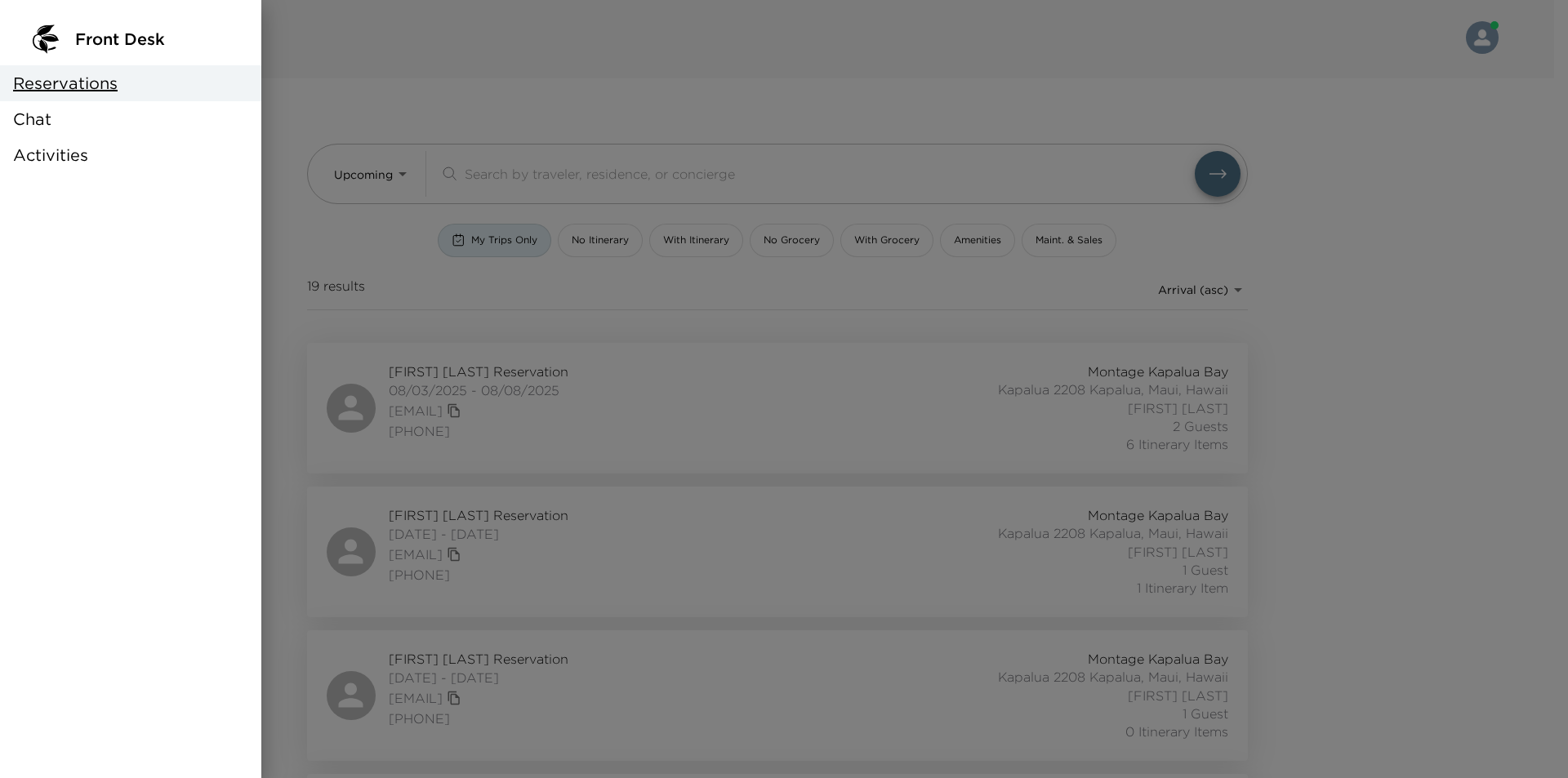 click on "Chat" at bounding box center [131, 119] 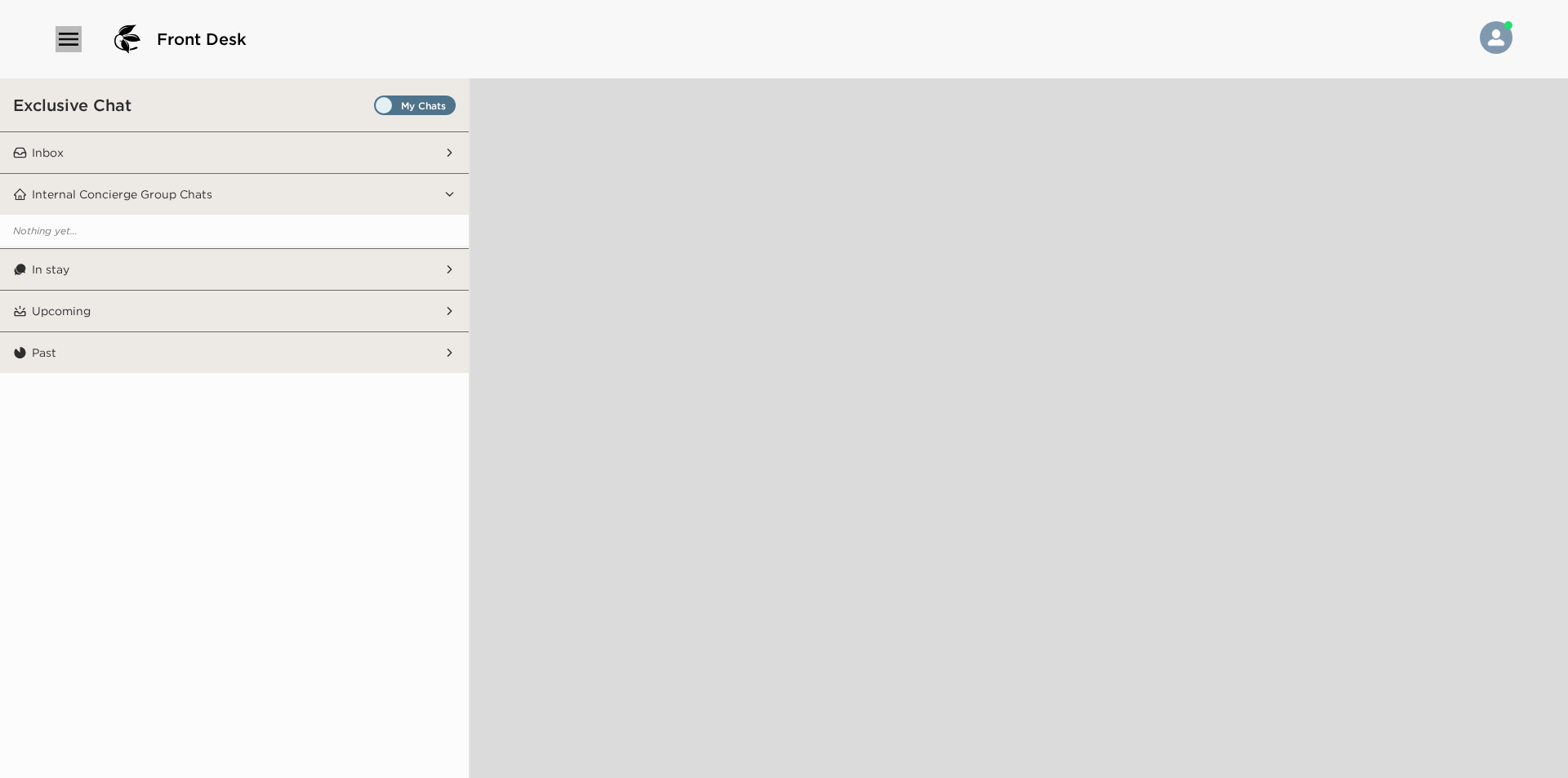 click 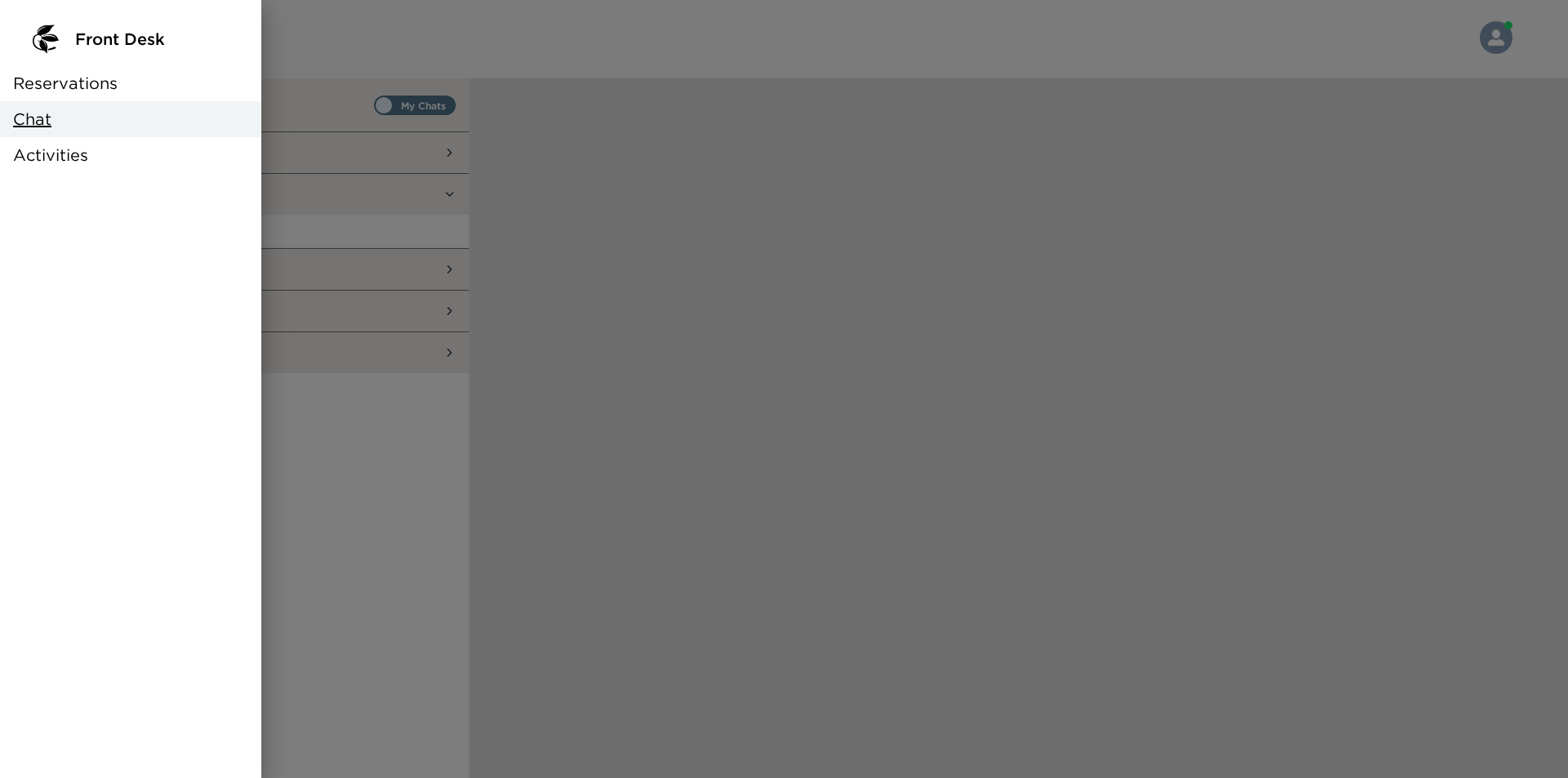 click on "Activities" at bounding box center [51, 155] 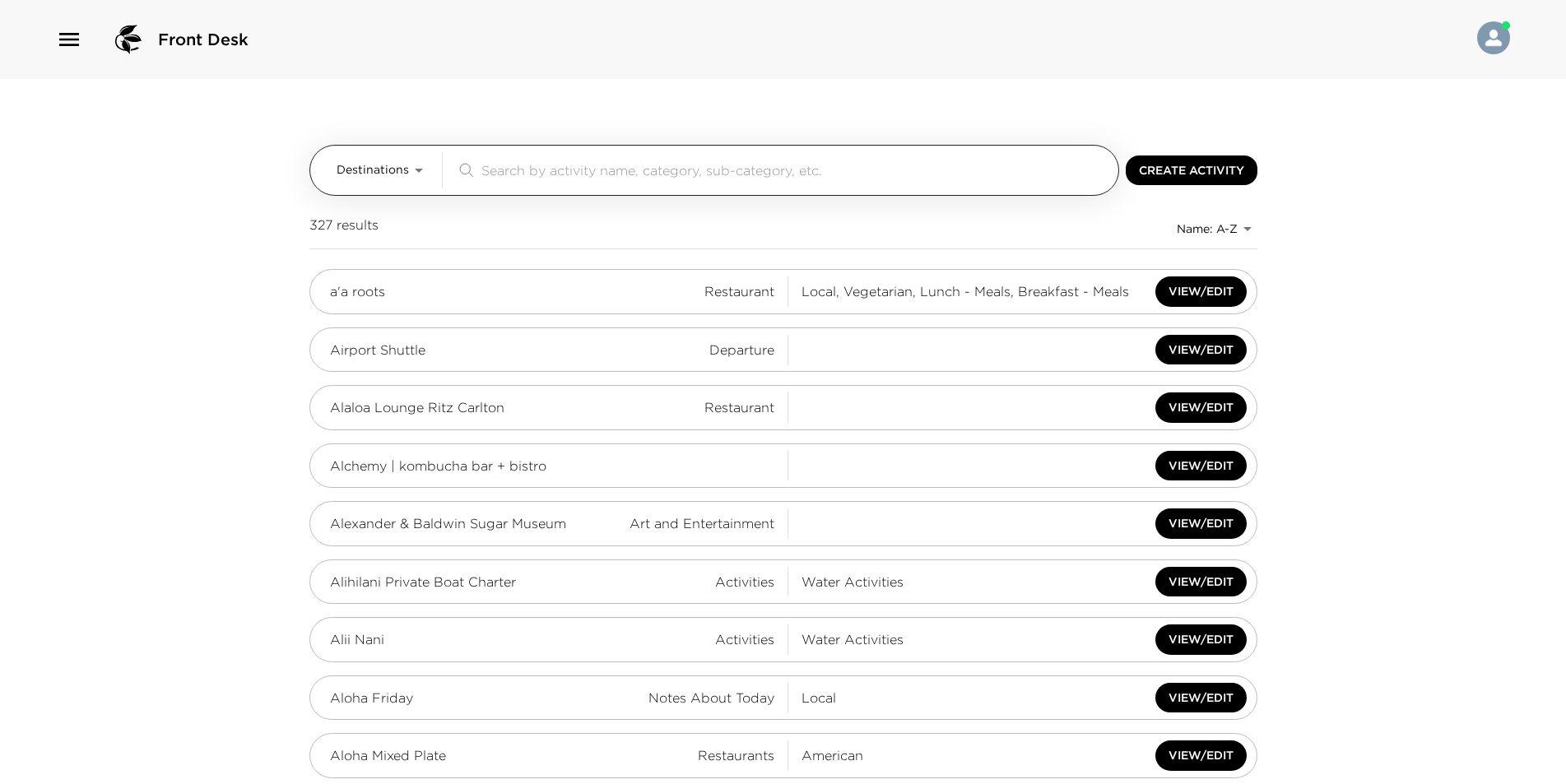 click at bounding box center (797, 169) 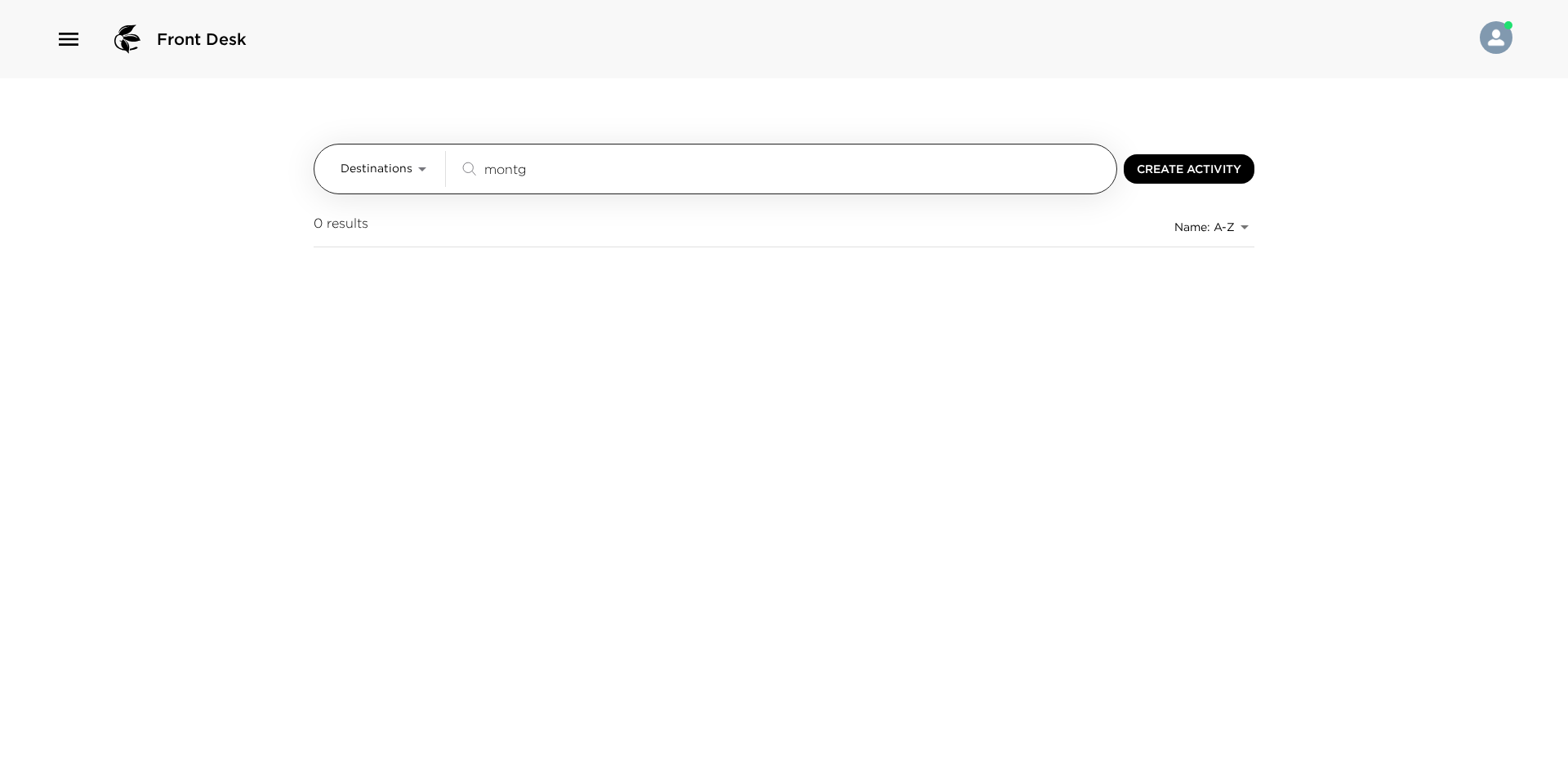 type on "mont" 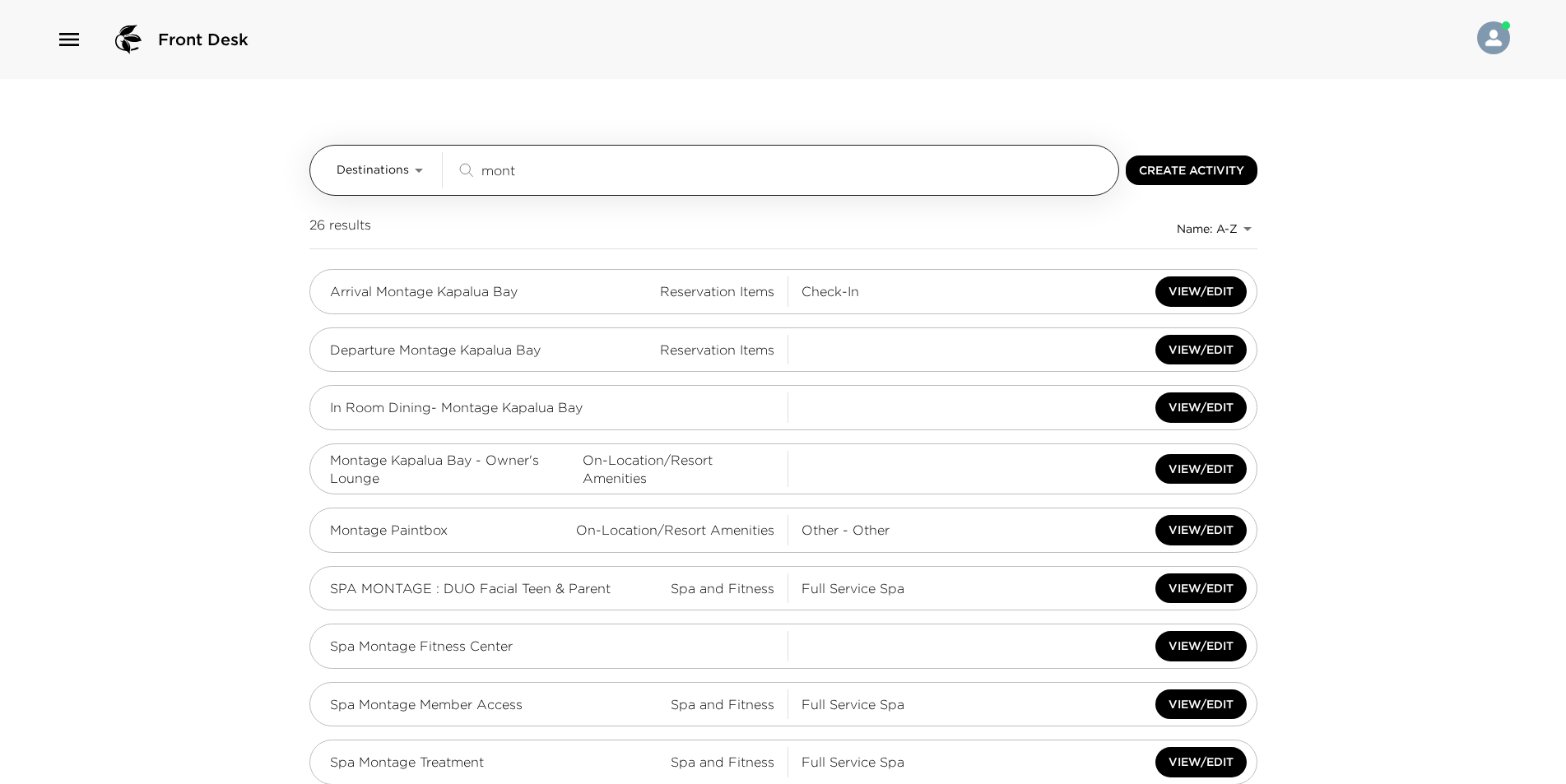 drag, startPoint x: 515, startPoint y: 167, endPoint x: 450, endPoint y: 165, distance: 65.03076 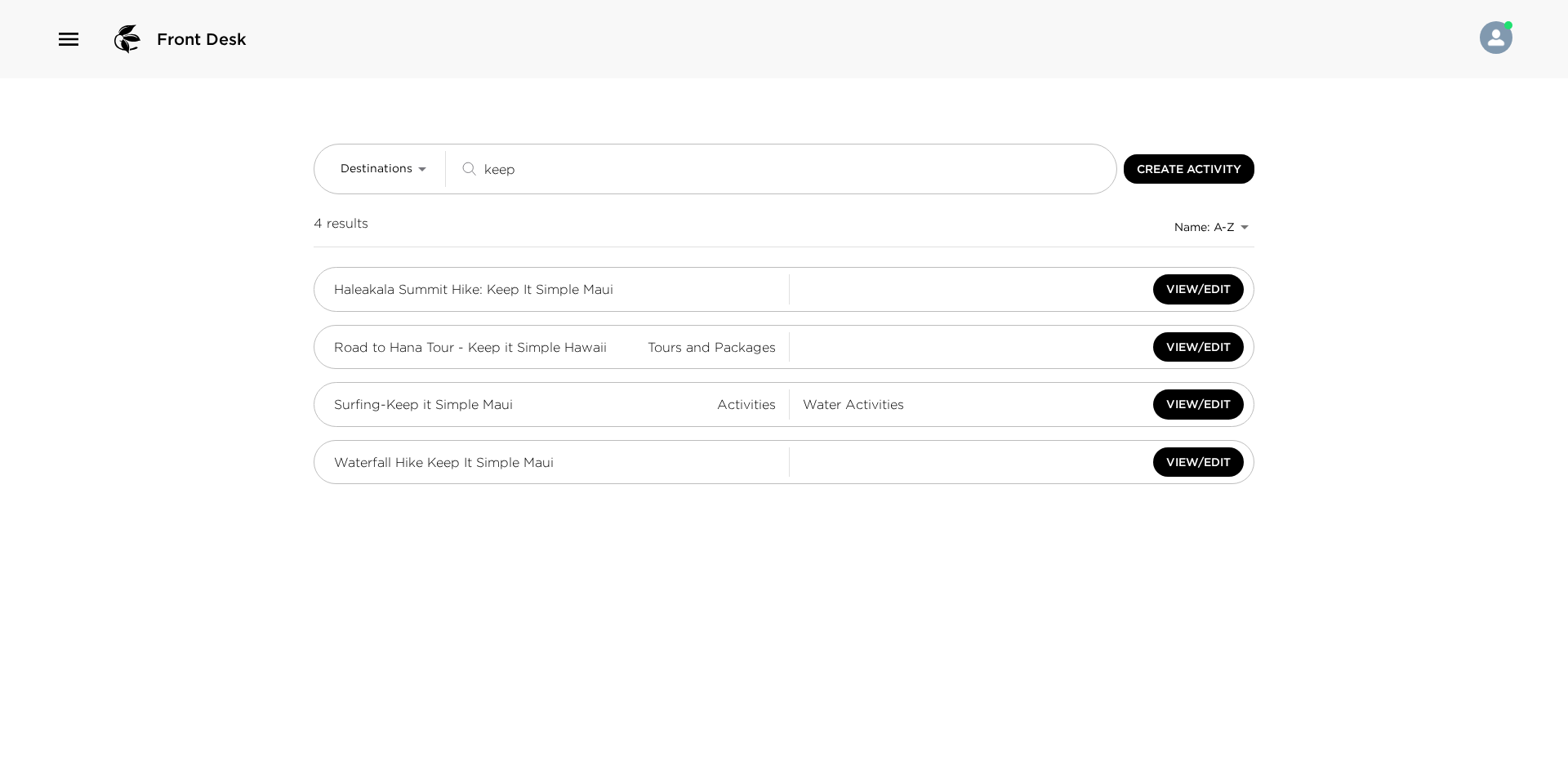 click on "View/Edit" at bounding box center [1023, 462] 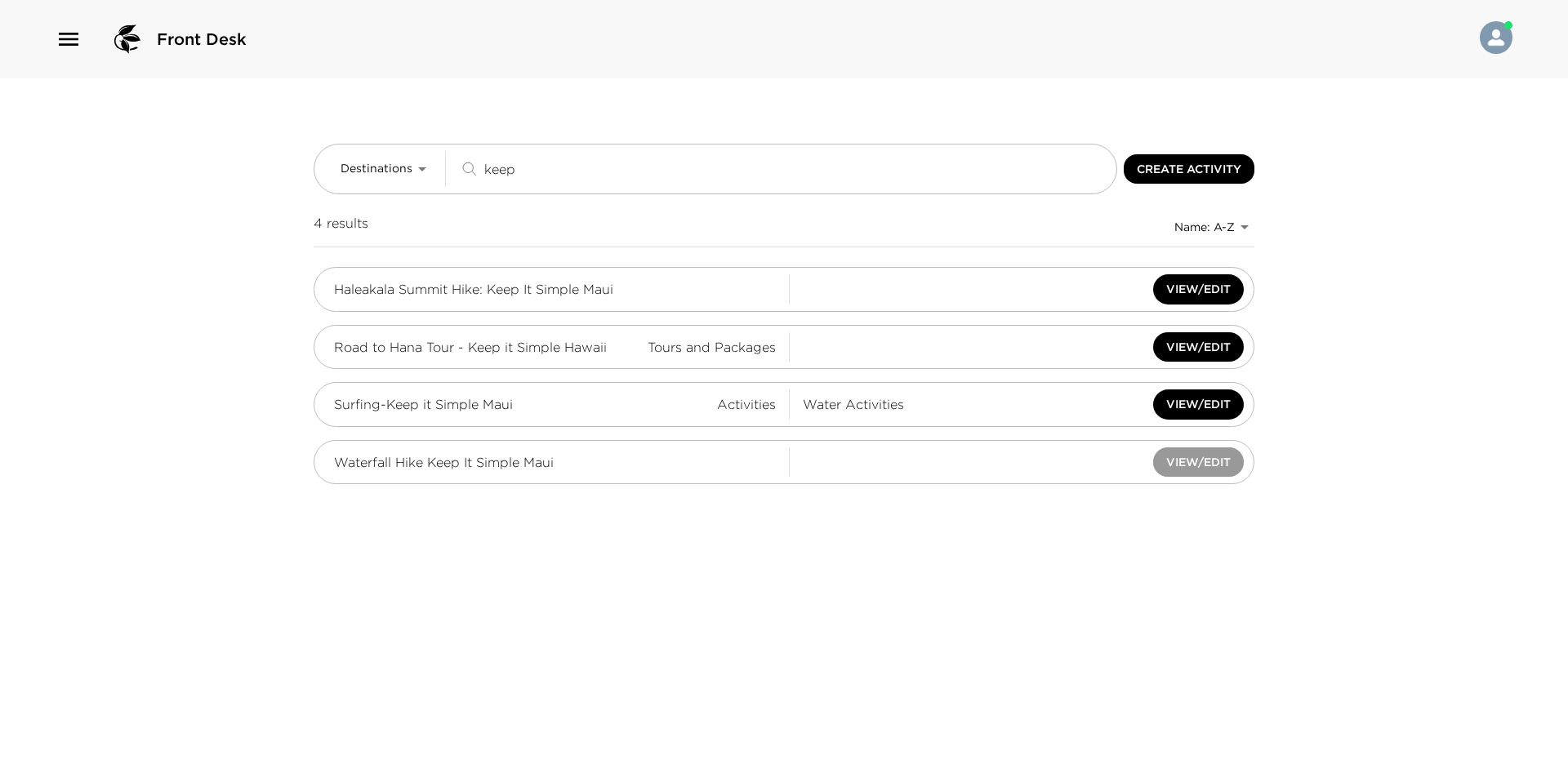 click on "View/Edit" at bounding box center (1198, 462) 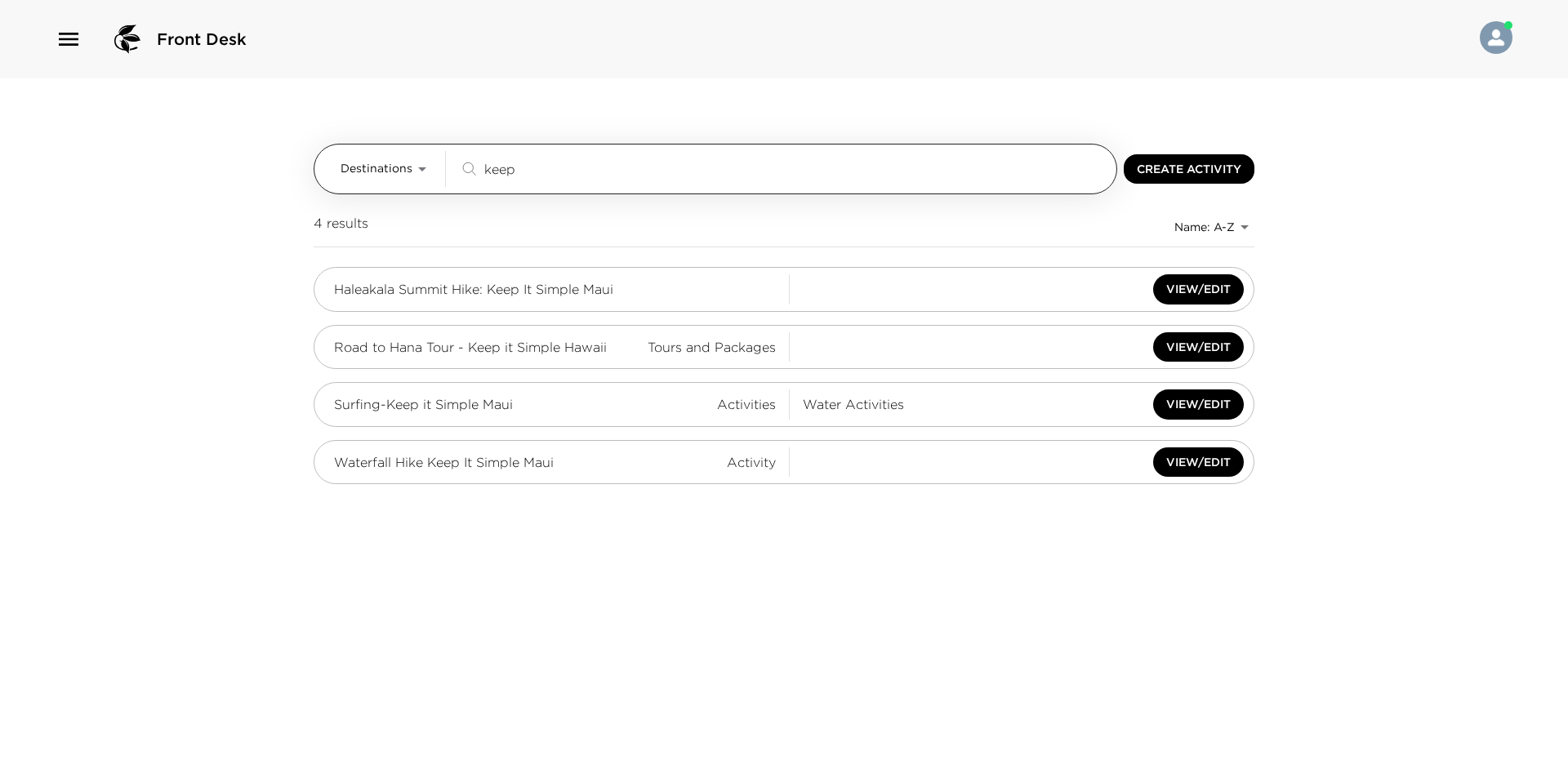 click on "keep" at bounding box center [797, 168] 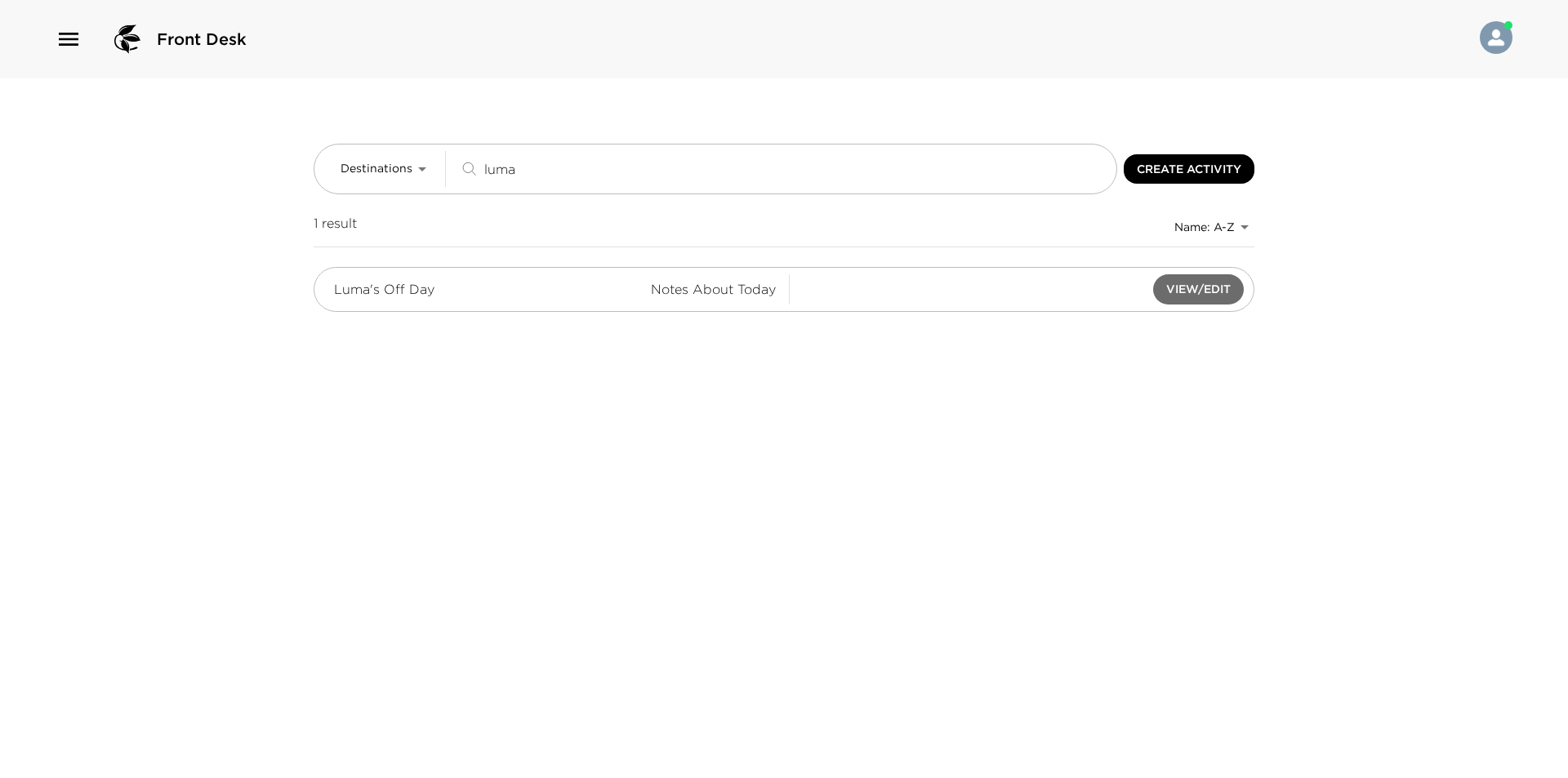 type on "luma" 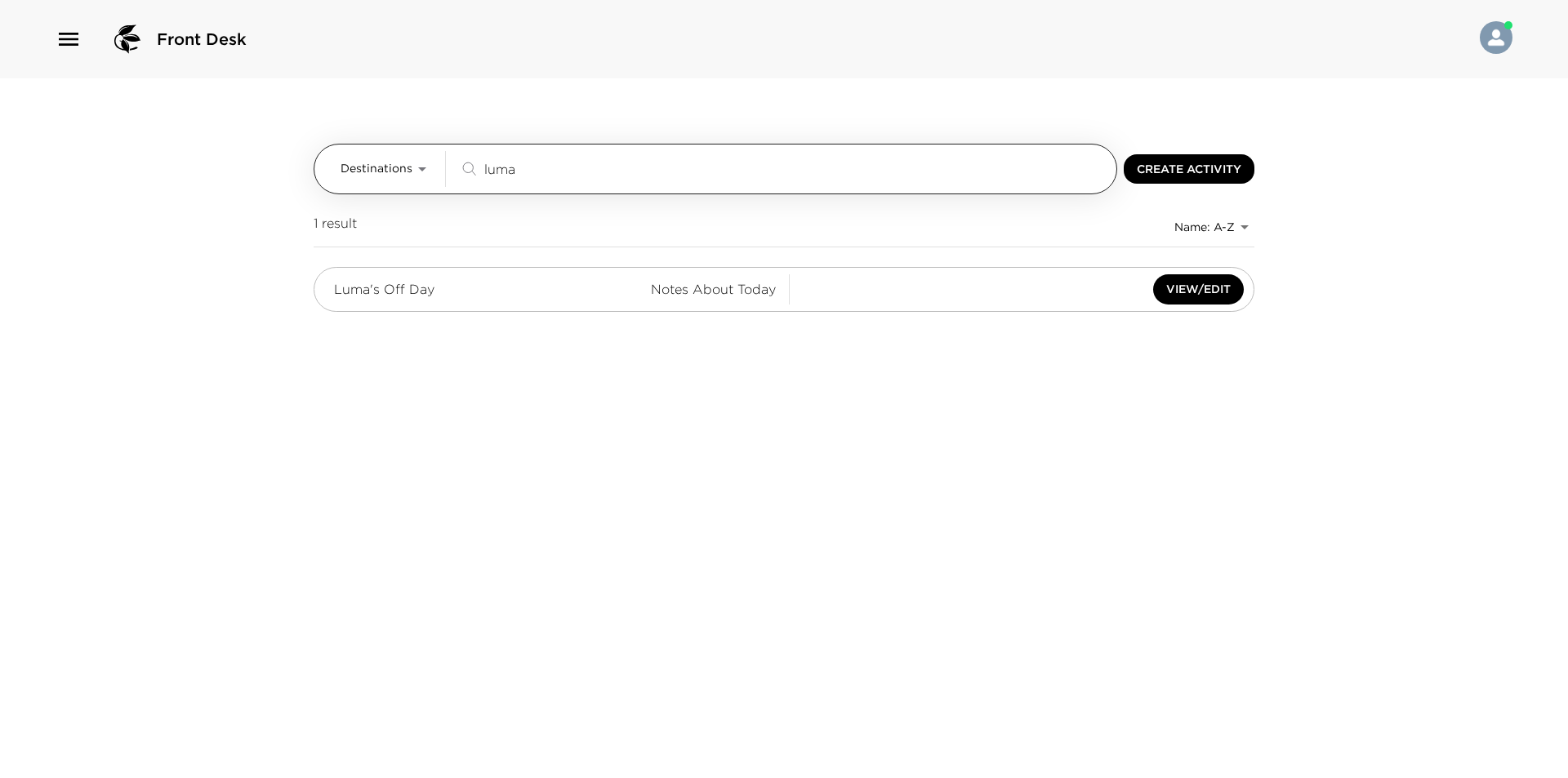 drag, startPoint x: 548, startPoint y: 169, endPoint x: 352, endPoint y: 171, distance: 196.0102 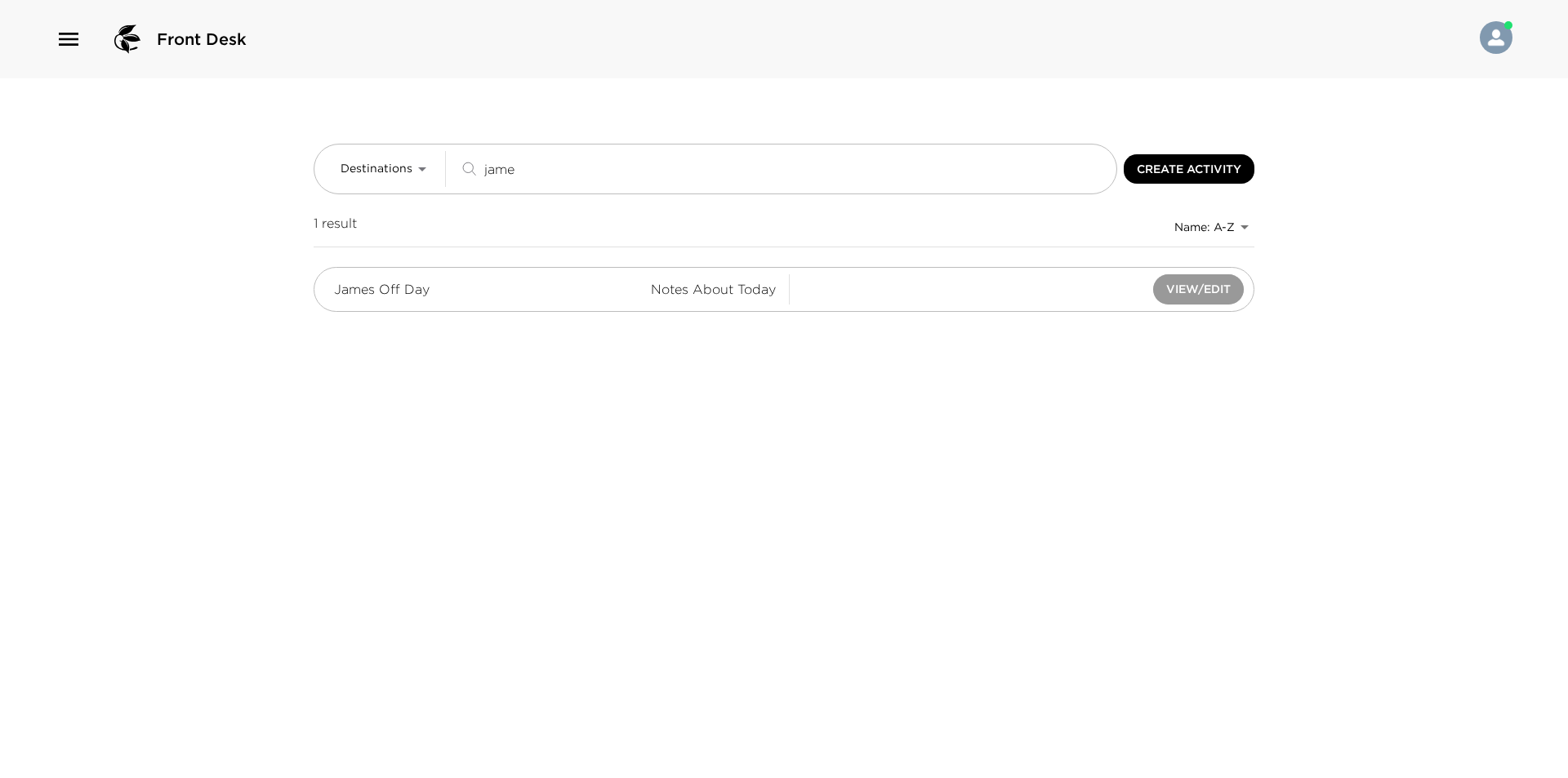 click on "View/Edit" at bounding box center [1198, 289] 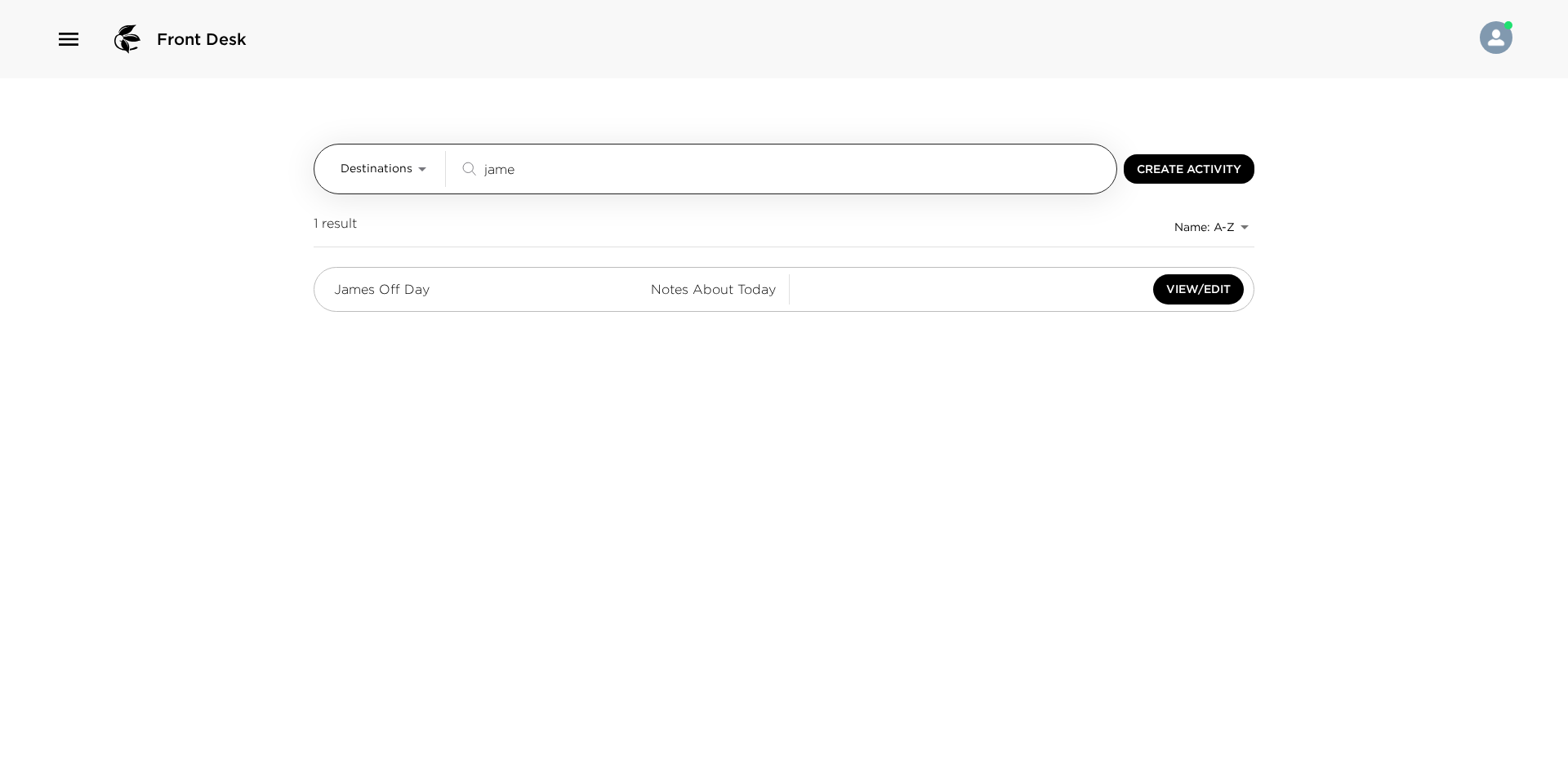 drag, startPoint x: 519, startPoint y: 168, endPoint x: 415, endPoint y: 160, distance: 104.30724 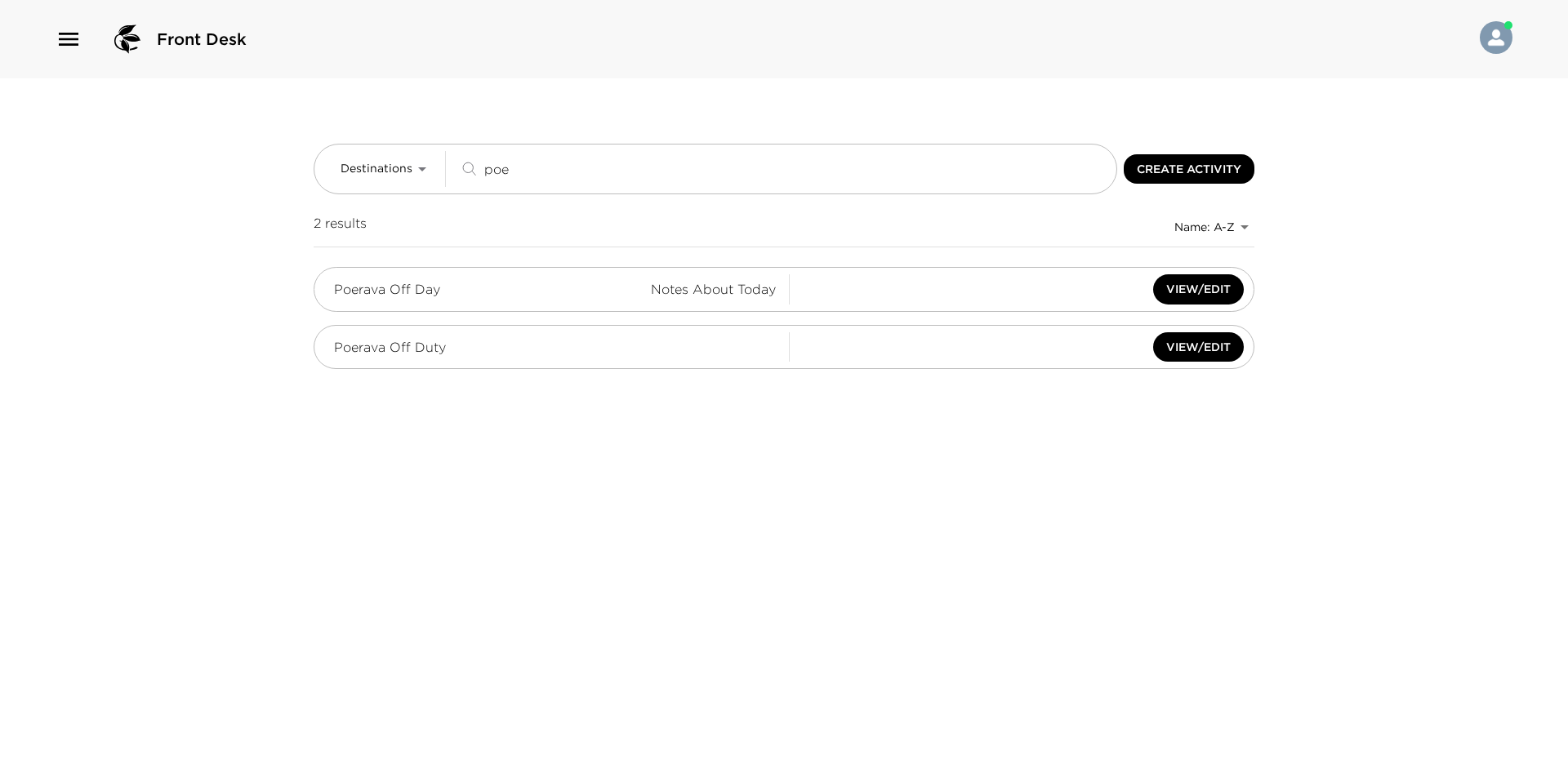 type on "poe" 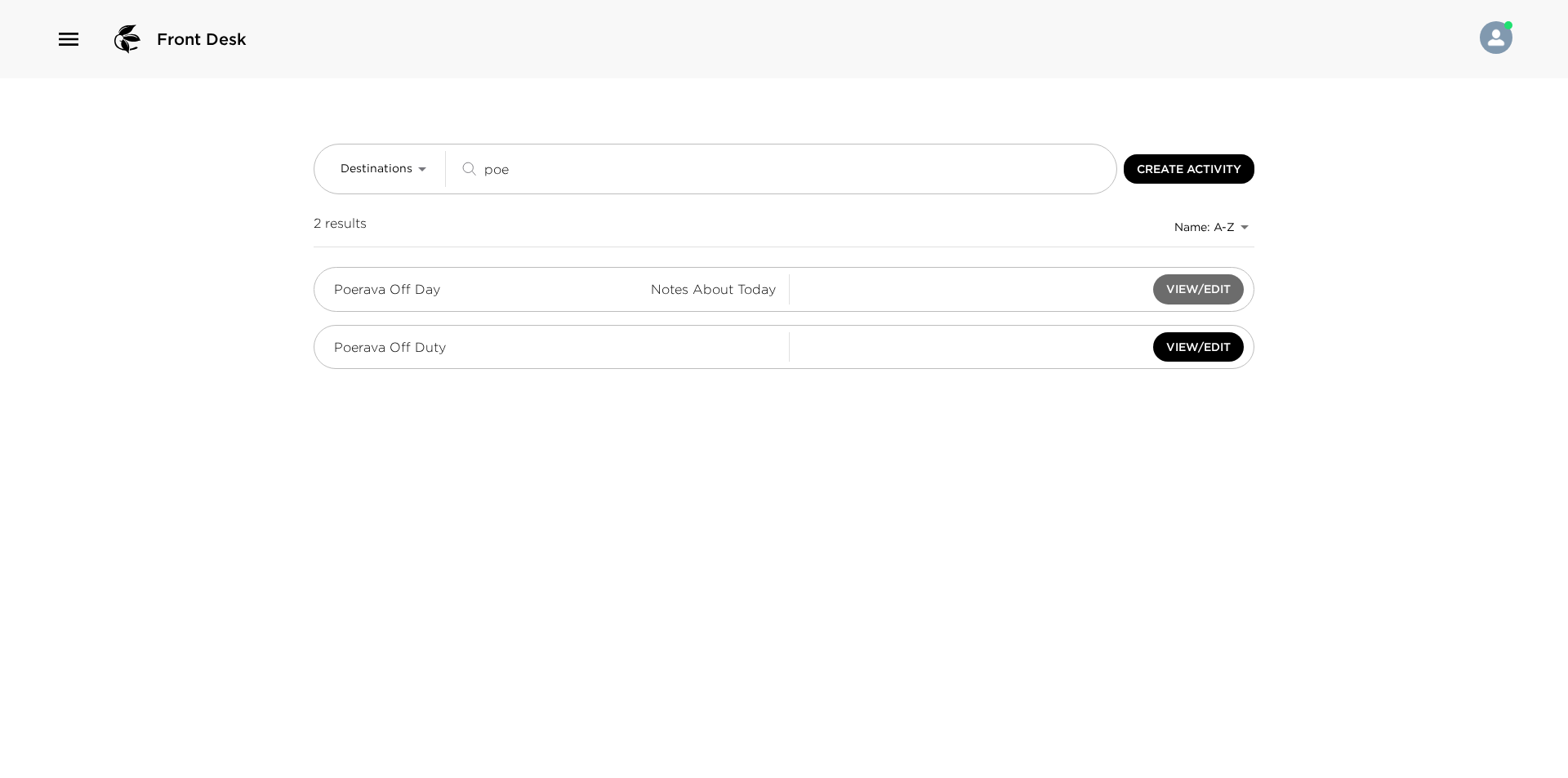 click on "View/Edit" at bounding box center [1198, 289] 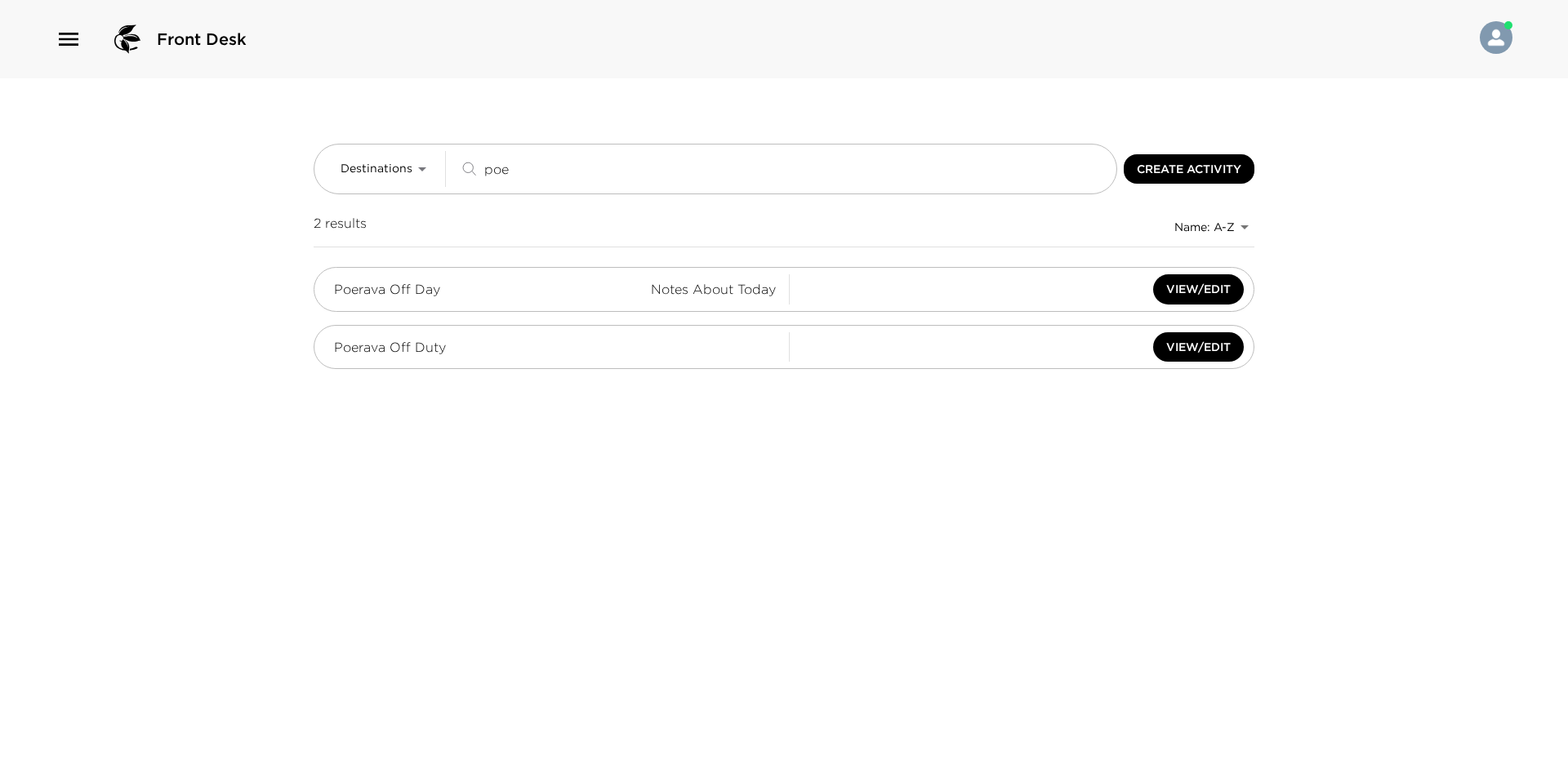 drag, startPoint x: 590, startPoint y: 177, endPoint x: 266, endPoint y: 129, distance: 327.53626 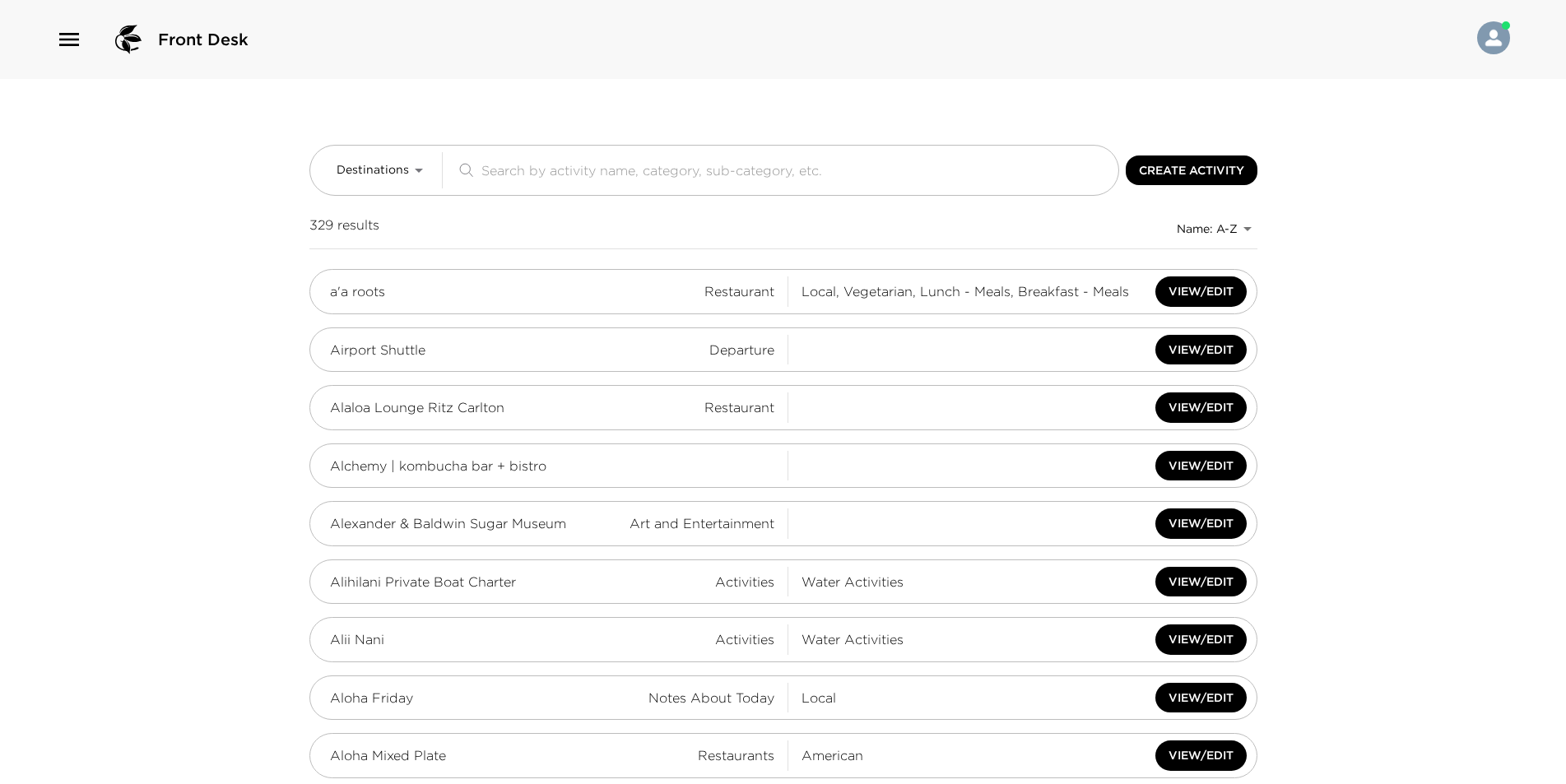 type 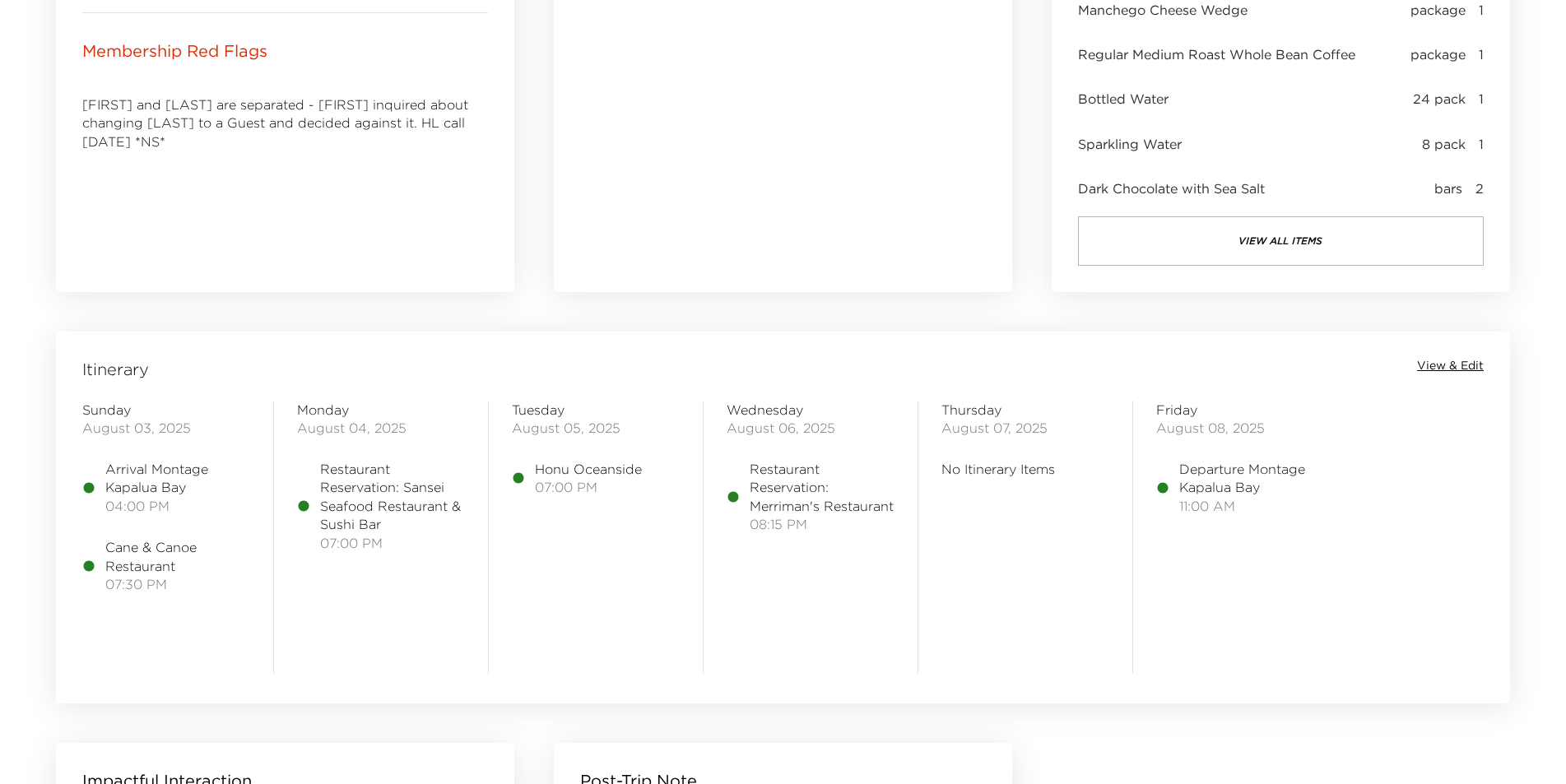 scroll, scrollTop: 1069, scrollLeft: 0, axis: vertical 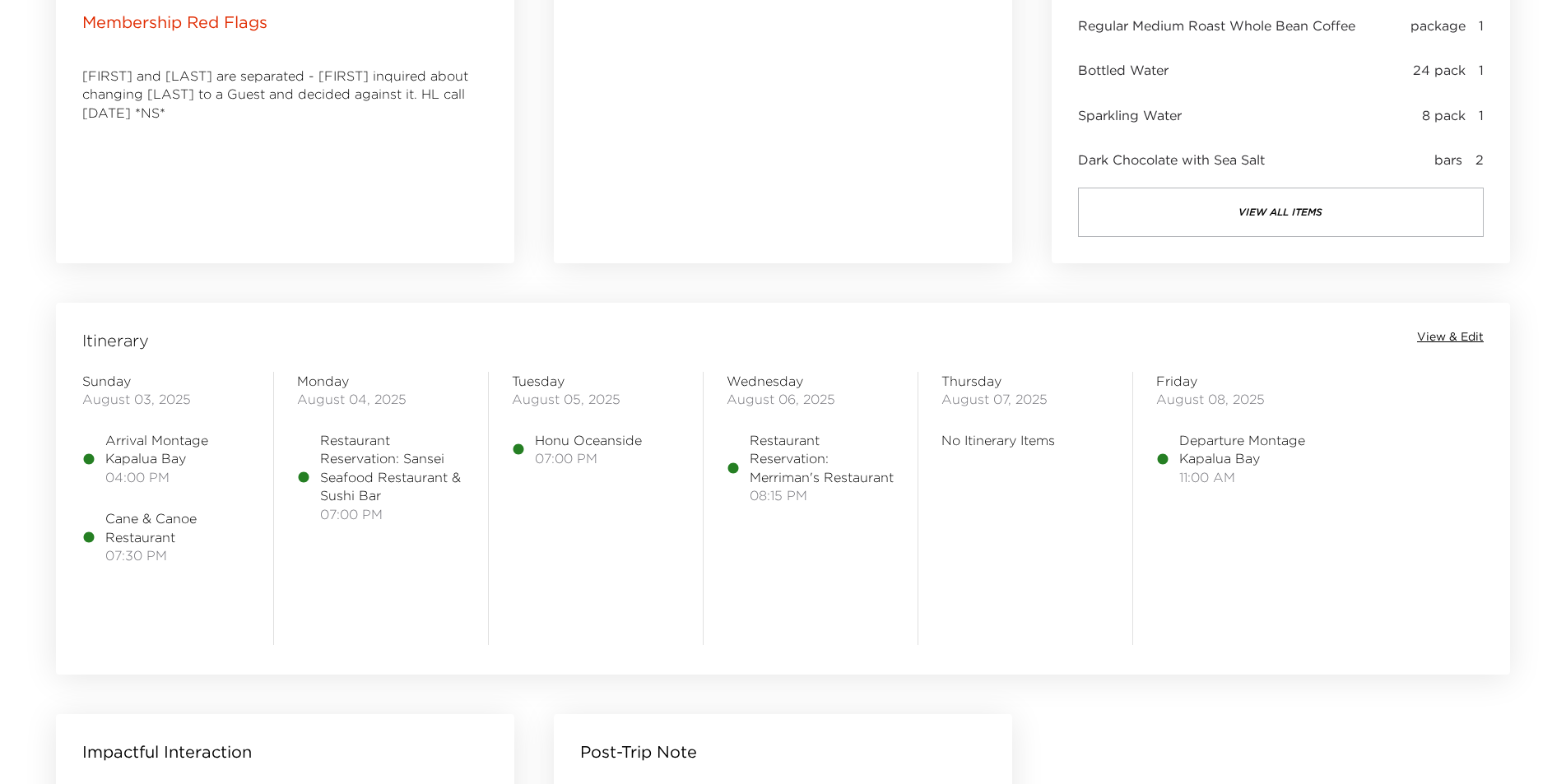 click on "View & Edit" at bounding box center [1450, 337] 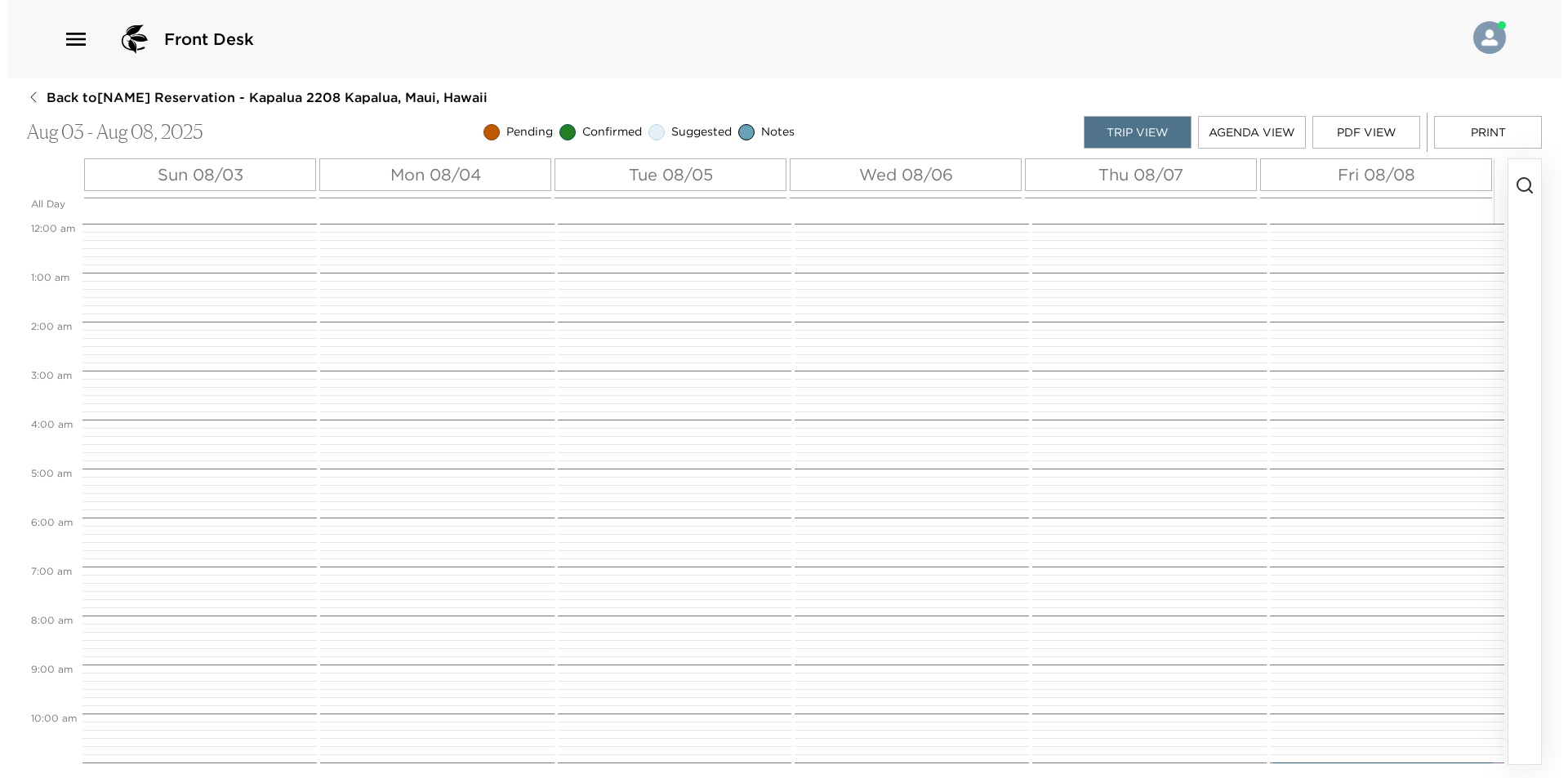 scroll, scrollTop: 0, scrollLeft: 0, axis: both 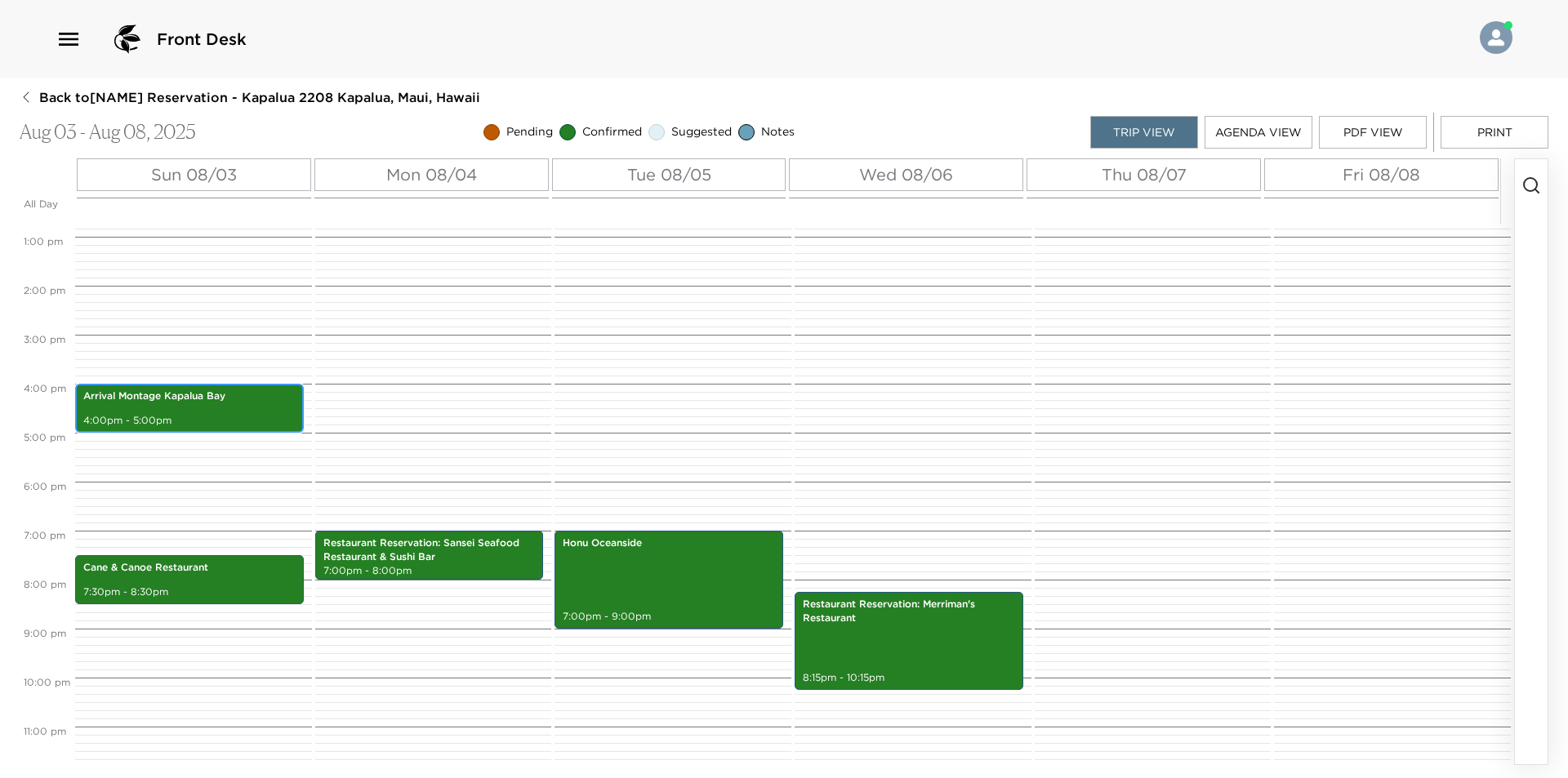 click on "Arrival Montage Kapalua Bay 4:00pm - 5:00pm" at bounding box center (189, 408) 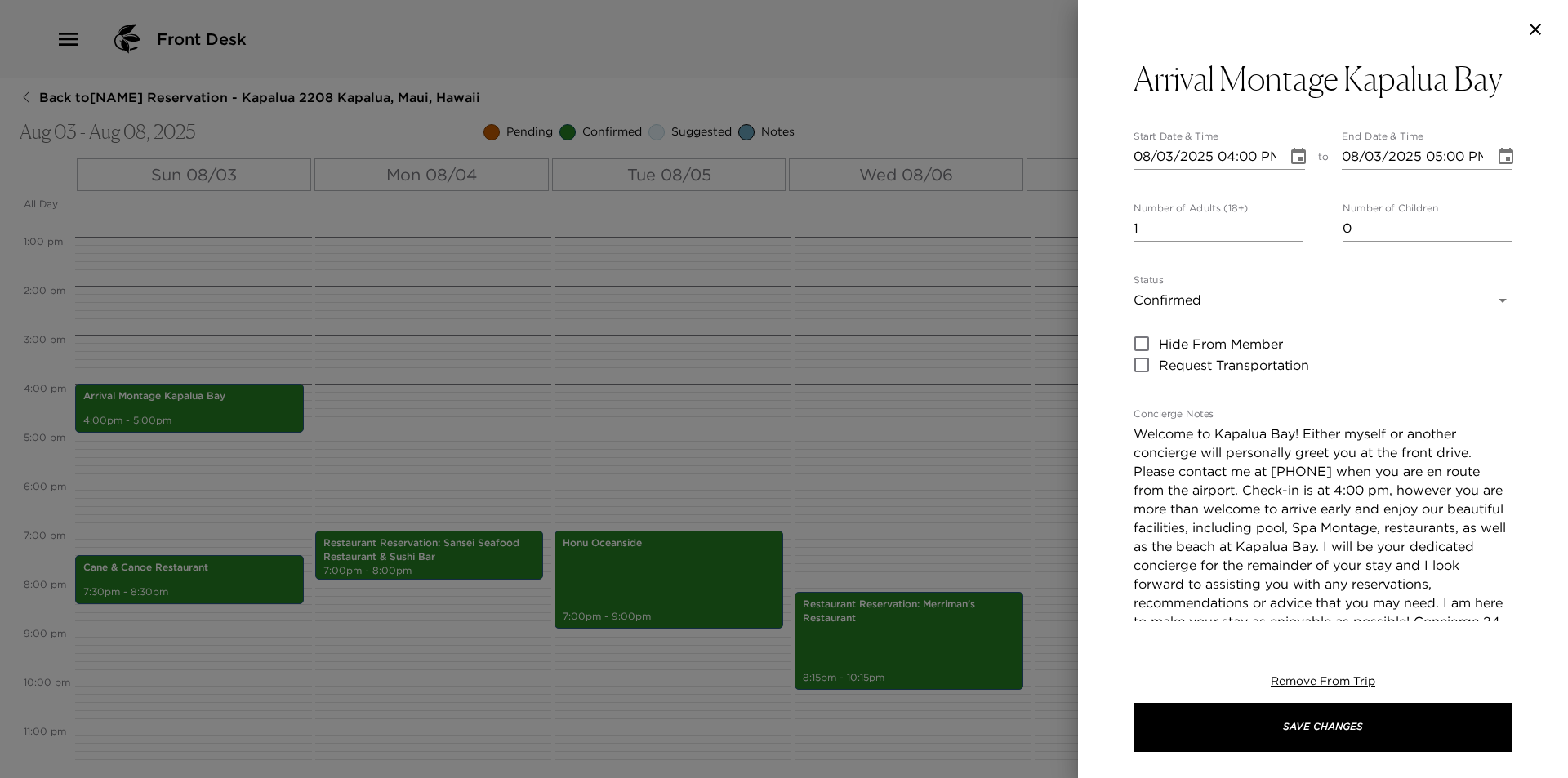 click 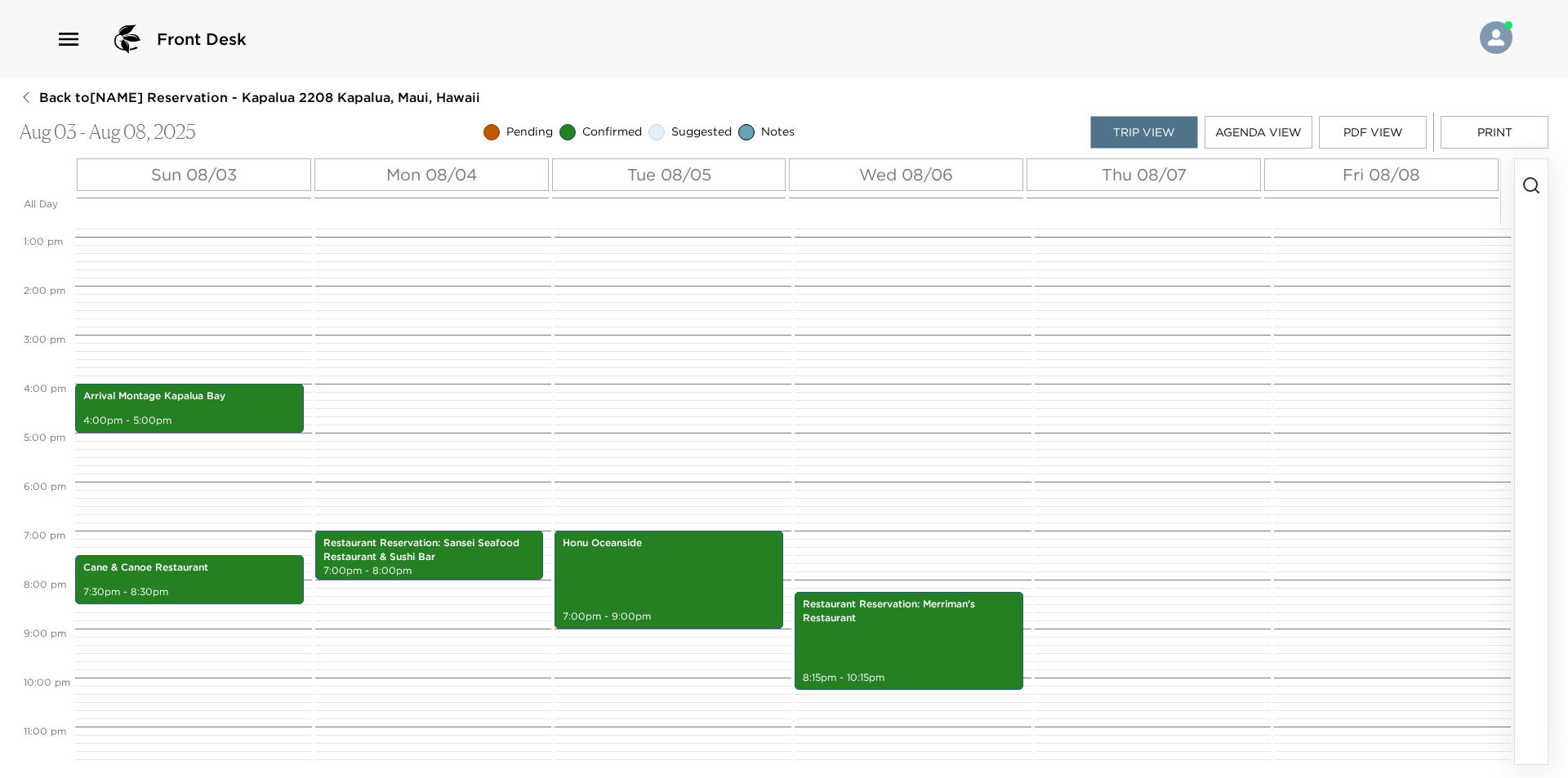 click 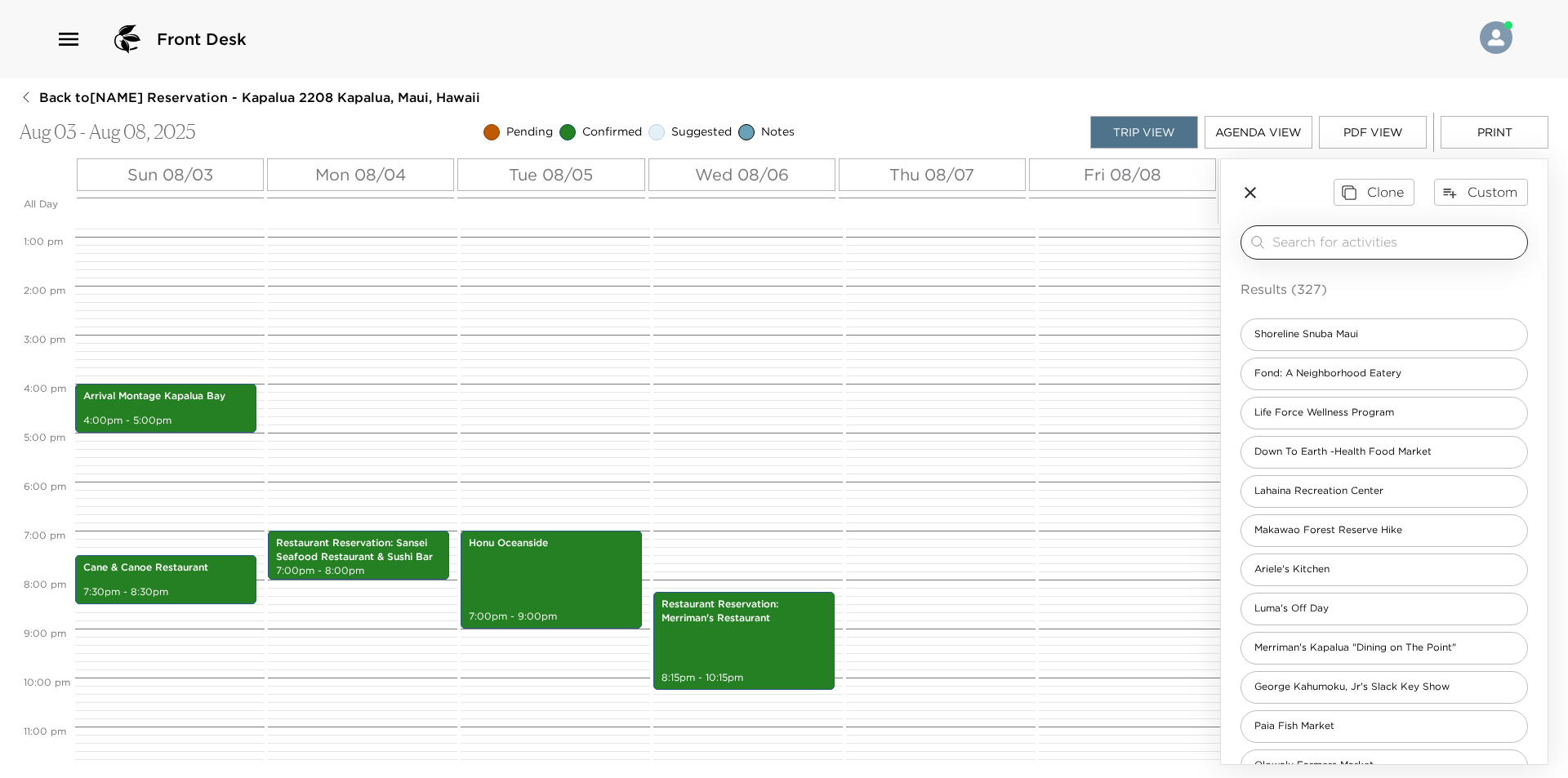 click at bounding box center [1396, 242] 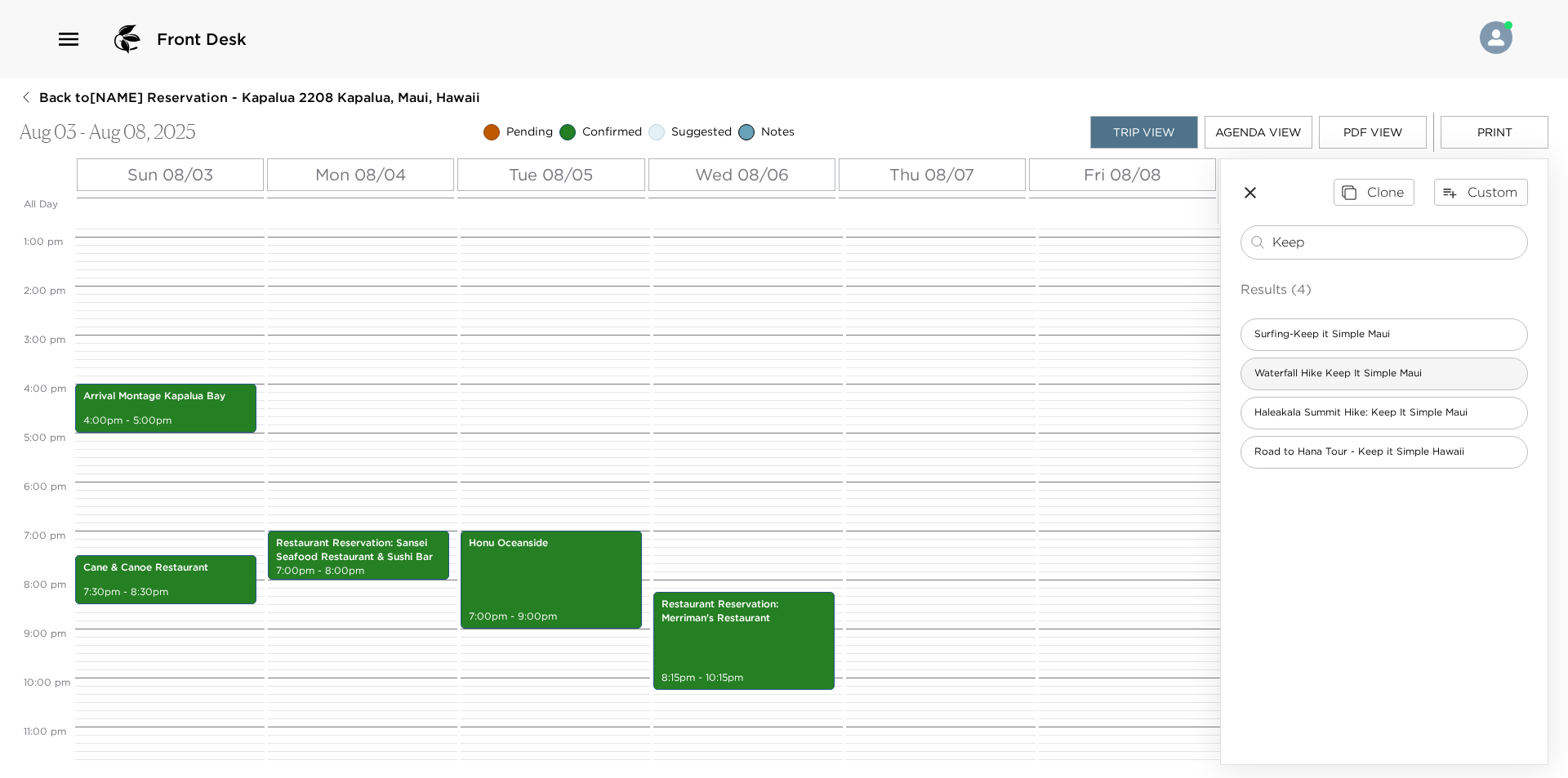 type on "Keep" 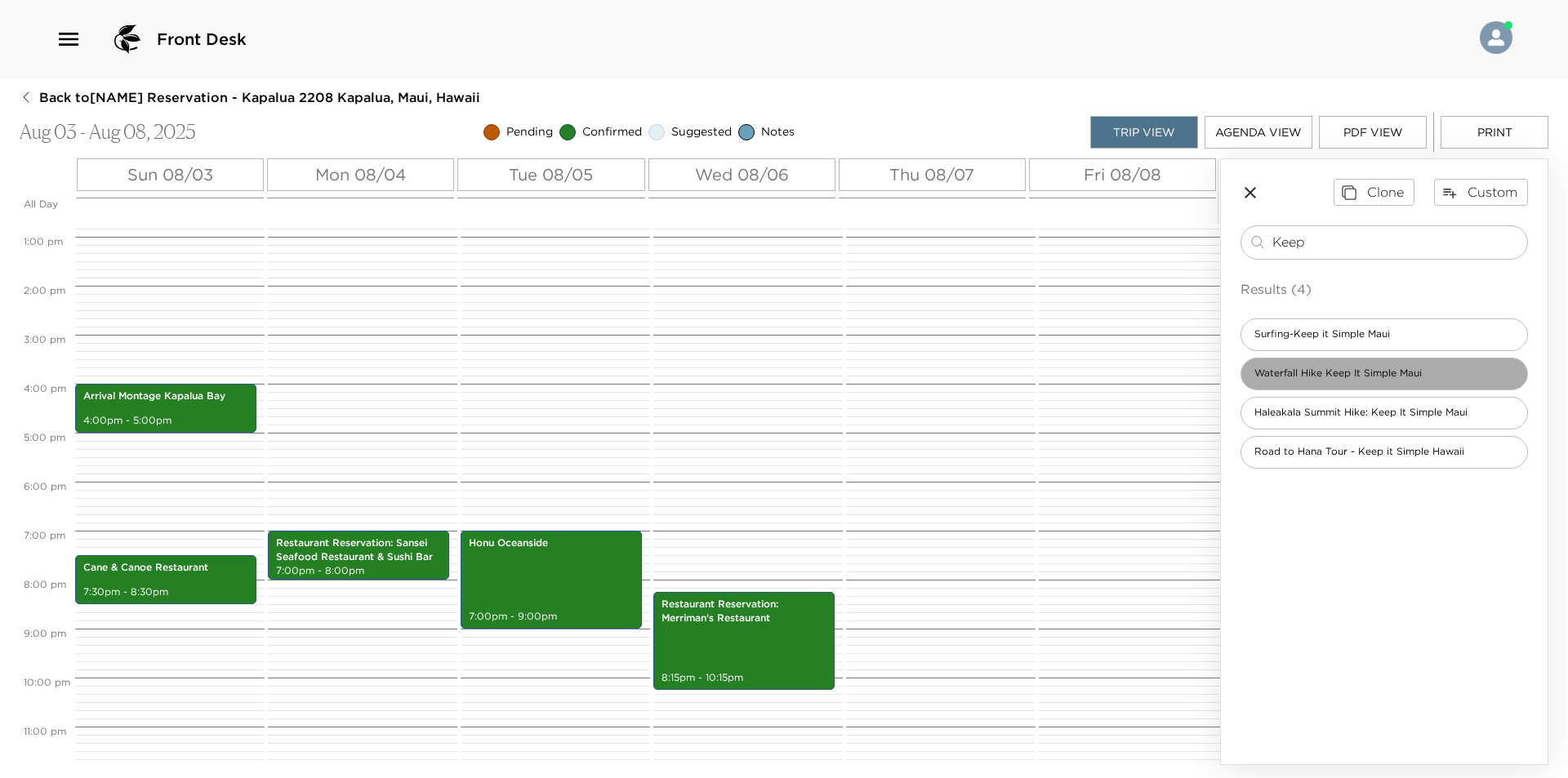 click on "Waterfall Hike Keep It Simple Maui" at bounding box center [1384, 374] 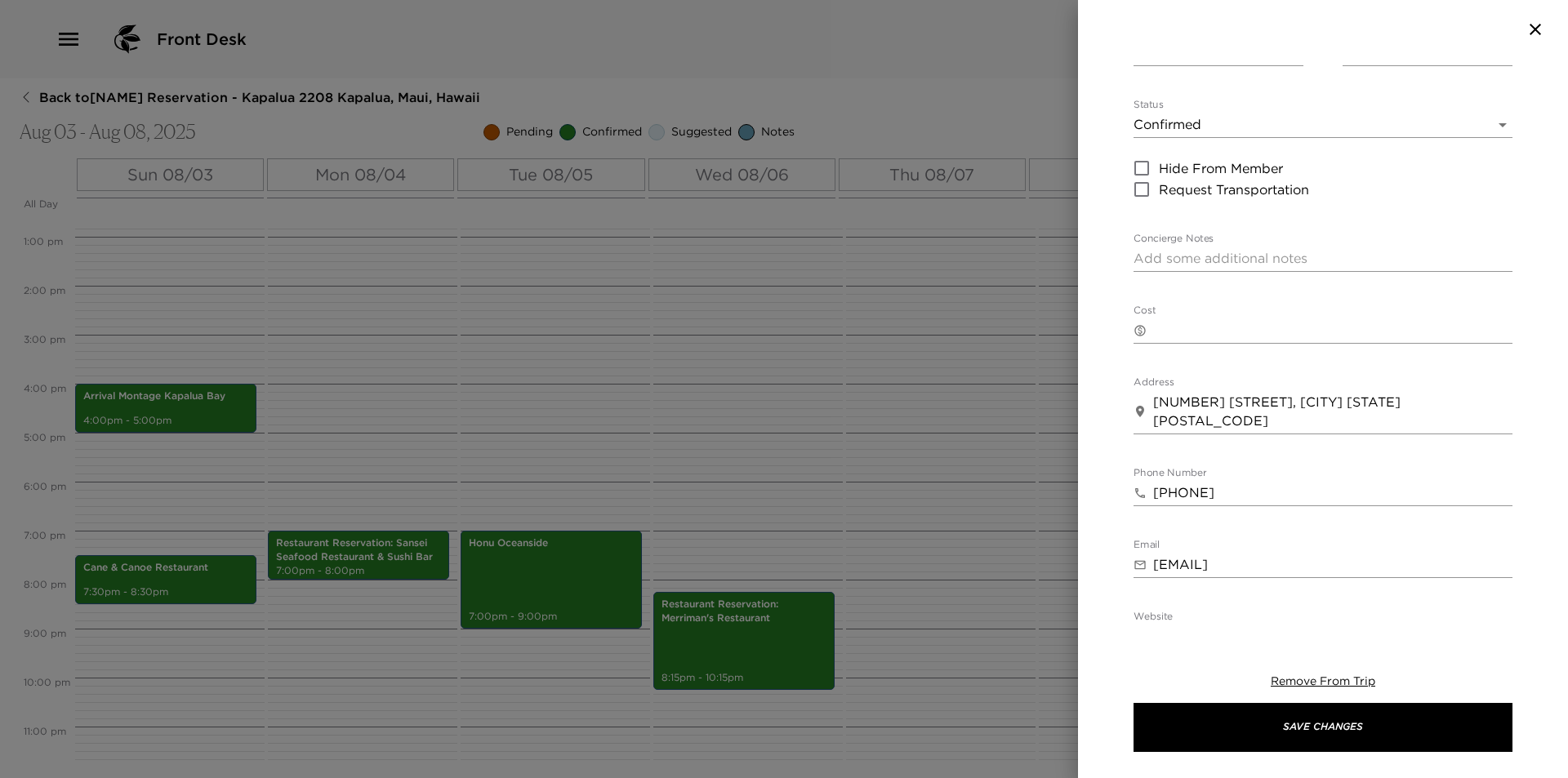 scroll, scrollTop: 139, scrollLeft: 0, axis: vertical 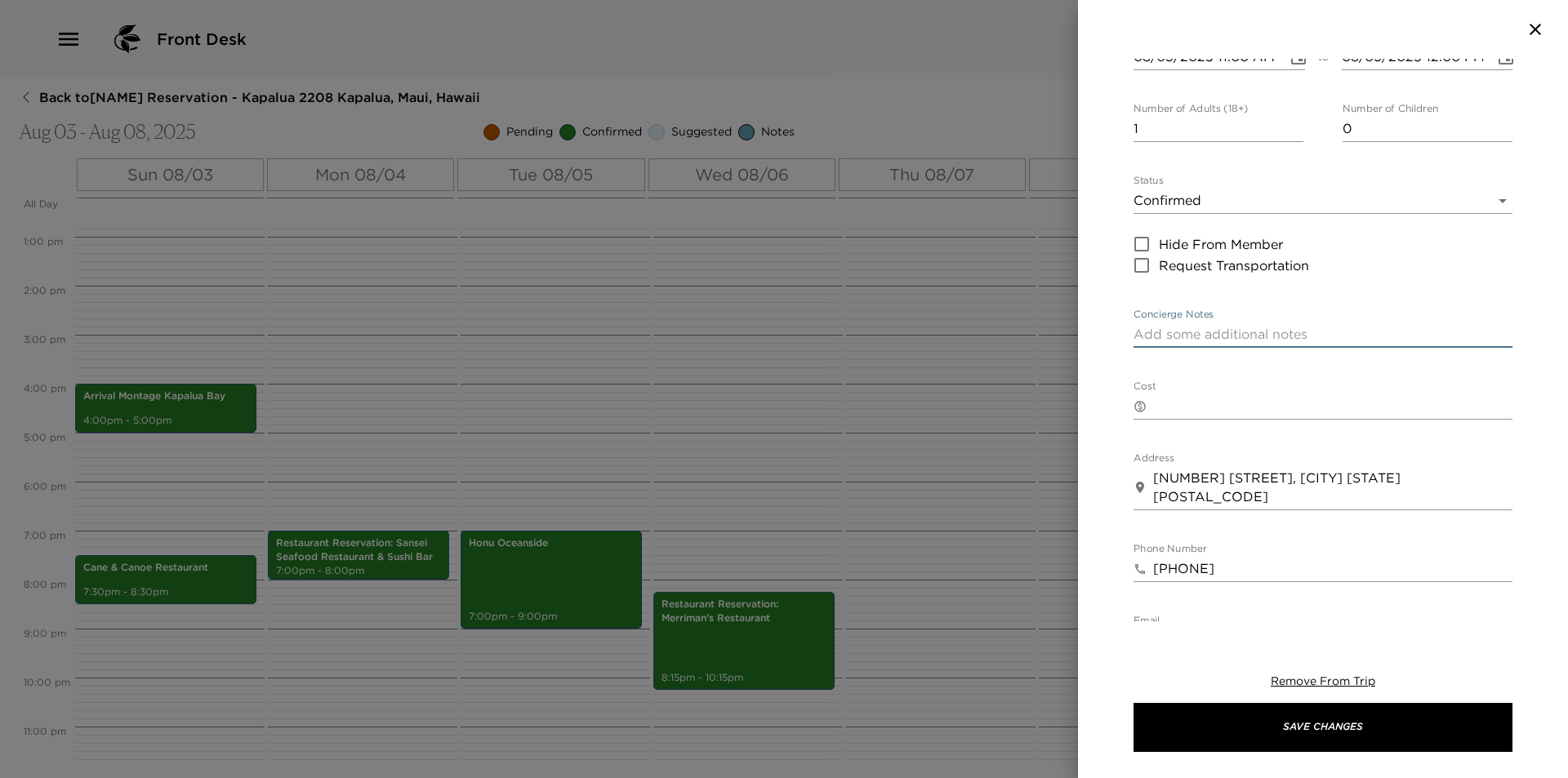 click on "Concierge Notes" at bounding box center [1323, 334] 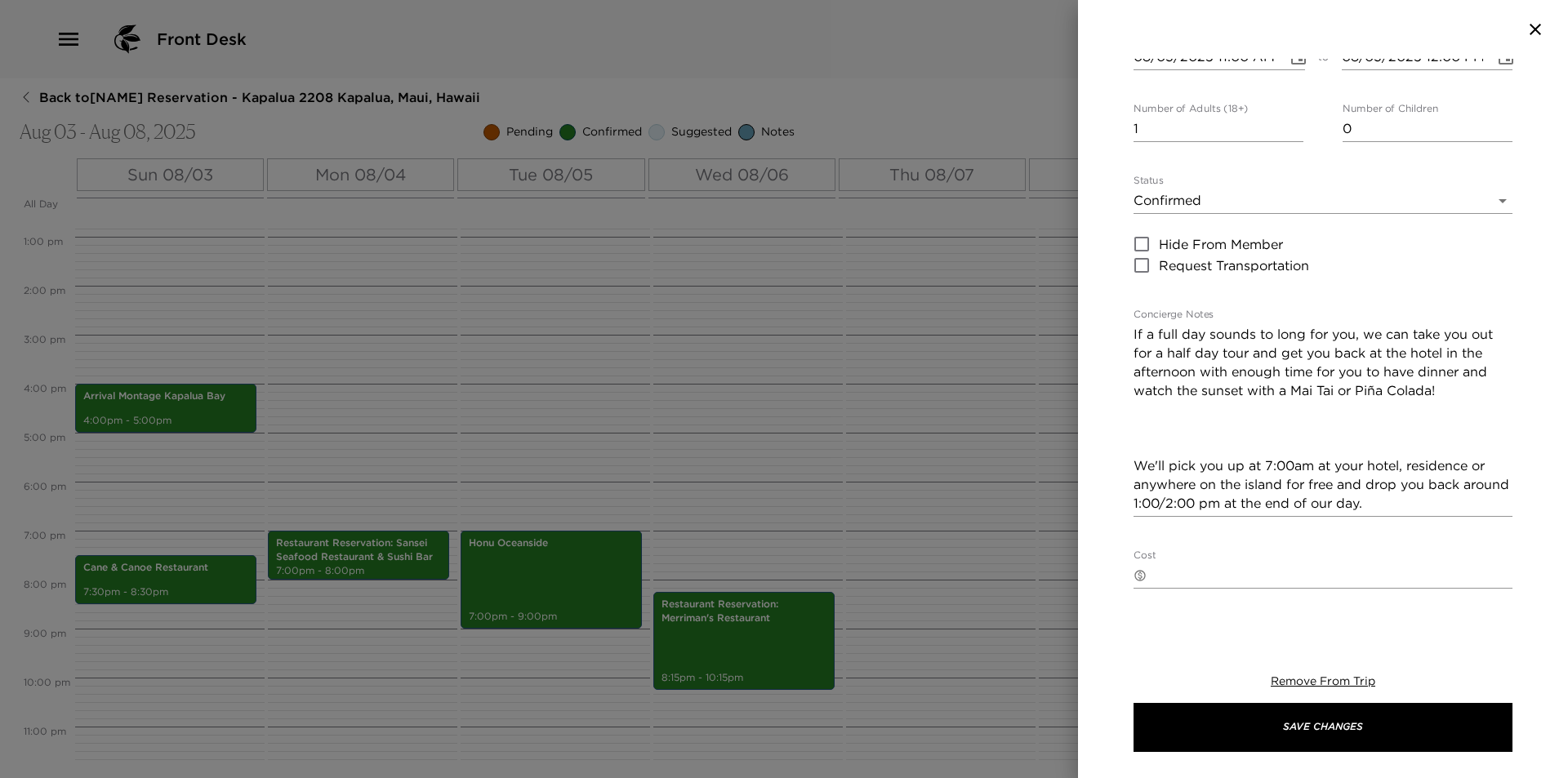 click on "Concierge Notes If a full day sounds to long for you, we can take you out for a half day tour and get you back at the hotel in the afternoon with enough time for you to have dinner and watch the sunset with a Mai Tai or Piña Colada!
We'll pick you up at 7:00am at your hotel, residence or anywhere on the island for free and drop you back around 1:00/2:00 pm at the end of our day. x" at bounding box center [1323, 412] 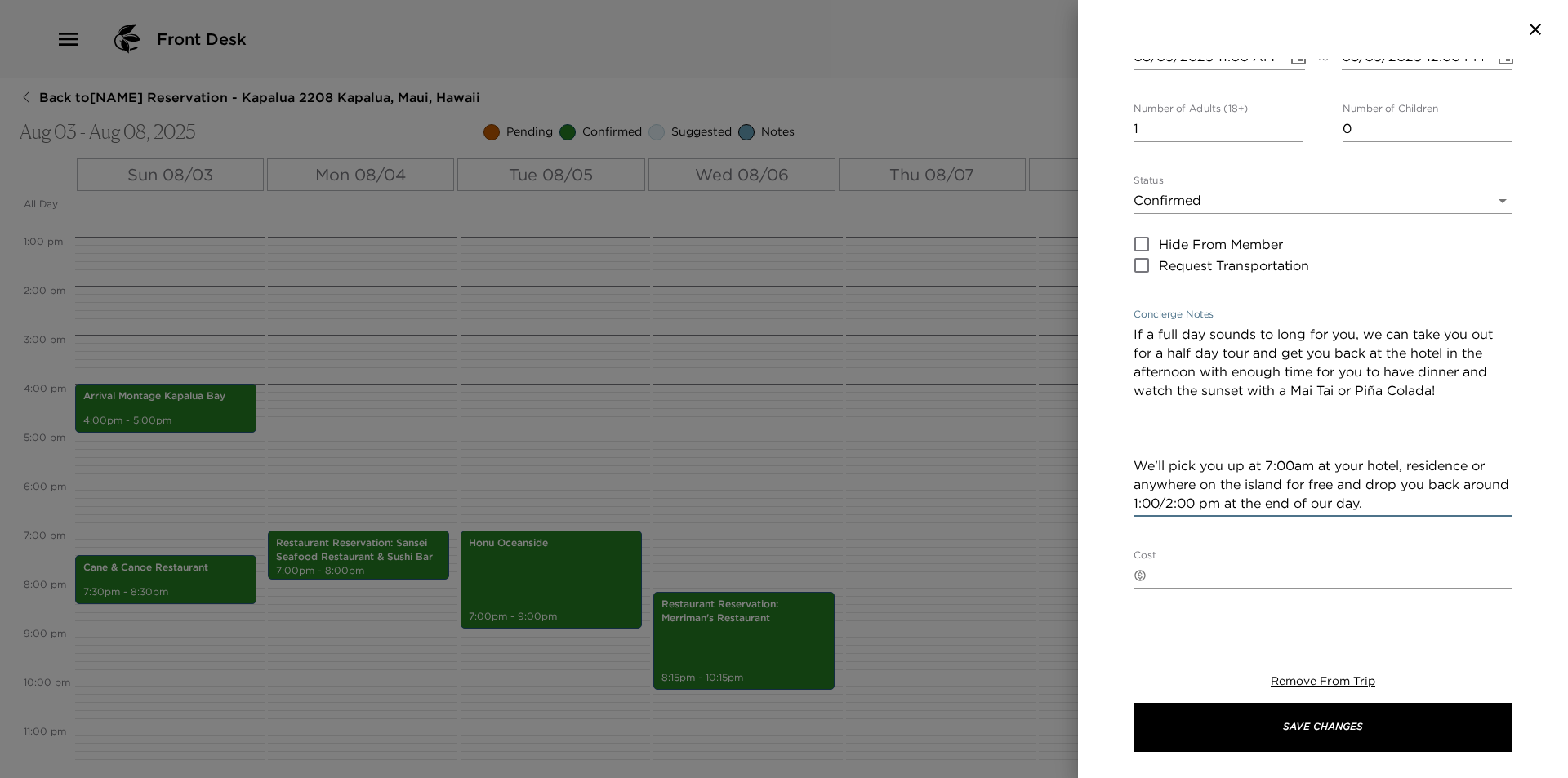 click on "If a full day sounds to long for you, we can take you out for a half day tour and get you back at the hotel in the afternoon with enough time for you to have dinner and watch the sunset with a Mai Tai or Piña Colada!
We'll pick you up at 7:00am at your hotel, residence or anywhere on the island for free and drop you back around 1:00/2:00 pm at the end of our day." at bounding box center (1323, 419) 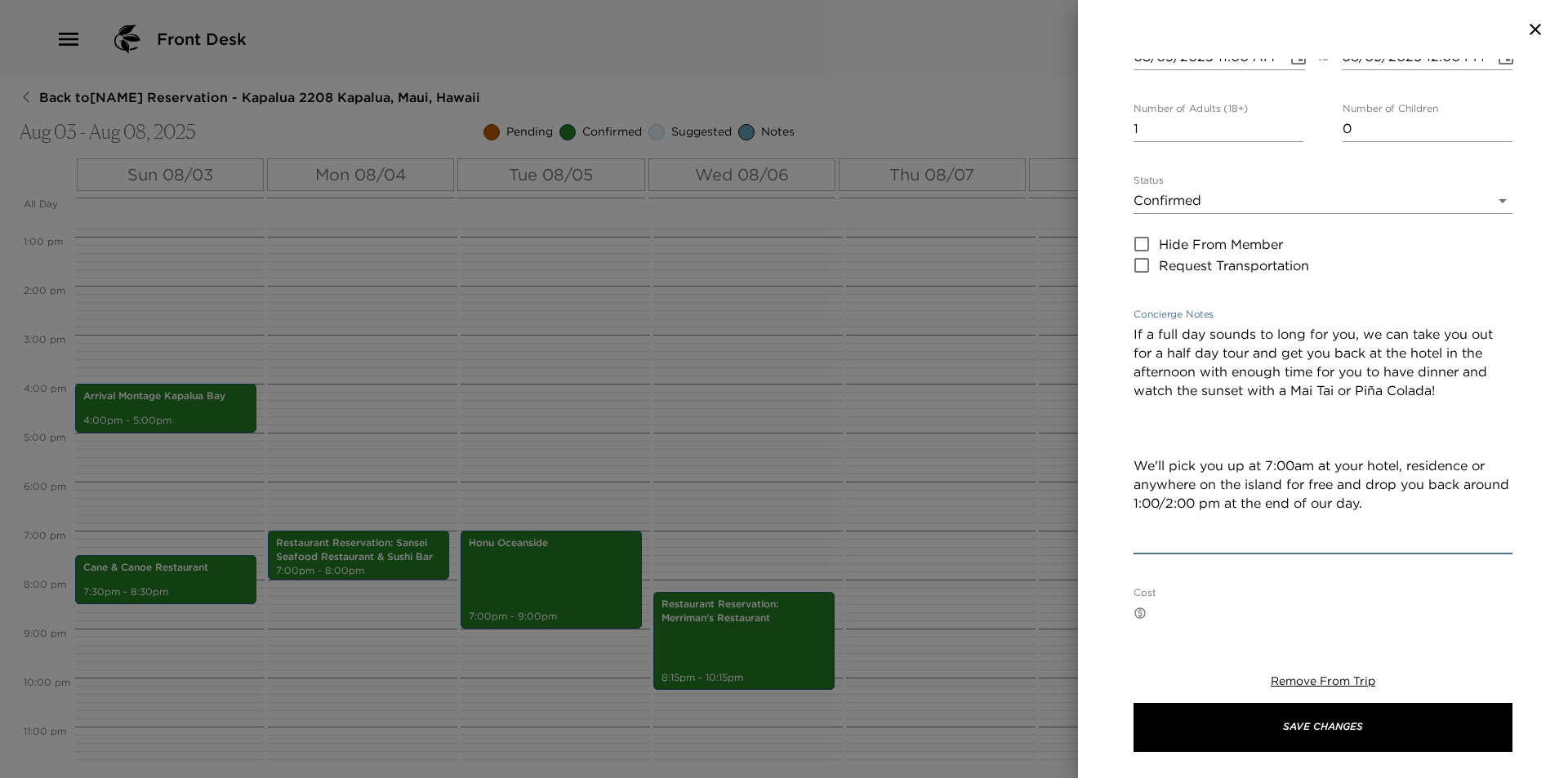 click on "If a full day sounds to long for you, we can take you out for a half day tour and get you back at the hotel in the afternoon with enough time for you to have dinner and watch the sunset with a Mai Tai or Piña Colada!
We'll pick you up at 7:00am at your hotel, residence or anywhere on the island for free and drop you back around 1:00/2:00 pm at the end of our day." at bounding box center (1323, 438) 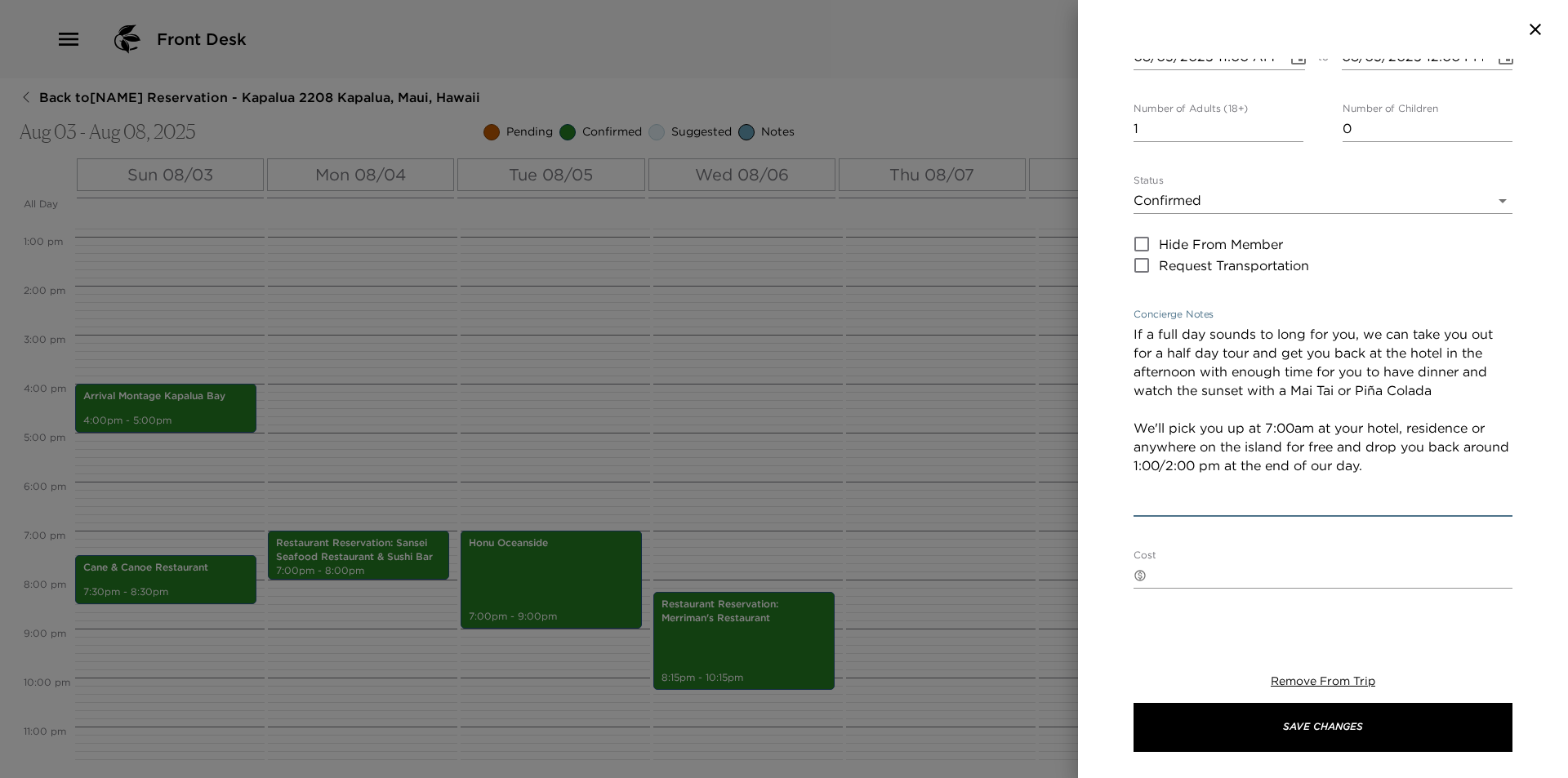 click on "If a full day sounds to long for you, we can take you out for a half day tour and get you back at the hotel in the afternoon with enough time for you to have dinner and watch the sunset with a Mai Tai or Piña Colada
We'll pick you up at 7:00am at your hotel, residence or anywhere on the island for free and drop you back around 1:00/2:00 pm at the end of our day." at bounding box center [1323, 419] 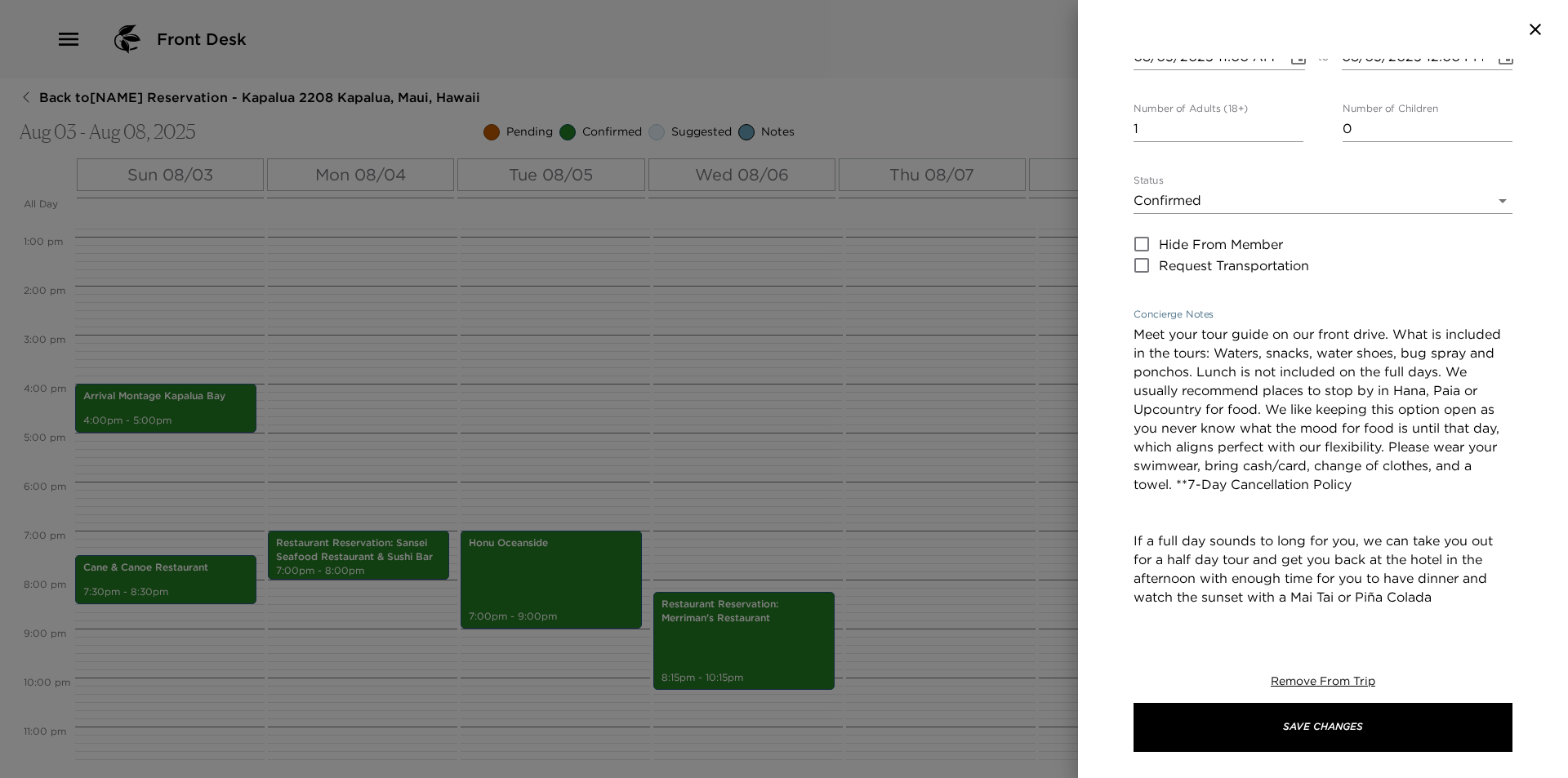 click on "Meet your tour guide on our front drive. What is included in the tours: Waters, snacks, water shoes, bug spray and ponchos. Lunch is not included on the full days. We usually recommend places to stop by in Hana, Paia or Upcountry for food. We like keeping this option open as you never know what the mood for food is until that day, which aligns perfect with our flexibility. Please wear your swimwear, bring cash/card, change of clothes, and a towel. **7-Day Cancellation Policy
If a full day sounds to long for you, we can take you out for a half day tour and get you back at the hotel in the afternoon with enough time for you to have dinner and watch the sunset with a Mai Tai or Piña Colada
We'll pick you up at 7:00am at your hotel, residence or anywhere on the island for free and drop you back around 1:00/2:00 pm at the end of our day." at bounding box center (1323, 513) 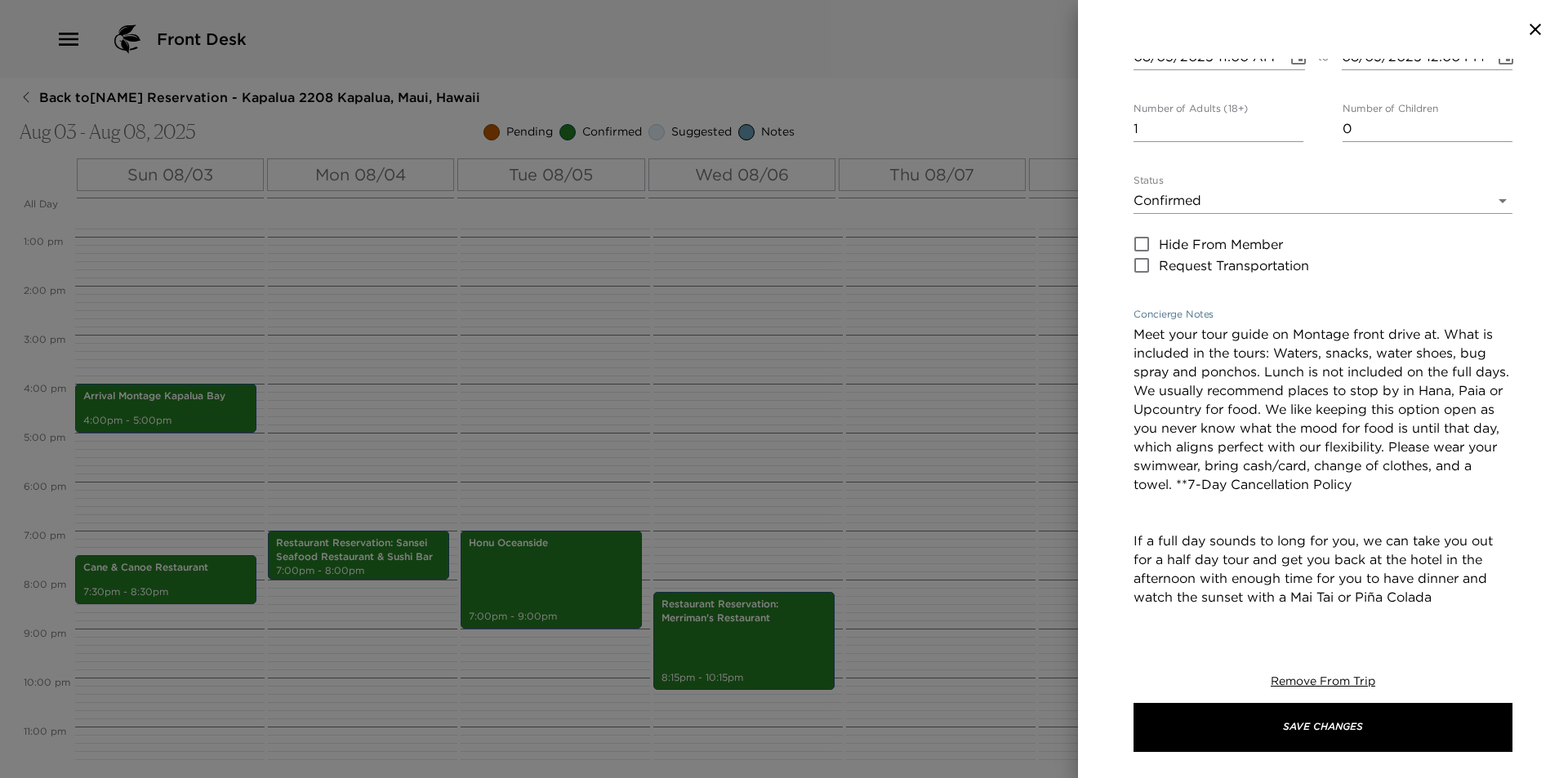 click on "Meet your tour guide on Montage front drive at. What is included in the tours: Waters, snacks, water shoes, bug spray and ponchos. Lunch is not included on the full days. We usually recommend places to stop by in Hana, Paia or Upcountry for food. We like keeping this option open as you never know what the mood for food is until that day, which aligns perfect with our flexibility. Please wear your swimwear, bring cash/card, change of clothes, and a towel. **7-Day Cancellation Policy
If a full day sounds to long for you, we can take you out for a half day tour and get you back at the hotel in the afternoon with enough time for you to have dinner and watch the sunset with a Mai Tai or Piña Colada
We'll pick you up at 7:00am at your hotel, residence or anywhere on the island for free and drop you back around 1:00/2:00 pm at the end of our day." at bounding box center [1323, 513] 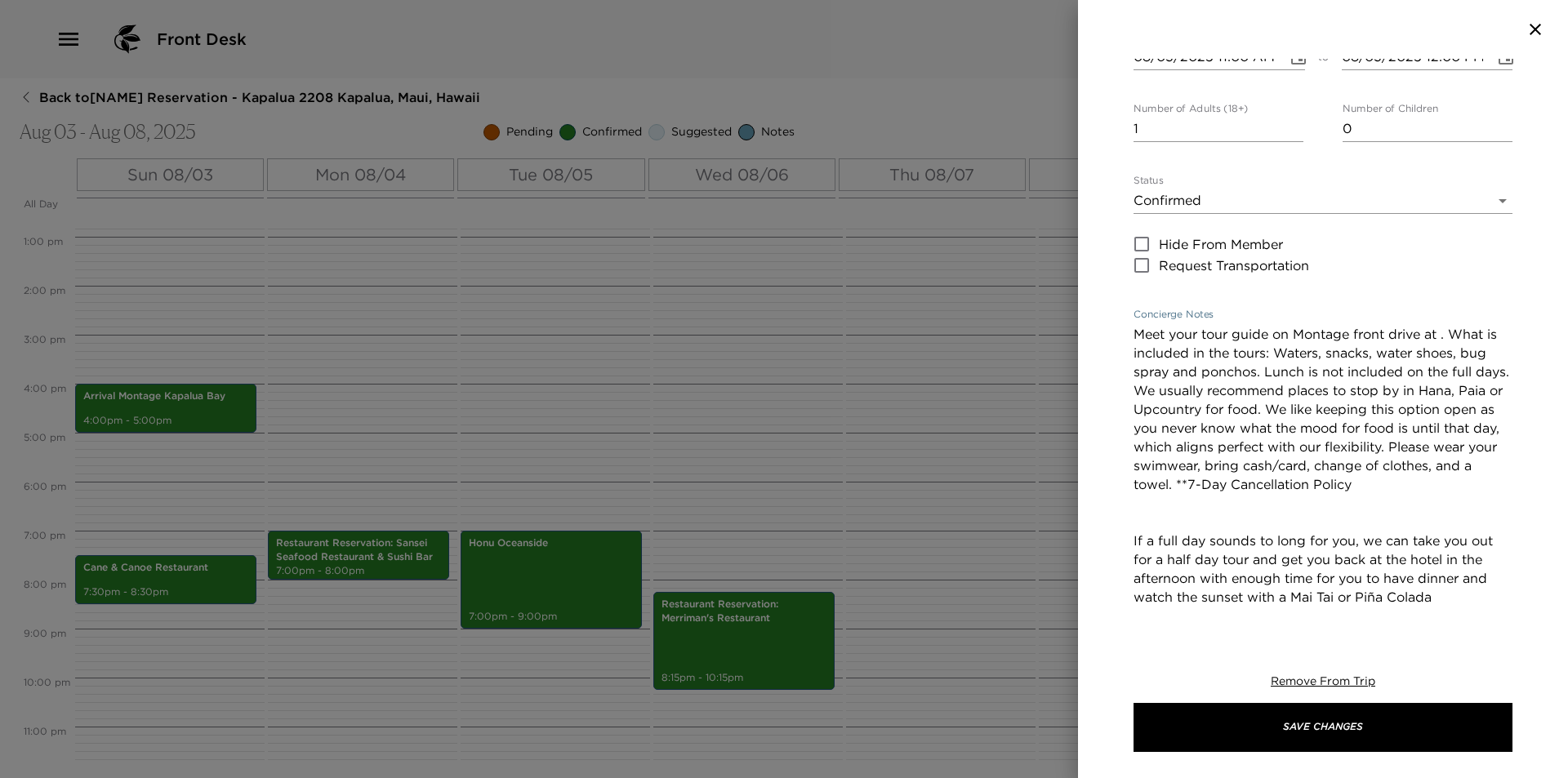 click on "Meet your tour guide on Montage front drive at . What is included in the tours: Waters, snacks, water shoes, bug spray and ponchos. Lunch is not included on the full days. We usually recommend places to stop by in Hana, Paia or Upcountry for food. We like keeping this option open as you never know what the mood for food is until that day, which aligns perfect with our flexibility. Please wear your swimwear, bring cash/card, change of clothes, and a towel. **7-Day Cancellation Policy
If a full day sounds to long for you, we can take you out for a half day tour and get you back at the hotel in the afternoon with enough time for you to have dinner and watch the sunset with a Mai Tai or Piña Colada
We'll pick you up at 7:00am at your hotel, residence or anywhere on the island for free and drop you back around 1:00/2:00 pm at the end of our day." at bounding box center [1323, 513] 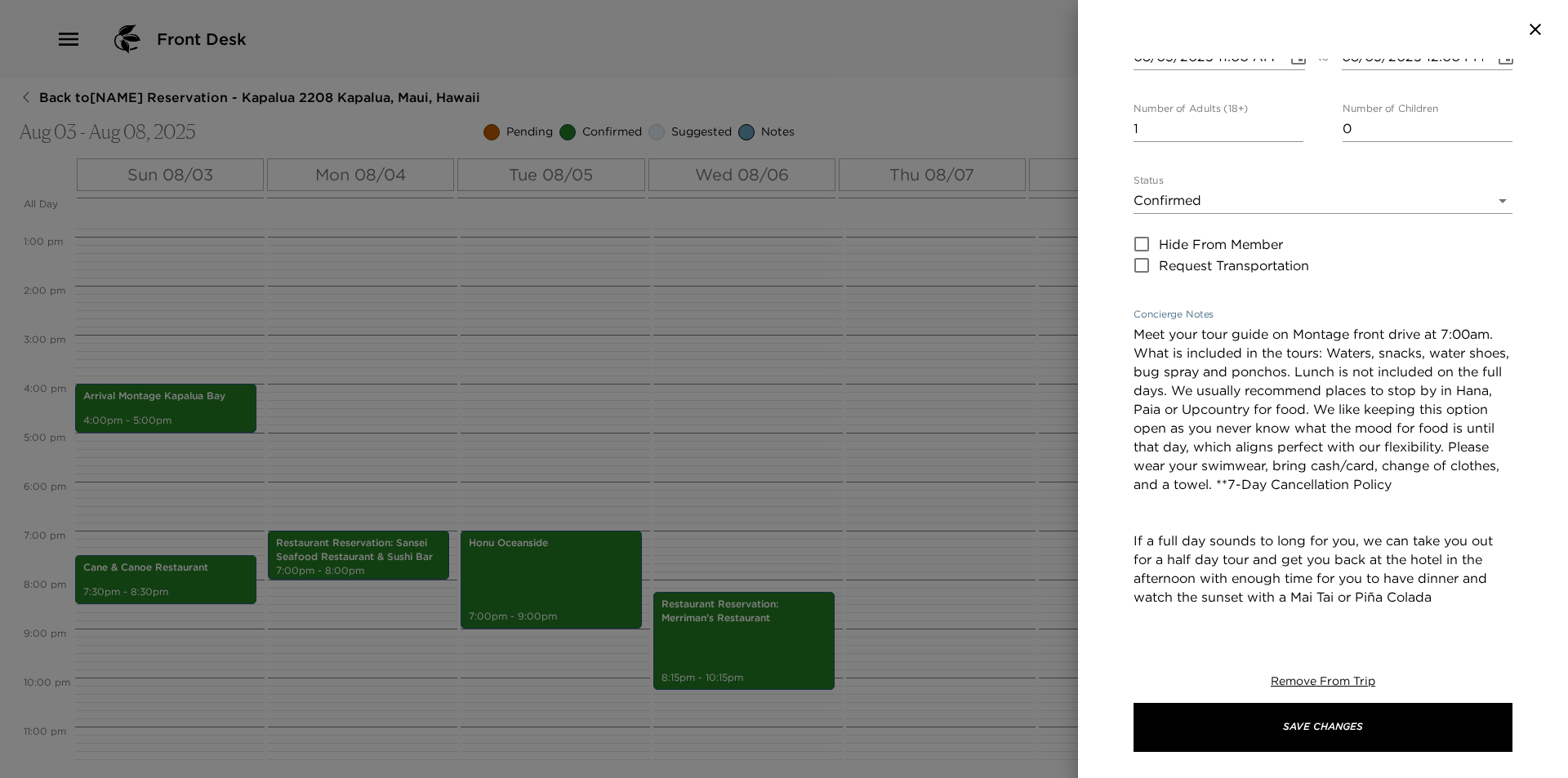 click on "Meet your tour guide on Montage front drive at 7:00am. What is included in the tours: Waters, snacks, water shoes, bug spray and ponchos. Lunch is not included on the full days. We usually recommend places to stop by in Hana, Paia or Upcountry for food. We like keeping this option open as you never know what the mood for food is until that day, which aligns perfect with our flexibility. Please wear your swimwear, bring cash/card, change of clothes, and a towel. **7-Day Cancellation Policy
If a full day sounds to long for you, we can take you out for a half day tour and get you back at the hotel in the afternoon with enough time for you to have dinner and watch the sunset with a Mai Tai or Piña Colada
We'll pick you up at 7:00am at your hotel, residence or anywhere on the island for free and drop you back around 1:00/2:00 pm at the end of our day." at bounding box center (1323, 522) 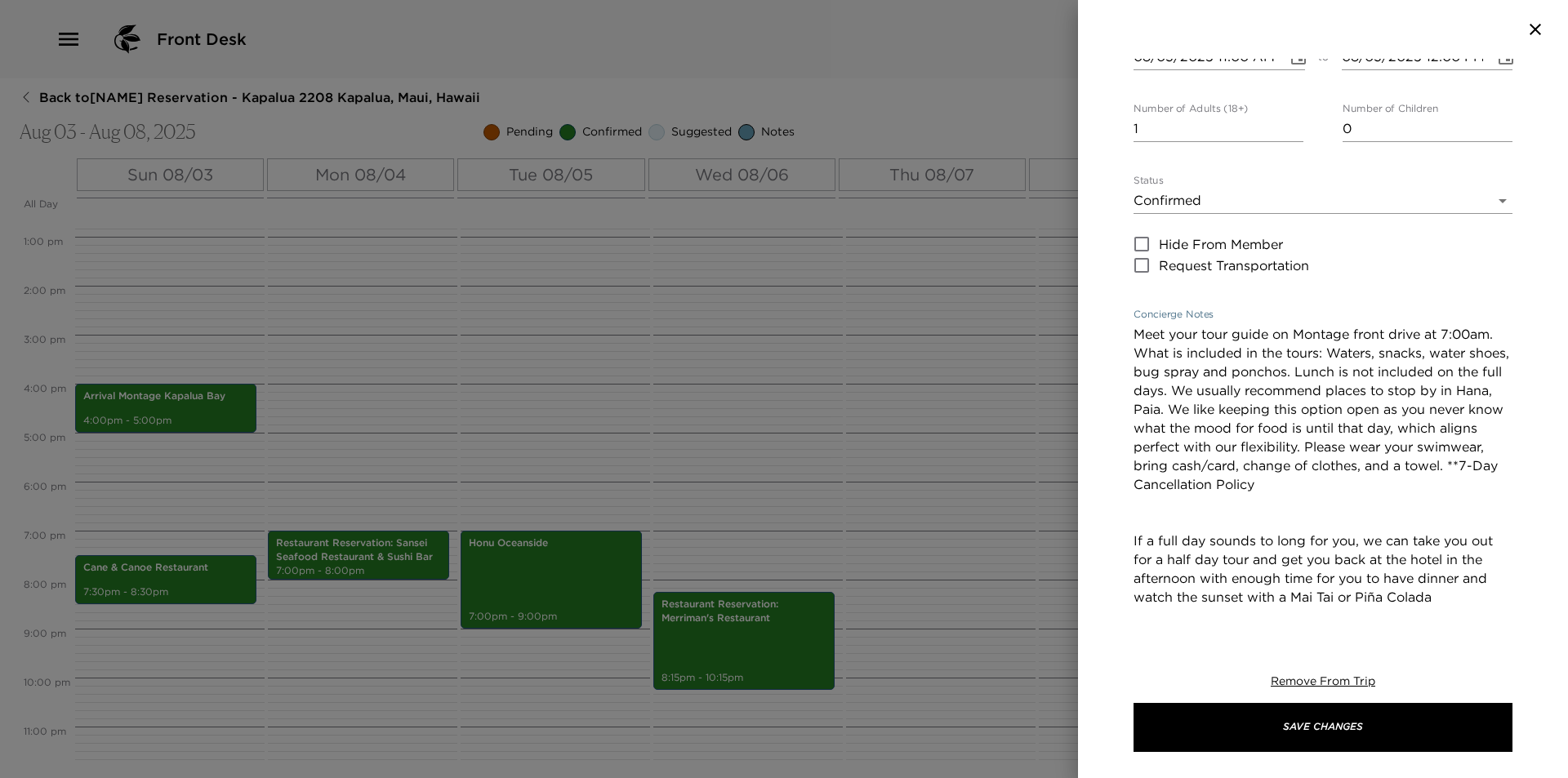 drag, startPoint x: 1481, startPoint y: 391, endPoint x: 1214, endPoint y: 409, distance: 267.60605 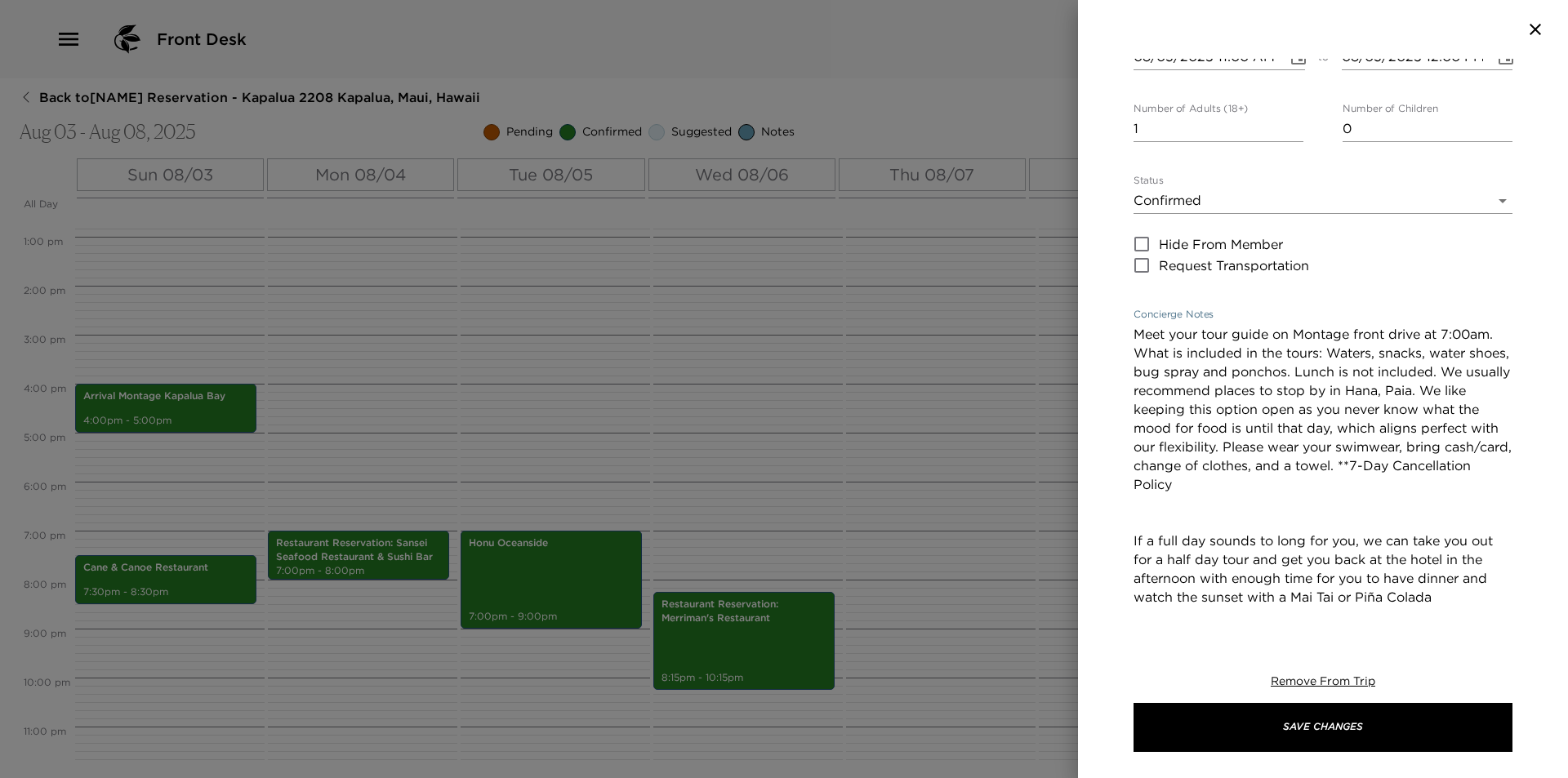 click on "Meet your tour guide on Montage front drive at 7:00am. What is included in the tours: Waters, snacks, water shoes, bug spray and ponchos. Lunch is not included. We usually recommend places to stop by in Hana, Paia. We like keeping this option open as you never know what the mood for food is until that day, which aligns perfect with our flexibility. Please wear your swimwear, bring cash/card, change of clothes, and a towel. **7-Day Cancellation Policy
If a full day sounds to long for you, we can take you out for a half day tour and get you back at the hotel in the afternoon with enough time for you to have dinner and watch the sunset with a Mai Tai or Piña Colada
We'll pick you up at 7:00am at your hotel, residence or anywhere on the island for free and drop you back around 1:00/2:00 pm at the end of our day." at bounding box center (1323, 513) 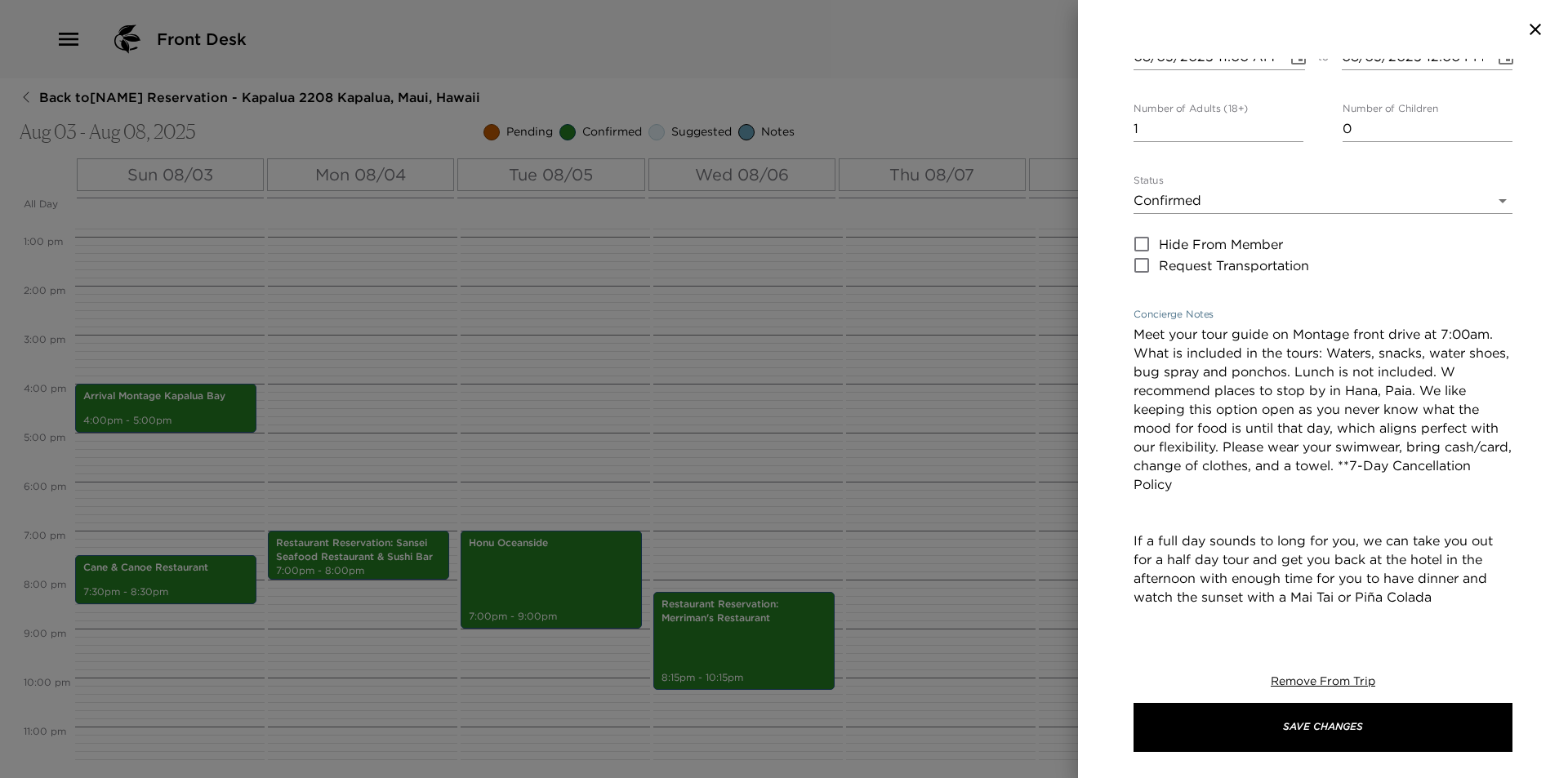 type on "Meet your tour guide on Montage front drive at 7:00am. What is included in the tours: Waters, snacks, water shoes, bug spray and ponchos. Lunch is not included. W recommend places to stop by in Hana, Paia. We like keeping this option open as you never know what the mood for food is until that day, which aligns perfect with our flexibility. Please wear your swimwear, bring cash/card, change of clothes, and a towel. **7-Day Cancellation Policy
If a full day sounds to long for you, we can take you out for a half day tour and get you back at the hotel in the afternoon with enough time for you to have dinner and watch the sunset with a Mai Tai or Piña Colada
We'll pick you up at 7:00am at your hotel, residence or anywhere on the island for free and drop you back around 1:00/2:00 pm at the end of our day." 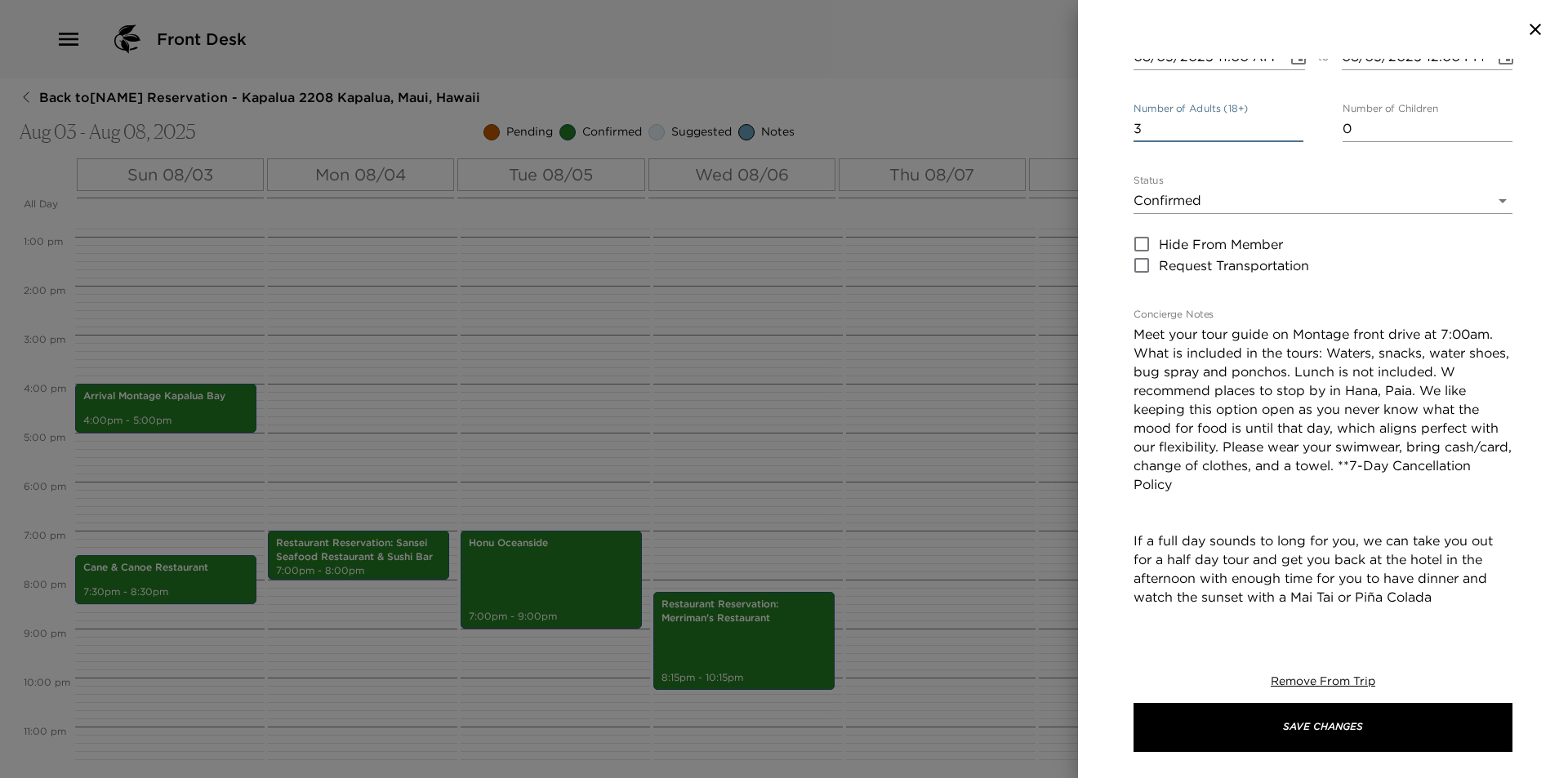 type on "3" 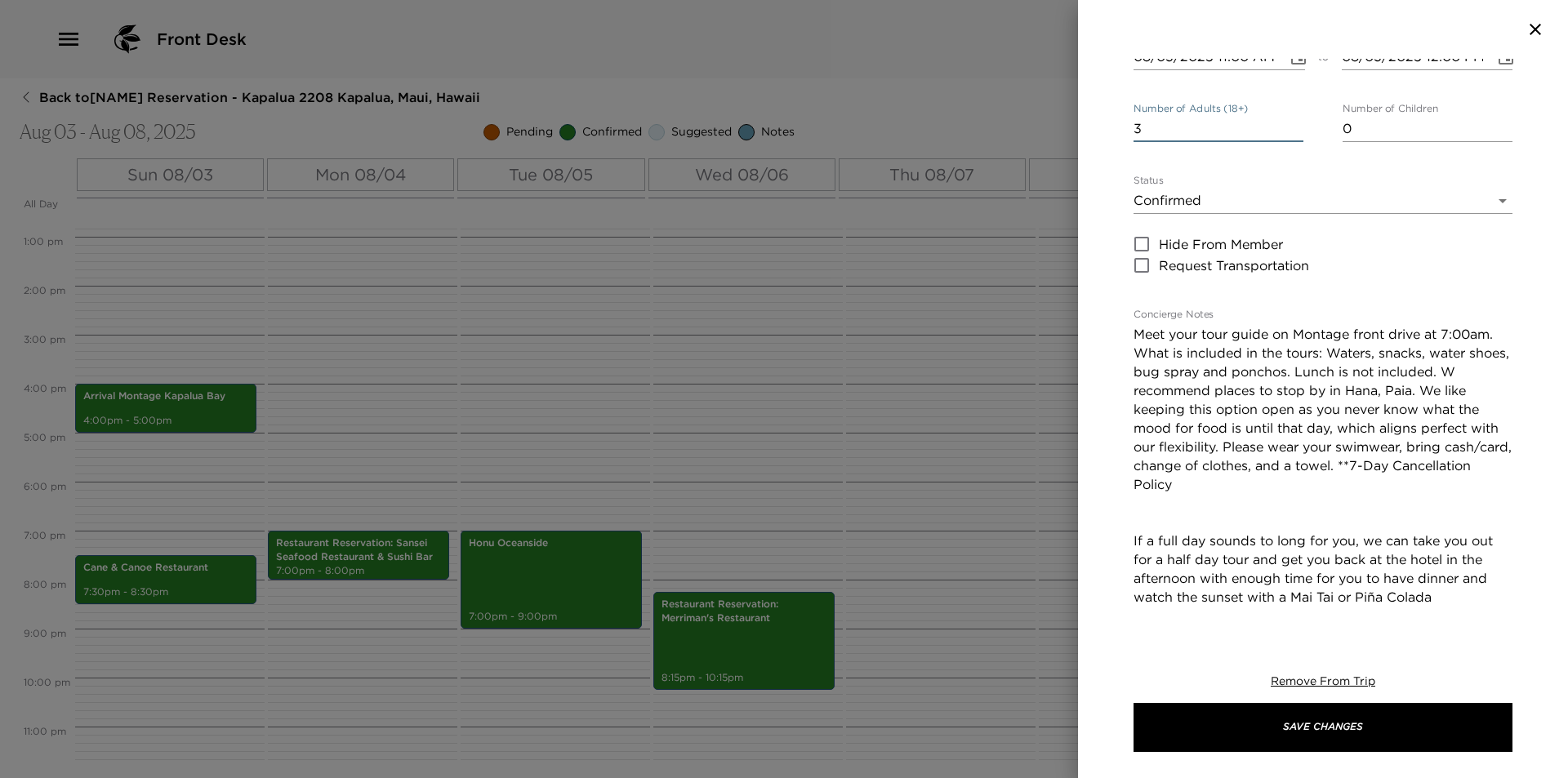 click on "Meet your tour guide on Montage front drive at 7:00am. What is included in the tours: Waters, snacks, water shoes, bug spray and ponchos. Lunch is not included. W recommend places to stop by in Hana, Paia. We like keeping this option open as you never know what the mood for food is until that day, which aligns perfect with our flexibility. Please wear your swimwear, bring cash/card, change of clothes, and a towel. **7-Day Cancellation Policy
If a full day sounds to long for you, we can take you out for a half day tour and get you back at the hotel in the afternoon with enough time for you to have dinner and watch the sunset with a Mai Tai or Piña Colada
We'll pick you up at 7:00am at your hotel, residence or anywhere on the island for free and drop you back around 1:00/2:00 pm at the end of our day." at bounding box center [1323, 513] 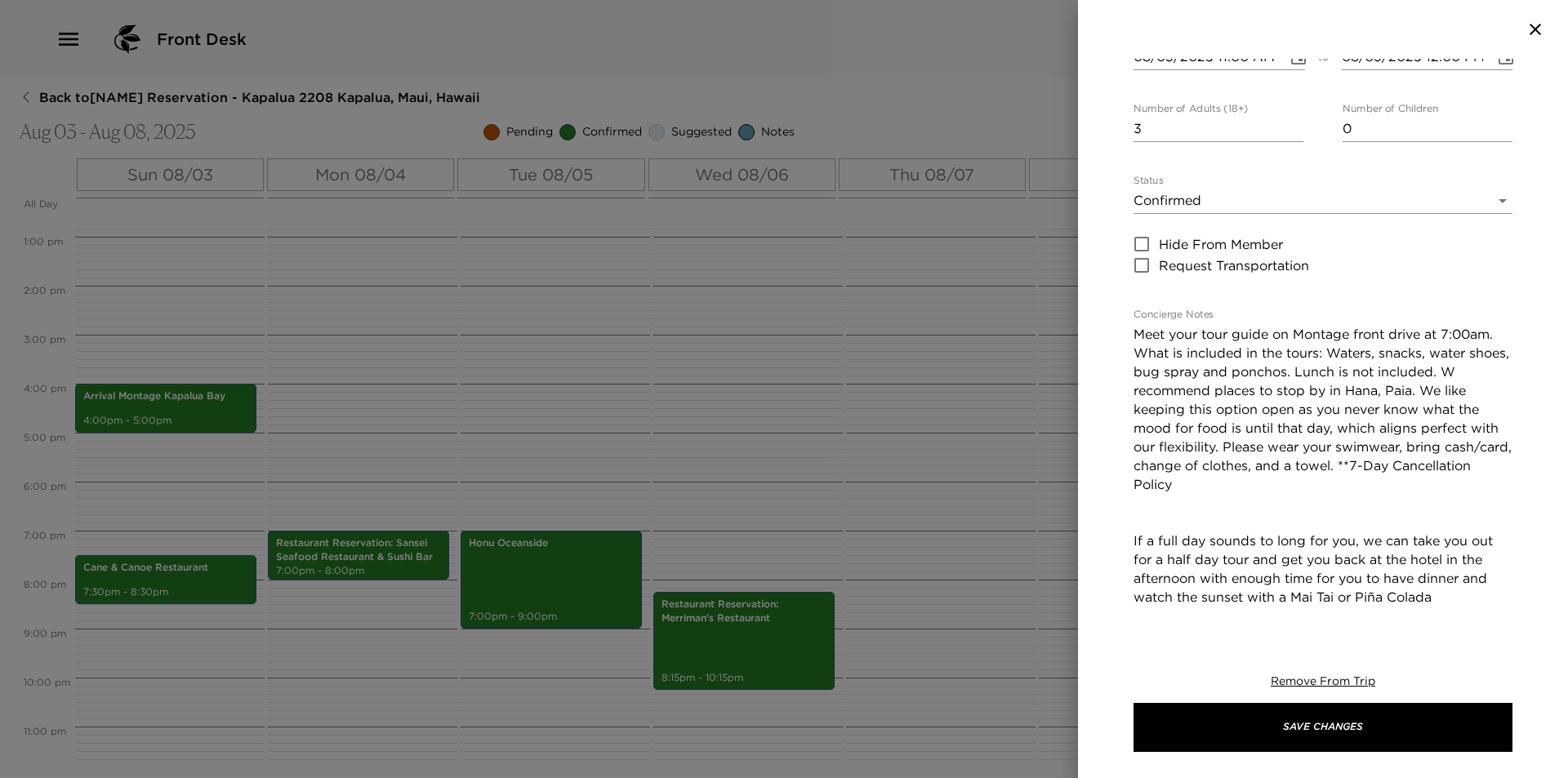 click on "Waterfall Hike: Keep It Simple Maui Start Date & Time 08/03/2025 11:00 AM to End Date & Time 08/03/2025 12:00 PM Number of Adults (18+) 3 Number of Children 0 Status Confirmed Confirmed Hide From Member Request Transportation Concierge Notes x Cost ​ x Address ​ 5095 Napilihau Street, Suite 112B
Lahaina HI 96761 x Phone Number ​ (808) 209 3535 Email ​ keepitsimplehawaii@gmail.com Website ​ https://keepitsimplehawaii.com/surf-lessons Cancellation Policy ​ undefined Recommended Attire ​ undefined Age Range ​ undefined Remove From Trip Save Changes" at bounding box center [1323, 340] 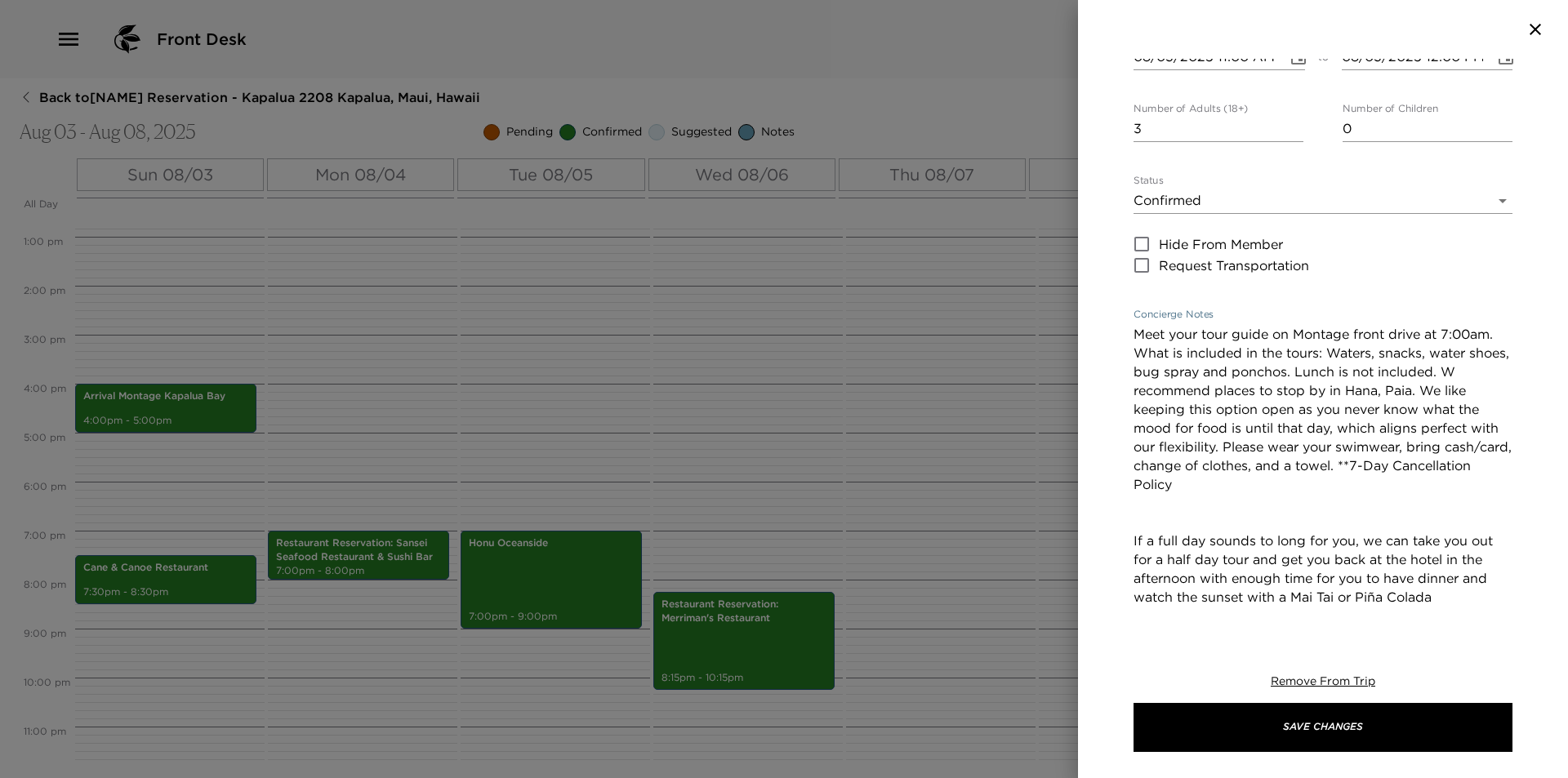 click on "Meet your tour guide on Montage front drive at 7:00am. What is included in the tours: Waters, snacks, water shoes, bug spray and ponchos. Lunch is not included. W recommend places to stop by in Hana, Paia. We like keeping this option open as you never know what the mood for food is until that day, which aligns perfect with our flexibility. Please wear your swimwear, bring cash/card, change of clothes, and a towel. **7-Day Cancellation Policy
If a full day sounds to long for you, we can take you out for a half day tour and get you back at the hotel in the afternoon with enough time for you to have dinner and watch the sunset with a Mai Tai or Piña Colada
We'll pick you up at 7:00am at your hotel, residence or anywhere on the island for free and drop you back around 1:00/2:00 pm at the end of our day." at bounding box center [1323, 513] 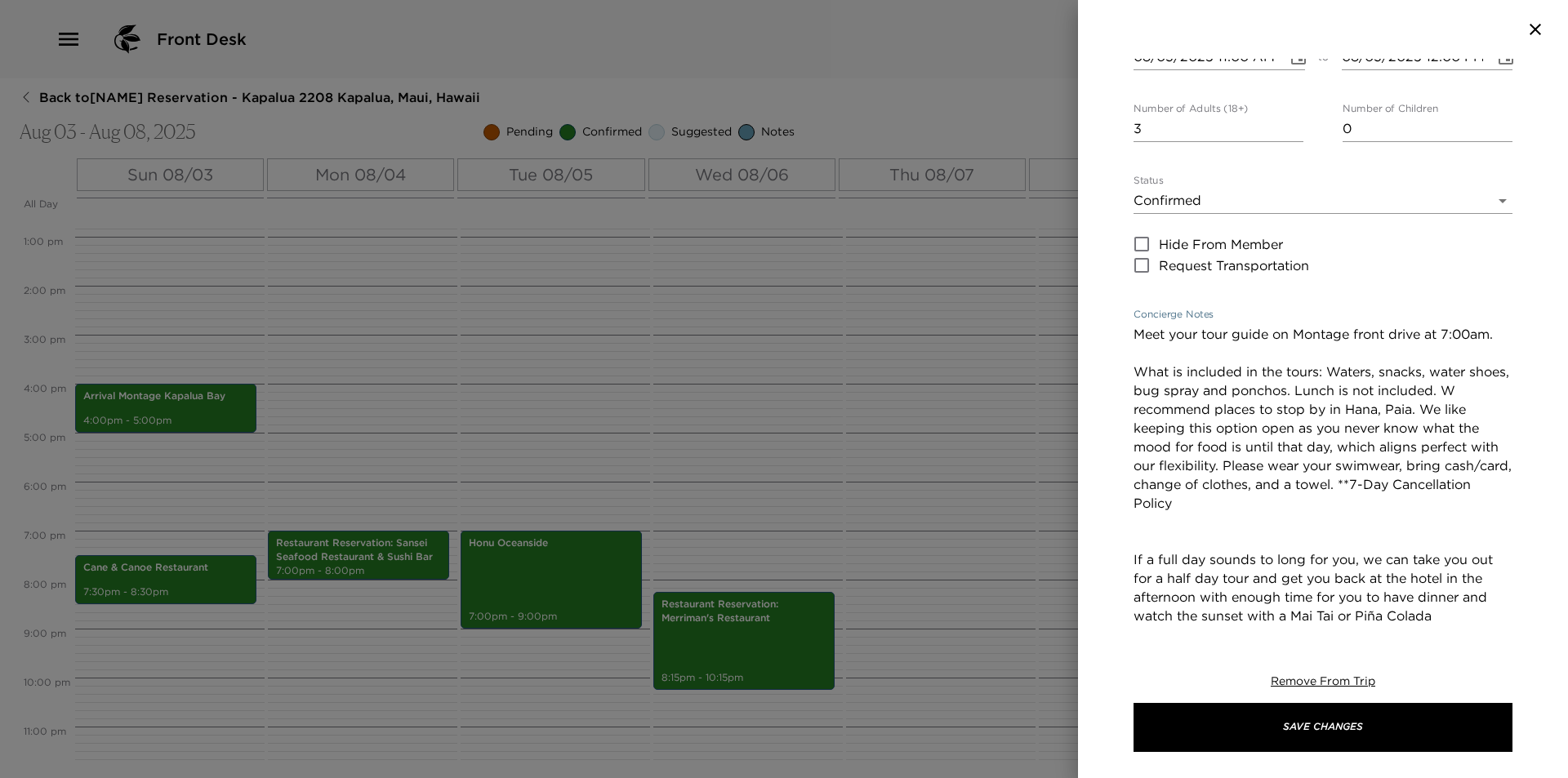 click on "Meet your tour guide on Montage front drive at 7:00am.
What is included in the tours: Waters, snacks, water shoes, bug spray and ponchos. Lunch is not included. W recommend places to stop by in Hana, Paia. We like keeping this option open as you never know what the mood for food is until that day, which aligns perfect with our flexibility. Please wear your swimwear, bring cash/card, change of clothes, and a towel. **7-Day Cancellation Policy
If a full day sounds to long for you, we can take you out for a half day tour and get you back at the hotel in the afternoon with enough time for you to have dinner and watch the sunset with a Mai Tai or Piña Colada
We'll pick you up at 7:00am at your hotel, residence or anywhere on the island for free and drop you back around 1:00/2:00 pm at the end of our day." at bounding box center [1323, 522] 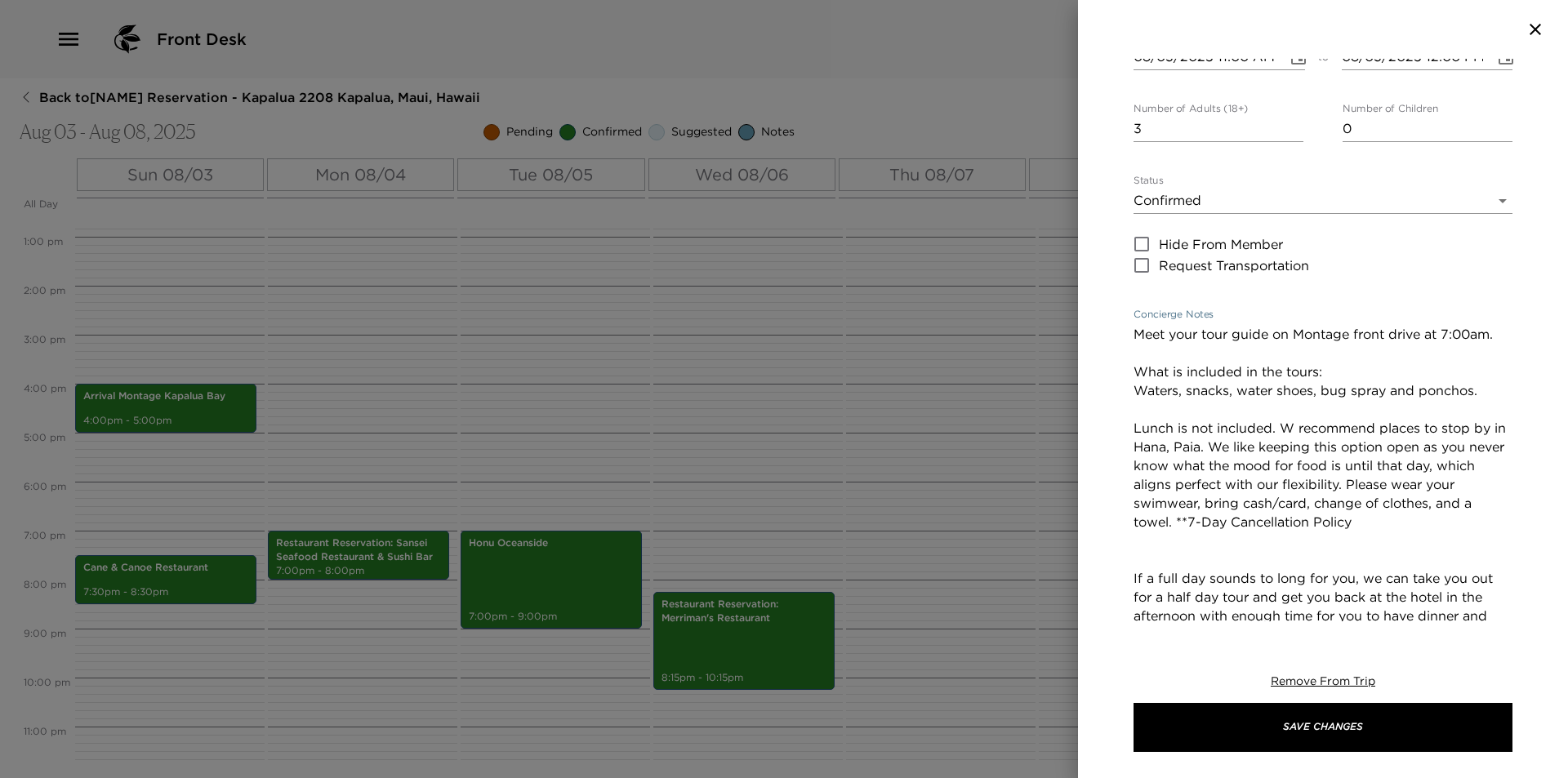 drag, startPoint x: 1270, startPoint y: 447, endPoint x: 1393, endPoint y: 459, distance: 123.58398 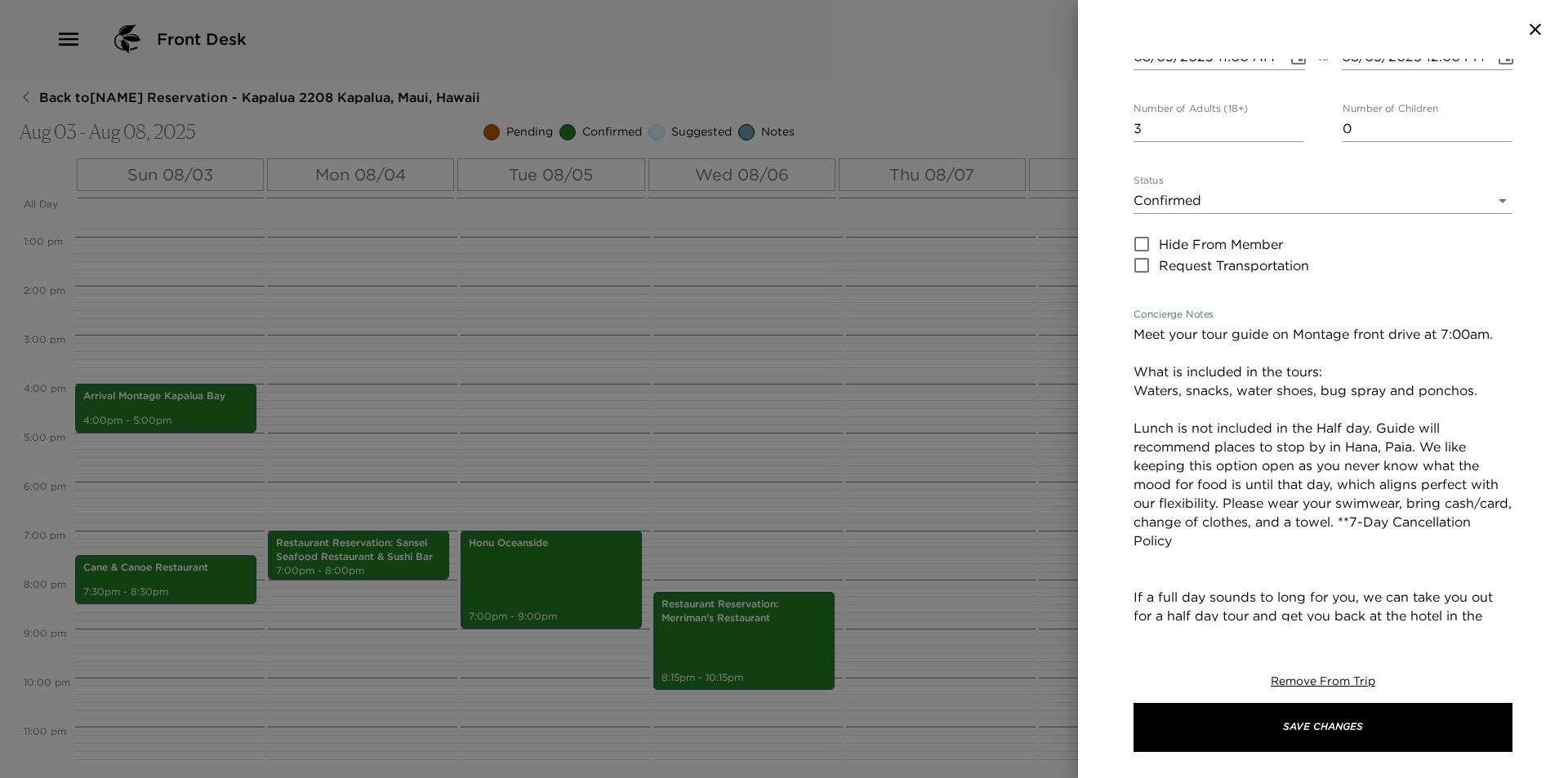 click on "Meet your tour guide on Montage front drive at 7:00am.
What is included in the tours:
Waters, snacks, water shoes, bug spray and ponchos.
Lunch is not included in the Half day. Guide will recommend places to stop by in Hana, Paia. We like keeping this option open as you never know what the mood for food is until that day, which aligns perfect with our flexibility. Please wear your swimwear, bring cash/card, change of clothes, and a towel. **7-Day Cancellation Policy
If a full day sounds to long for you, we can take you out for a half day tour and get you back at the hotel in the afternoon with enough time for you to have dinner and watch the sunset with a Mai Tai or Piña Colada
We'll pick you up at 7:00am at your hotel, residence or anywhere on the island for free and drop you back around 1:00/2:00 pm at the end of our day." at bounding box center [1323, 540] 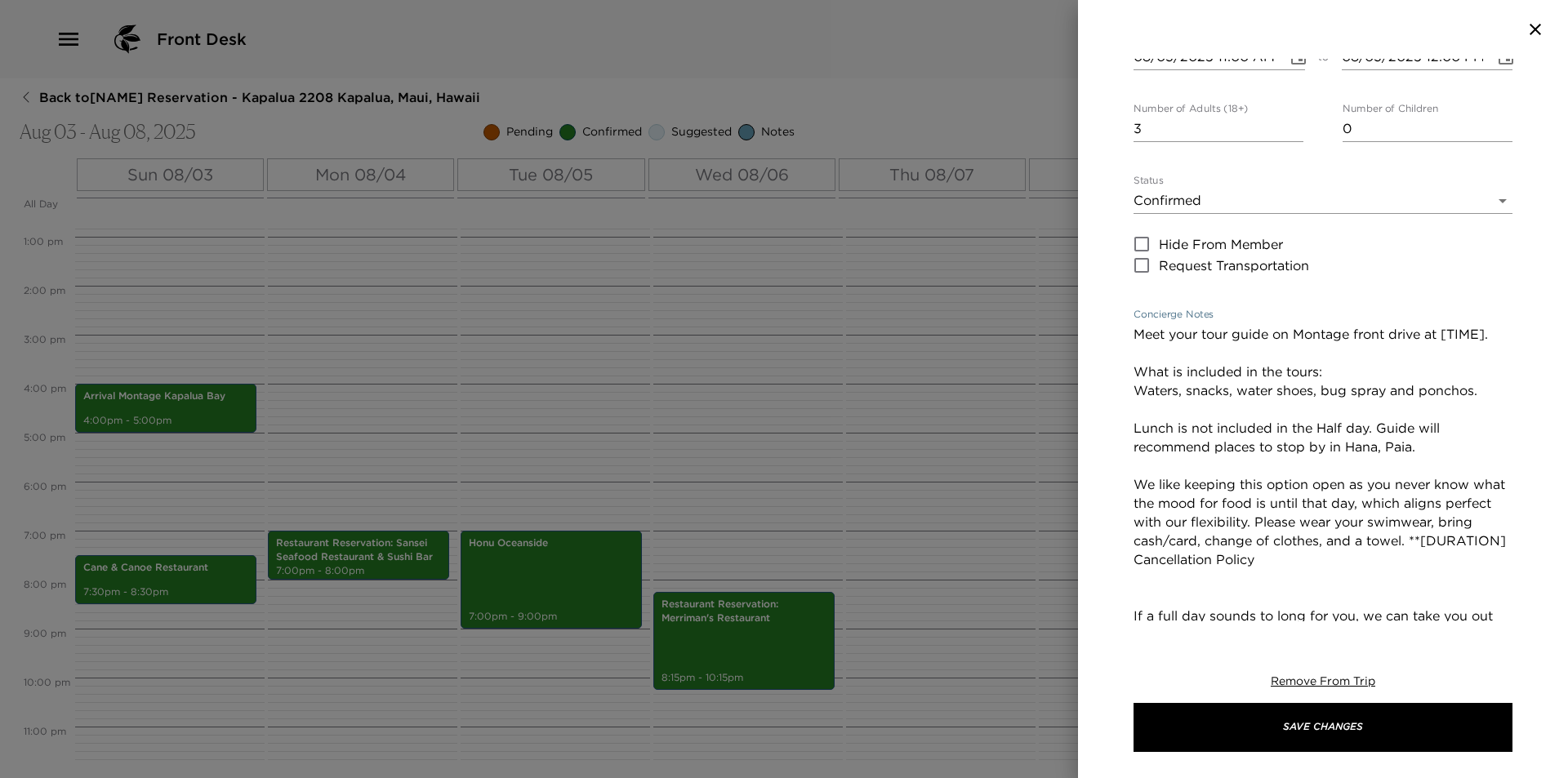 click on "Meet your tour guide on Montage front drive at 7:00am.
What is included in the tours:
Waters, snacks, water shoes, bug spray and ponchos.
Lunch is not included in the Half day. Guide will recommend places to stop by in Hana, Paia.
We like keeping this option open as you never know what the mood for food is until that day, which aligns perfect with our flexibility. Please wear your swimwear, bring cash/card, change of clothes, and a towel. **7-Day Cancellation Policy
If a full day sounds to long for you, we can take you out for a half day tour and get you back at the hotel in the afternoon with enough time for you to have dinner and watch the sunset with a Mai Tai or Piña Colada
We'll pick you up at 7:00am at your hotel, residence or anywhere on the island for free and drop you back around 1:00/2:00 pm at the end of our day." at bounding box center (1323, 550) 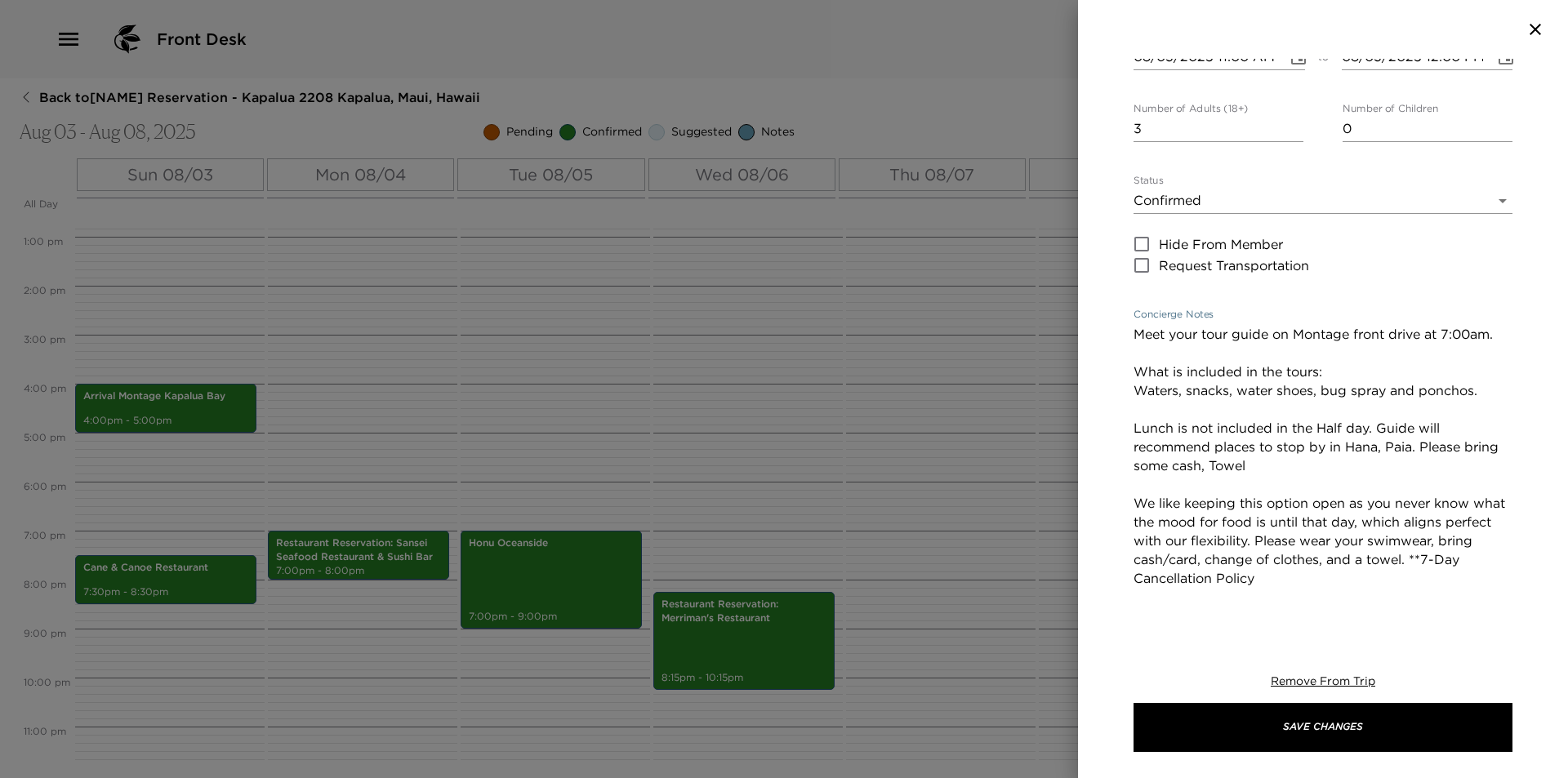 drag, startPoint x: 1300, startPoint y: 560, endPoint x: 1115, endPoint y: 528, distance: 187.74717 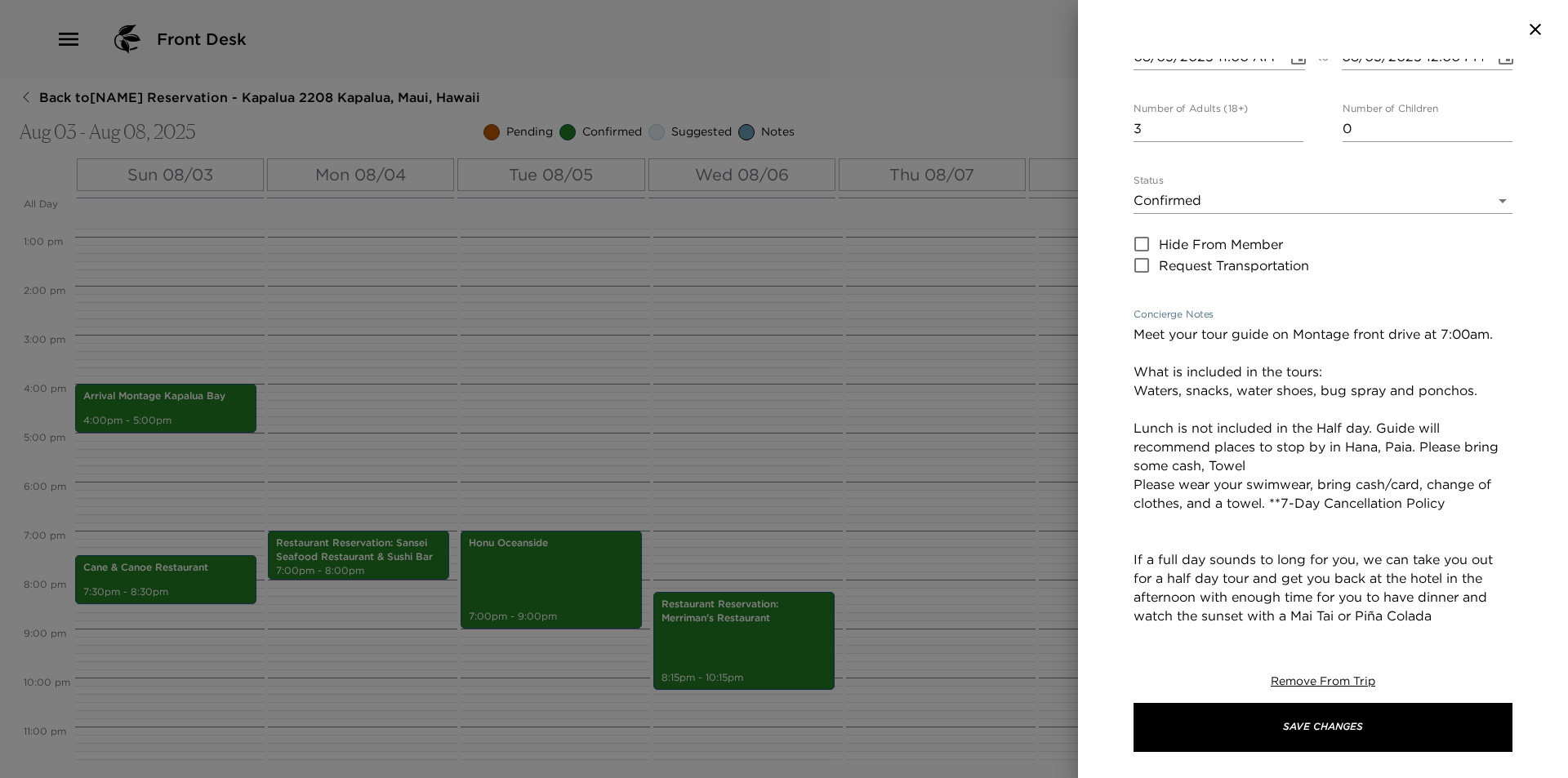 click on "Meet your tour guide on Montage front drive at 7:00am.
What is included in the tours:
Waters, snacks, water shoes, bug spray and ponchos.
Lunch is not included in the Half day. Guide will recommend places to stop by in Hana, Paia. Please bring some cash, Towel
Please wear your swimwear, bring cash/card, change of clothes, and a towel. **7-Day Cancellation Policy
If a full day sounds to long for you, we can take you out for a half day tour and get you back at the hotel in the afternoon with enough time for you to have dinner and watch the sunset with a Mai Tai or Piña Colada
We'll pick you up at 7:00am at your hotel, residence or anywhere on the island for free and drop you back around 1:00/2:00 pm at the end of our day." at bounding box center (1323, 522) 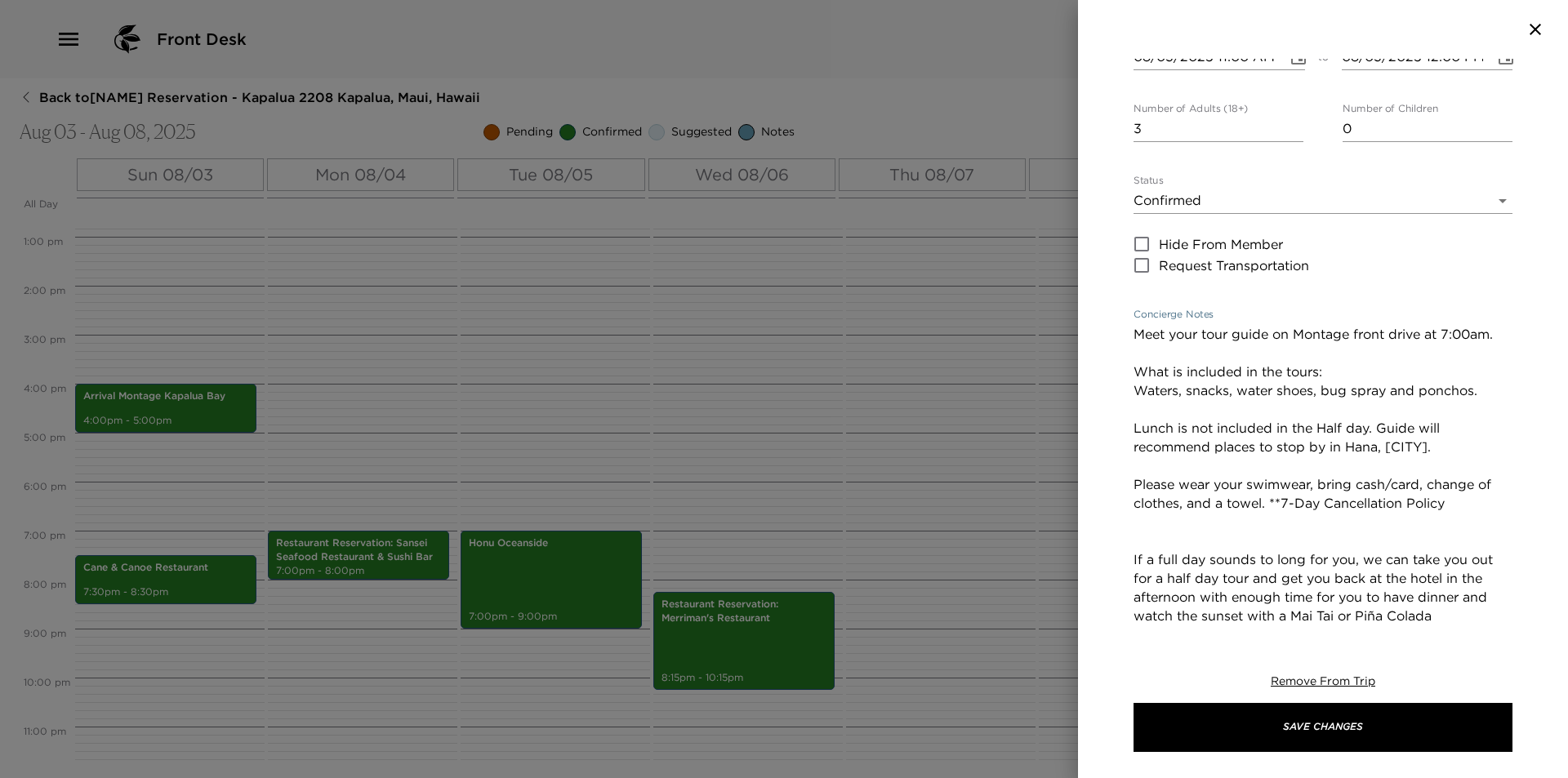 click on "Meet your tour guide on Montage front drive at 7:00am.
What is included in the tours:
Waters, snacks, water shoes, bug spray and ponchos.
Lunch is not included in the Half day. Guide will recommend places to stop by in Hana, Paia.
Please wear your swimwear, bring cash/card, change of clothes, and a towel. **7-Day Cancellation Policy
If a full day sounds to long for you, we can take you out for a half day tour and get you back at the hotel in the afternoon with enough time for you to have dinner and watch the sunset with a Mai Tai or Piña Colada
We'll pick you up at 7:00am at your hotel, residence or anywhere on the island for free and drop you back around 1:00/2:00 pm at the end of our day." at bounding box center (1323, 522) 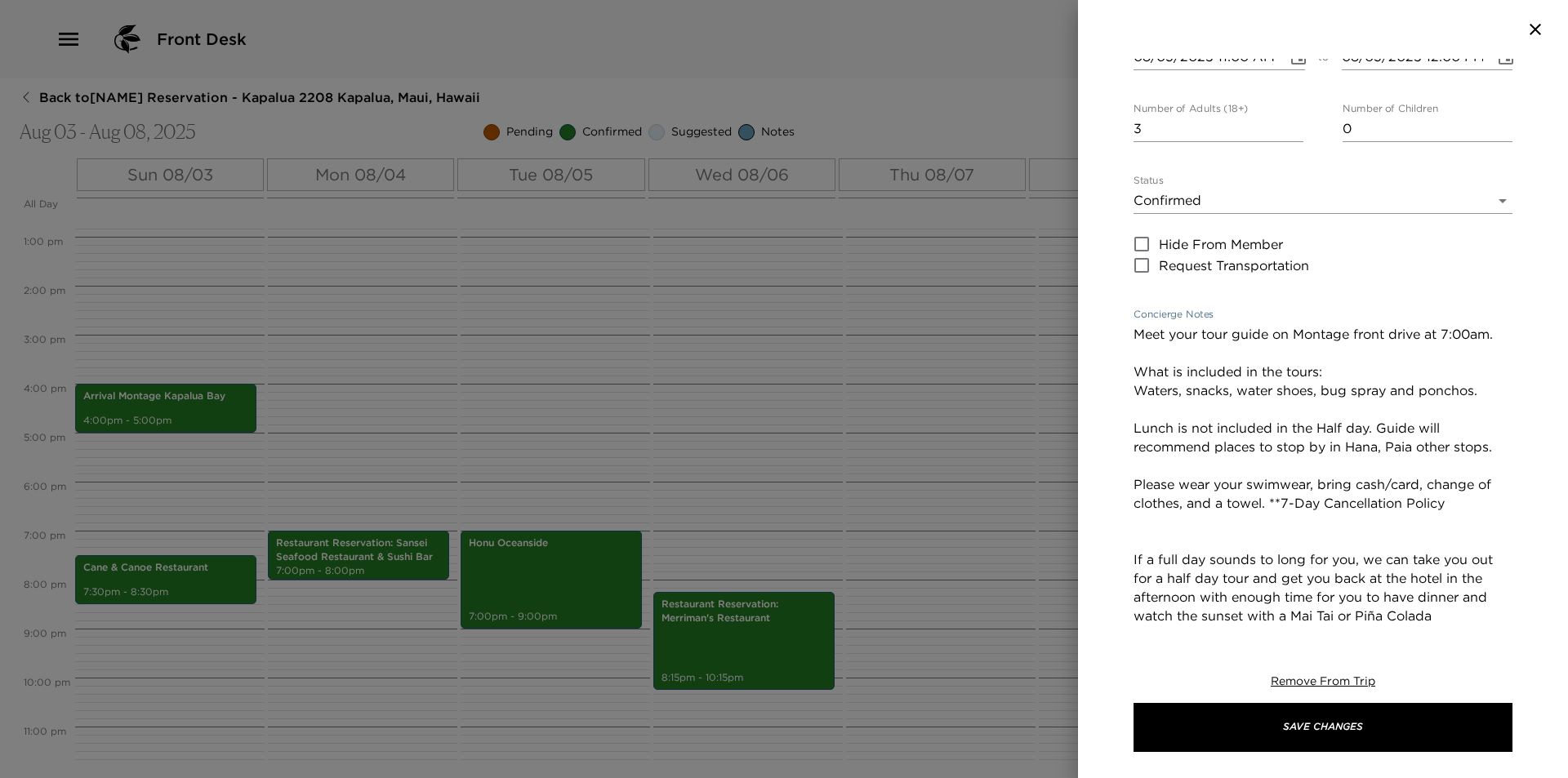 scroll, scrollTop: 302, scrollLeft: 0, axis: vertical 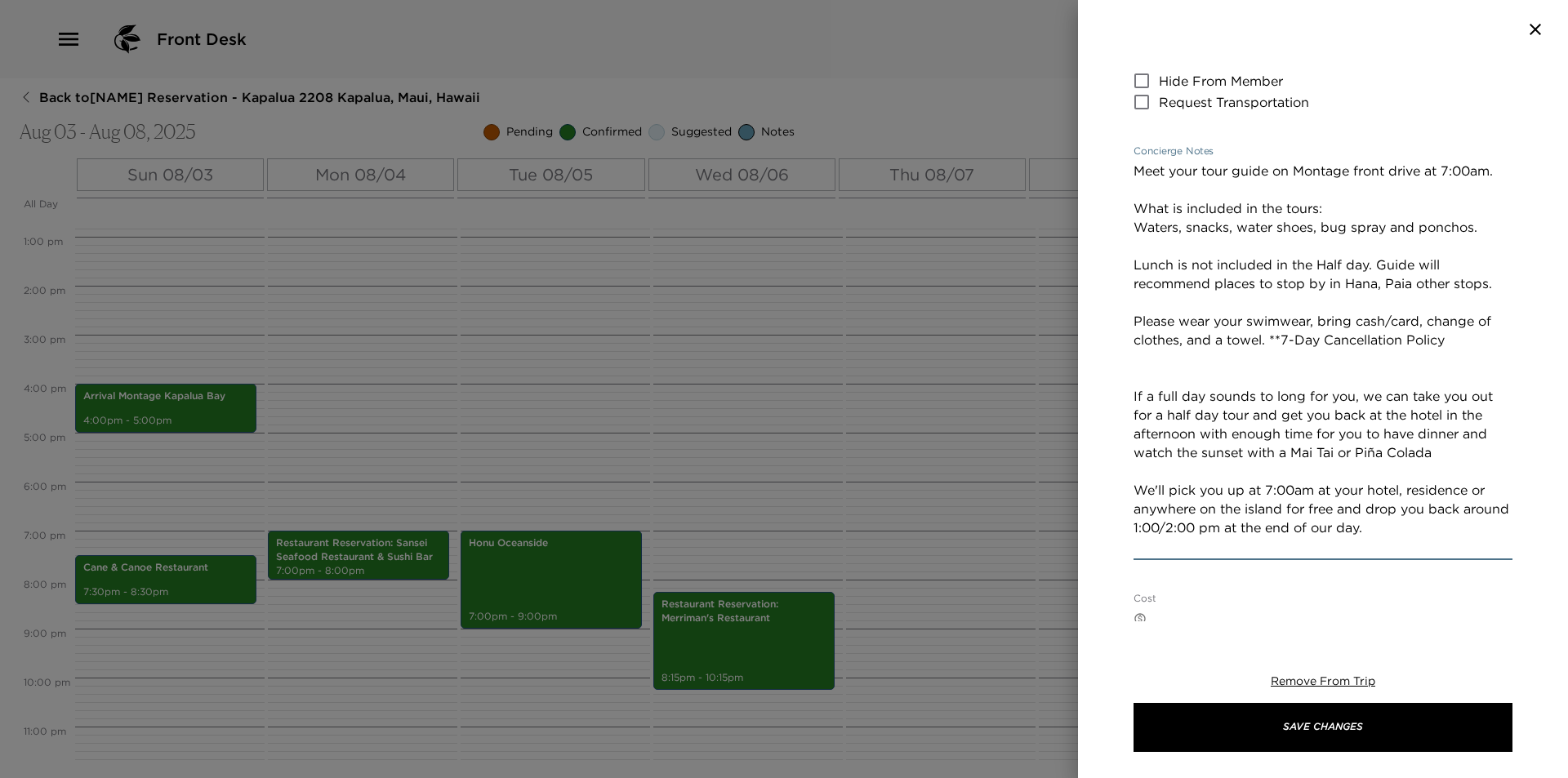 drag, startPoint x: 1448, startPoint y: 469, endPoint x: 1102, endPoint y: 423, distance: 349.0444 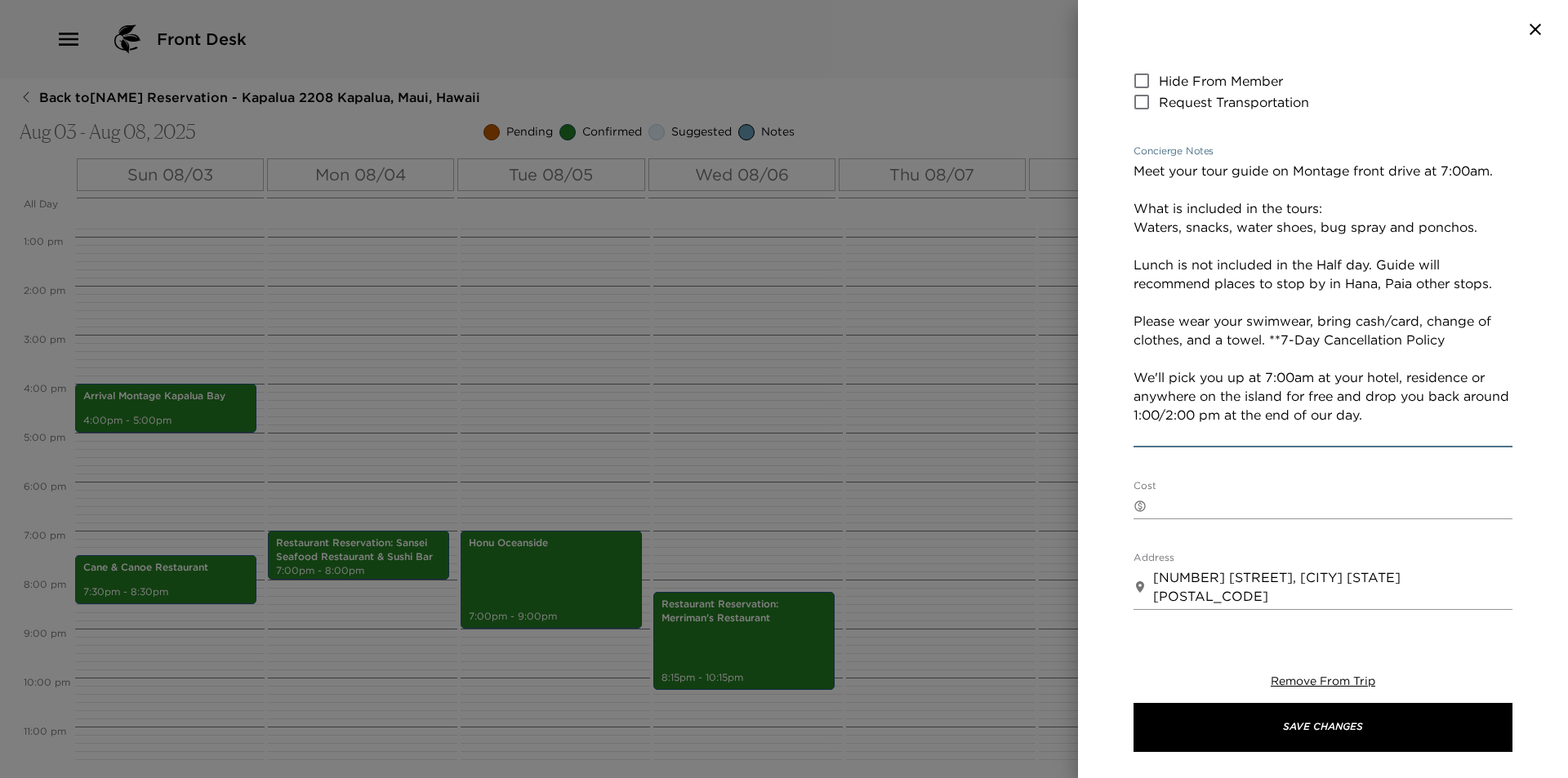 drag, startPoint x: 1445, startPoint y: 355, endPoint x: 1267, endPoint y: 355, distance: 178 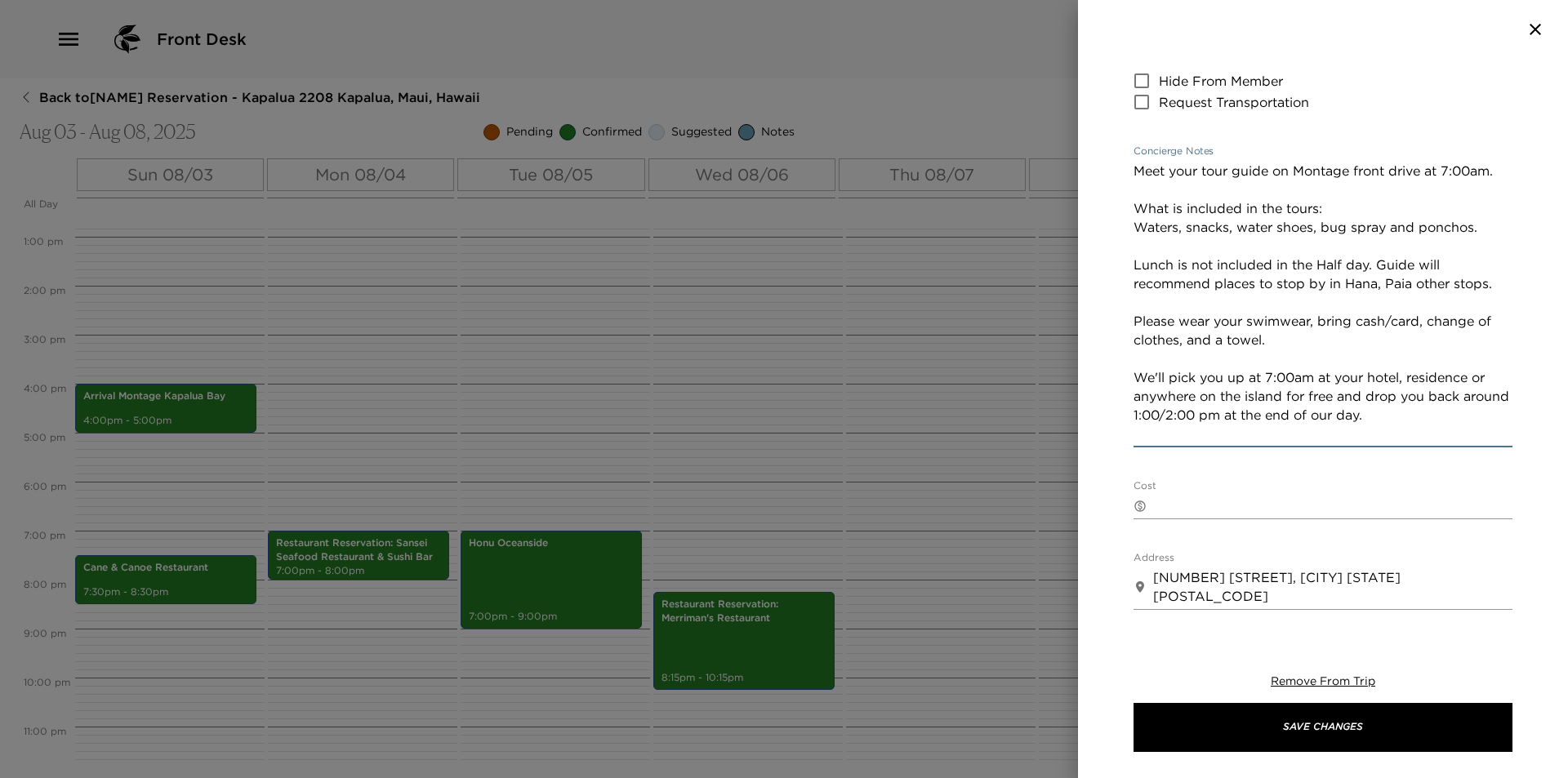 click on "Meet your tour guide on Montage front drive at 7:00am.
What is included in the tours:
Waters, snacks, water shoes, bug spray and ponchos.
Lunch is not included in the Half day. Guide will recommend places to stop by in Hana, Paia other stops.
Please wear your swimwear, bring cash/card, change of clothes, and a towel.
We'll pick you up at 7:00am at your hotel, residence or anywhere on the island for free and drop you back around 1:00/2:00 pm at the end of our day." at bounding box center (1323, 302) 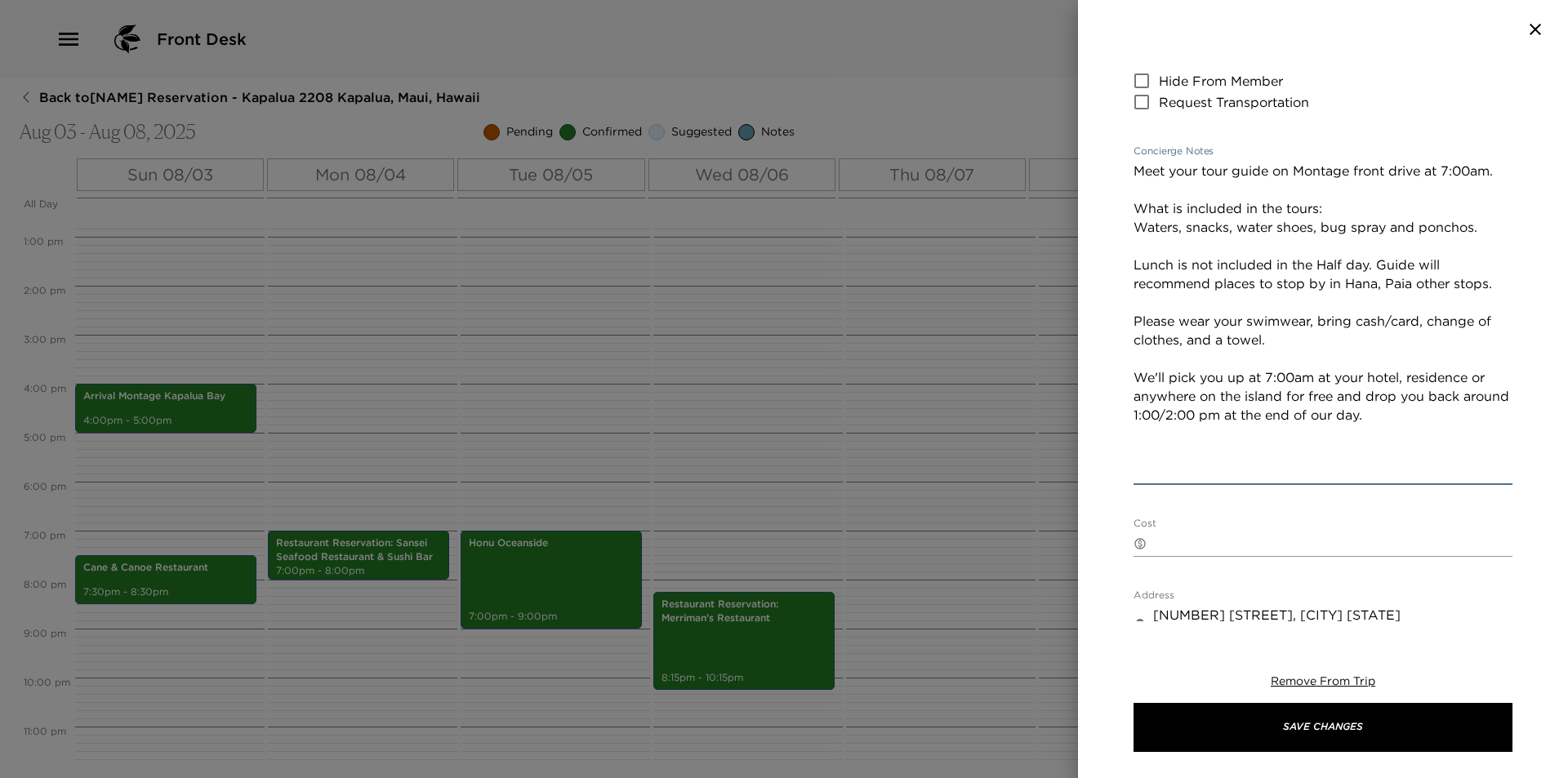 paste on "**7-Day Cancellation Policy" 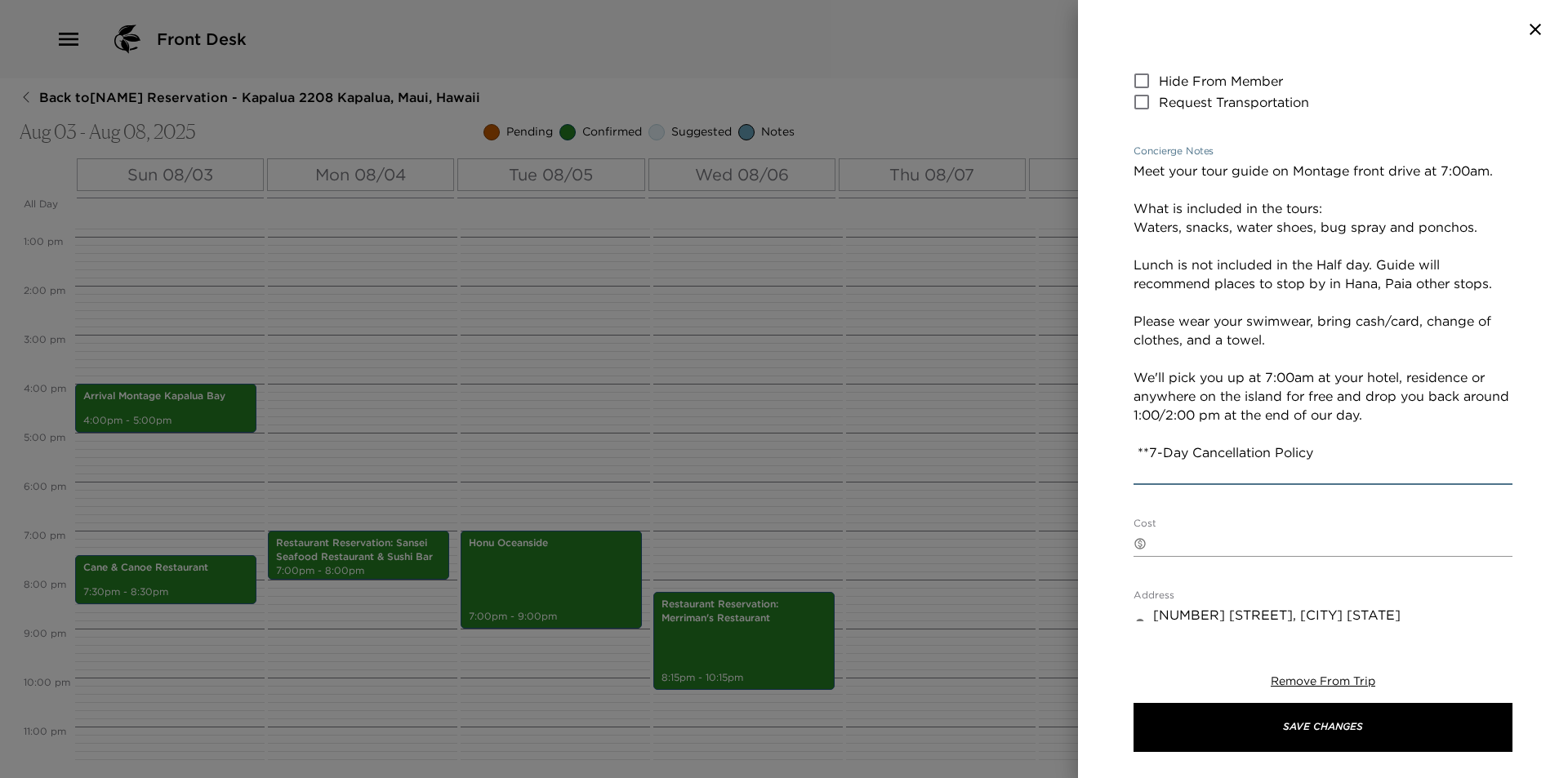 click on "Meet your tour guide on Montage front drive at 7:00am.
What is included in the tours:
Waters, snacks, water shoes, bug spray and ponchos.
Lunch is not included in the Half day. Guide will recommend places to stop by in Hana, Paia other stops.
Please wear your swimwear, bring cash/card, change of clothes, and a towel.
We'll pick you up at 7:00am at your hotel, residence or anywhere on the island for free and drop you back around 1:00/2:00 pm at the end of our day.
**7-Day Cancellation Policy" at bounding box center [1323, 321] 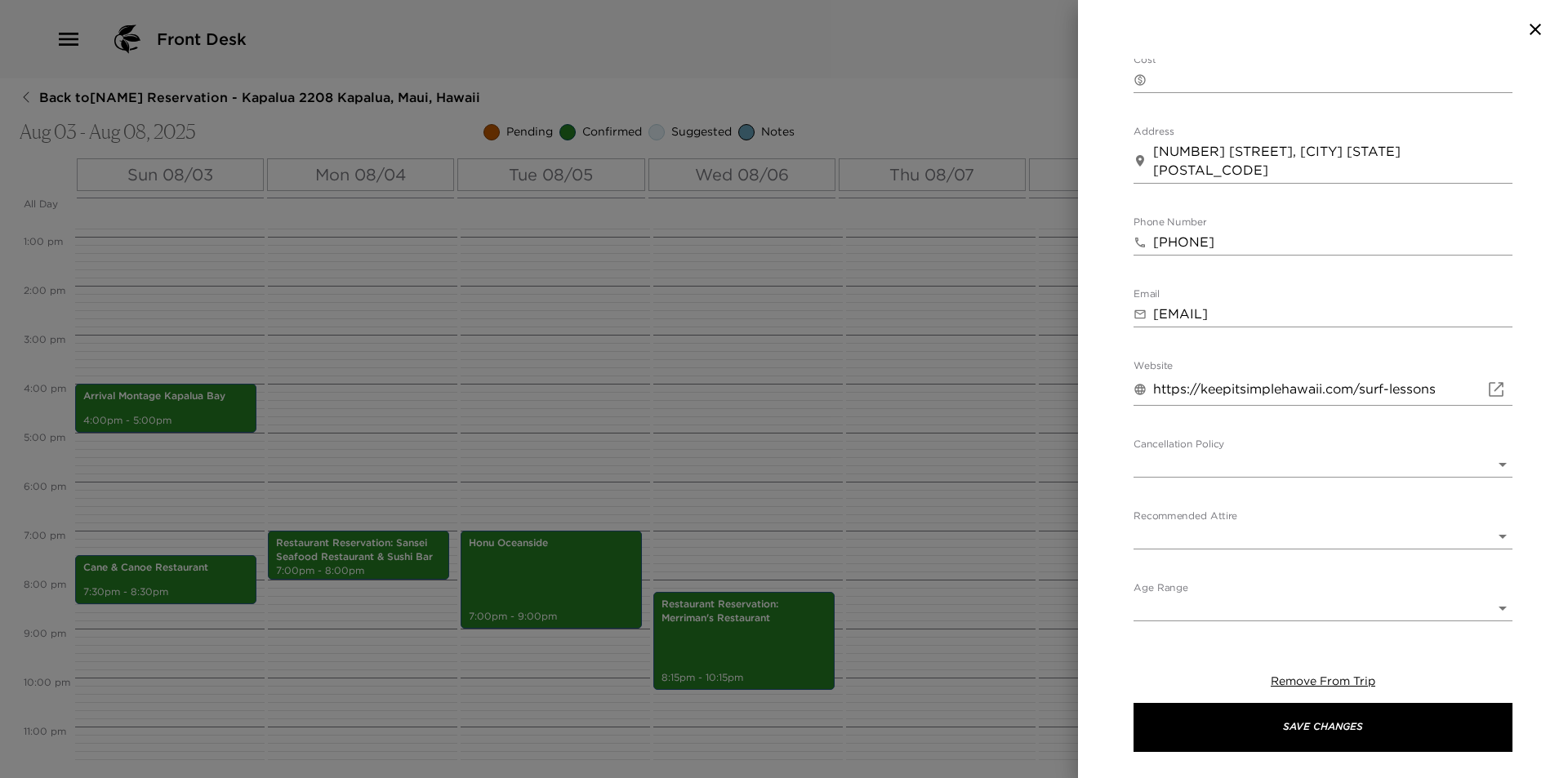 scroll, scrollTop: 0, scrollLeft: 0, axis: both 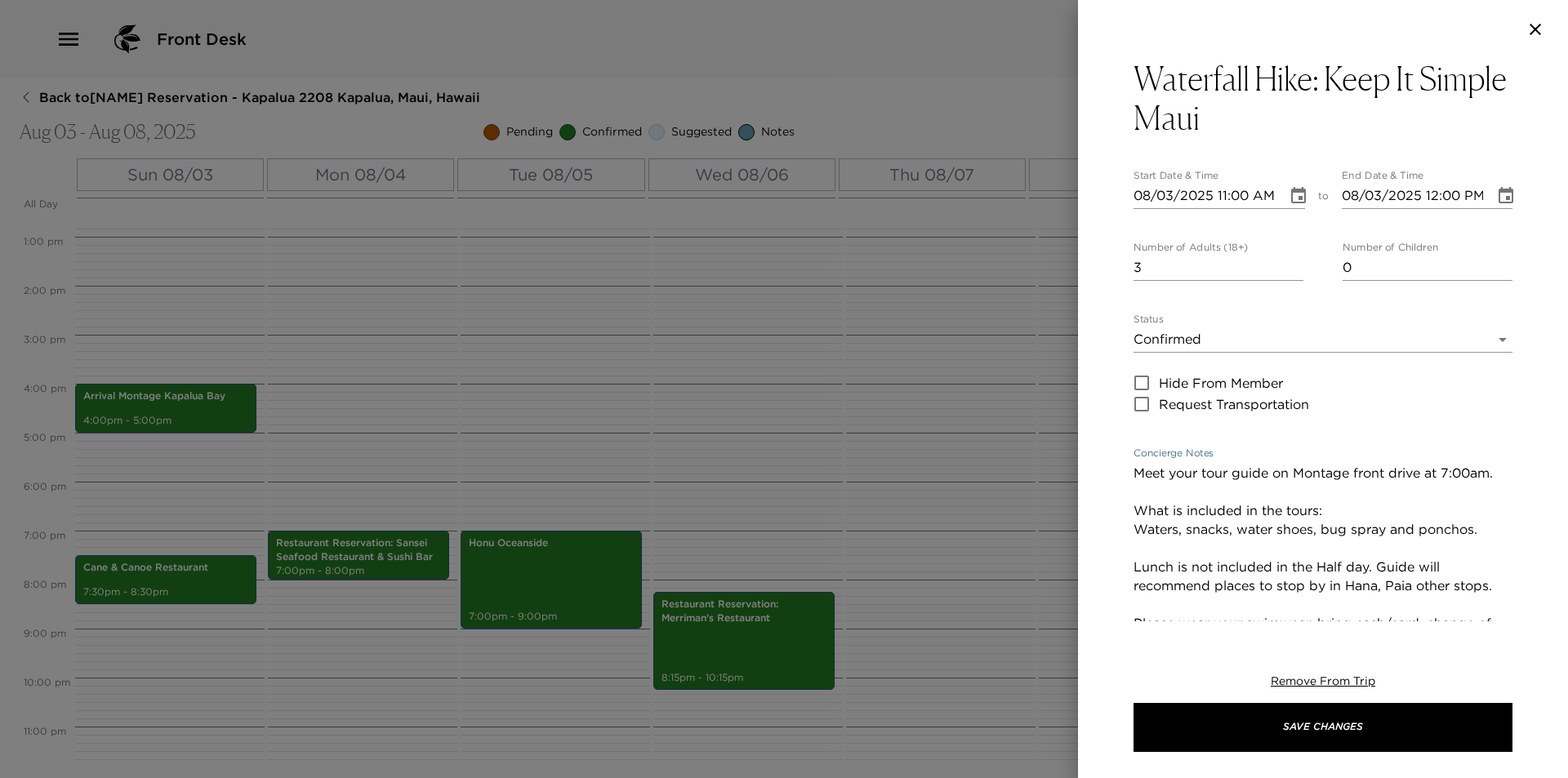 type on "Meet your tour guide on Montage front drive at 7:00am.
What is included in the tours:
Waters, snacks, water shoes, bug spray and ponchos.
Lunch is not included in the Half day. Guide will recommend places to stop by in Hana, Paia other stops.
Please wear your swimwear, bring cash/card, change of clothes, and a towel.
We'll pick you up at 7:00am at your hotel, residence or anywhere on the island for free and drop you back around 1:00/2:00 pm at the end of our day.
**7-Day Cancellation Policy" 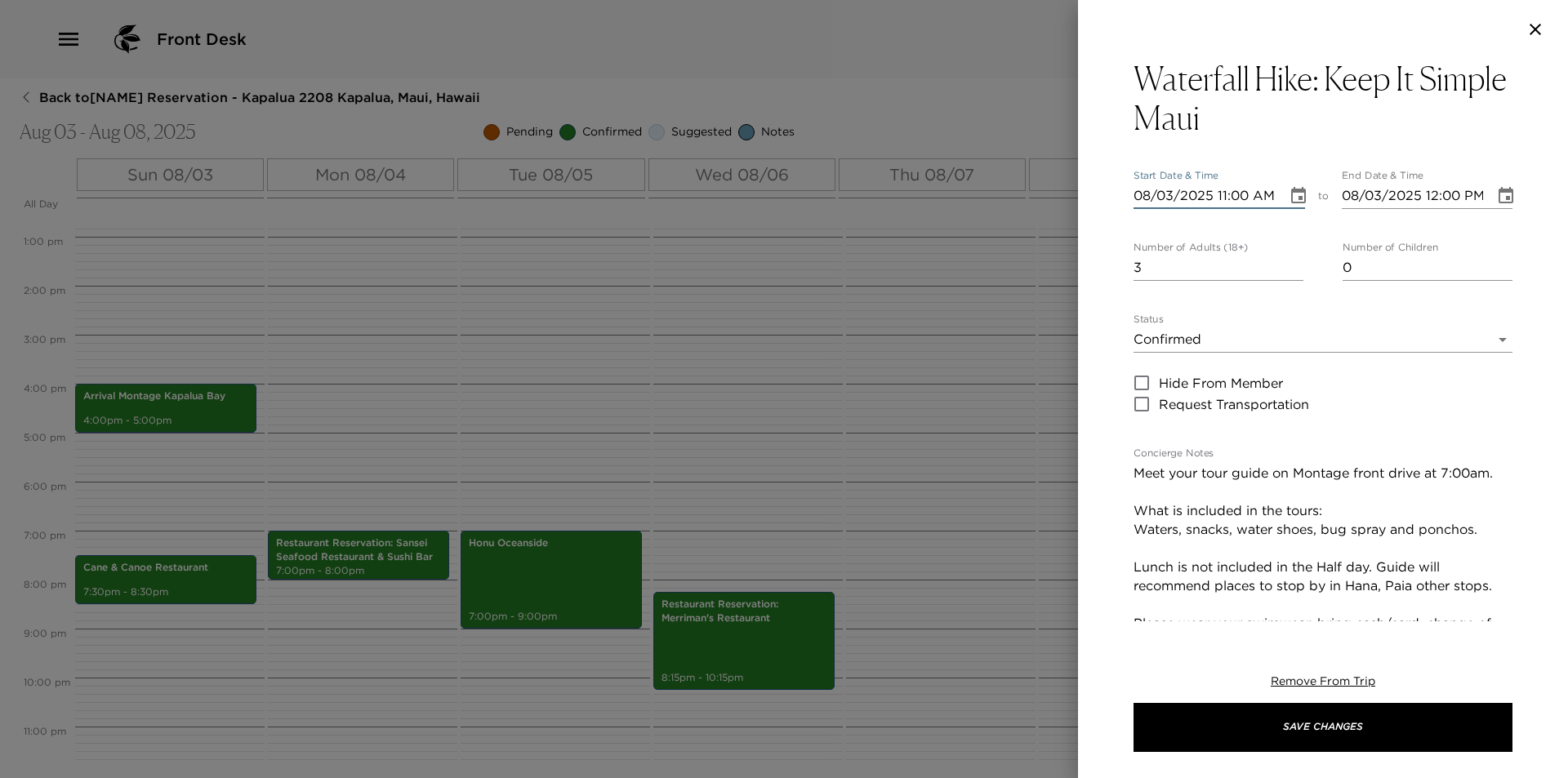 click on "08/03/2025 11:00 AM" at bounding box center [1205, 196] 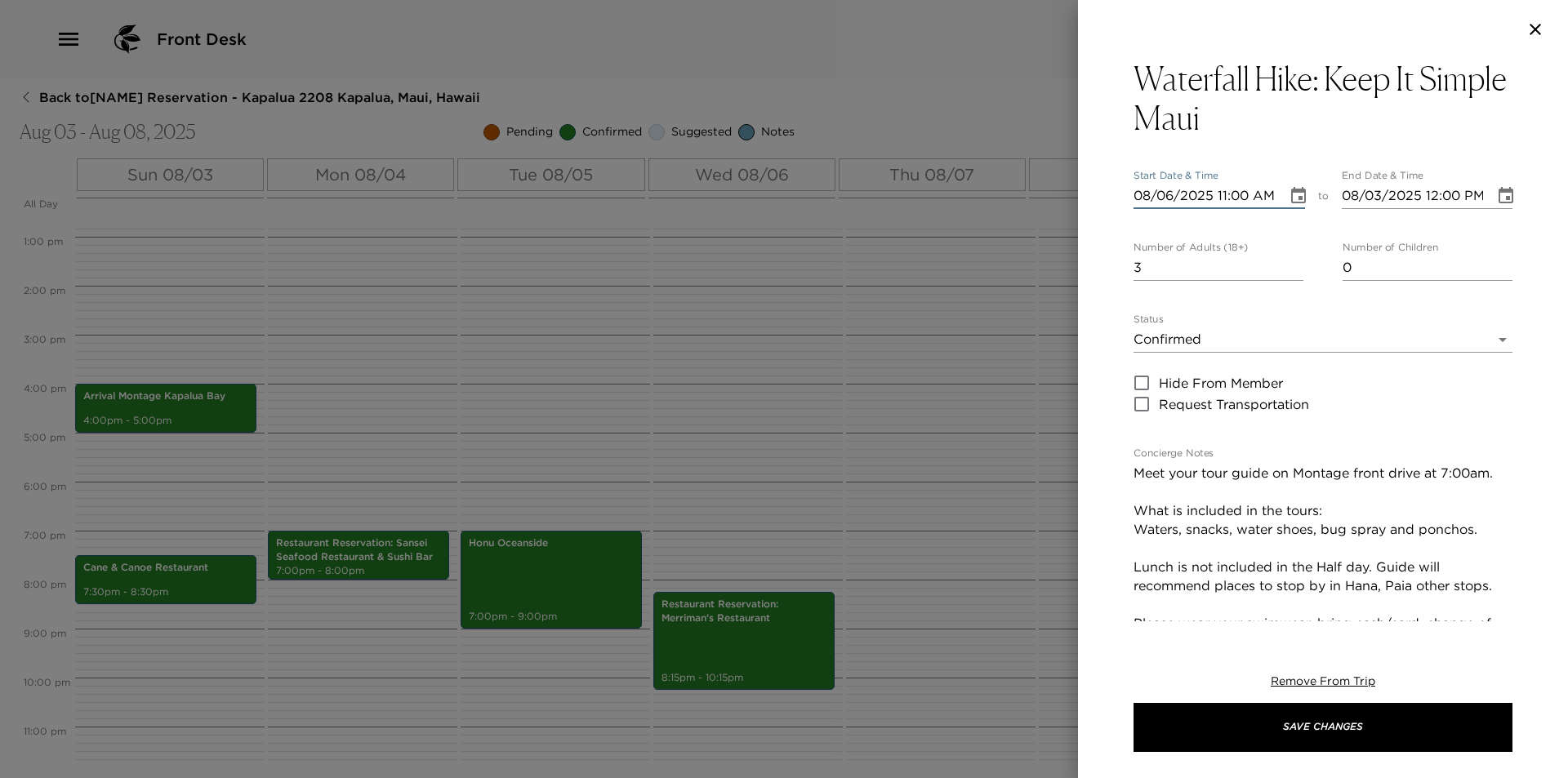 type on "08/06/2025 12:00 PM" 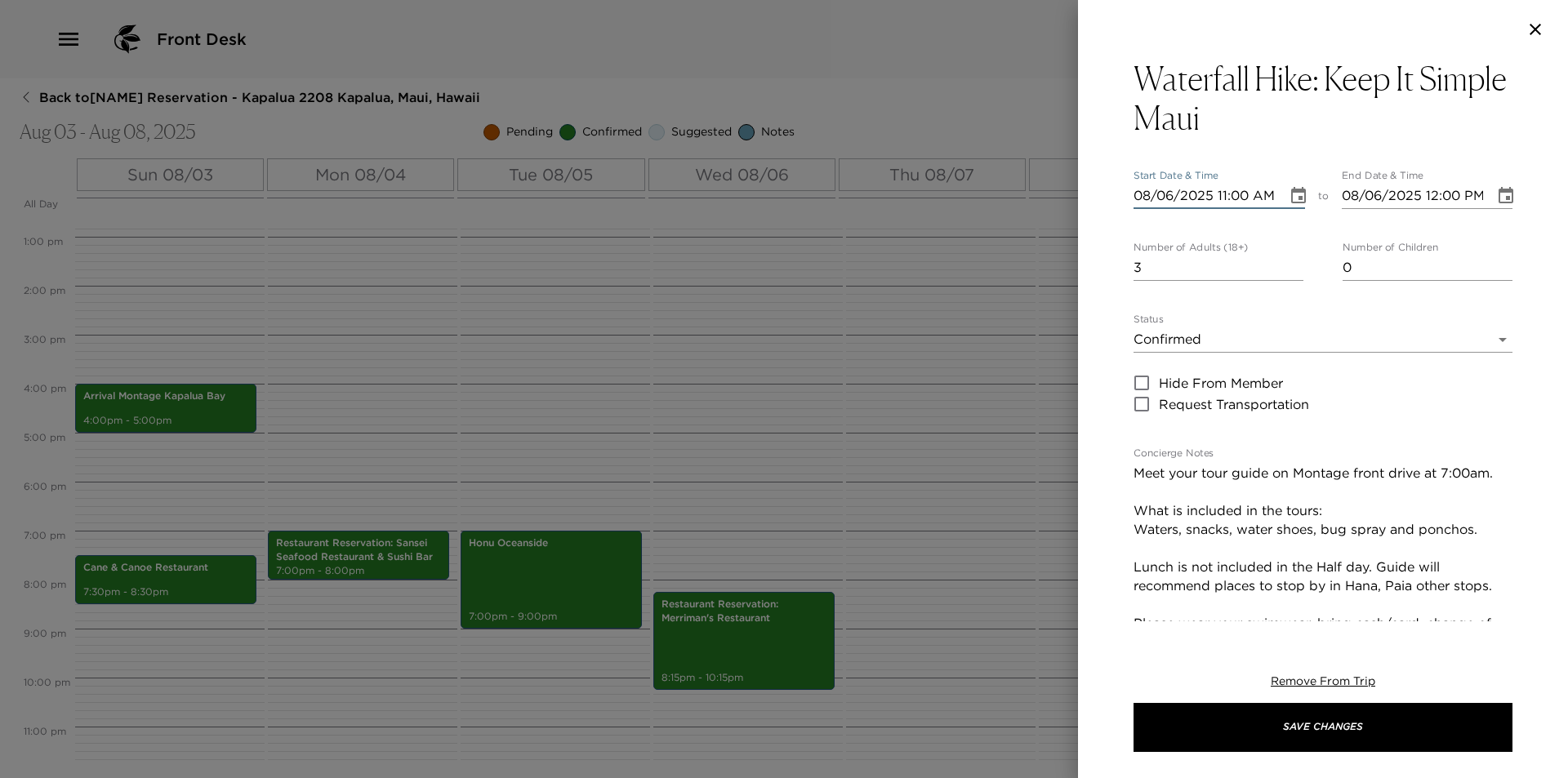 click on "08/06/2025 11:00 AM" at bounding box center (1205, 196) 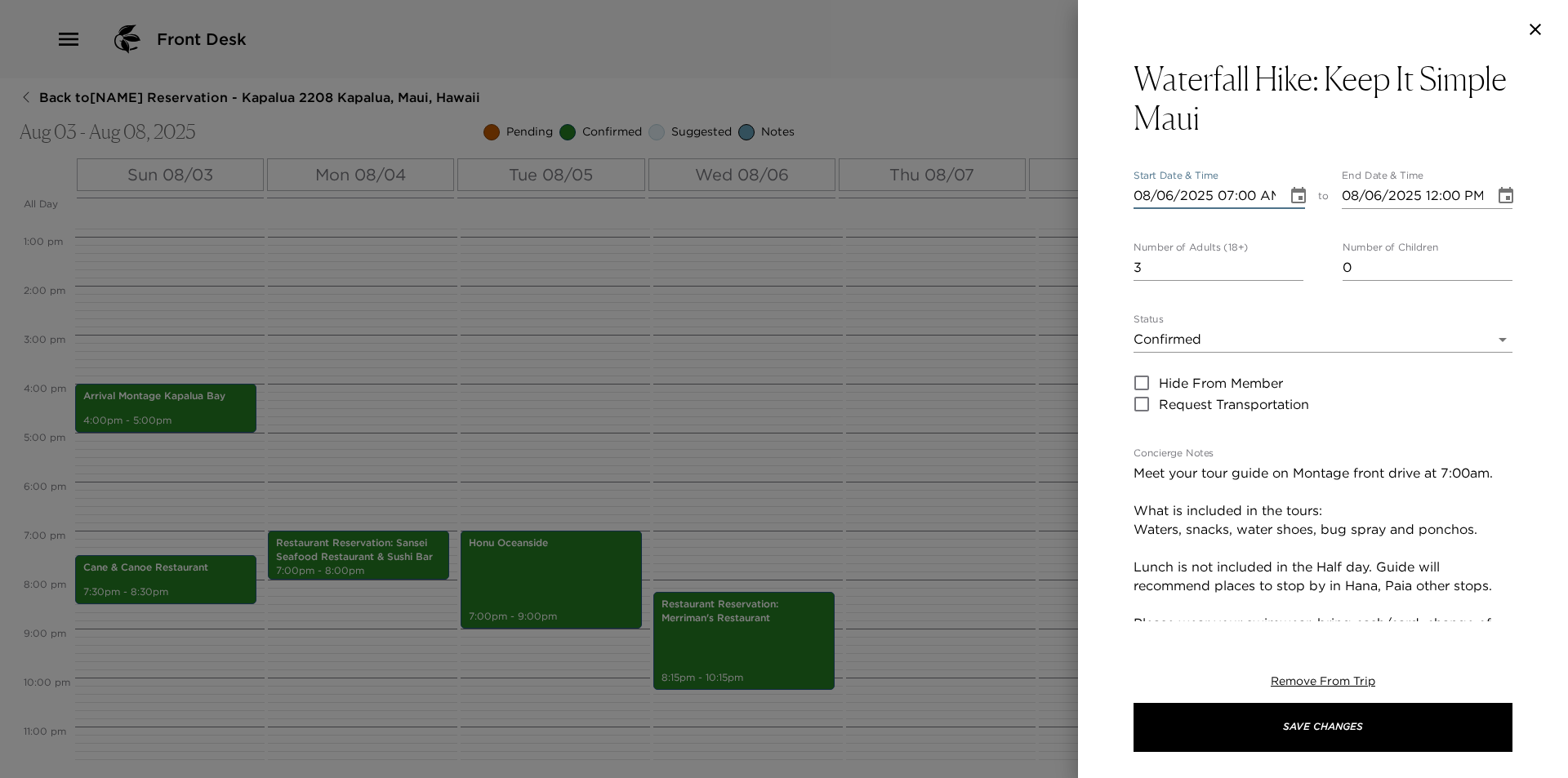 type on "08/06/2025 07:00 AM" 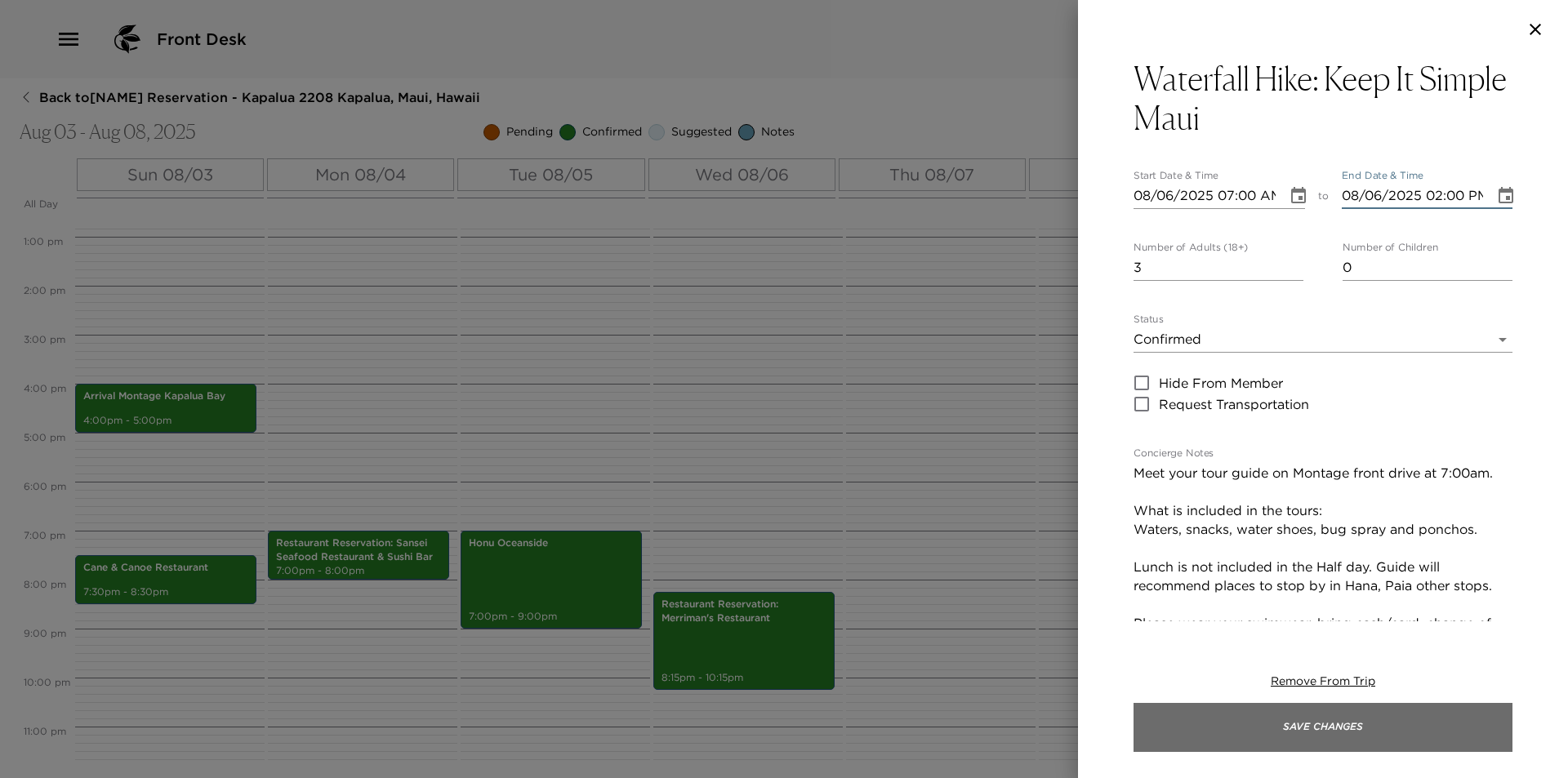 type on "08/06/2025 02:00 PM" 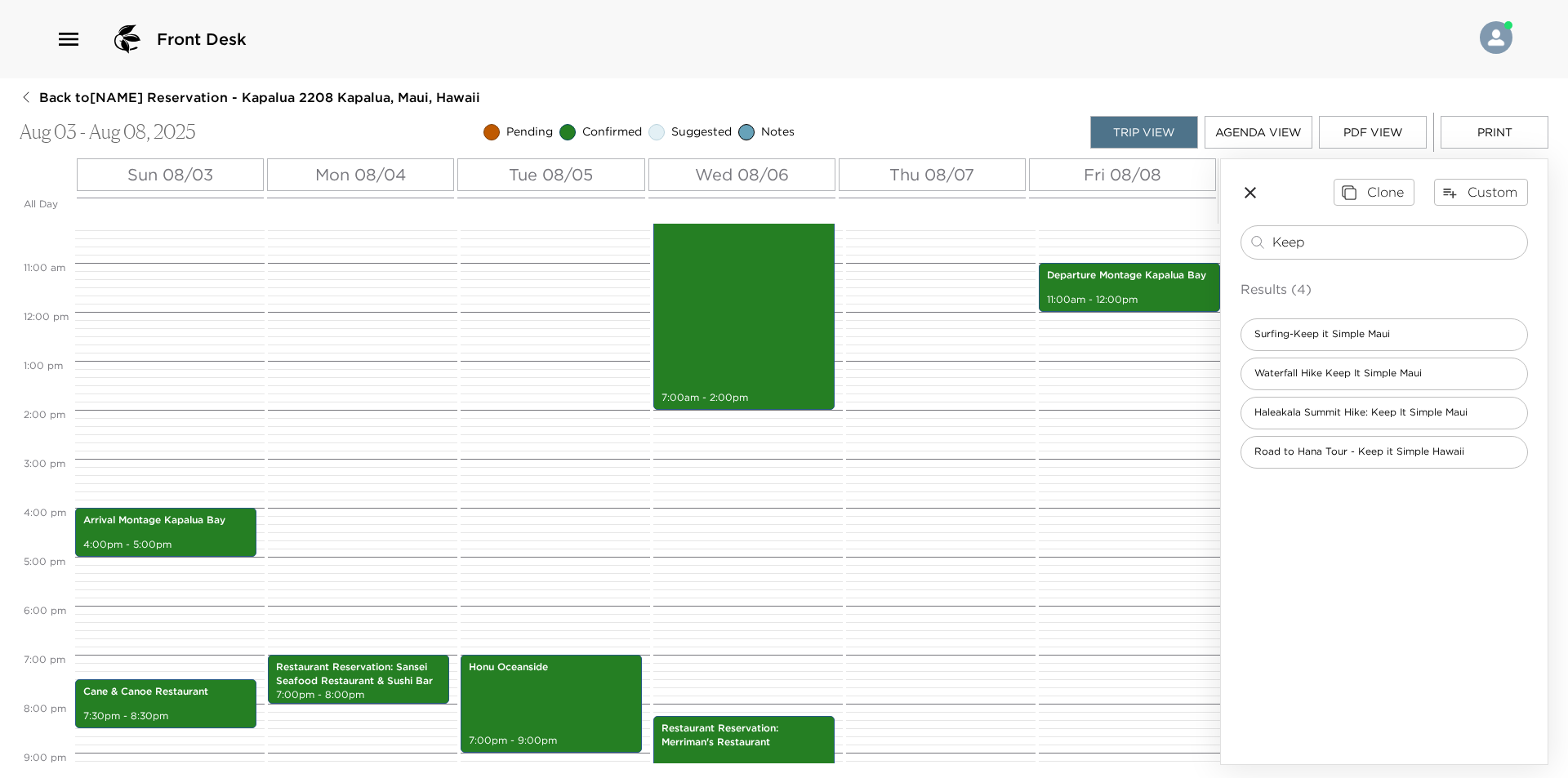 scroll, scrollTop: 297, scrollLeft: 0, axis: vertical 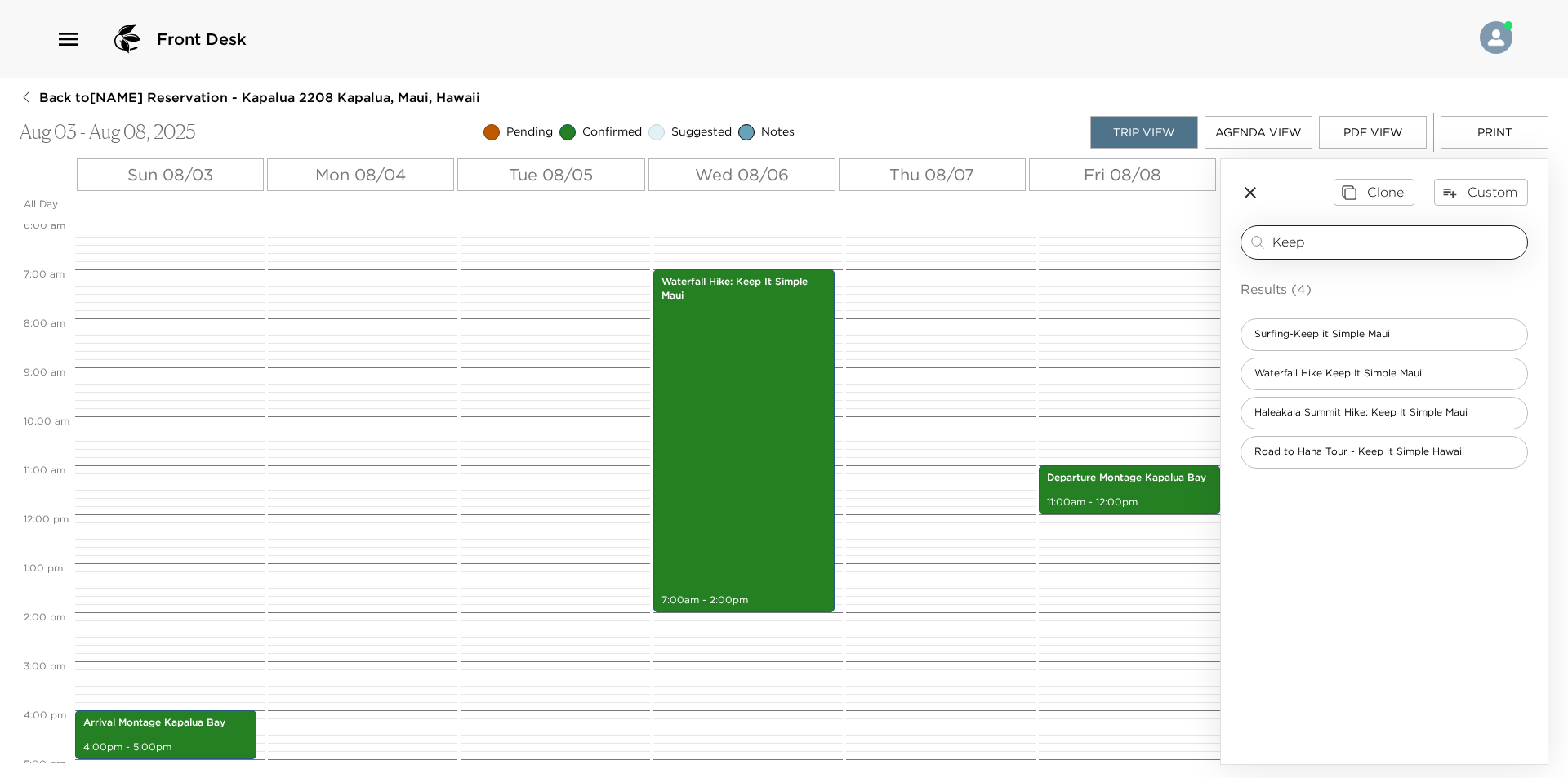 drag, startPoint x: 1314, startPoint y: 241, endPoint x: 1246, endPoint y: 241, distance: 68 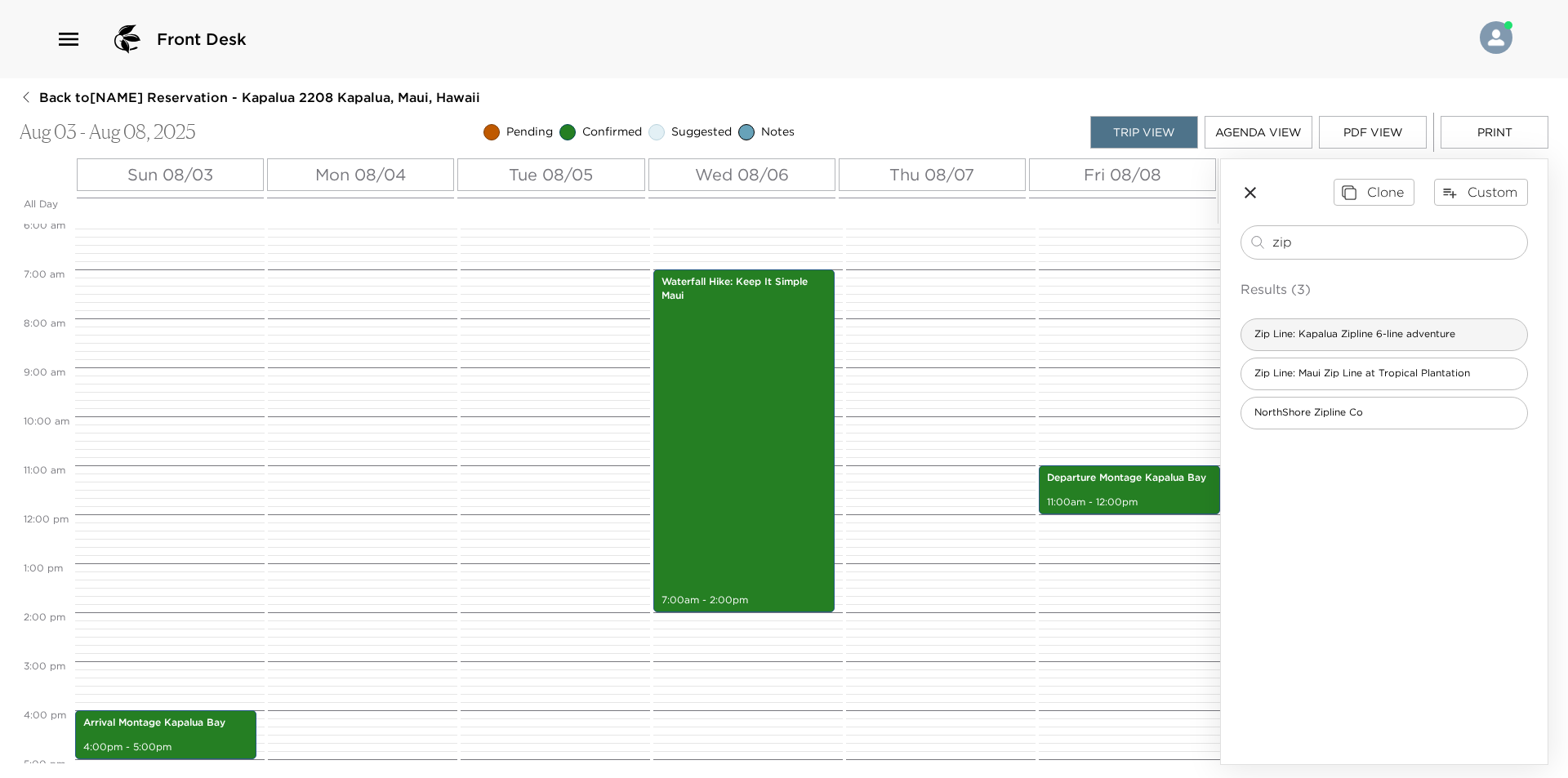 type on "zip" 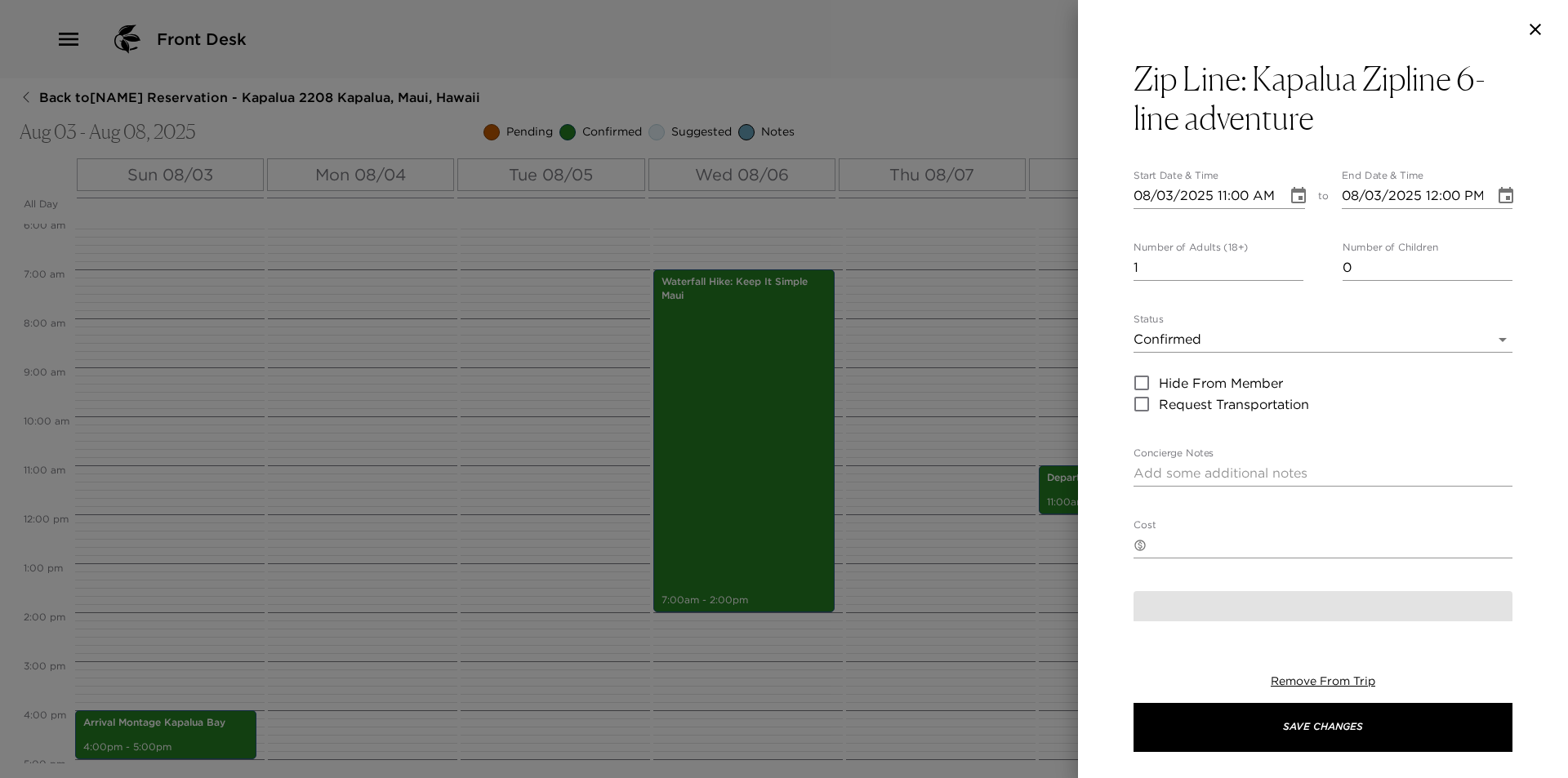 type on "1.0 miles from your residence. Check-In time: Tour time: Craving more adrenaline-pumping excitement than a hammock on the beach? Kapalua Ziplines offers guests the ability to “fly” across gulches on the West Maui Mountains. With nearly two miles of parallel zipping, Kapalua’s zipline course is one of the country’s largest. Requirements: Wear close-toed shoes, pants and able to hike 20 minutes. All participants must be over 10 years of age and weigh between 80-250 pounds. Helpful Hint: Take the resort shuttle to the Kapalua Adventure Center. Plan to arrive 30 minutes prior to your scheduled tour time." 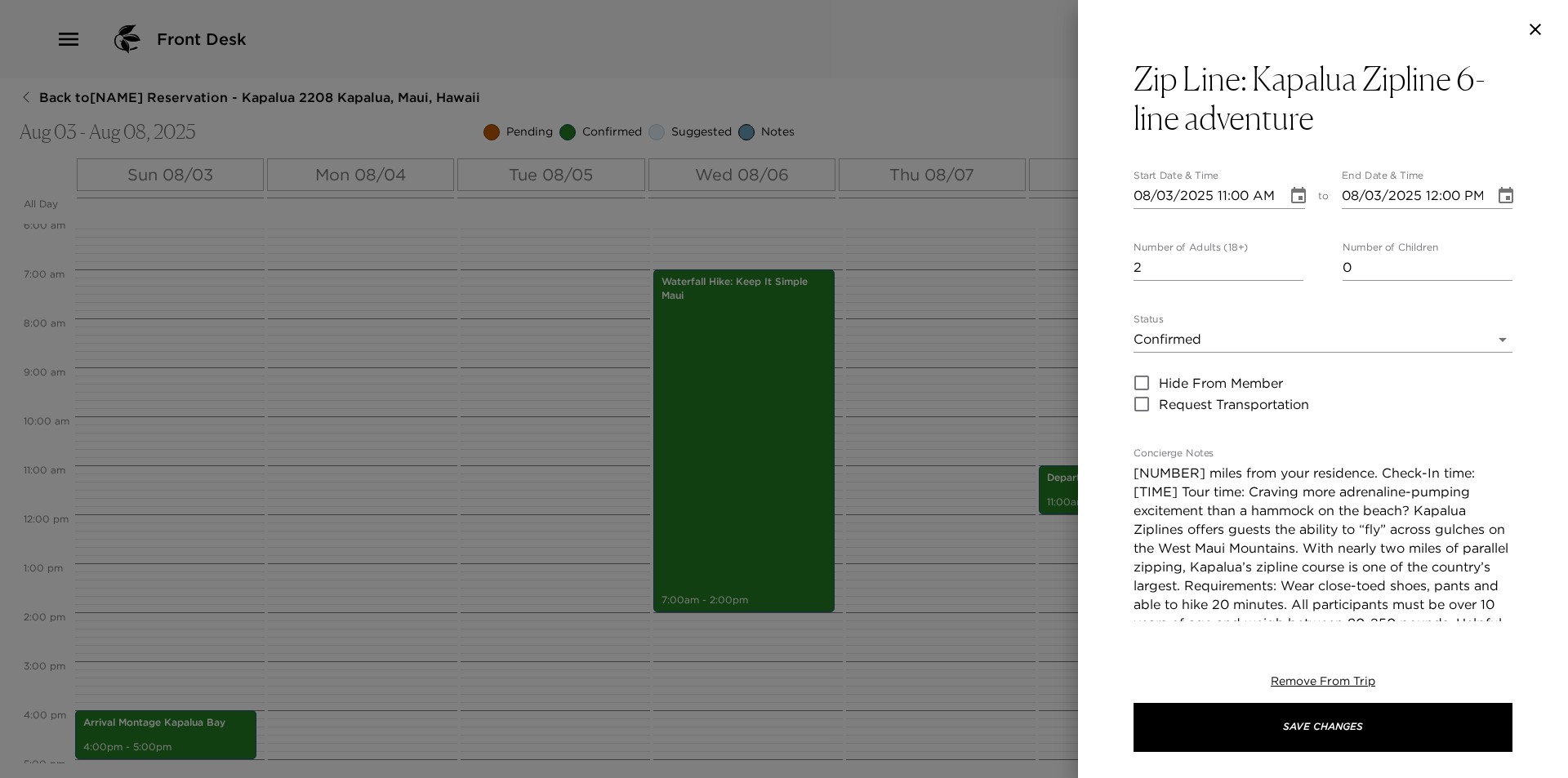 click on "2" at bounding box center [1218, 268] 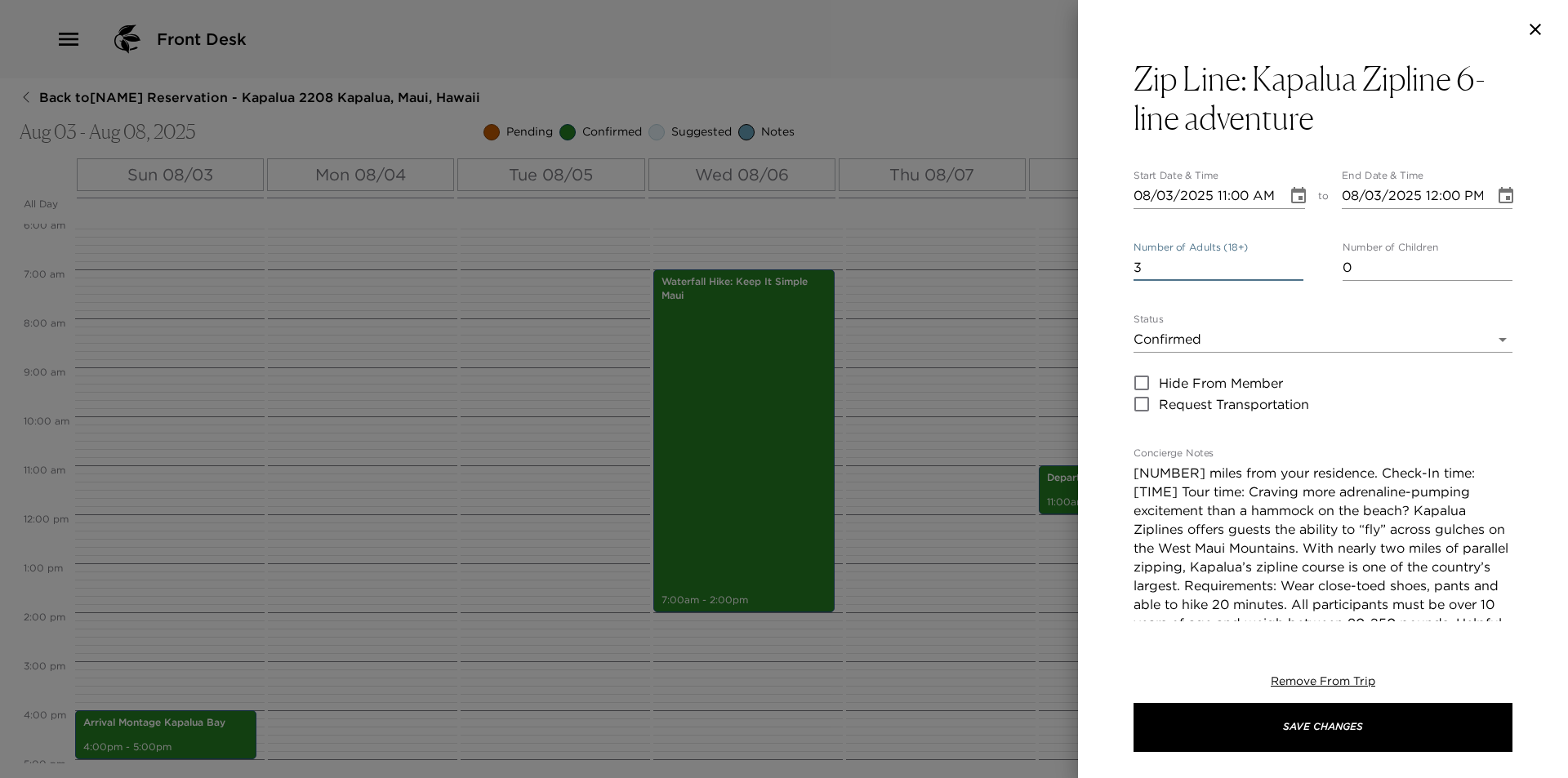 type on "3" 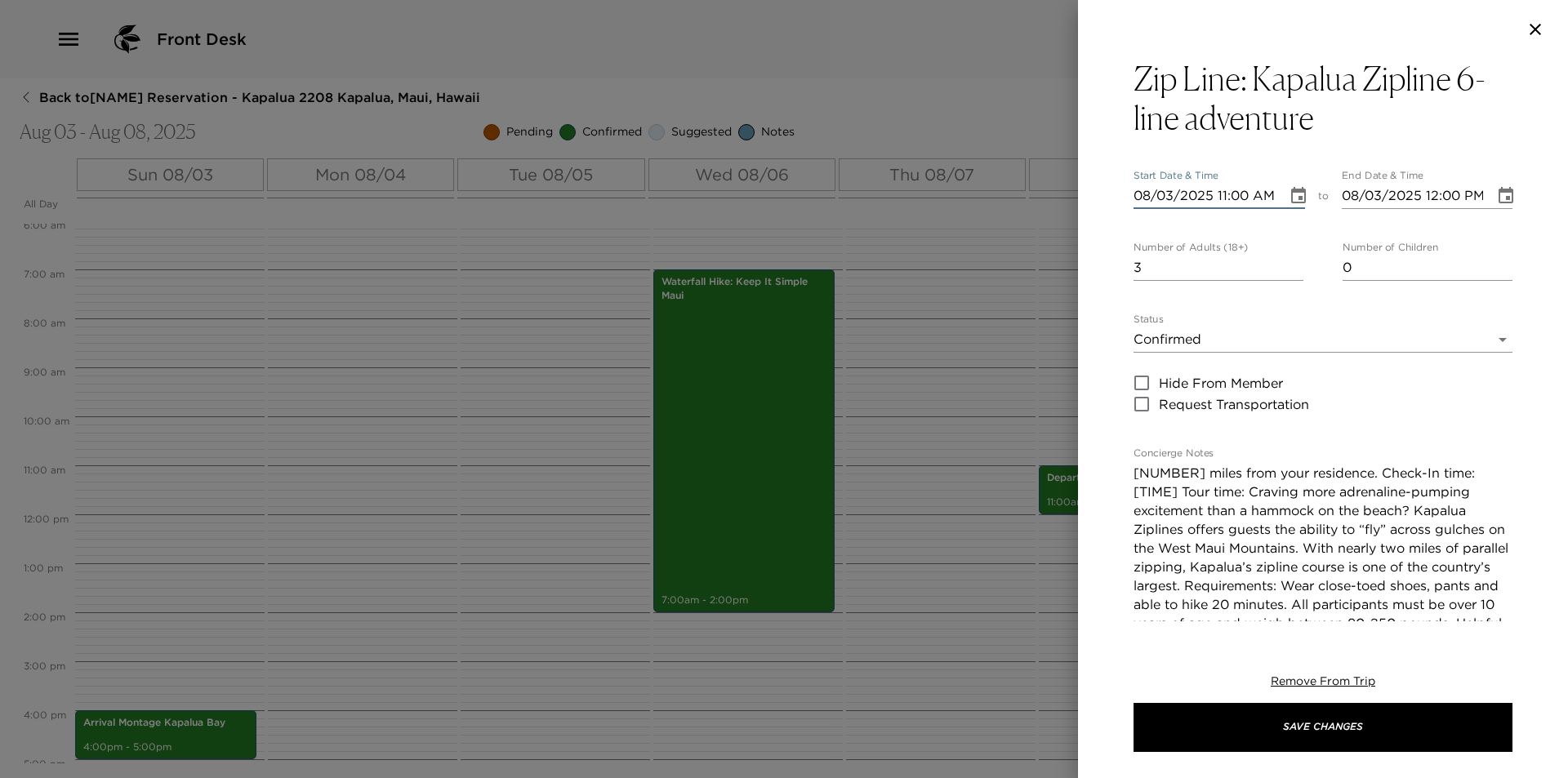 type on "08/05/2025 11:00 AM" 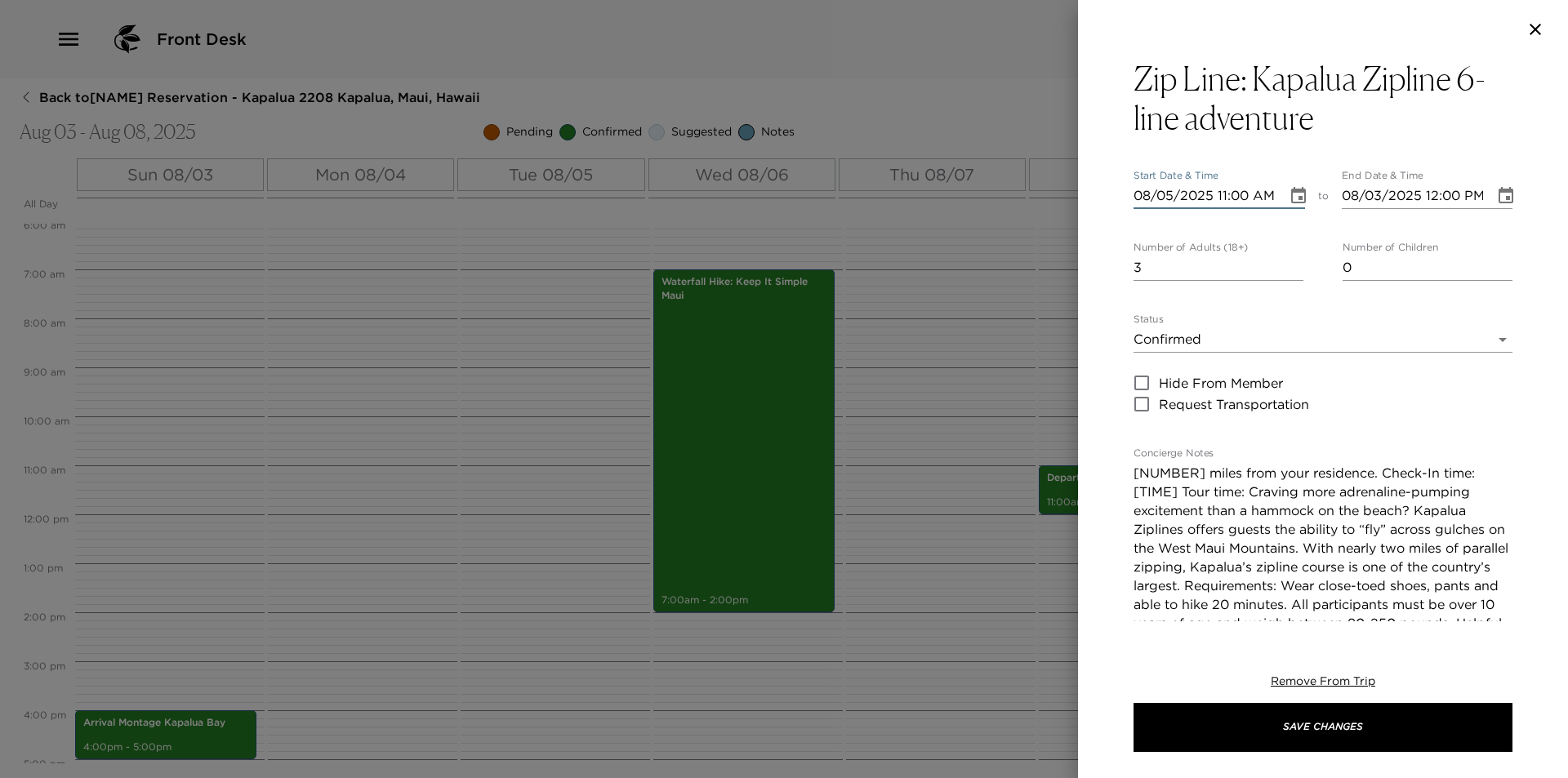 type on "08/05/2025 12:00 PM" 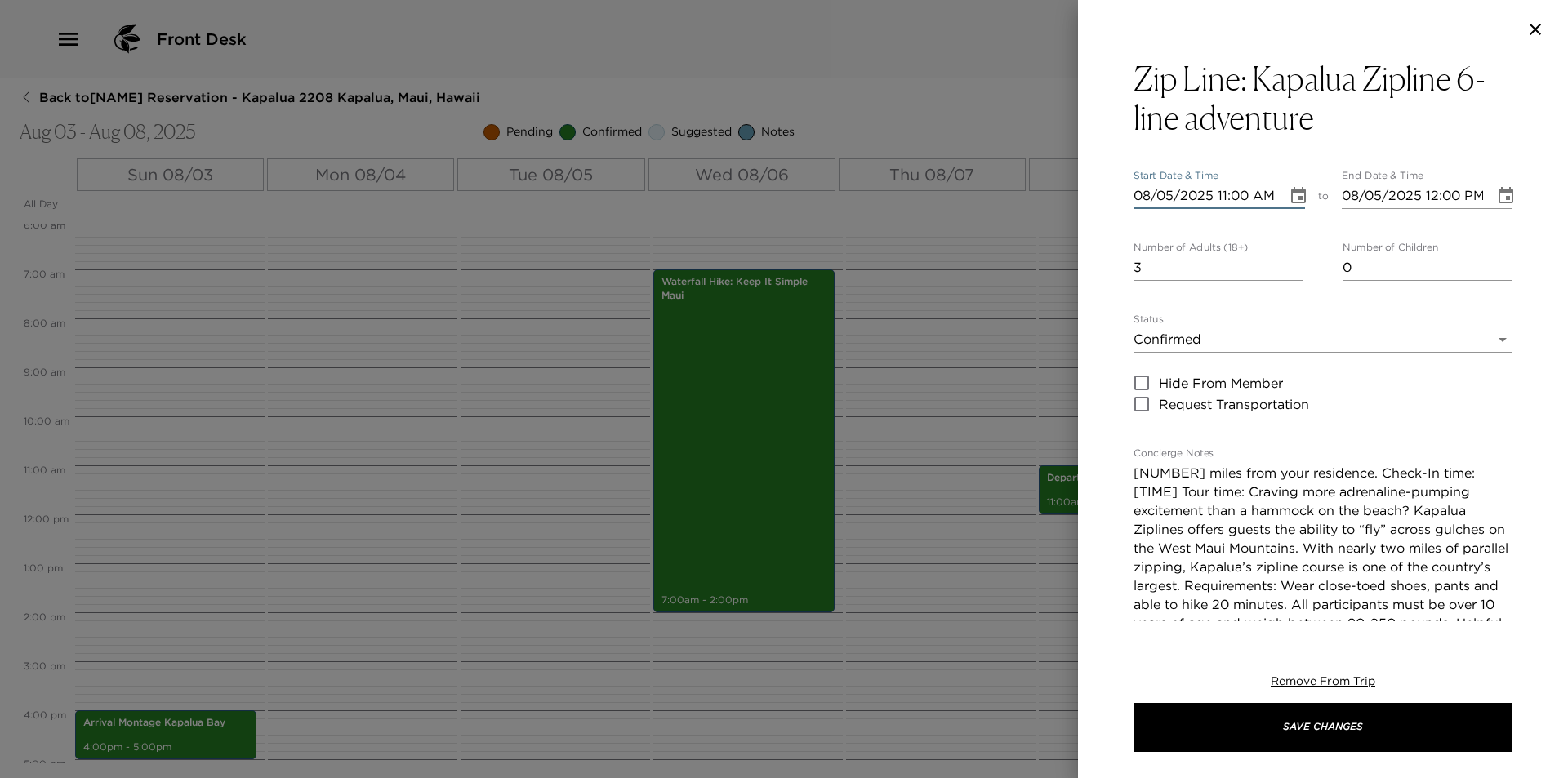 click on "08/05/2025 11:00 AM" at bounding box center [1205, 196] 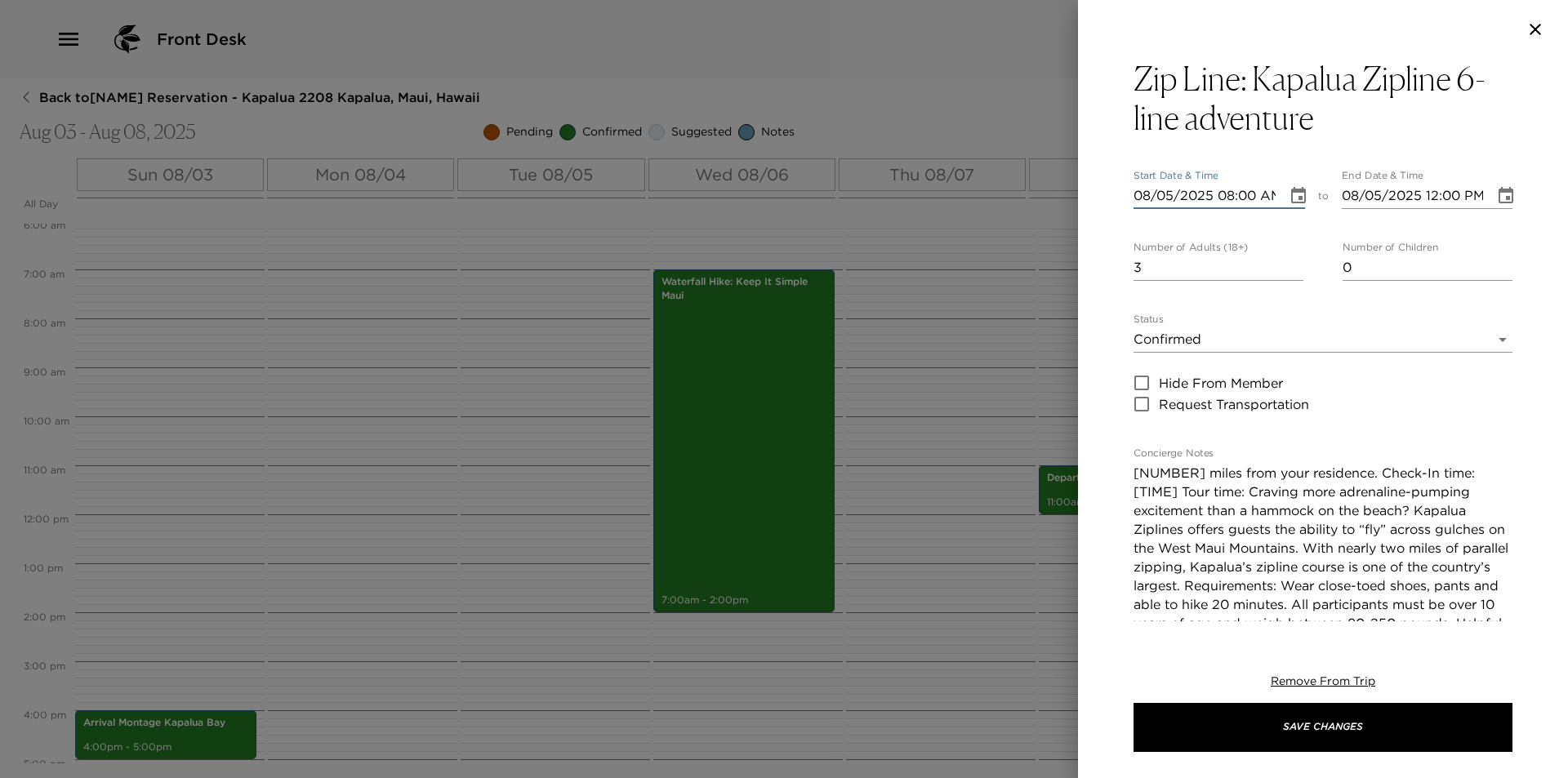 type on "08/05/2025 08:00 AM" 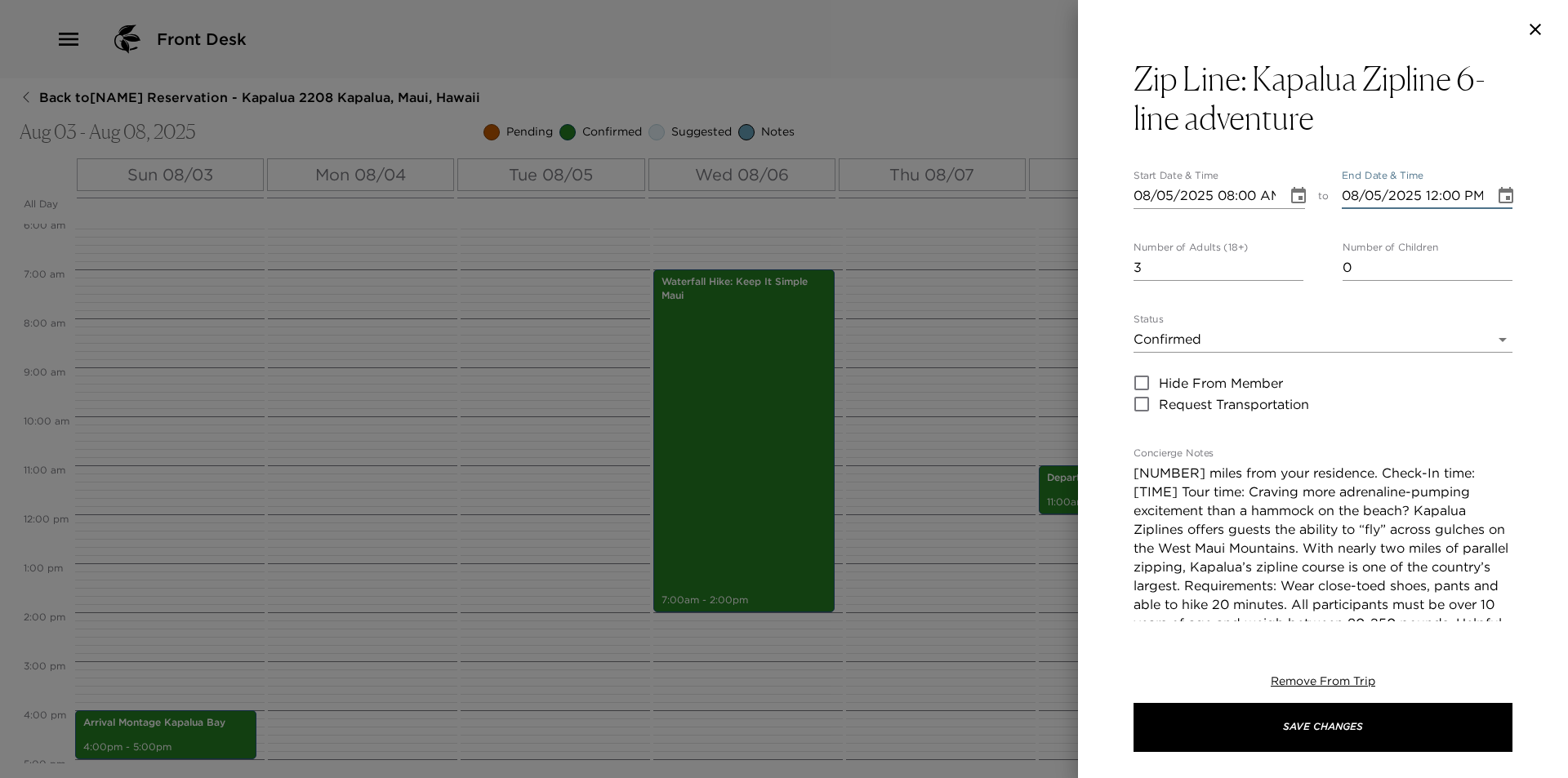 click on "08/05/2025 12:00 PM" at bounding box center (1413, 196) 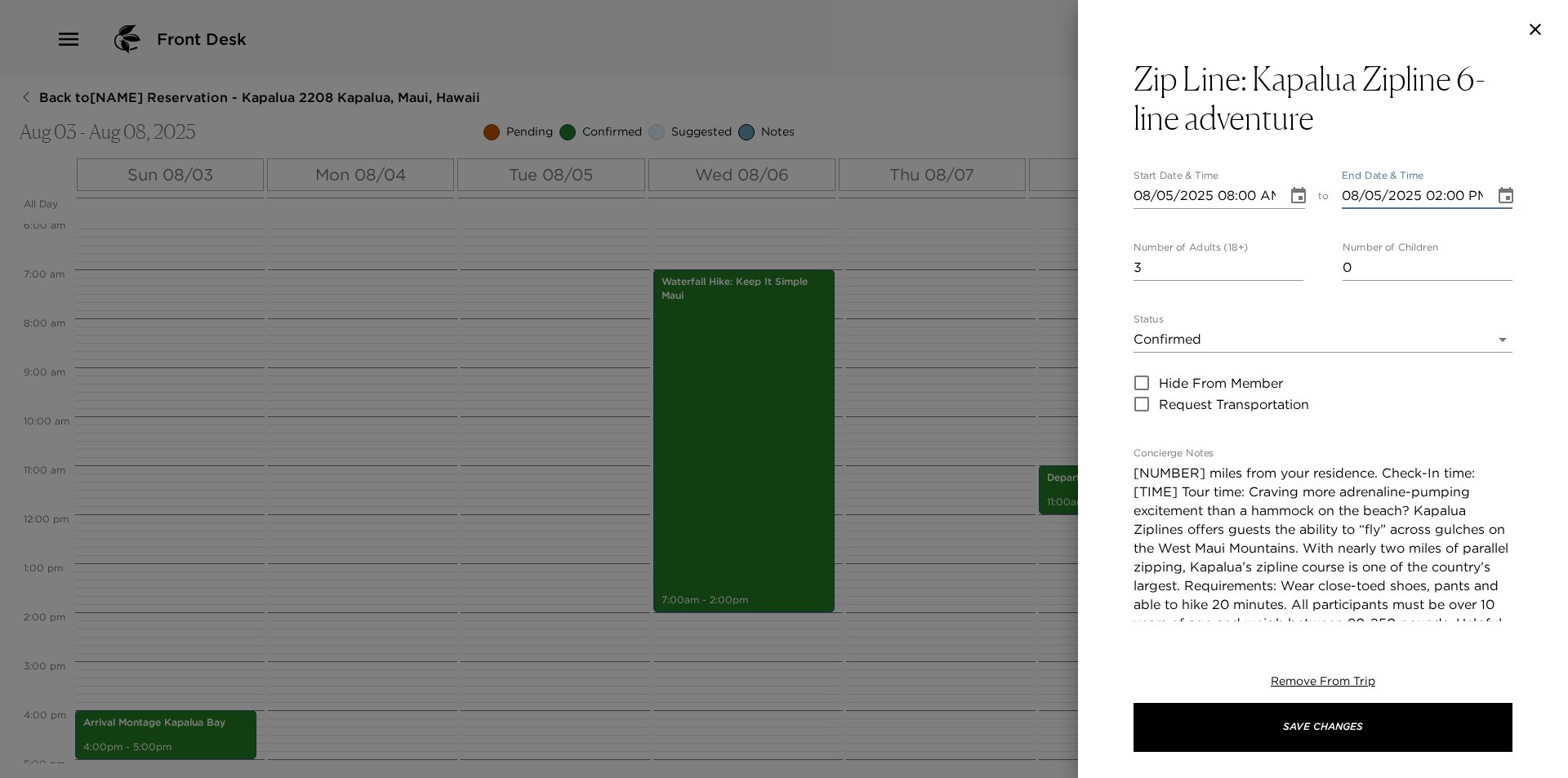 type on "08/05/2025 02:00 PM" 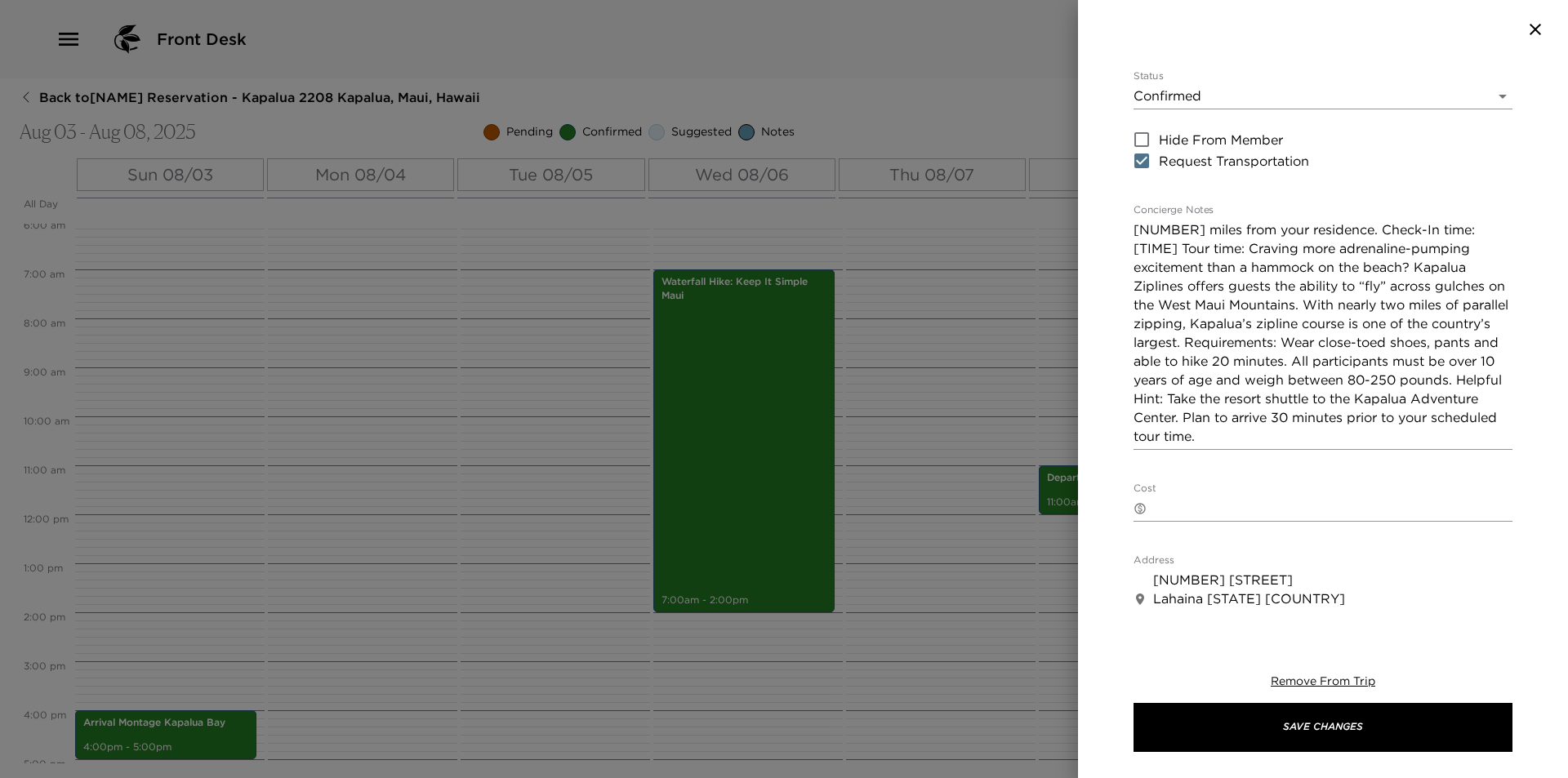 scroll, scrollTop: 245, scrollLeft: 0, axis: vertical 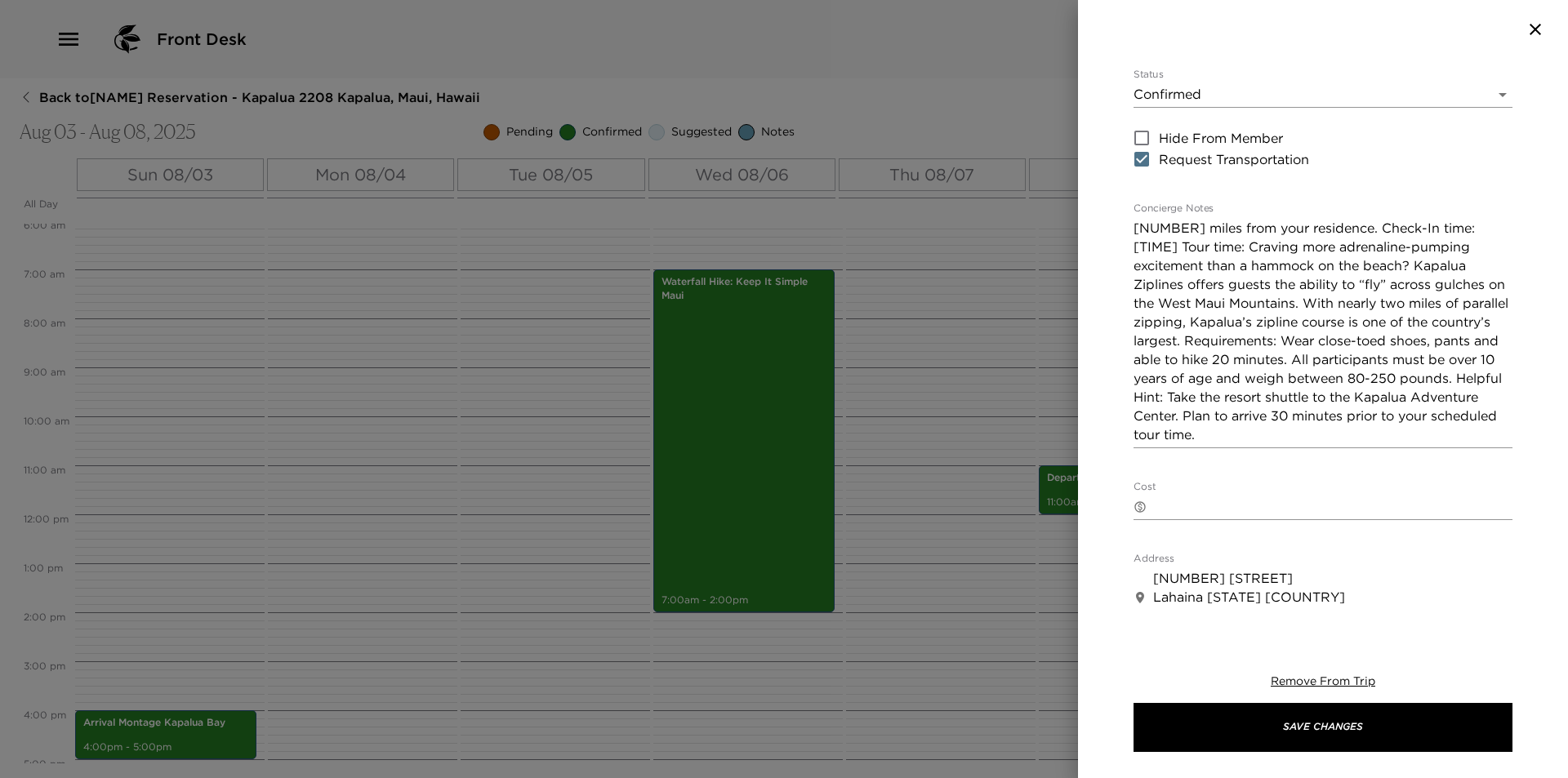 click on "1.0 miles from your residence. Check-In time: Tour time: Craving more adrenaline-pumping excitement than a hammock on the beach? Kapalua Ziplines offers guests the ability to “fly” across gulches on the West Maui Mountains. With nearly two miles of parallel zipping, Kapalua’s zipline course is one of the country’s largest. Requirements: Wear close-toed shoes, pants and able to hike 20 minutes. All participants must be over 10 years of age and weigh between 80-250 pounds. Helpful Hint: Take the resort shuttle to the Kapalua Adventure Center. Plan to arrive 30 minutes prior to your scheduled tour time." at bounding box center (1323, 331) 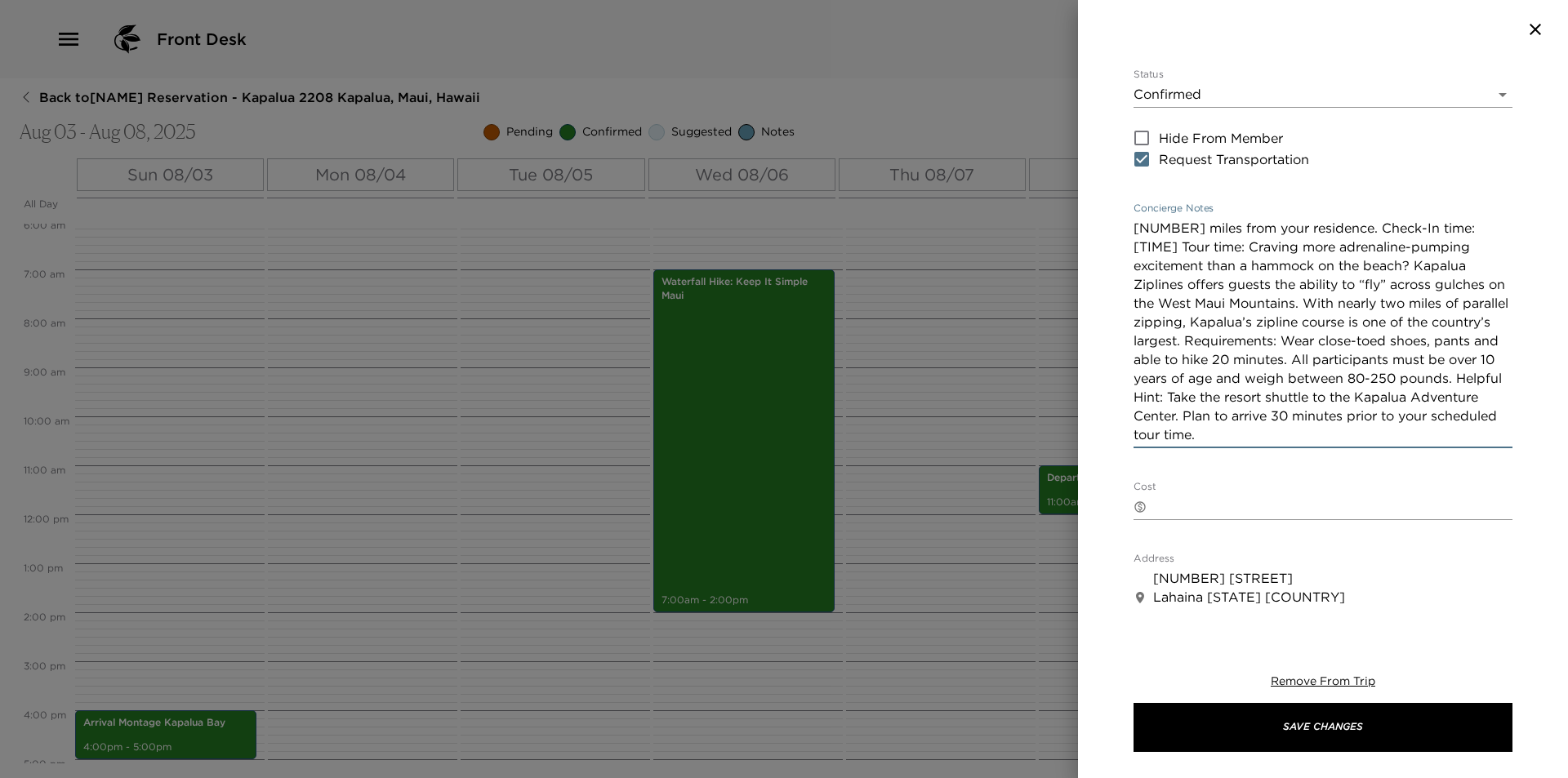 click on "1.0 miles from your residence. Check-In time: Tour time: Craving more adrenaline-pumping excitement than a hammock on the beach? Kapalua Ziplines offers guests the ability to “fly” across gulches on the West Maui Mountains. With nearly two miles of parallel zipping, Kapalua’s zipline course is one of the country’s largest. Requirements: Wear close-toed shoes, pants and able to hike 20 minutes. All participants must be over 10 years of age and weigh between 80-250 pounds. Helpful Hint: Take the resort shuttle to the Kapalua Adventure Center. Plan to arrive 30 minutes prior to your scheduled tour time." at bounding box center (1323, 331) 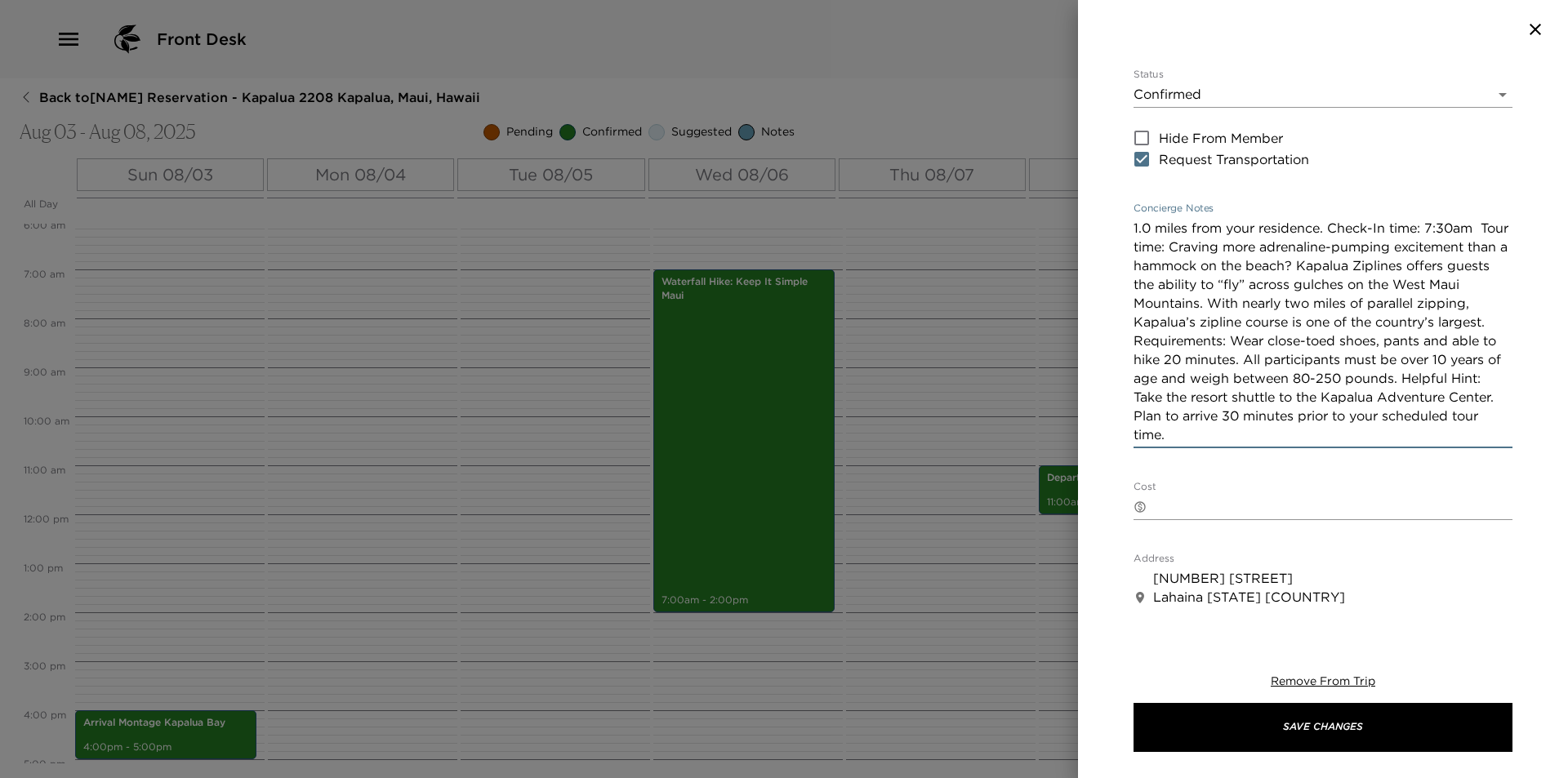 click on "1.0 miles from your residence. Check-In time: 7:30am  Tour time: Craving more adrenaline-pumping excitement than a hammock on the beach? Kapalua Ziplines offers guests the ability to “fly” across gulches on the West Maui Mountains. With nearly two miles of parallel zipping, Kapalua’s zipline course is one of the country’s largest. Requirements: Wear close-toed shoes, pants and able to hike 20 minutes. All participants must be over 10 years of age and weigh between 80-250 pounds. Helpful Hint: Take the resort shuttle to the Kapalua Adventure Center. Plan to arrive 30 minutes prior to your scheduled tour time." at bounding box center [1323, 331] 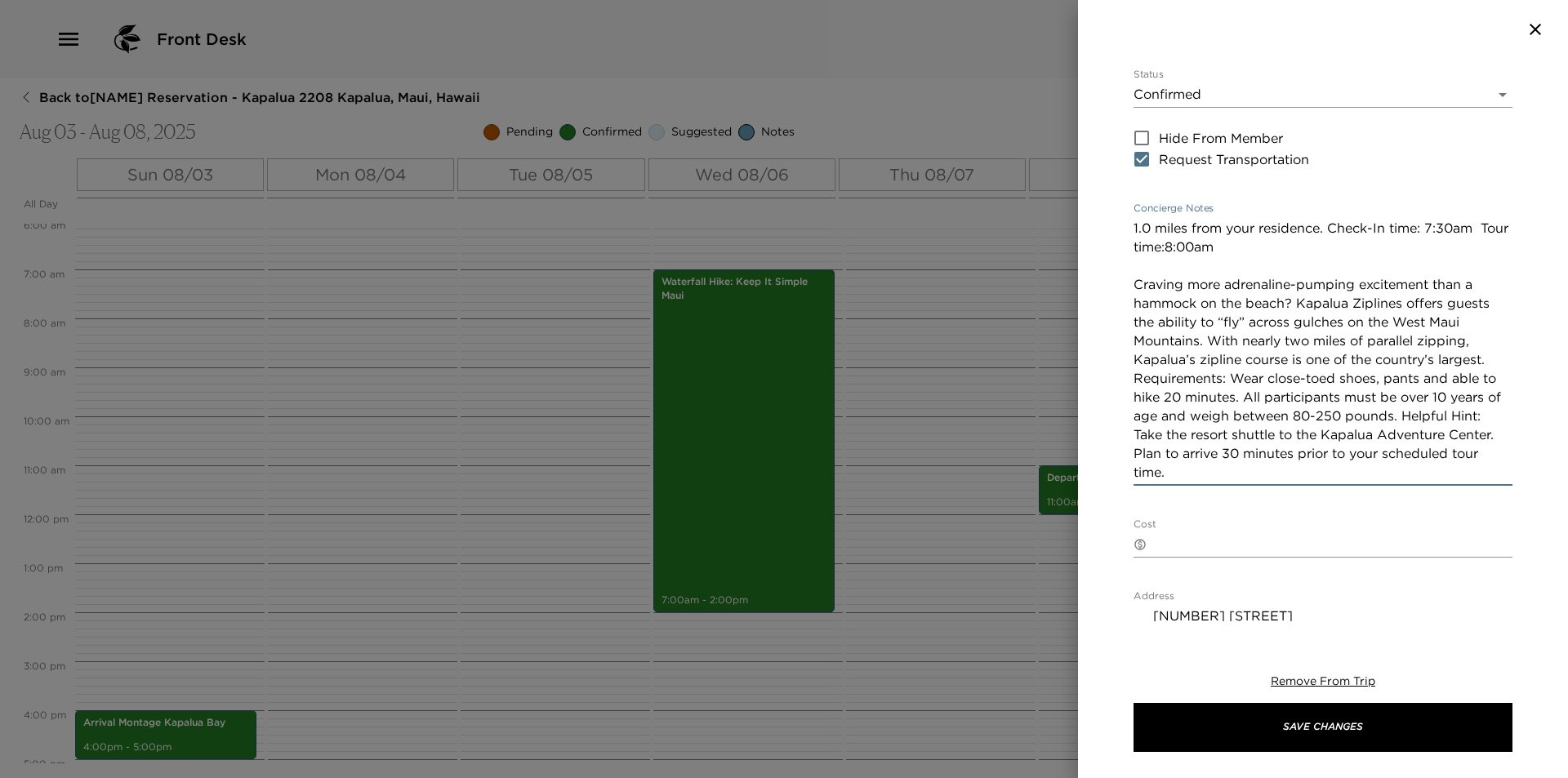 click on "1.0 miles from your residence. Check-In time: 7:30am  Tour time:8:00am
Craving more adrenaline-pumping excitement than a hammock on the beach? Kapalua Ziplines offers guests the ability to “fly” across gulches on the West Maui Mountains. With nearly two miles of parallel zipping, Kapalua’s zipline course is one of the country’s largest. Requirements: Wear close-toed shoes, pants and able to hike 20 minutes. All participants must be over 10 years of age and weigh between 80-250 pounds. Helpful Hint: Take the resort shuttle to the Kapalua Adventure Center. Plan to arrive 30 minutes prior to your scheduled tour time." at bounding box center [1323, 350] 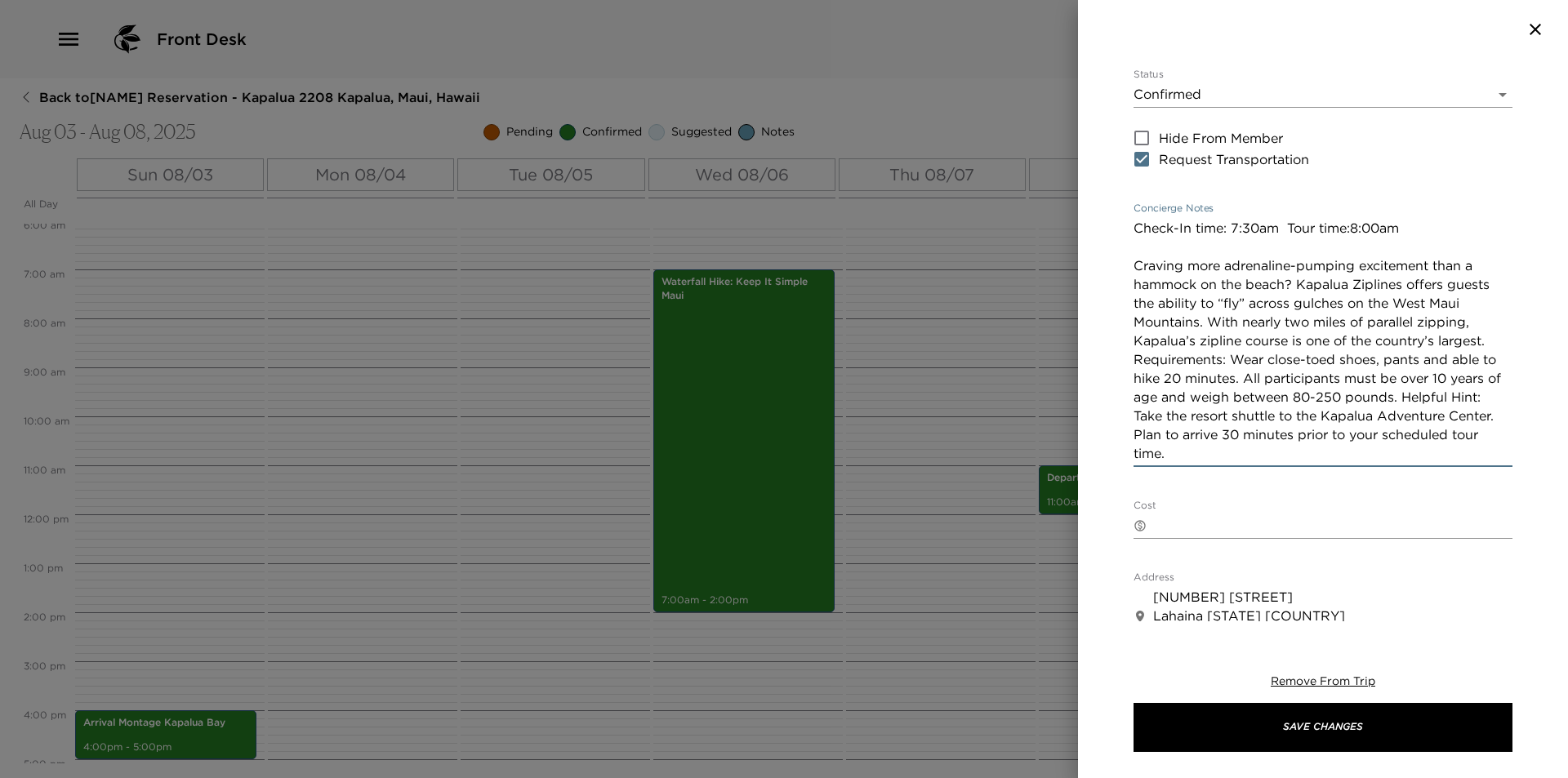 click on "Check-In time: 7:30am  Tour time:8:00am
Craving more adrenaline-pumping excitement than a hammock on the beach? Kapalua Ziplines offers guests the ability to “fly” across gulches on the West Maui Mountains. With nearly two miles of parallel zipping, Kapalua’s zipline course is one of the country’s largest. Requirements: Wear close-toed shoes, pants and able to hike 20 minutes. All participants must be over 10 years of age and weigh between 80-250 pounds. Helpful Hint: Take the resort shuttle to the Kapalua Adventure Center. Plan to arrive 30 minutes prior to your scheduled tour time." at bounding box center [1323, 340] 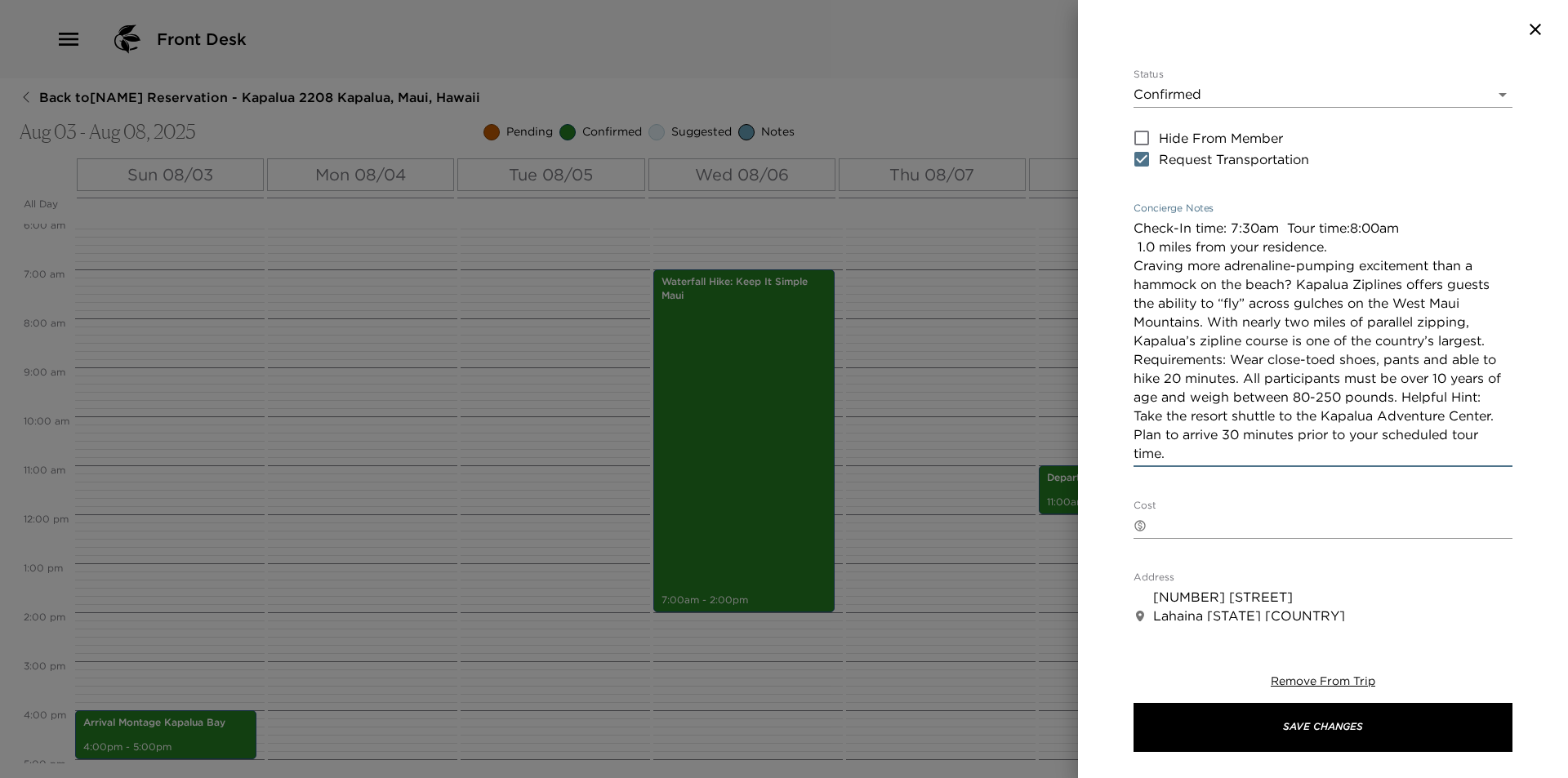 click on "Check-In time: 7:30am  Tour time:8:00am
1.0 miles from your residence.
Craving more adrenaline-pumping excitement than a hammock on the beach? Kapalua Ziplines offers guests the ability to “fly” across gulches on the West Maui Mountains. With nearly two miles of parallel zipping, Kapalua’s zipline course is one of the country’s largest. Requirements: Wear close-toed shoes, pants and able to hike 20 minutes. All participants must be over 10 years of age and weigh between 80-250 pounds. Helpful Hint: Take the resort shuttle to the Kapalua Adventure Center. Plan to arrive 30 minutes prior to your scheduled tour time." at bounding box center [1323, 340] 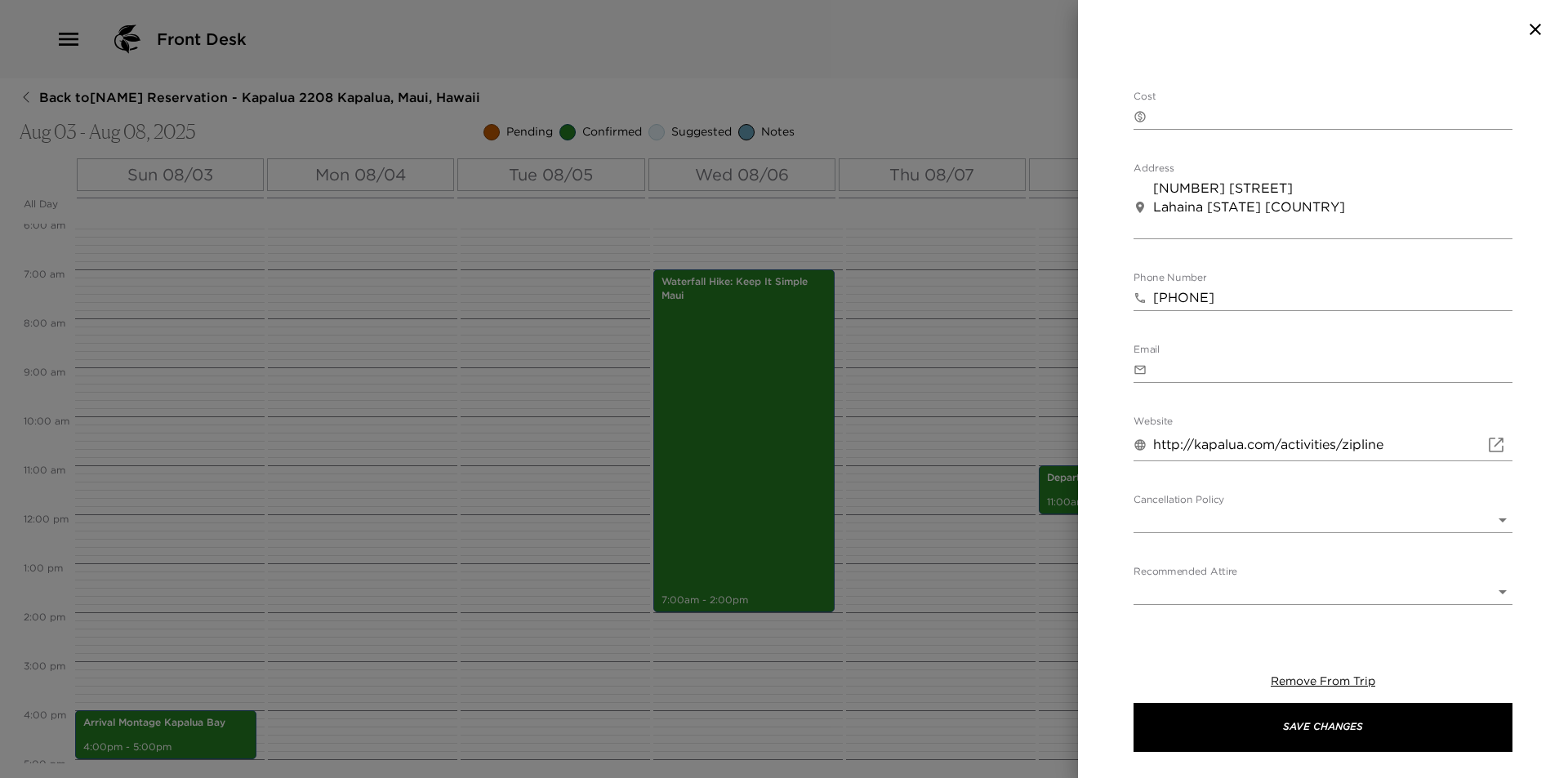scroll, scrollTop: 709, scrollLeft: 0, axis: vertical 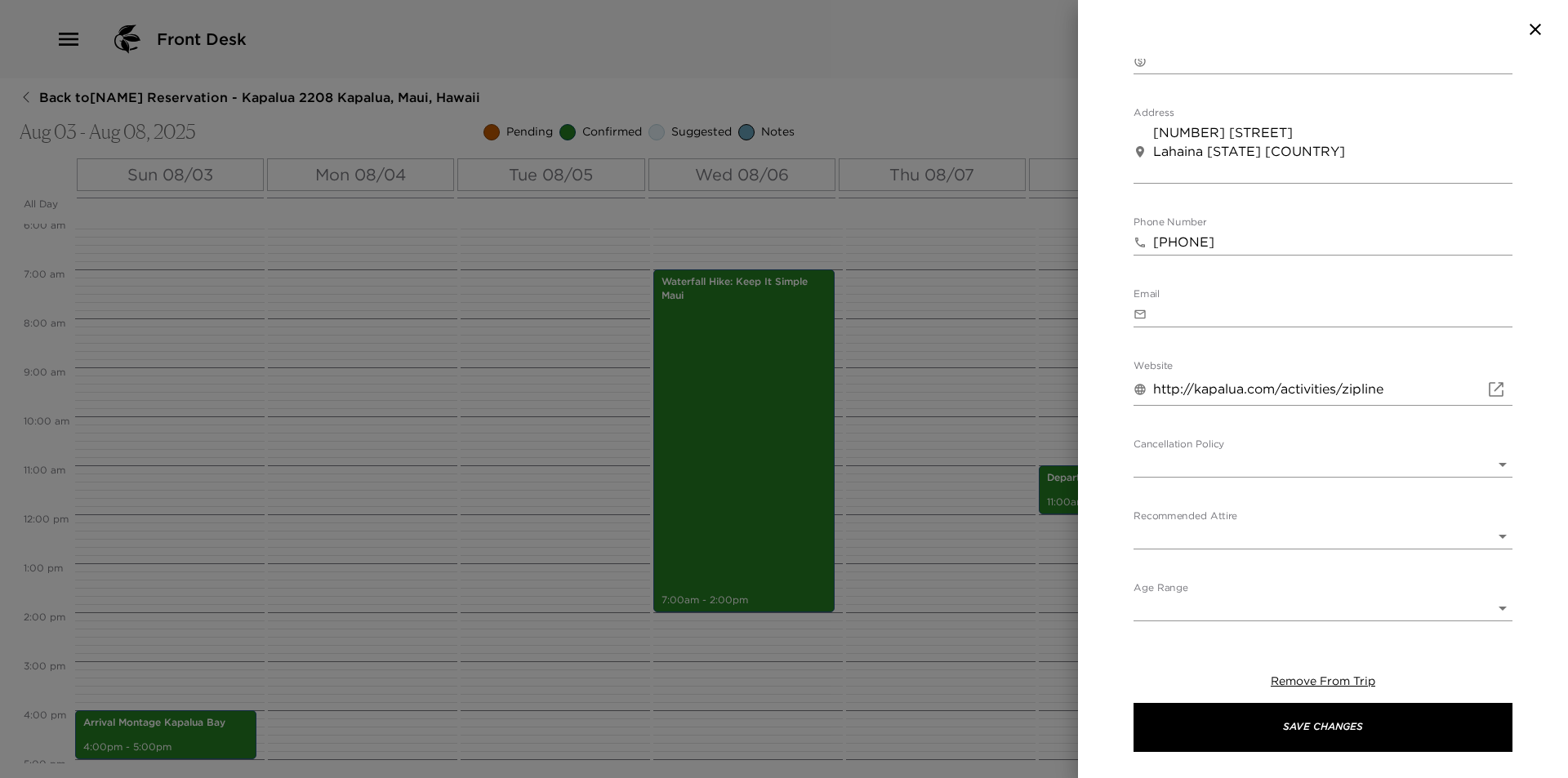 type on "Check-In time: 7:30am  Tour time:8:00am
1.0 miles from your residence.
Craving more adrenaline-pumping excitement than a hammock on the beach? Kapalua Ziplines offers guests the ability to “fly” across gulches on the West Maui Mountains. With nearly two miles of parallel zipping, Kapalua’s zipline course is one of the country’s largest. Requirements: Wear close-toed shoes, pants and able to hike 20 minutes. All participants must be over 10 years of age and weigh between 80-250 pounds. Helpful Hint: Take the resort shuttle to the Kapalua Adventure Center. Plan to arrive 30 minutes prior to your scheduled tour time." 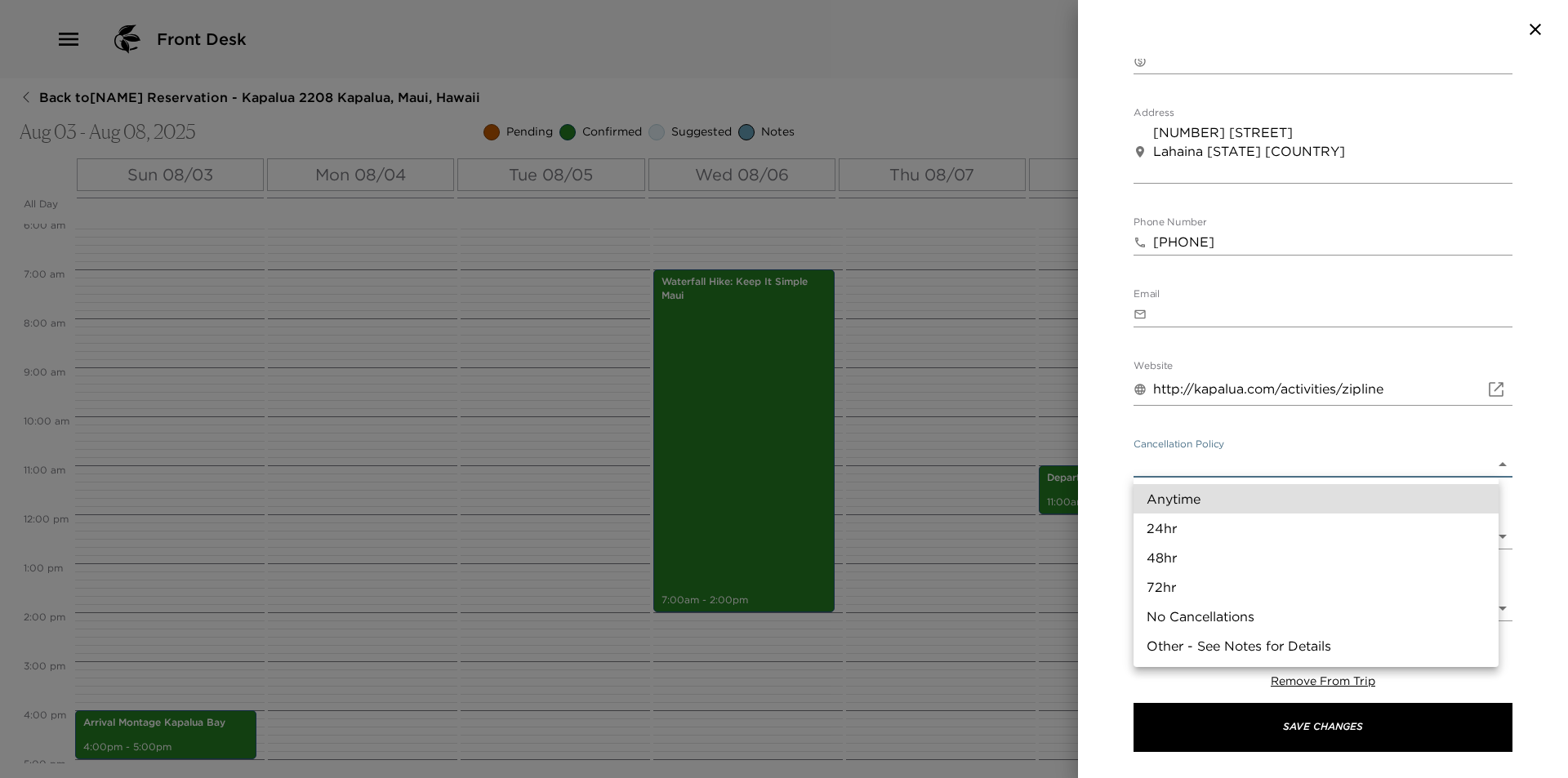 click on "Front Desk Back to  Lisa Holtz Reservation - Kapalua 2208 Kapalua, Maui, Hawaii Aug 03 - Aug 08, 2025 Pending Confirmed Suggested Notes Trip View Agenda View PDF View Print All Day Sun 08/03 Mon 08/04 Tue 08/05 Wed 08/06 Thu 08/07 Fri 08/08 12:00 AM 1:00 AM 2:00 AM 3:00 AM 4:00 AM 5:00 AM 6:00 AM 7:00 AM 8:00 AM 9:00 AM 10:00 AM 11:00 AM 12:00 PM 1:00 PM 2:00 PM 3:00 PM 4:00 PM 5:00 PM 6:00 PM 7:00 PM 8:00 PM 9:00 PM 10:00 PM 11:00 PM Arrival Montage Kapalua Bay 4:00pm - 5:00pm Cane & Canoe Restaurant 7:30pm - 8:30pm Restaurant Reservation: Sansei Seafood Restaurant & Sushi Bar 7:00pm - 8:00pm Honu Oceanside 7:00pm - 9:00pm Waterfall Hike: Keep It Simple Maui 7:00am - 2:00pm Restaurant Reservation: Merriman's Restaurant 8:15pm - 10:15pm Departure Montage Kapalua Bay 11:00am - 12:00pm Clone Custom zip ​ Results (3) Zip Line: Kapalua Zipline 6-line adventure Zip Line: Maui Zip Line at Tropical Plantation NorthShore Zipline Co Zip Line: Kapalua Zipline 6-line adventure Start Date & Time 08/05/2025 08:00 AM to" at bounding box center [784, 389] 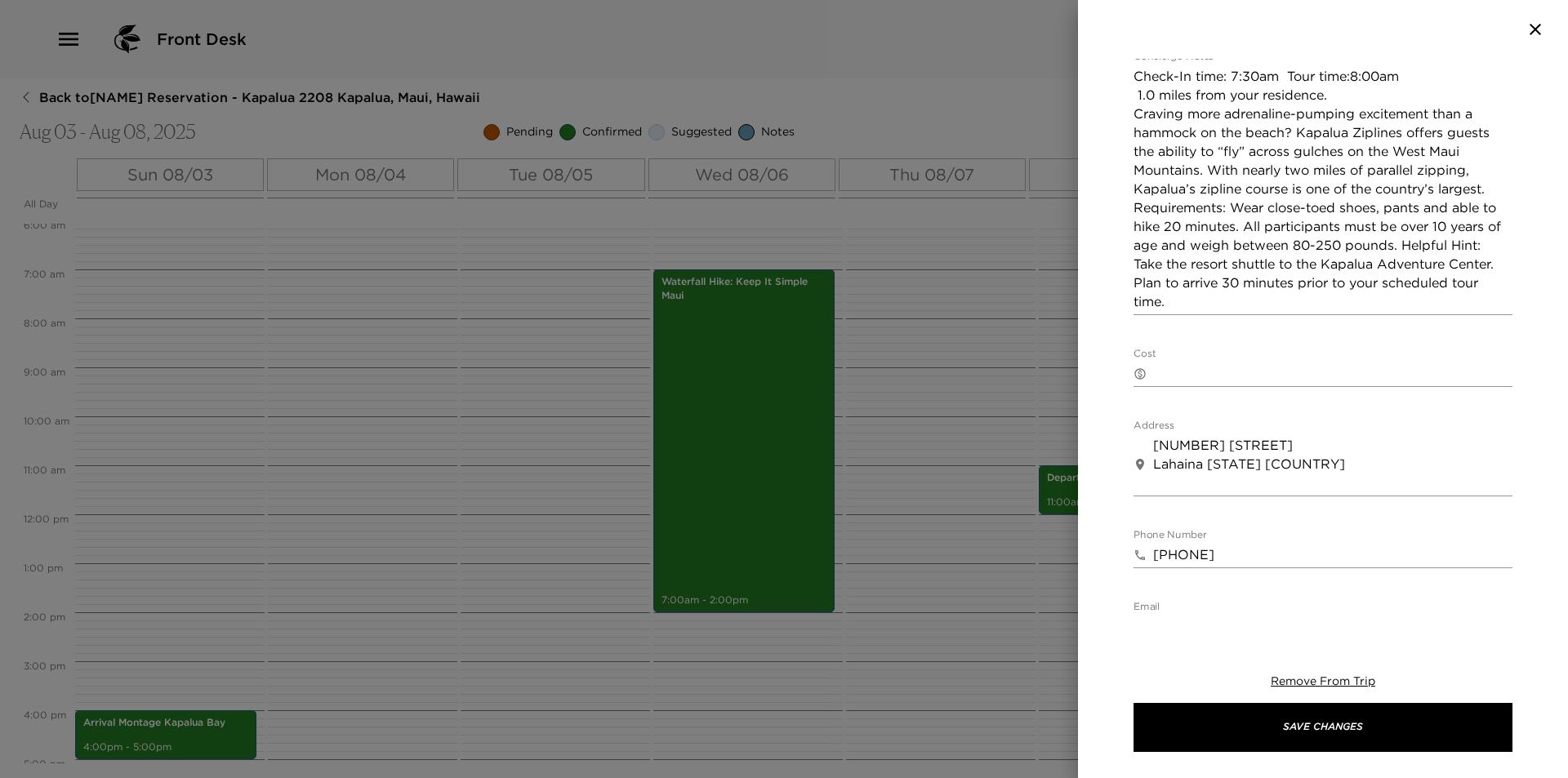 scroll, scrollTop: 383, scrollLeft: 0, axis: vertical 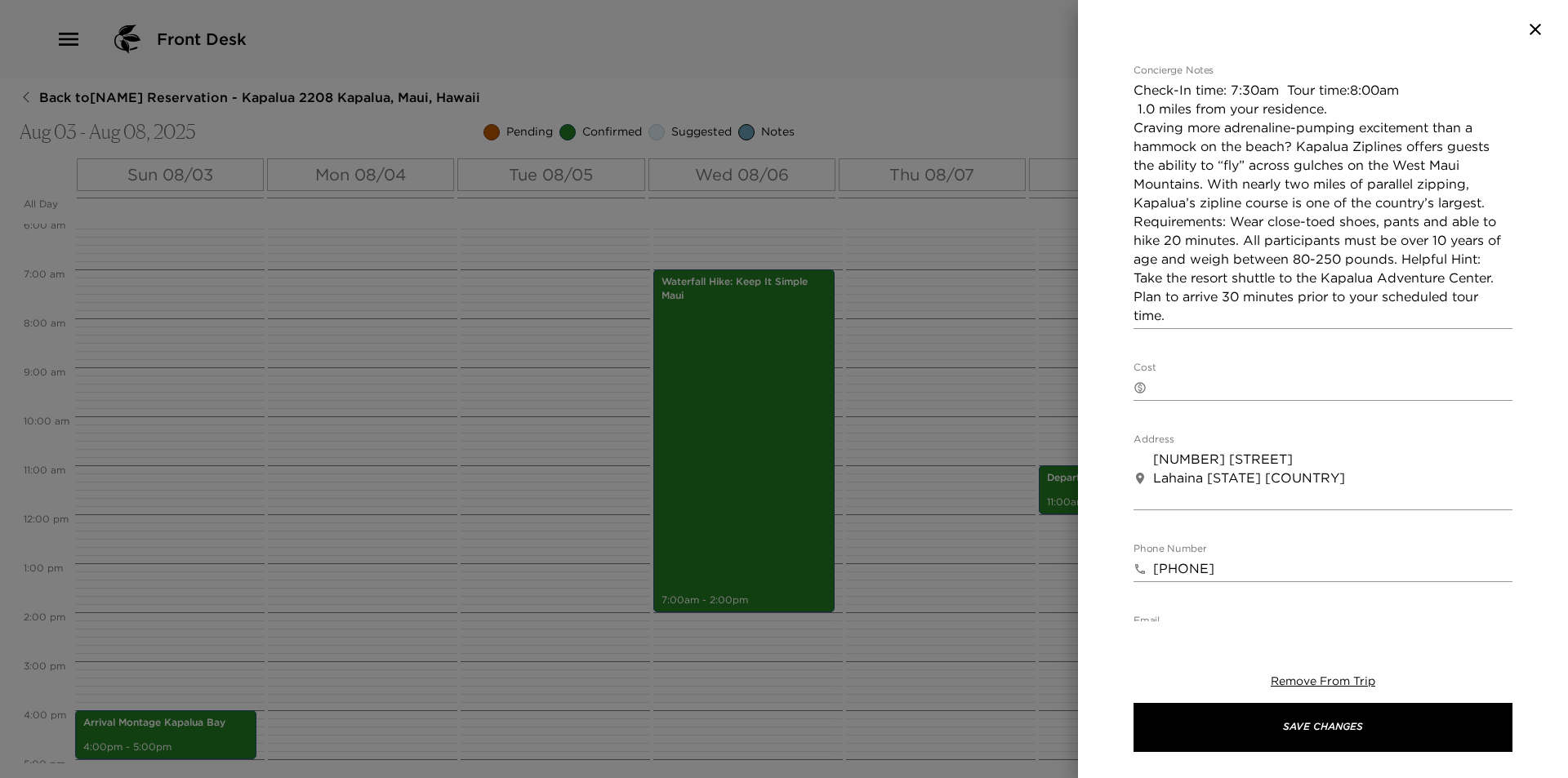 drag, startPoint x: 1131, startPoint y: 221, endPoint x: 1245, endPoint y: 230, distance: 114.35471 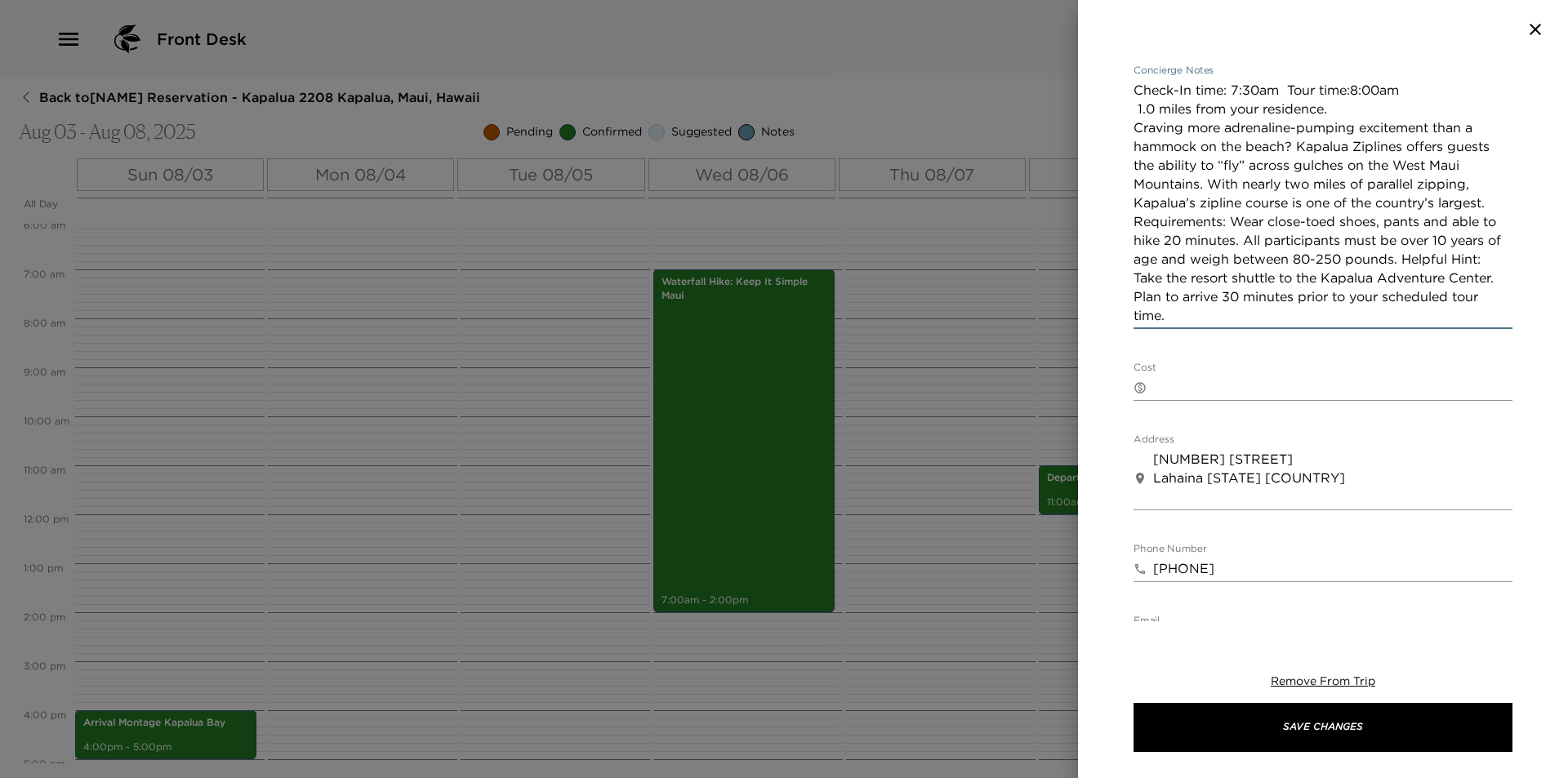 drag, startPoint x: 1137, startPoint y: 220, endPoint x: 1421, endPoint y: 215, distance: 284.04401 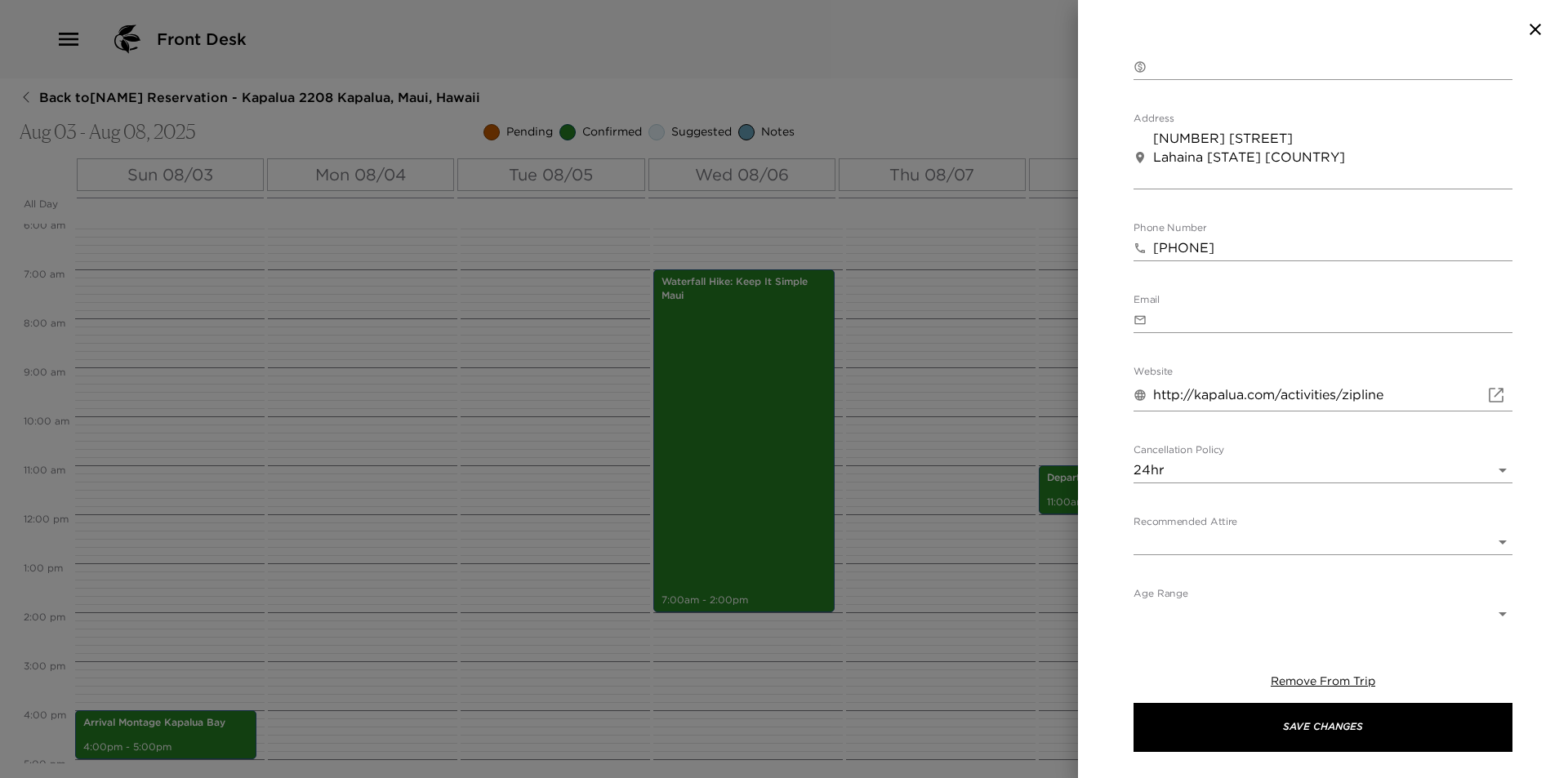 scroll, scrollTop: 709, scrollLeft: 0, axis: vertical 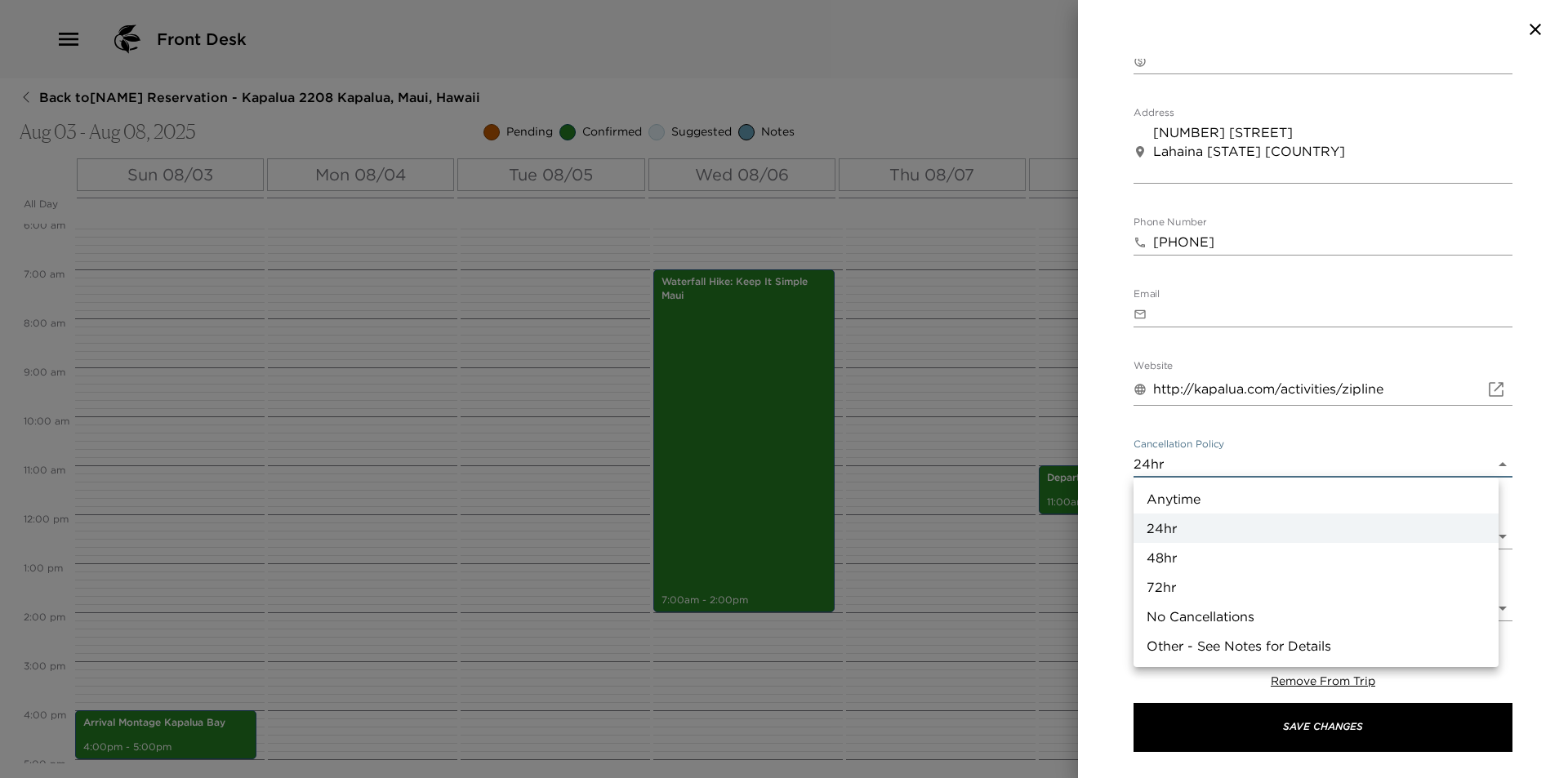 click on "Front Desk Back to  Lisa Holtz Reservation - Kapalua 2208 Kapalua, Maui, Hawaii Aug 03 - Aug 08, 2025 Pending Confirmed Suggested Notes Trip View Agenda View PDF View Print All Day Sun 08/03 Mon 08/04 Tue 08/05 Wed 08/06 Thu 08/07 Fri 08/08 12:00 AM 1:00 AM 2:00 AM 3:00 AM 4:00 AM 5:00 AM 6:00 AM 7:00 AM 8:00 AM 9:00 AM 10:00 AM 11:00 AM 12:00 PM 1:00 PM 2:00 PM 3:00 PM 4:00 PM 5:00 PM 6:00 PM 7:00 PM 8:00 PM 9:00 PM 10:00 PM 11:00 PM Arrival Montage Kapalua Bay 4:00pm - 5:00pm Cane & Canoe Restaurant 7:30pm - 8:30pm Restaurant Reservation: Sansei Seafood Restaurant & Sushi Bar 7:00pm - 8:00pm Honu Oceanside 7:00pm - 9:00pm Waterfall Hike: Keep It Simple Maui 7:00am - 2:00pm Restaurant Reservation: Merriman's Restaurant 8:15pm - 10:15pm Departure Montage Kapalua Bay 11:00am - 12:00pm Clone Custom zip ​ Results (3) Zip Line: Kapalua Zipline 6-line adventure Zip Line: Maui Zip Line at Tropical Plantation NorthShore Zipline Co Zip Line: Kapalua Zipline 6-line adventure Start Date & Time 08/05/2025 08:00 AM to" at bounding box center [784, 389] 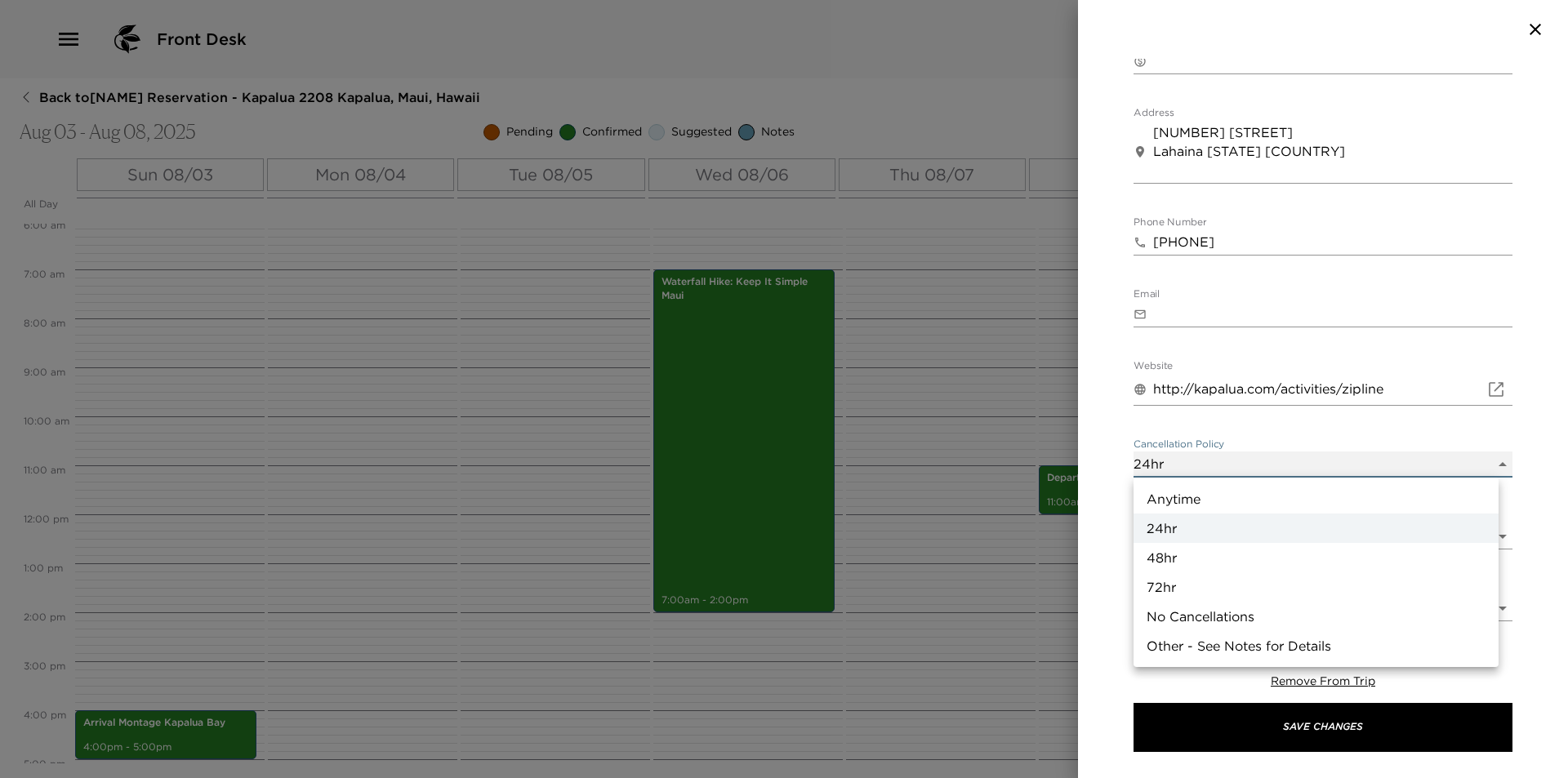 type on "48hr" 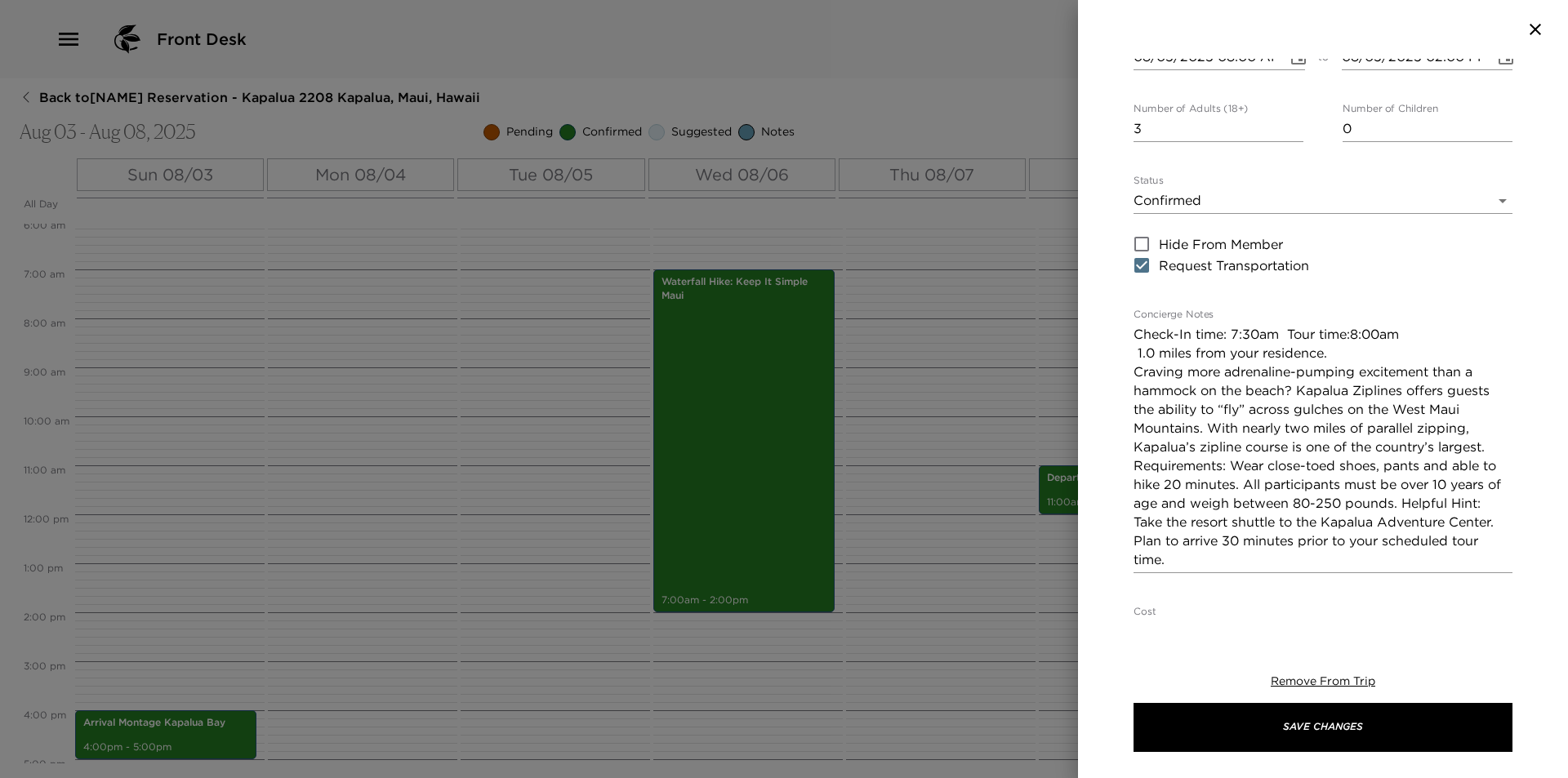 scroll, scrollTop: 163, scrollLeft: 0, axis: vertical 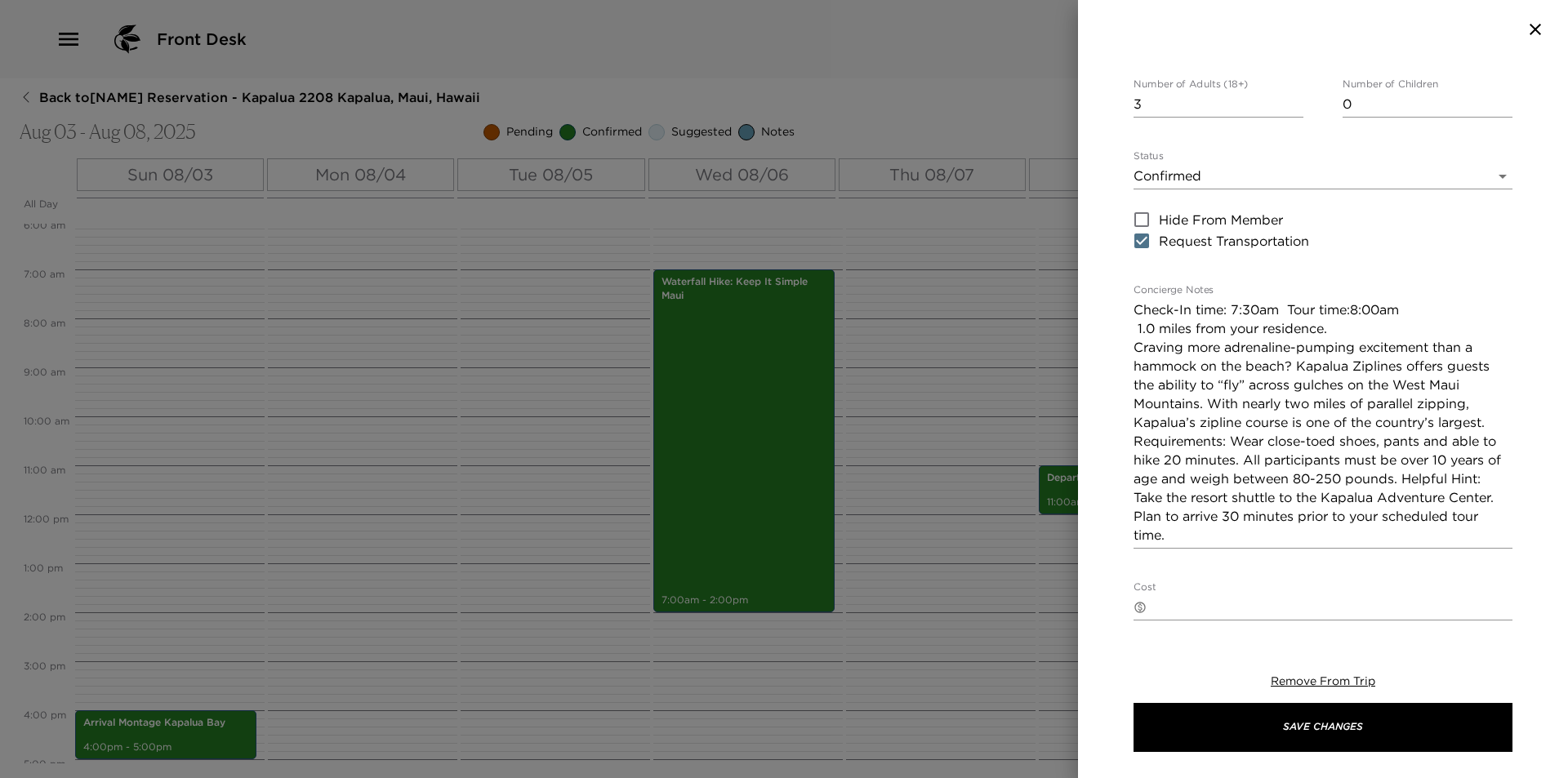 click on "Check-In time: 7:30am  Tour time:8:00am
1.0 miles from your residence.
Craving more adrenaline-pumping excitement than a hammock on the beach? Kapalua Ziplines offers guests the ability to “fly” across gulches on the West Maui Mountains. With nearly two miles of parallel zipping, Kapalua’s zipline course is one of the country’s largest. Requirements: Wear close-toed shoes, pants and able to hike 20 minutes. All participants must be over 10 years of age and weigh between 80-250 pounds. Helpful Hint: Take the resort shuttle to the Kapalua Adventure Center. Plan to arrive 30 minutes prior to your scheduled tour time." at bounding box center [1323, 422] 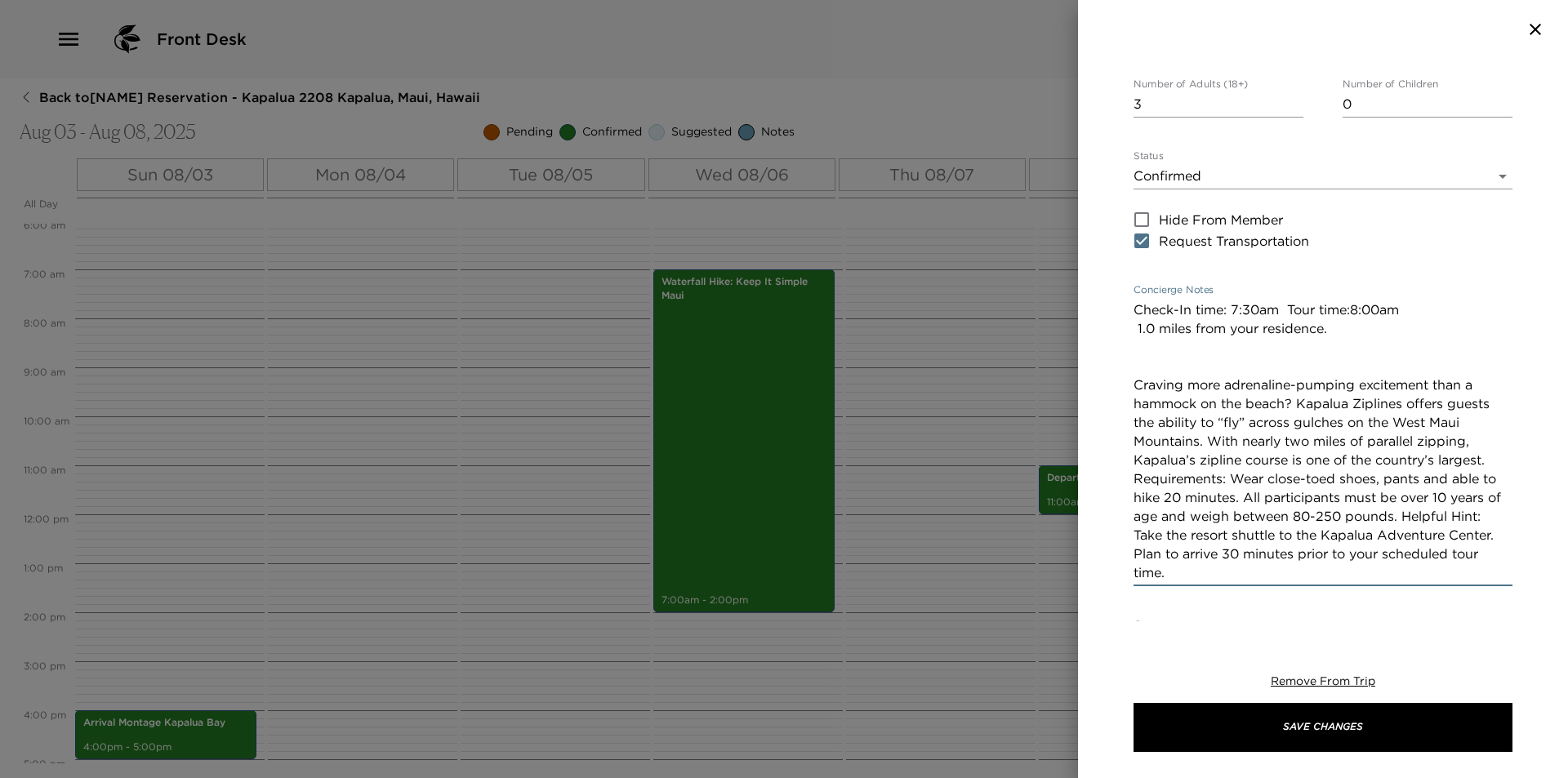 paste on "Meeting Location: Arrive at 500 Office Road location in Kapalua, next to Honolua General Store. What to Wear/Bring: Wear comfortable clothes and fully closed-toe and closed-heel hiking or athletic shoes for ziplining. Water shoes and sandals of any kind are not permitted for ziplining. Sunglasses and sunscreen are recommended. Light jackets are recommended and can be provided. No backpacks and no fannies allowed. Cameras and cell phones are not recommended while ziplining due to extreme heights and potential rainfall. Participant Restrictions: Ziplining guests must weigh between 60 and 250 pounds. Weigh-ins are mandatory, and refunds are not provided if you do not fall into this weight range. Guests must be at least 10 years old to zipline. Adults must accompany on tour children ages 10-17. Ziplining forms are provided on-site. A parent or legal guardian must sign the release for children under the age of 18 to zipline. **48 Hour Cancellation Policy" 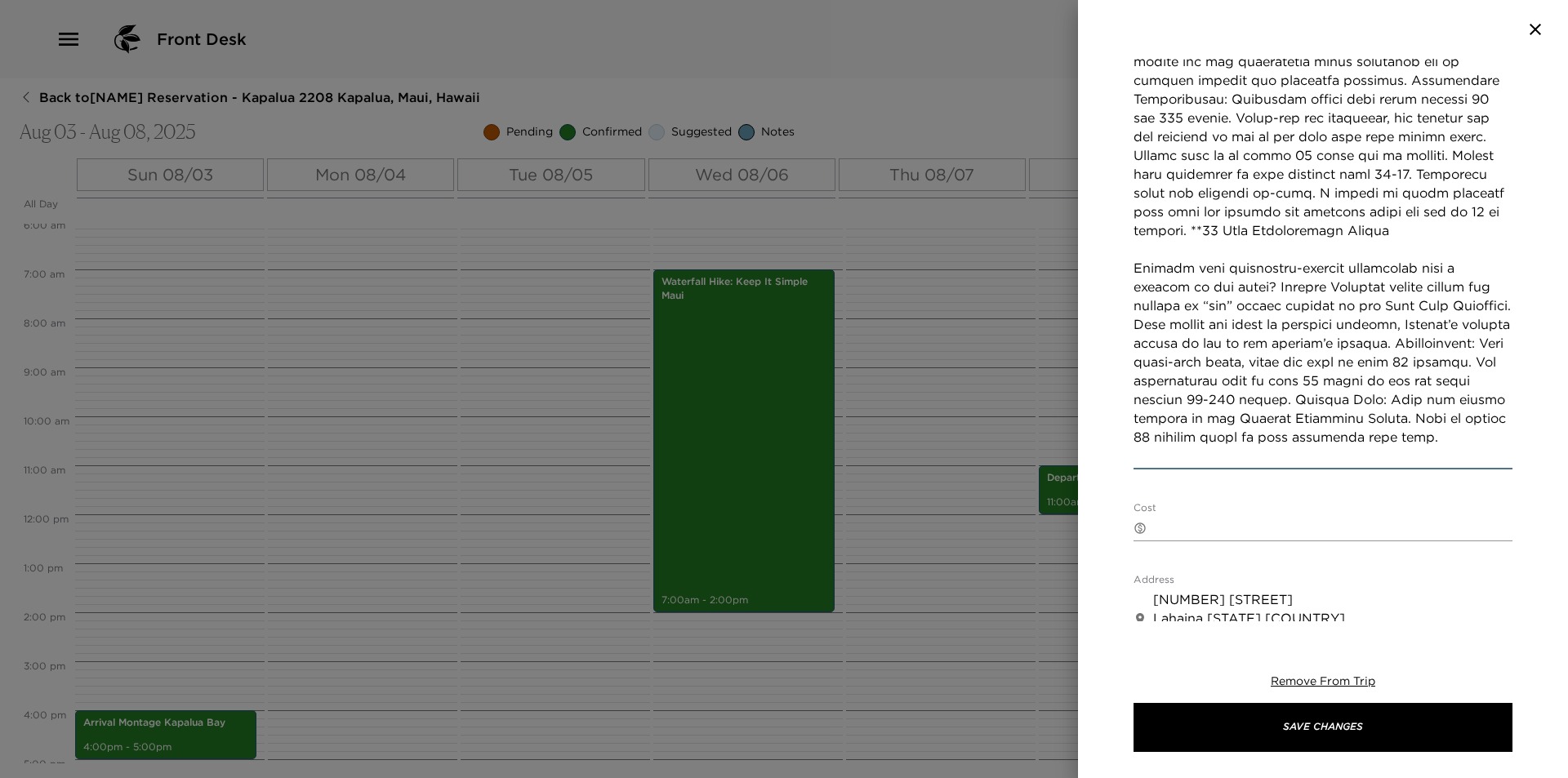 scroll, scrollTop: 642, scrollLeft: 0, axis: vertical 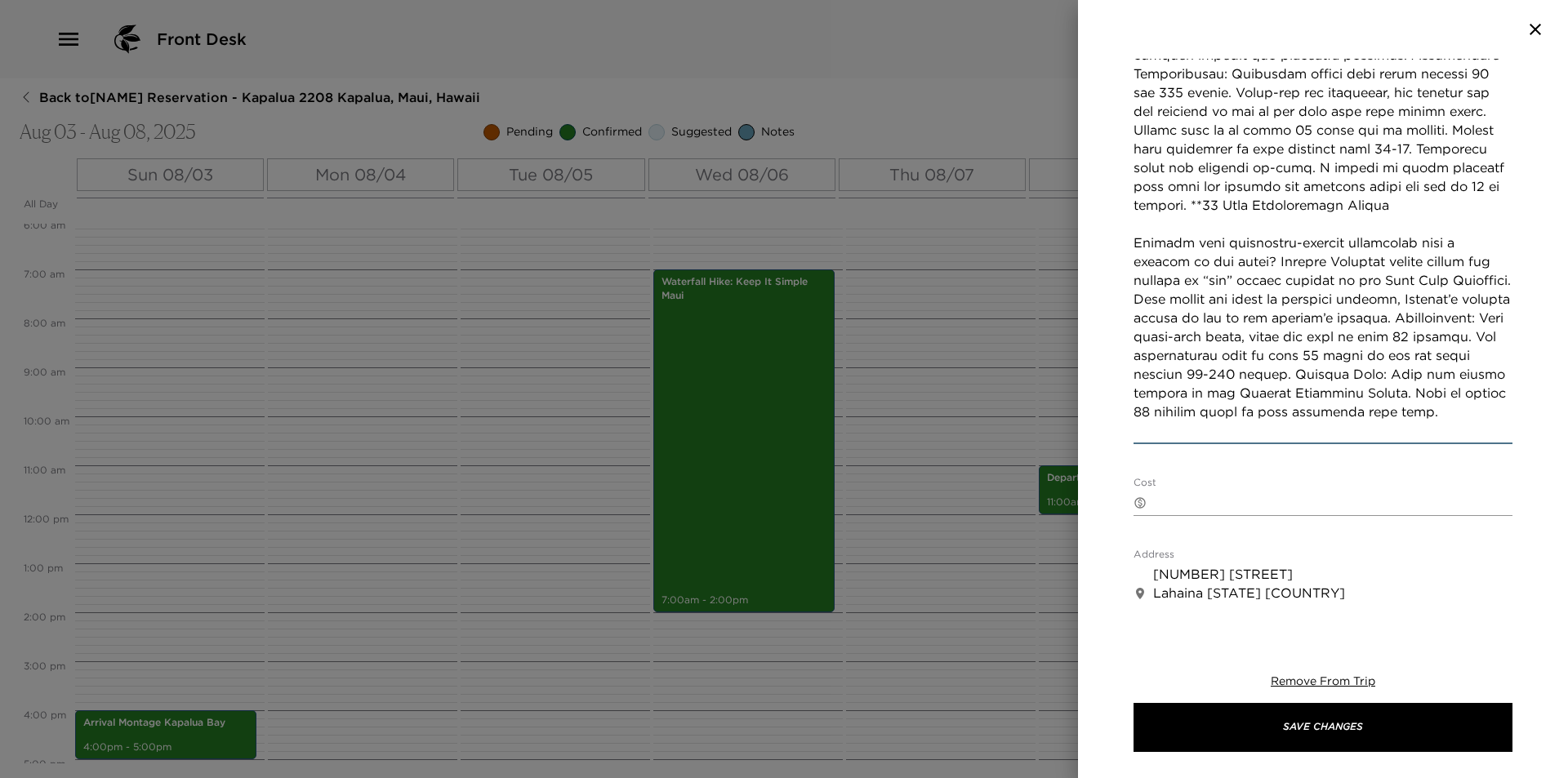 drag, startPoint x: 1309, startPoint y: 431, endPoint x: 1128, endPoint y: 237, distance: 265.32433 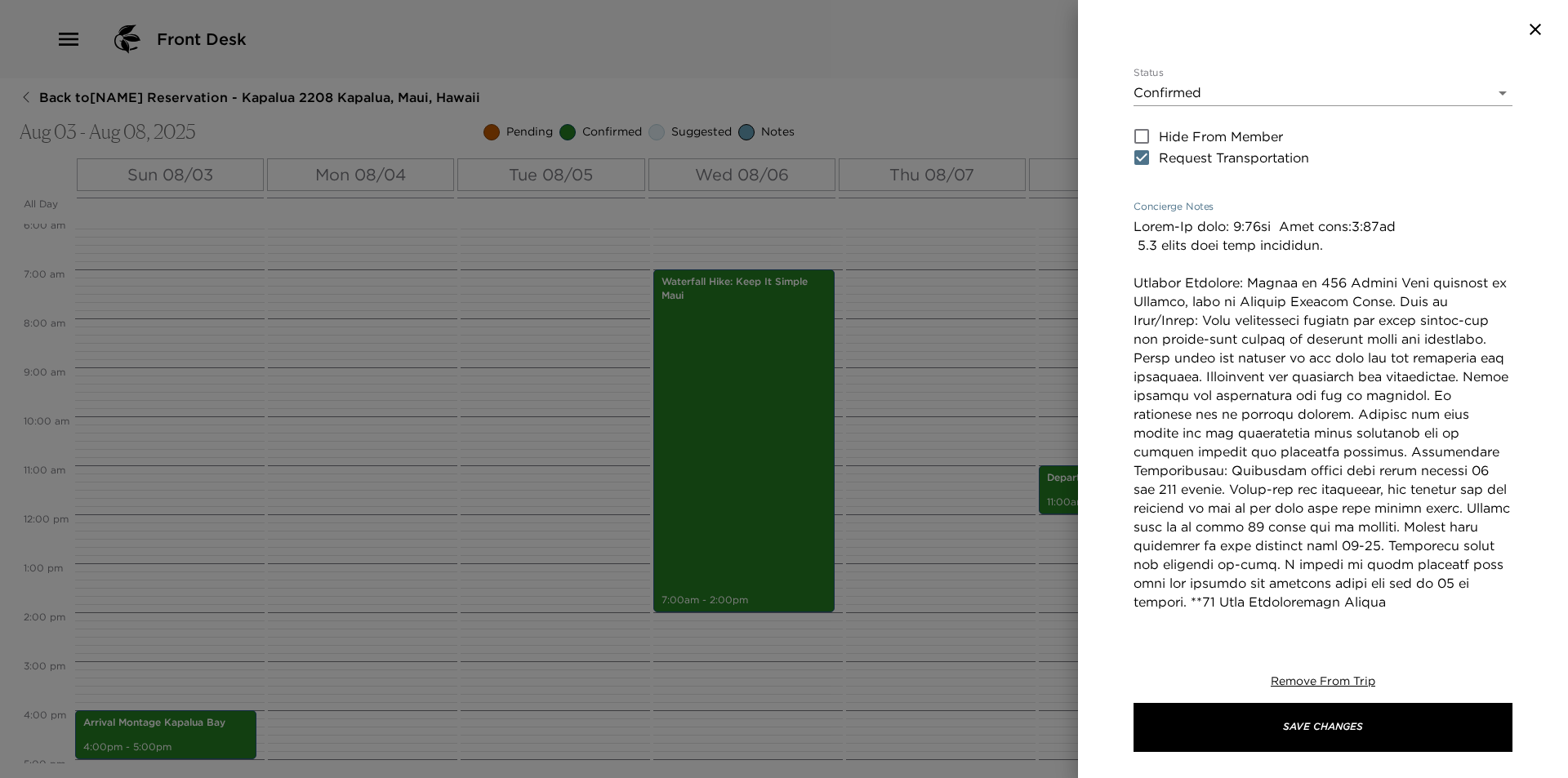 scroll, scrollTop: 210, scrollLeft: 0, axis: vertical 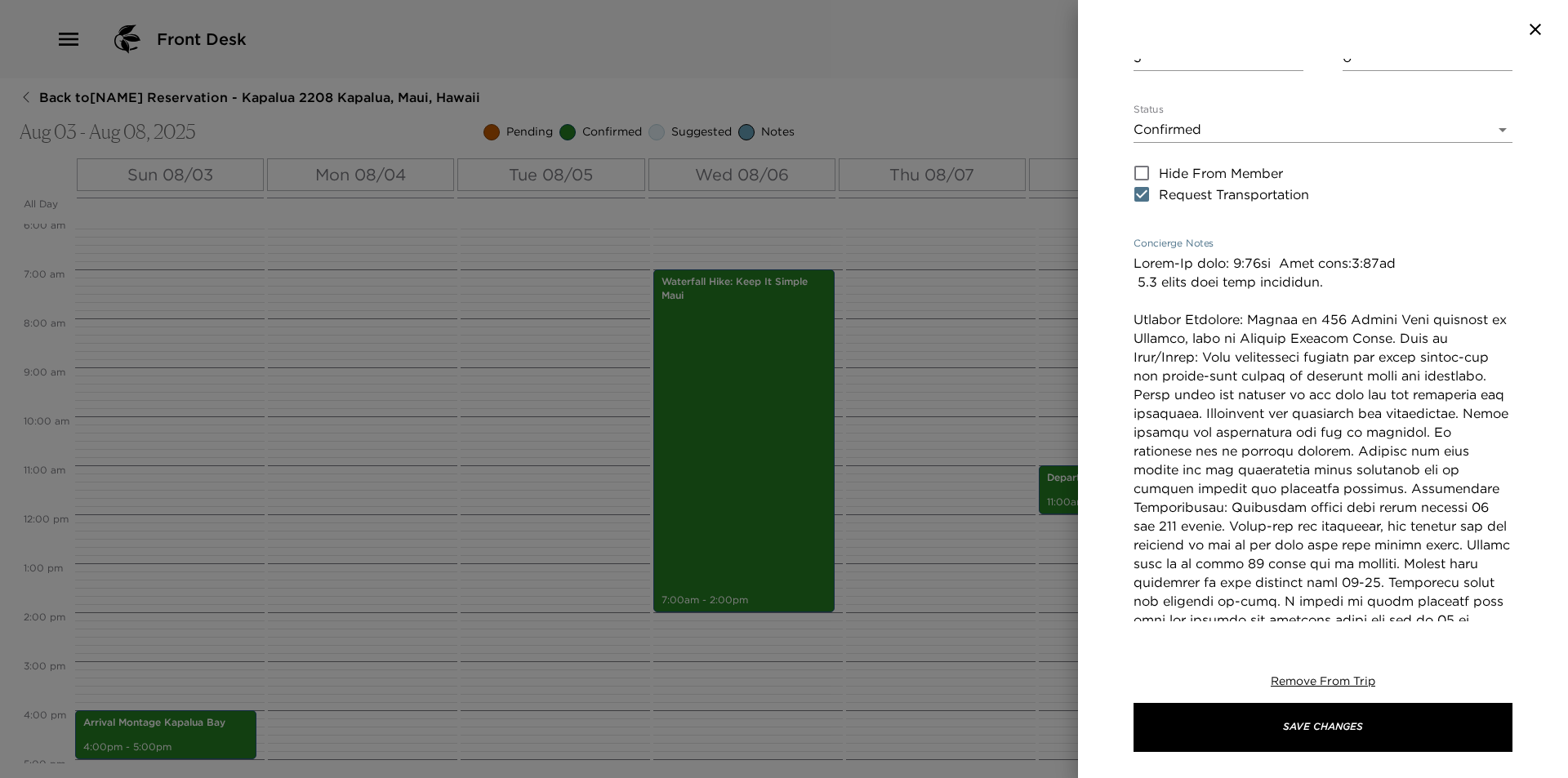 click on "Concierge Notes" at bounding box center [1323, 469] 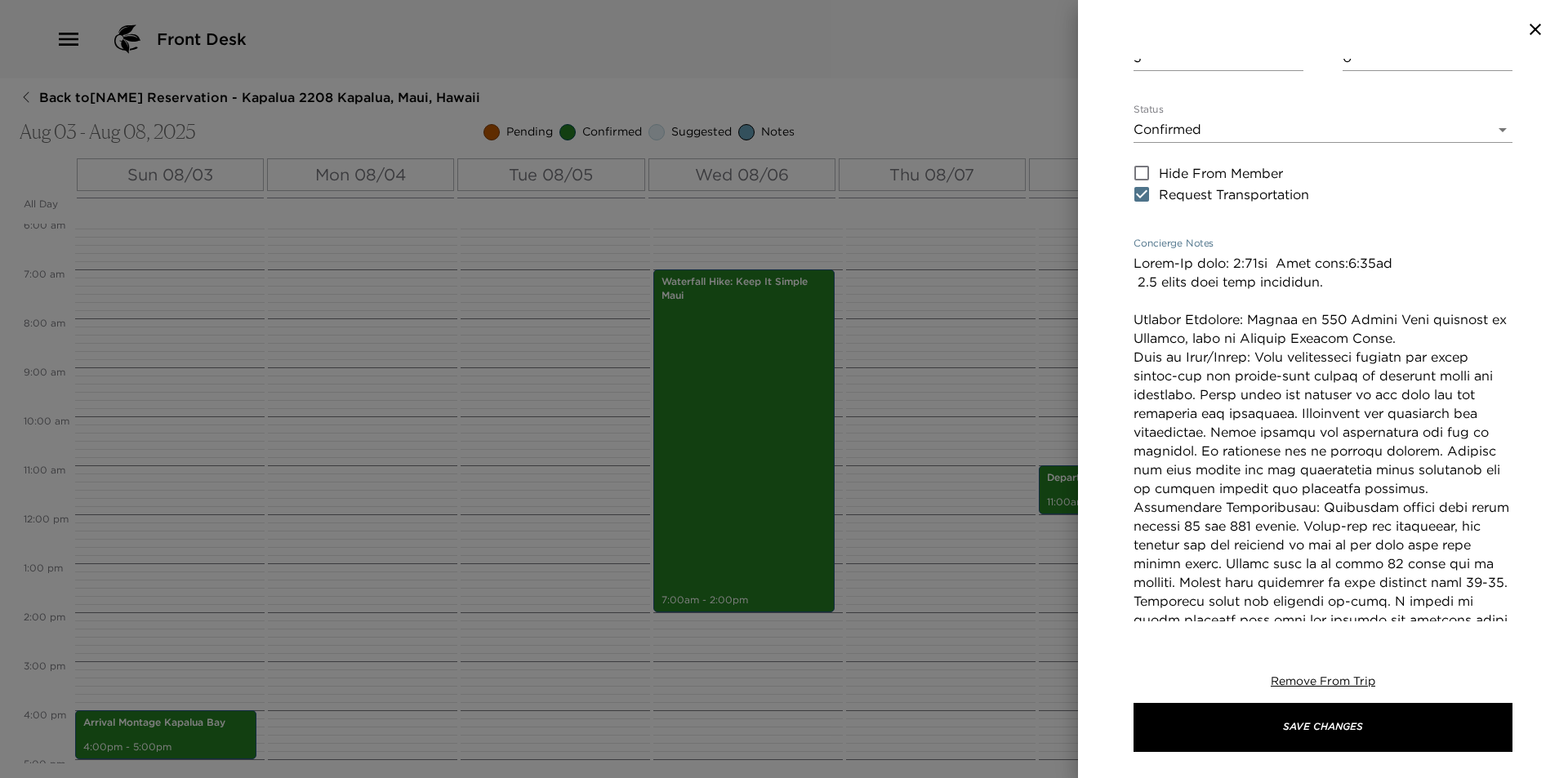 click on "Concierge Notes" at bounding box center (1323, 469) 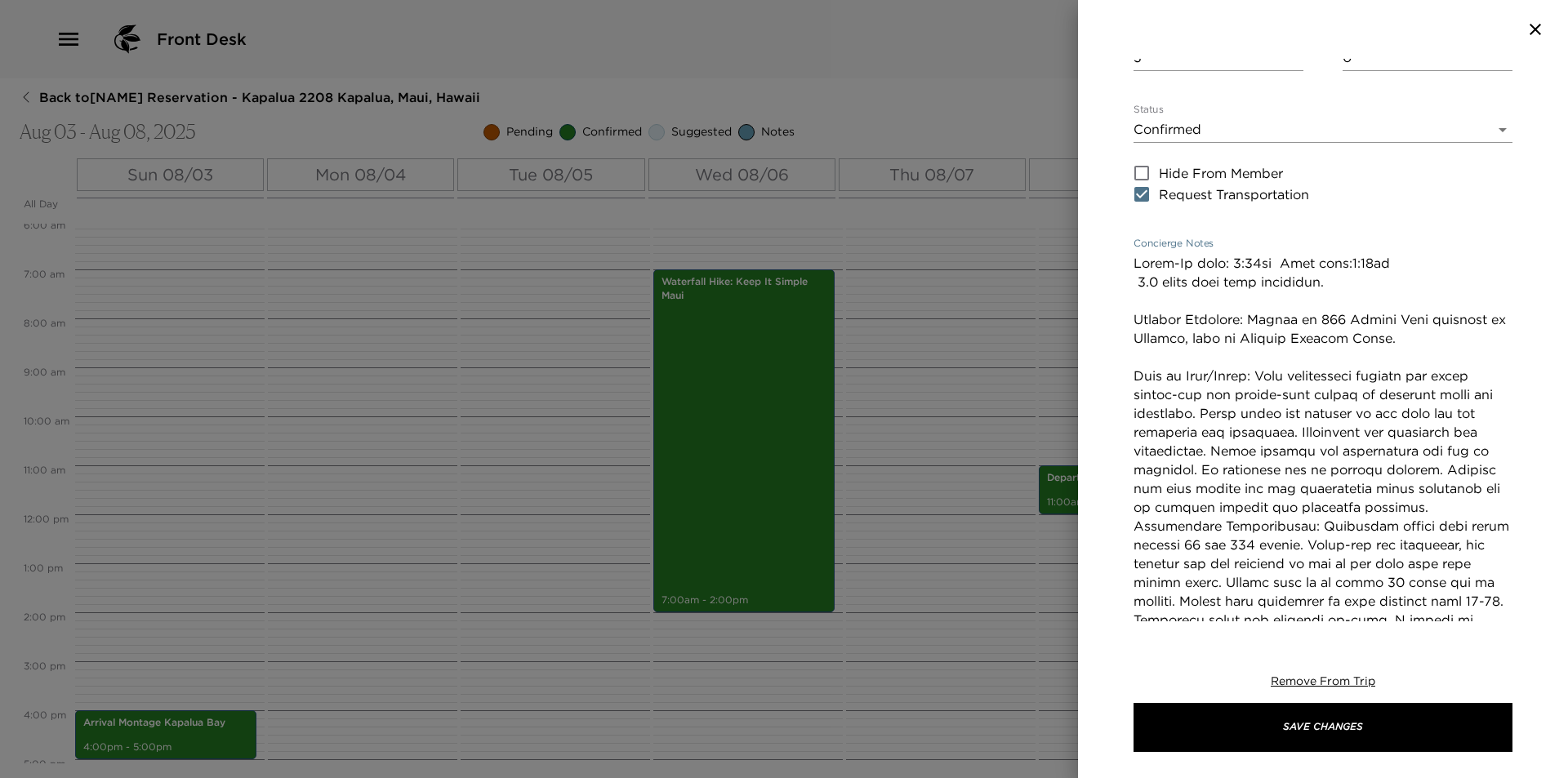 drag, startPoint x: 1266, startPoint y: 378, endPoint x: 1133, endPoint y: 367, distance: 133.45411 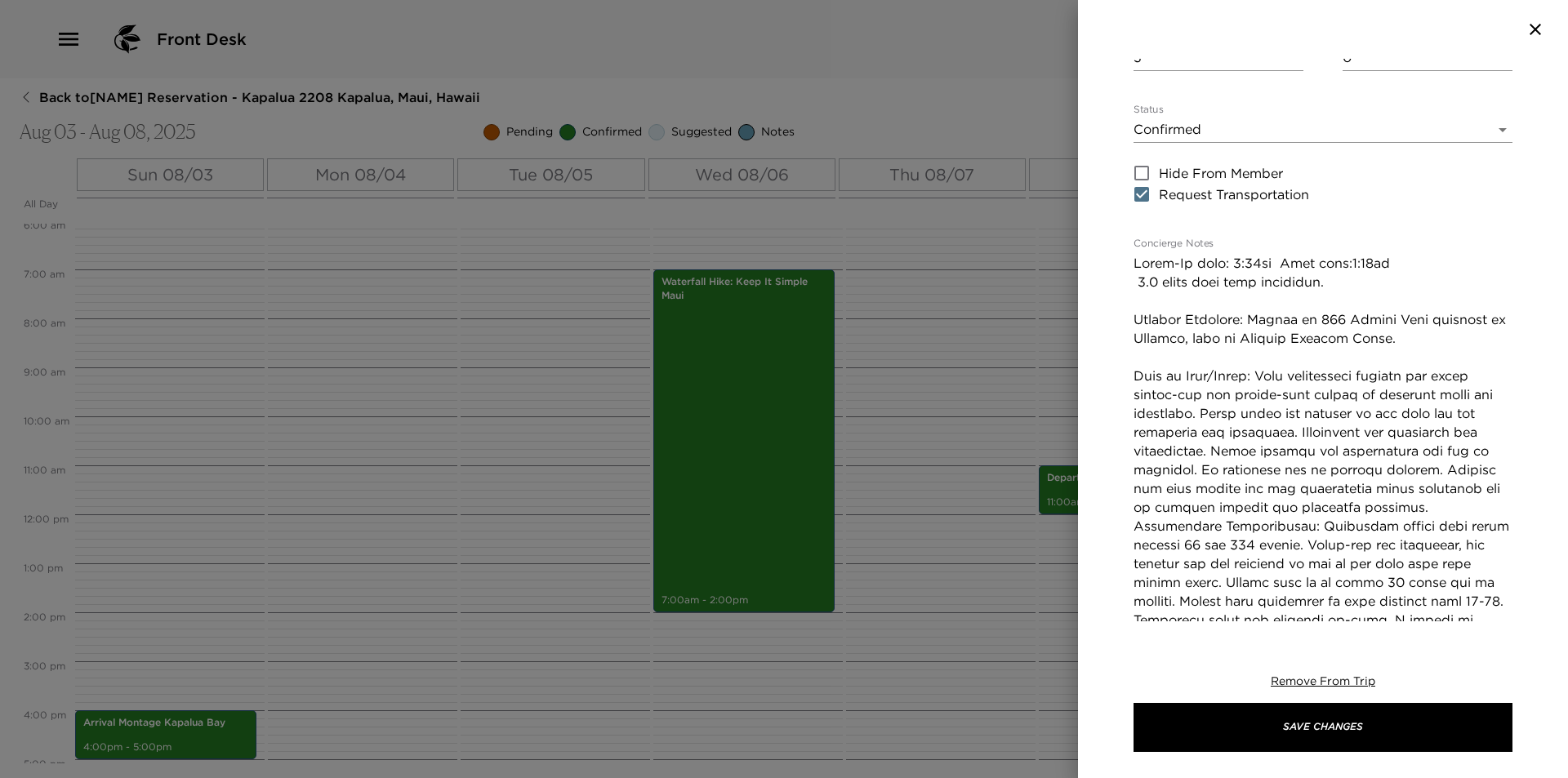 click on "Zip Line: Kapalua Zipline 6-line adventure Start Date & Time 08/05/2025 08:00 AM to End Date & Time 08/05/2025 02:00 PM Number of Adults (18+) 3 Number of Children 0 Status Confirmed Confirmed Hide From Member Request Transportation Concierge Notes x Cost ​ x Address ​ 2000 Village Road
Lahaina Hi 96761
Us x Phone Number ​ (808) 756-9147 Email ​ Website ​ http://kapalua.com/activities/zipline Cancellation Policy 48hr 48hr Recommended Attire ​ undefined Age Range ​ undefined Remove From Trip Save Changes" at bounding box center (1323, 588) 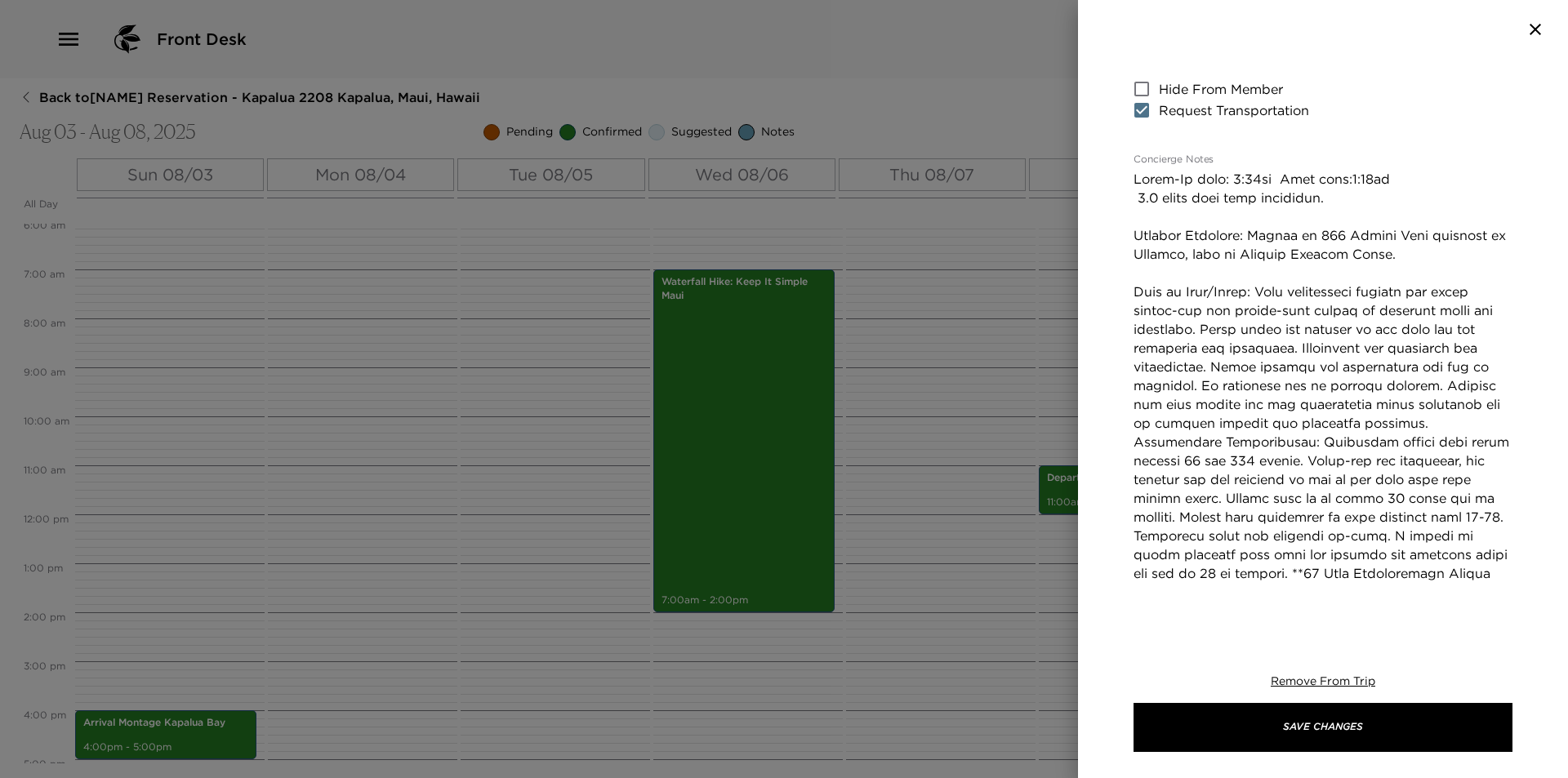 scroll, scrollTop: 373, scrollLeft: 0, axis: vertical 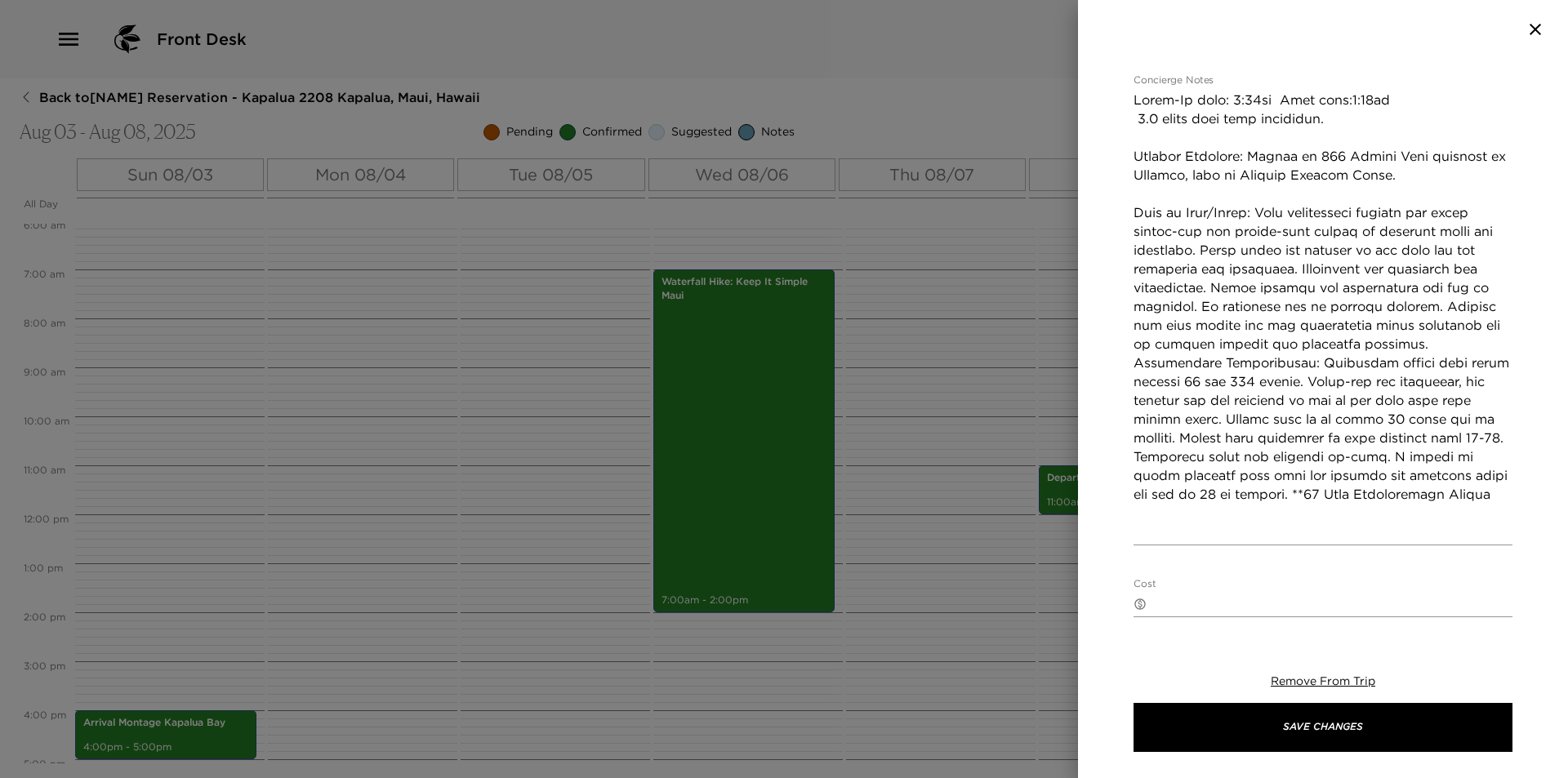 click on "Concierge Notes" at bounding box center [1323, 316] 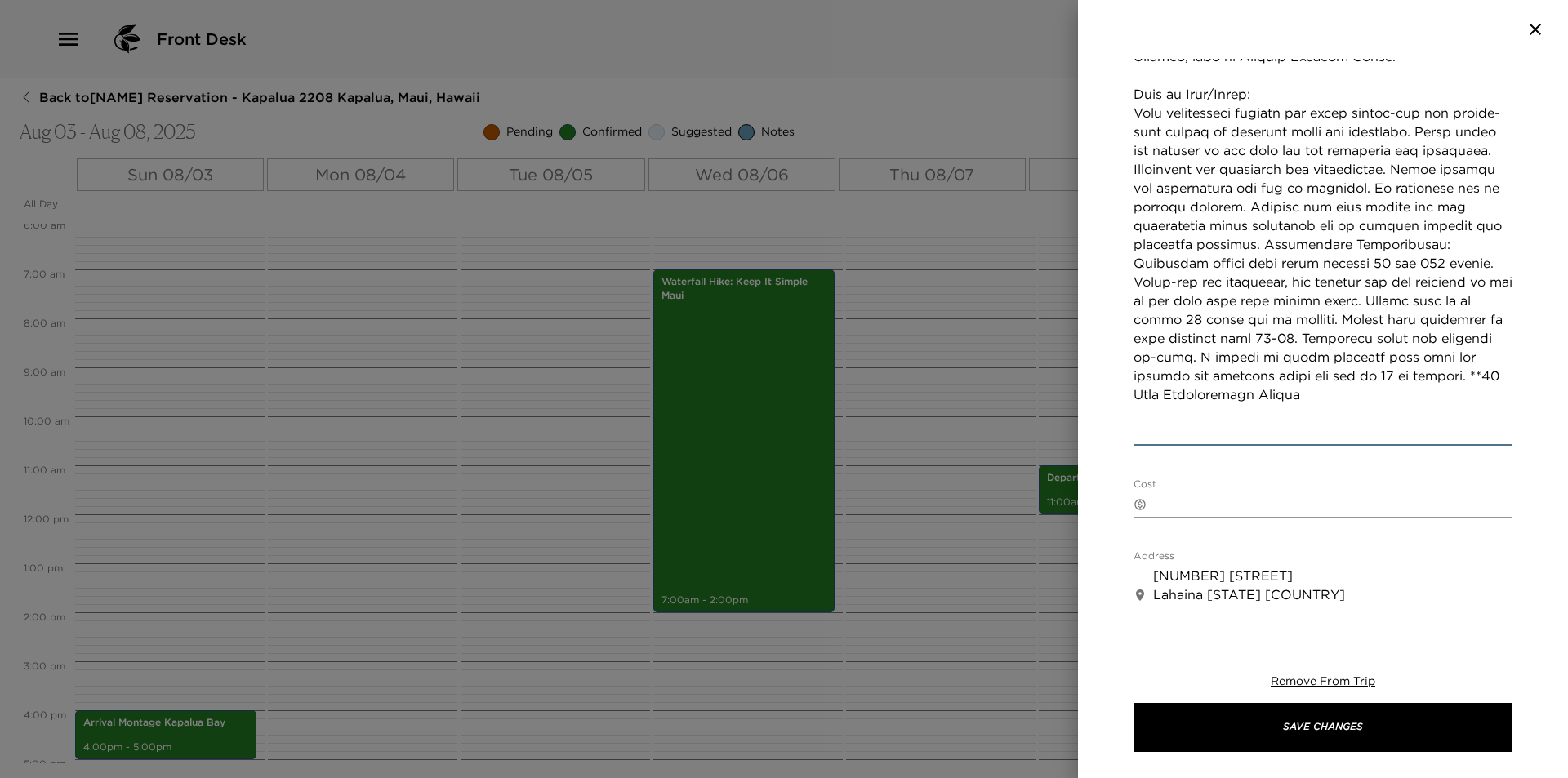 scroll, scrollTop: 0, scrollLeft: 0, axis: both 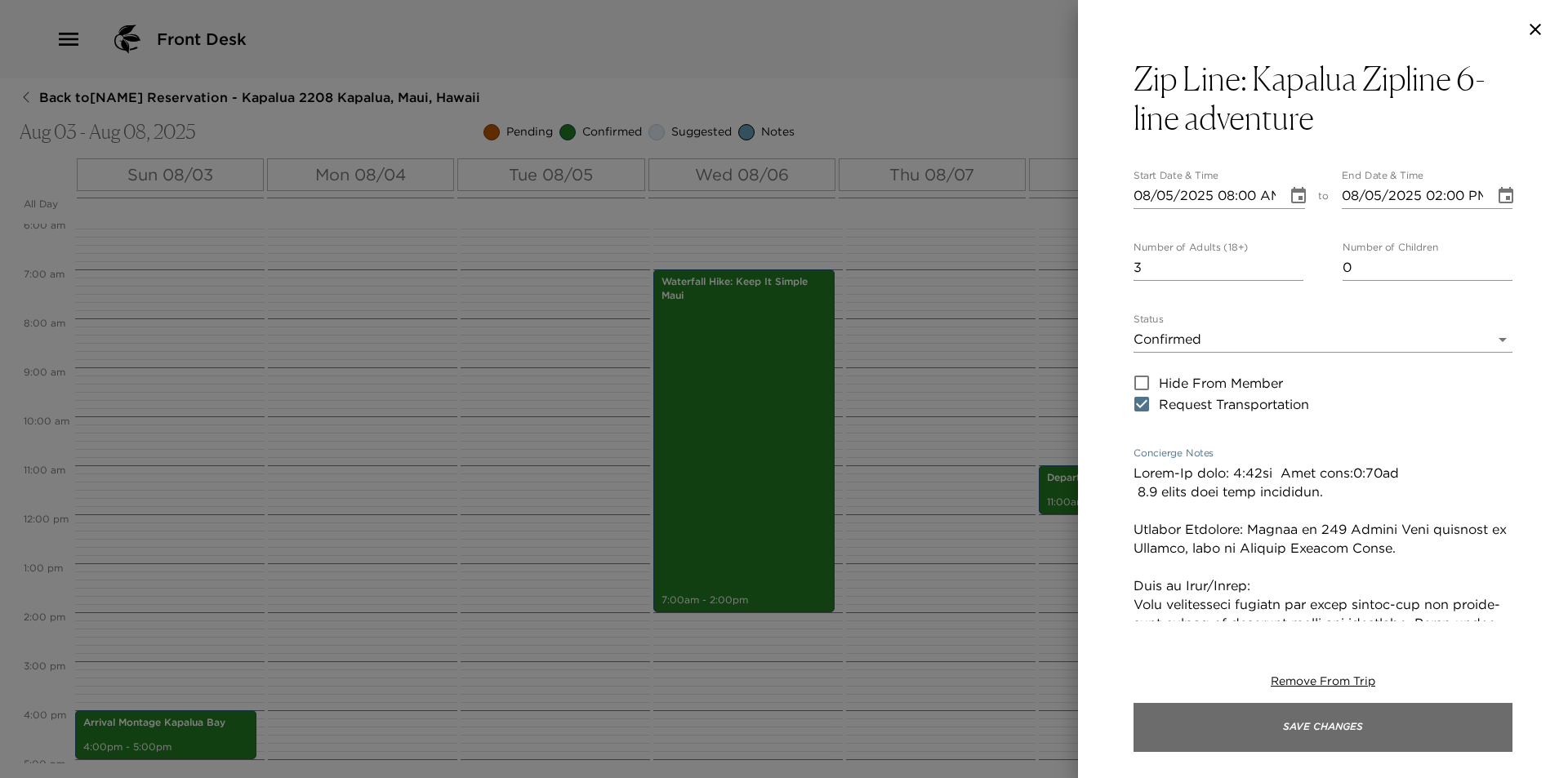 type on "Check-In time: 7:30am  Tour time:8:00am
1.0 miles from your residence.
Meeting Location: Arrive at 500 Office Road location in Kapalua, next to Honolua General Store.
What to Wear/Bring:
Wear comfortable clothes and fully closed-toe and closed-heel hiking or athletic shoes for ziplining. Water shoes and sandals of any kind are not permitted for ziplining. Sunglasses and sunscreen are recommended. Light jackets are recommended and can be provided. No backpacks and no fannies allowed. Cameras and cell phones are not recommended while ziplining due to extreme heights and potential rainfall. Participant Restrictions: Ziplining guests must weigh between 60 and 250 pounds. Weigh-ins are mandatory, and refunds are not provided if you do not fall into this weight range. Guests must be at least 10 years old to zipline. Adults must accompany on tour children ages 10-17. Ziplining forms are provided on-site. A parent or legal guardian must sign the release for children under the age of 18 to zipline. **48 Hour Ca..." 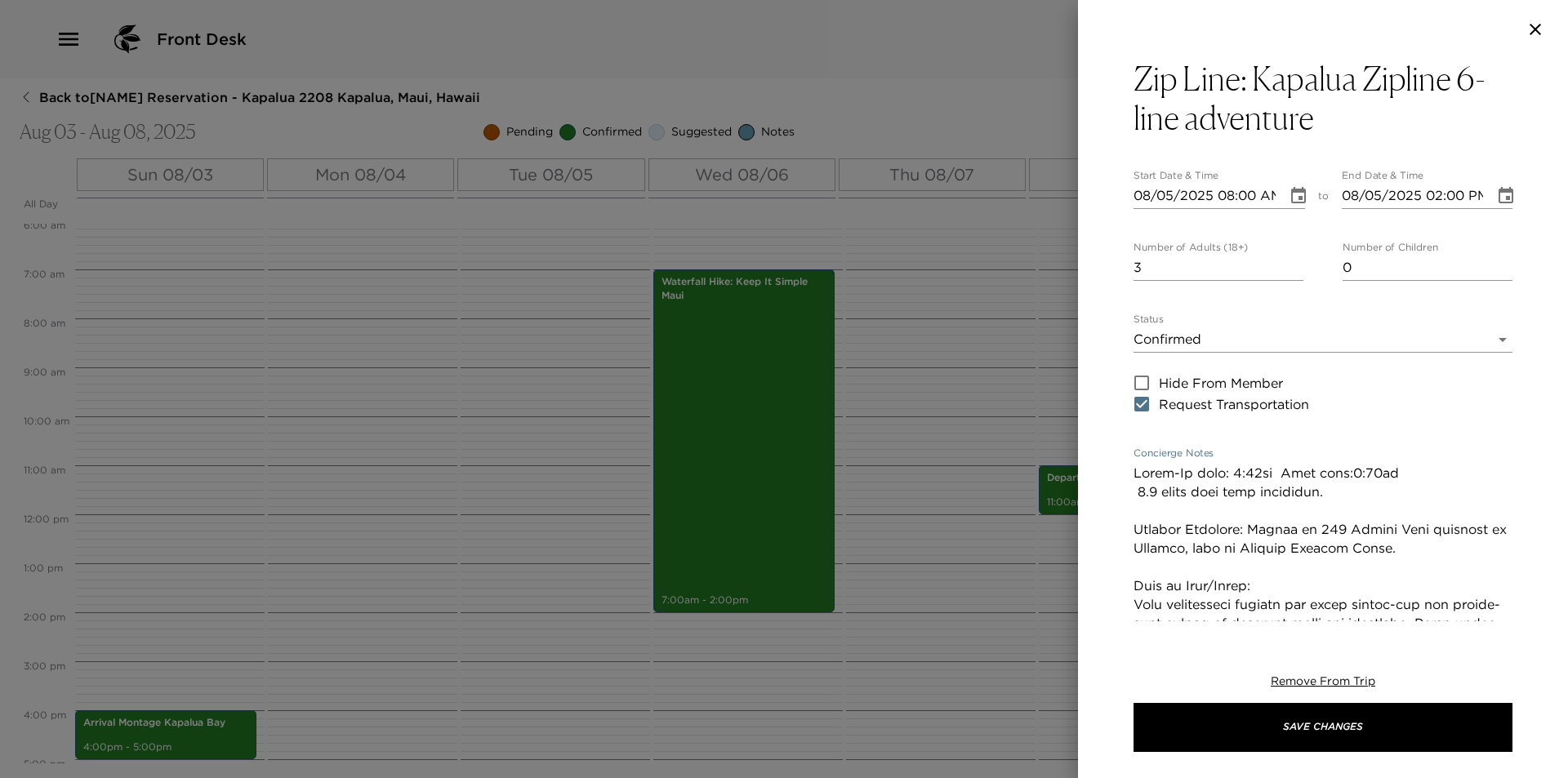 drag, startPoint x: 1321, startPoint y: 729, endPoint x: 1044, endPoint y: 674, distance: 282.4075 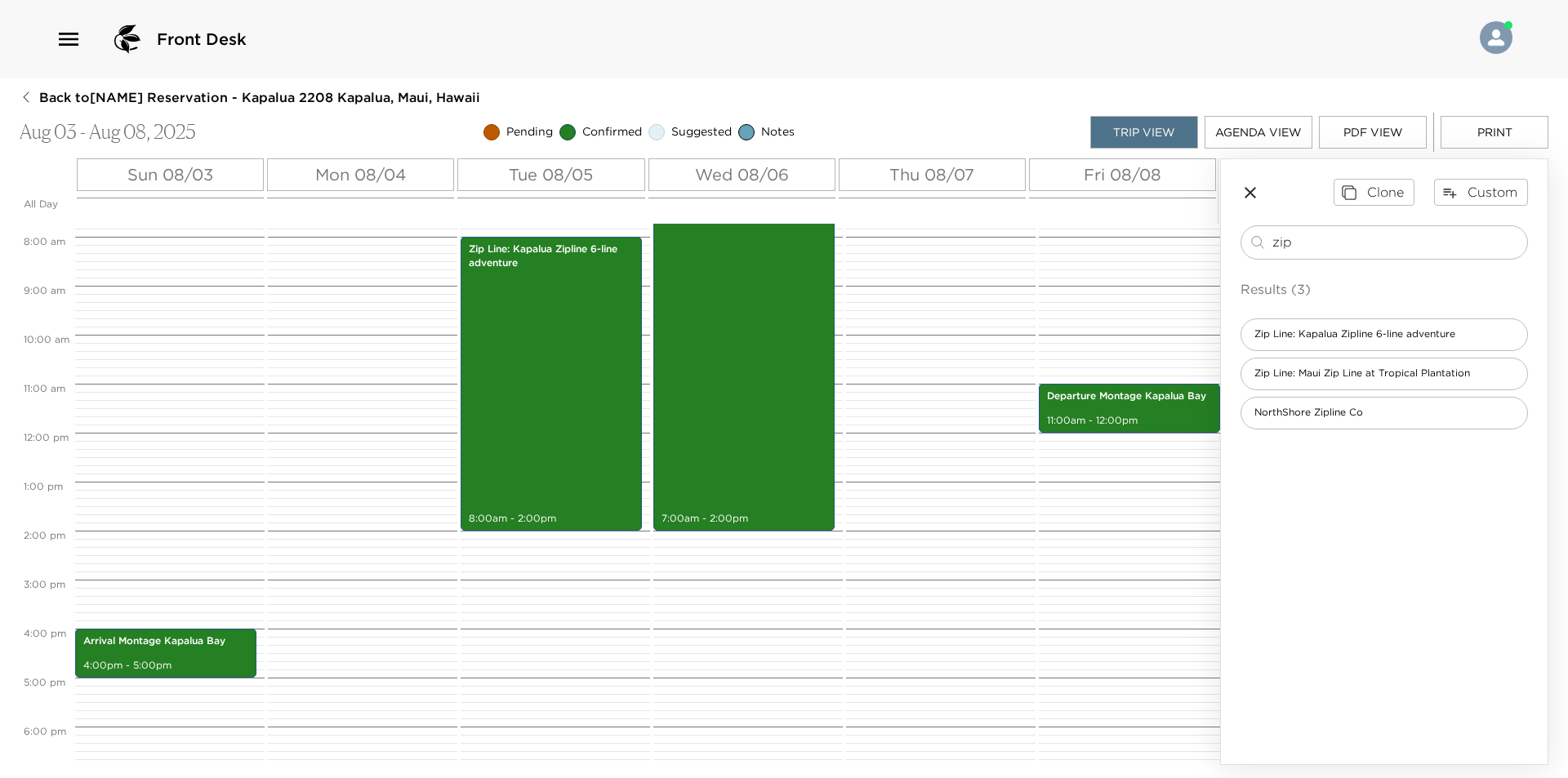 scroll, scrollTop: 297, scrollLeft: 0, axis: vertical 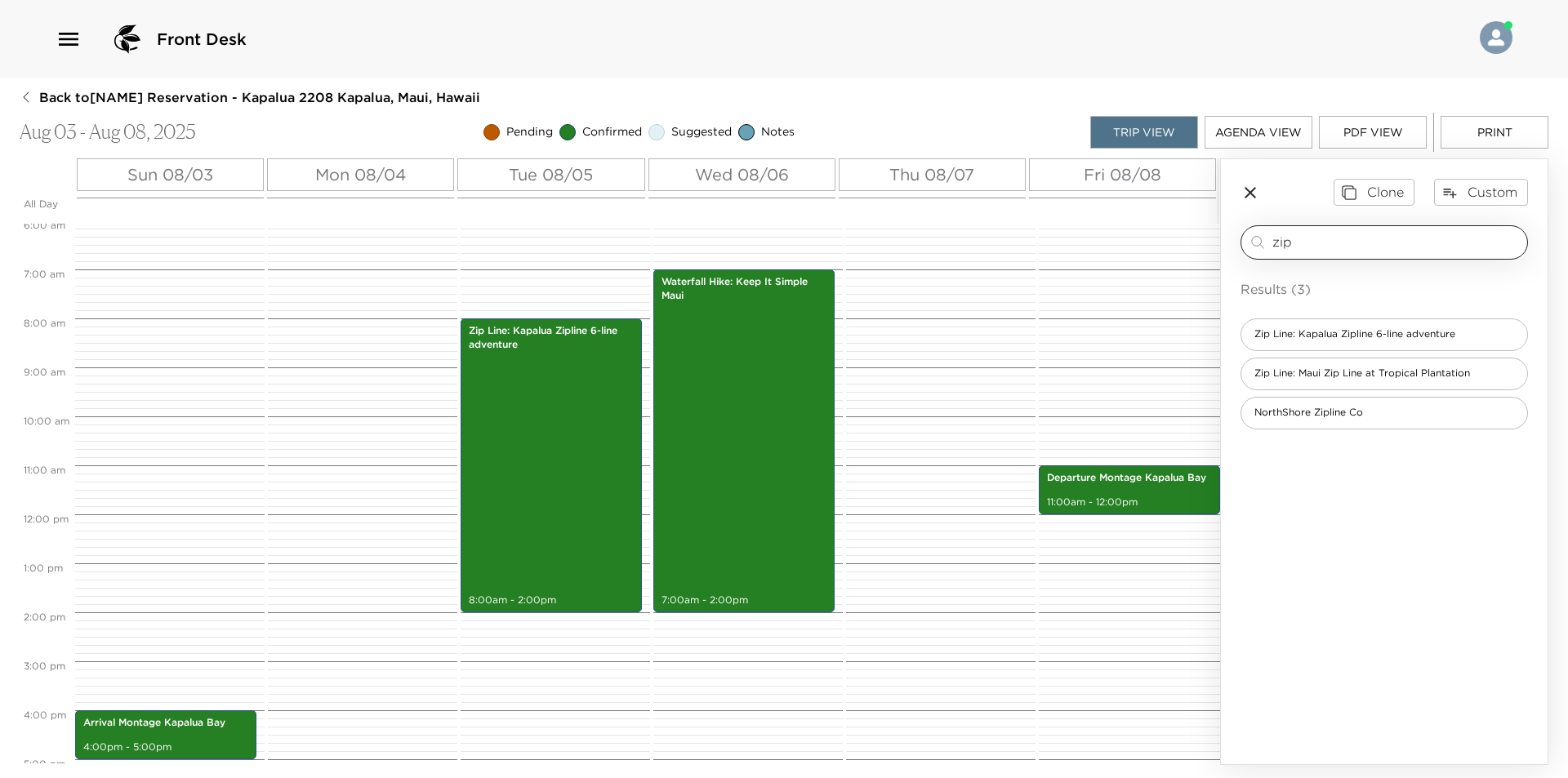 click on "zip ​" at bounding box center [1396, 242] 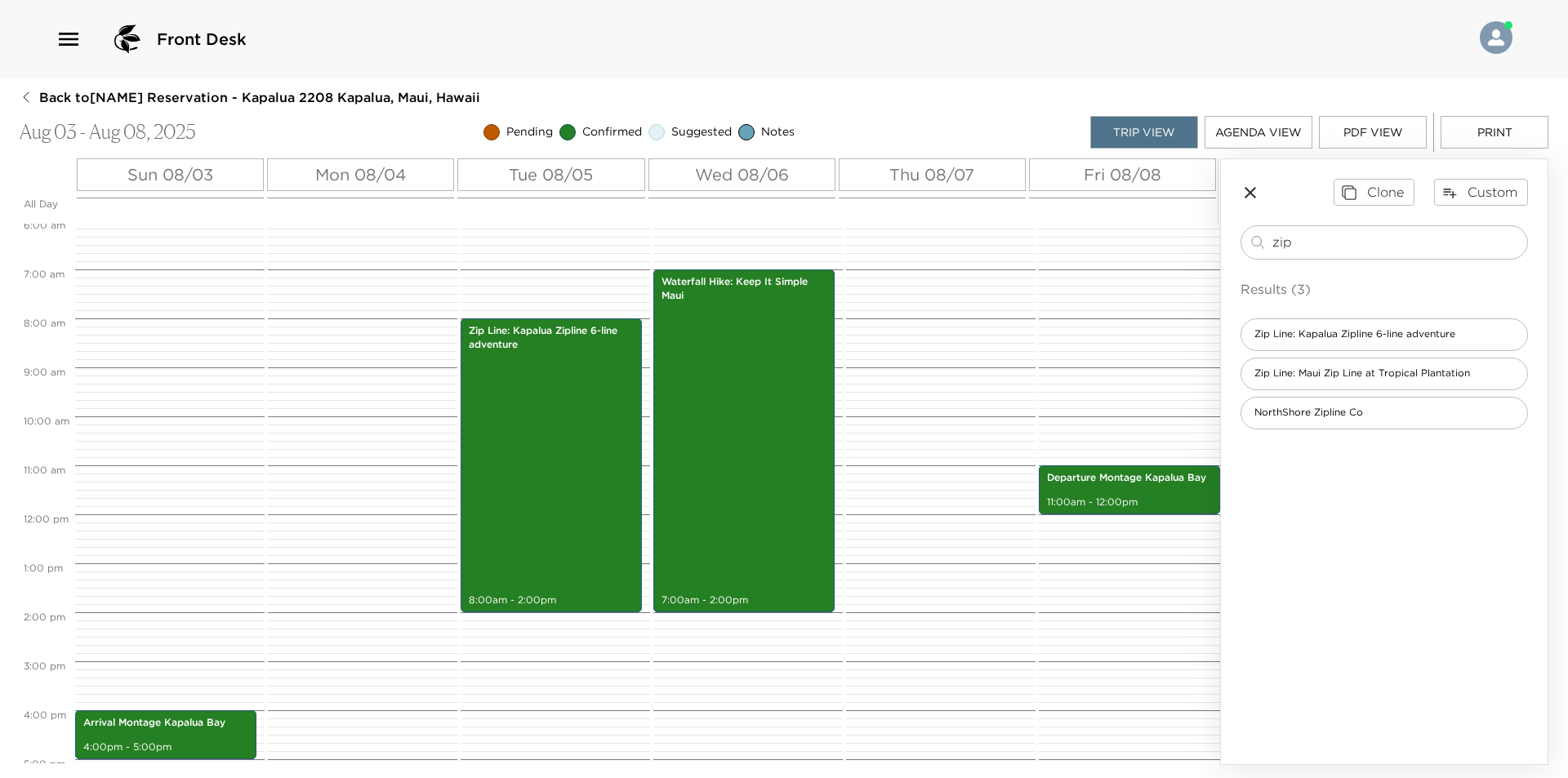 drag, startPoint x: 1300, startPoint y: 244, endPoint x: 1228, endPoint y: 238, distance: 72.24957 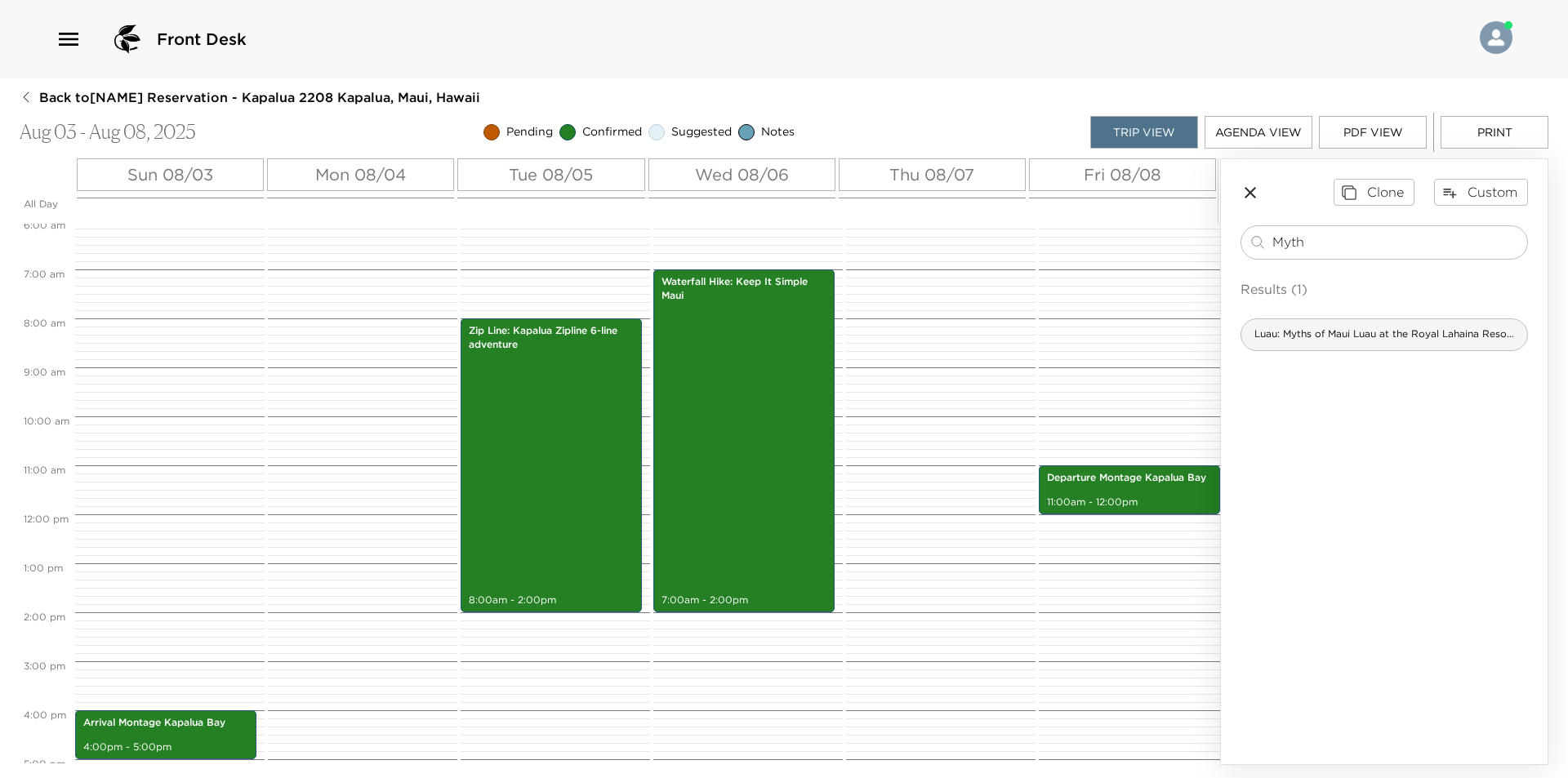 type on "Myth" 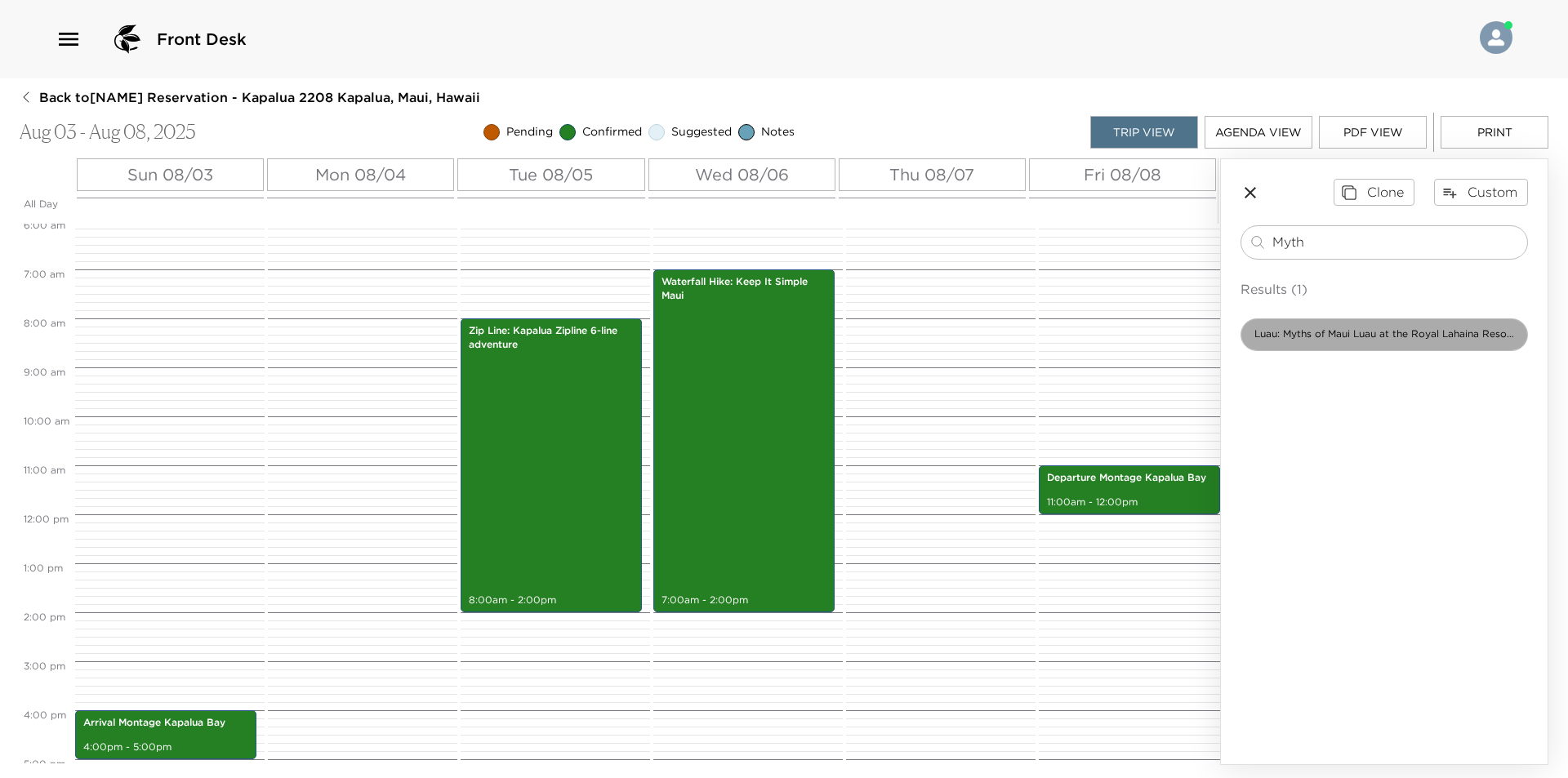 click on "Luau: Myths of Maui Luau at the Royal Lahaina Resort" at bounding box center [1384, 335] 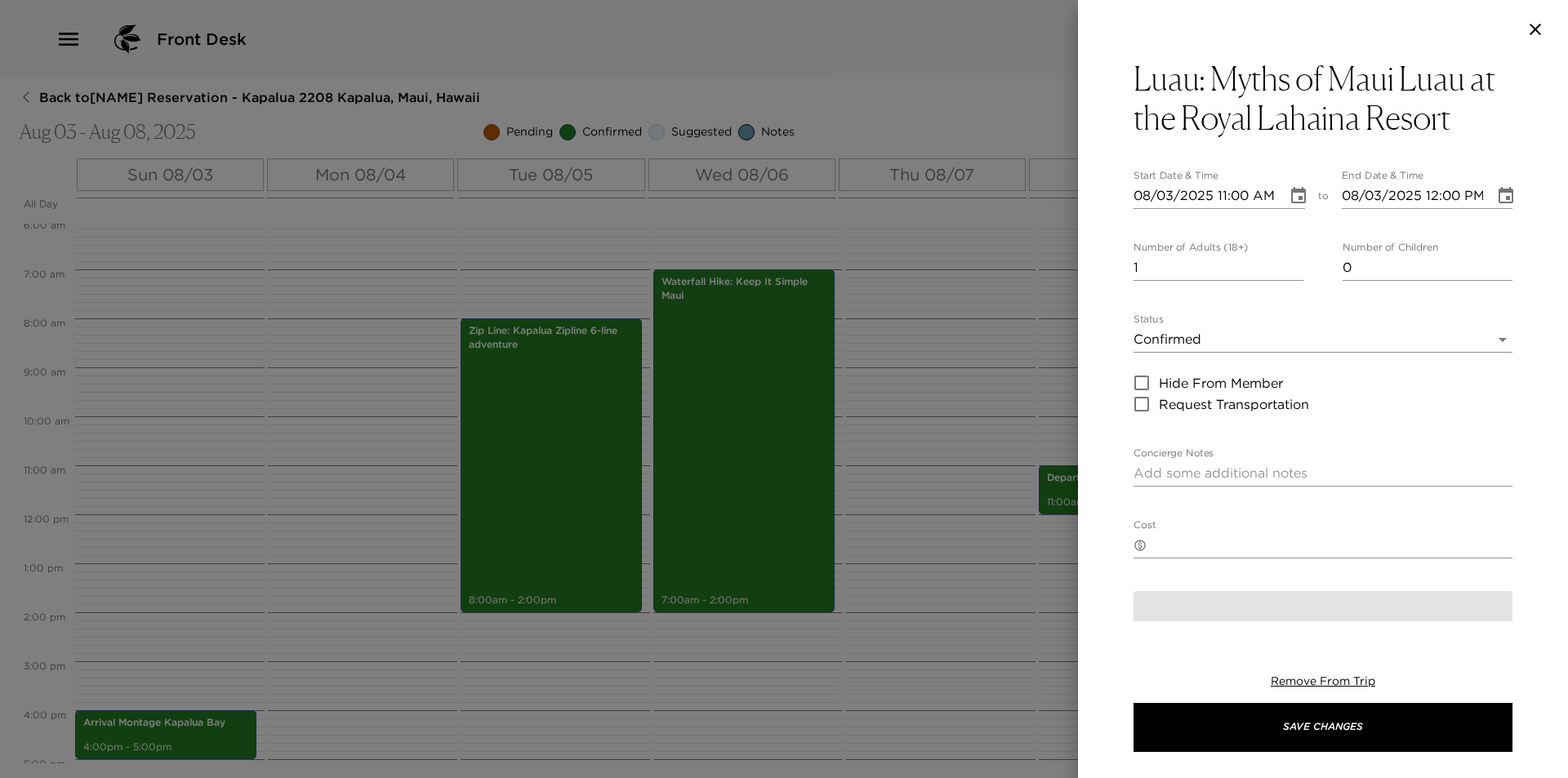 type on "15 minutes from residence.
The Myths of Maui oceanfront luau features a sumptuous all-you-care-to-eat buffet, complimentary cocktails and a beautiful celebration of music, drums and dance that culminates with an amazing Samoan fire knife finale that will dazzle your entire family.
The health and safety of our guests, employees and residents is our number one priority. Myths of Maui Luau will be following all Hawaii state and Maui county mandates outlined for safe operation and has implemented additional sanitation procedures and recommended best practices to provide a safe and healthy experience.
48 hour cancellation policy." 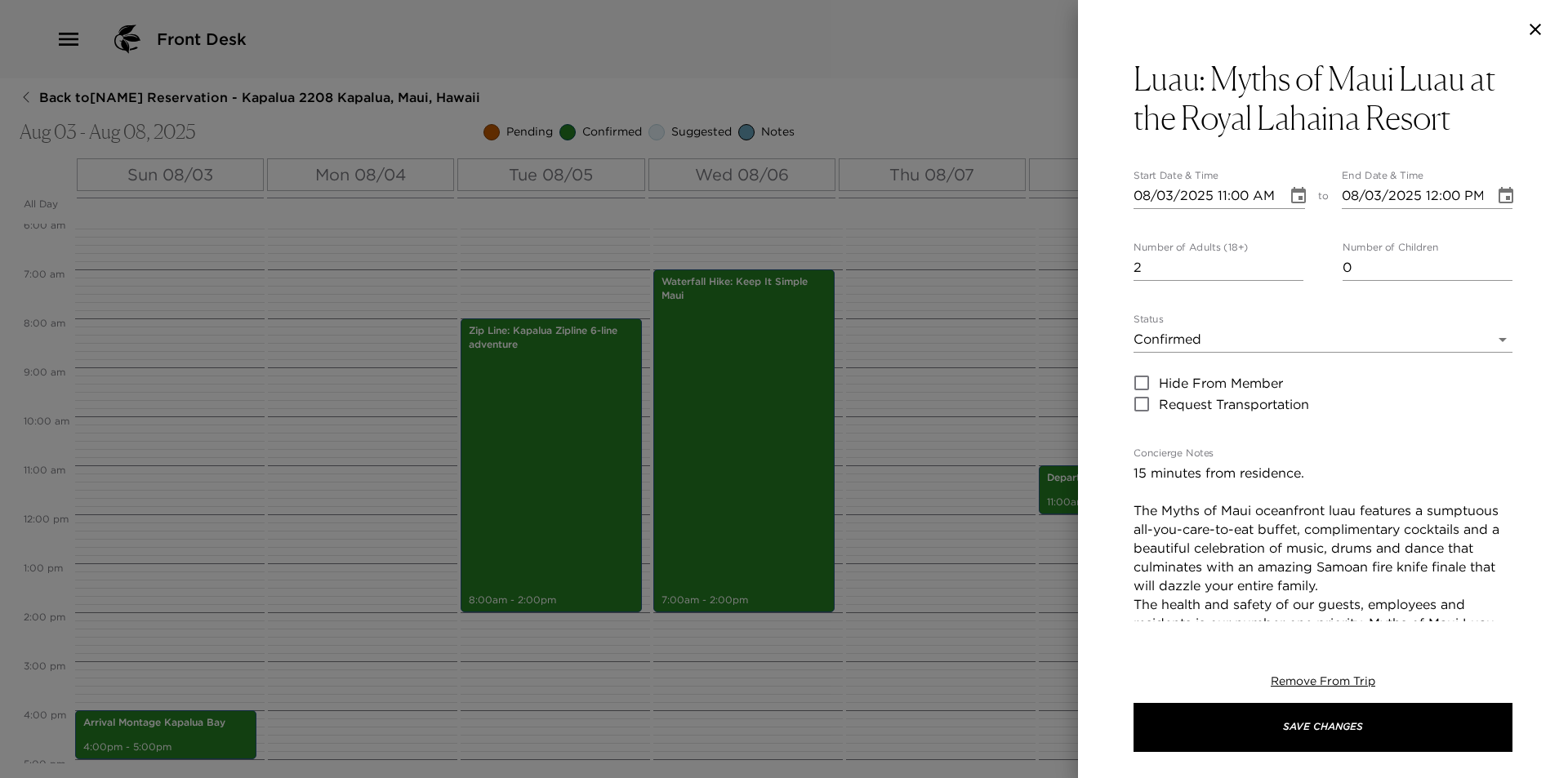 click on "2" at bounding box center (1218, 268) 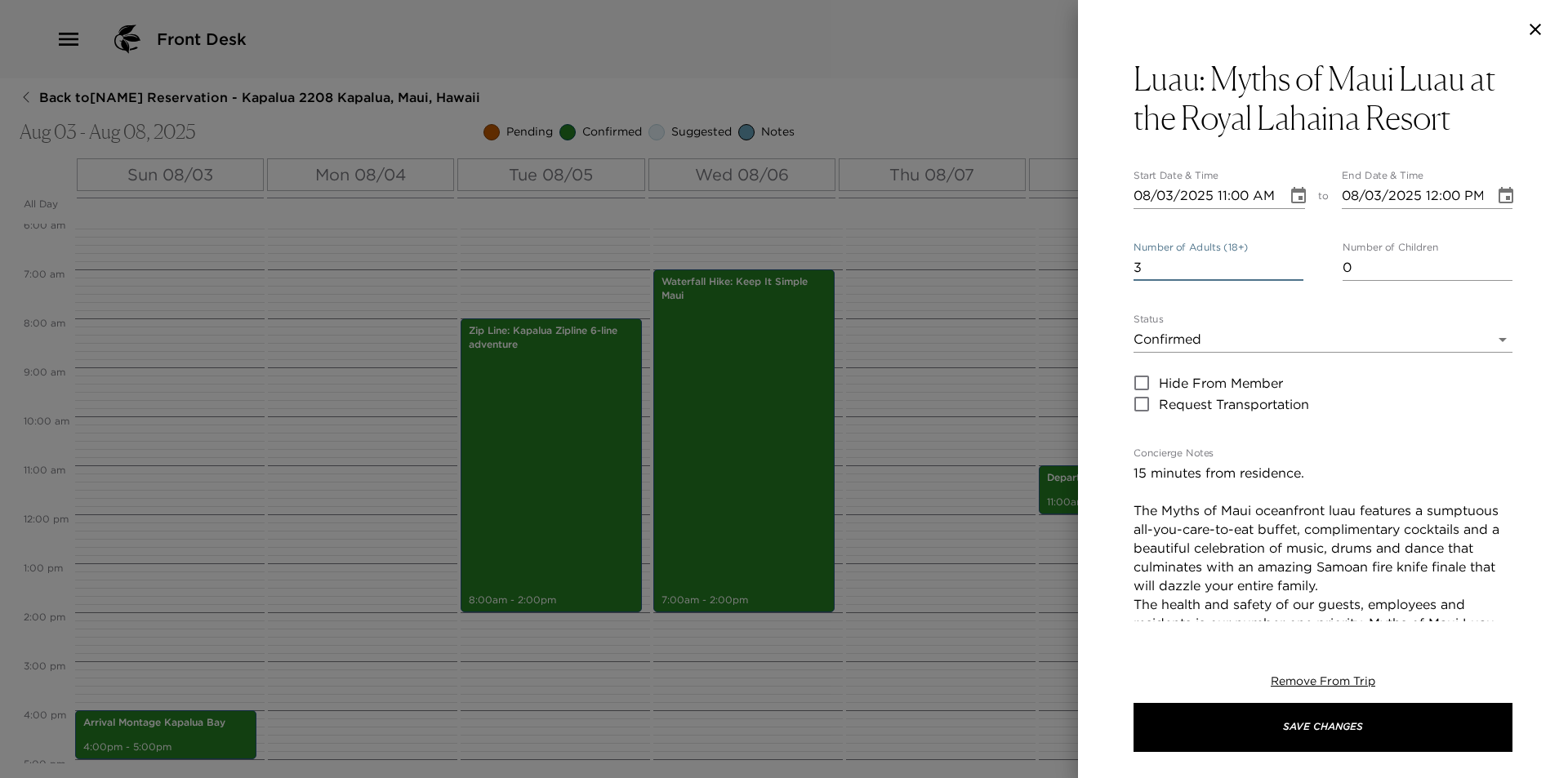 type on "3" 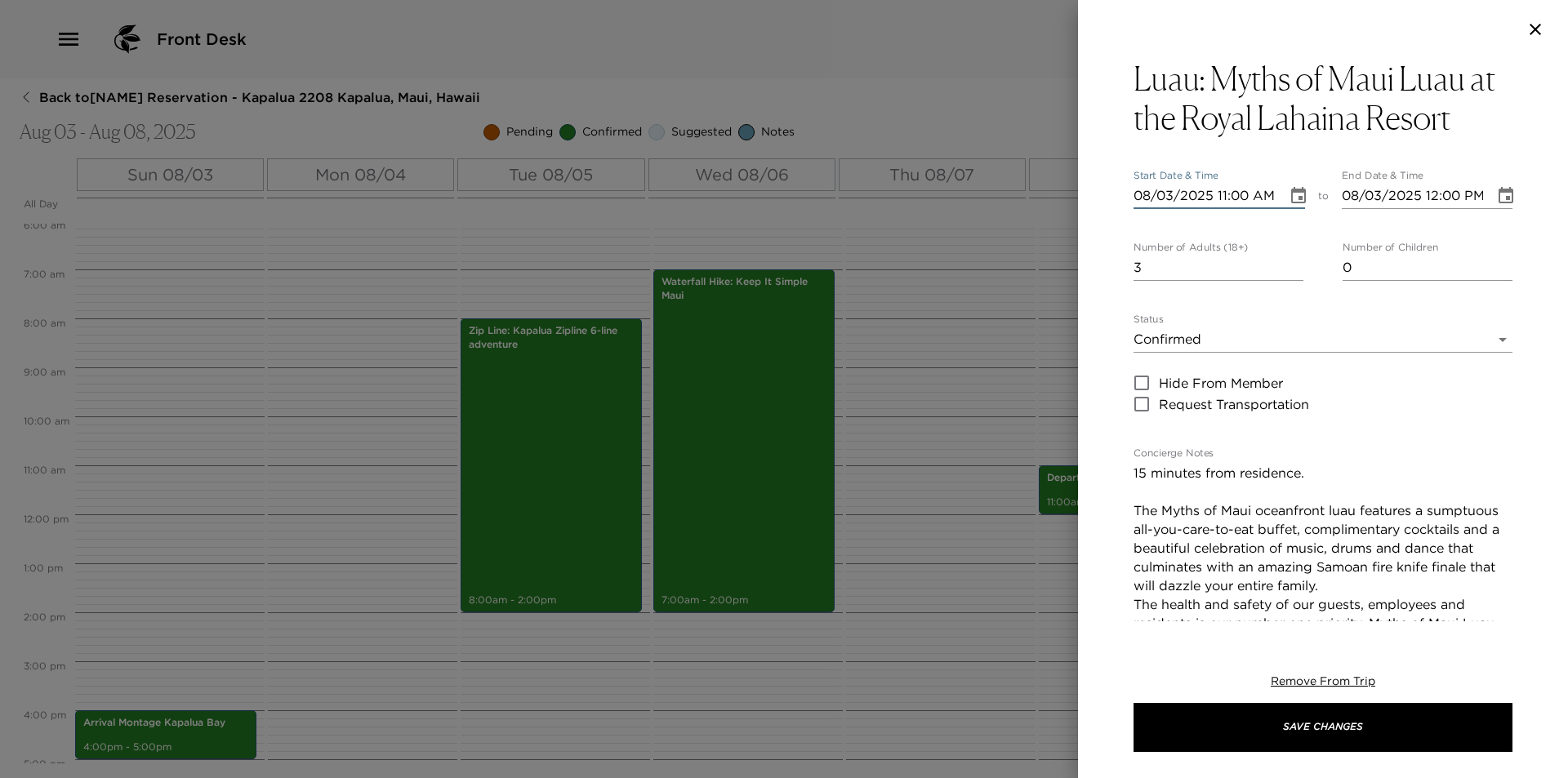 click on "08/03/2025 11:00 AM" at bounding box center [1205, 196] 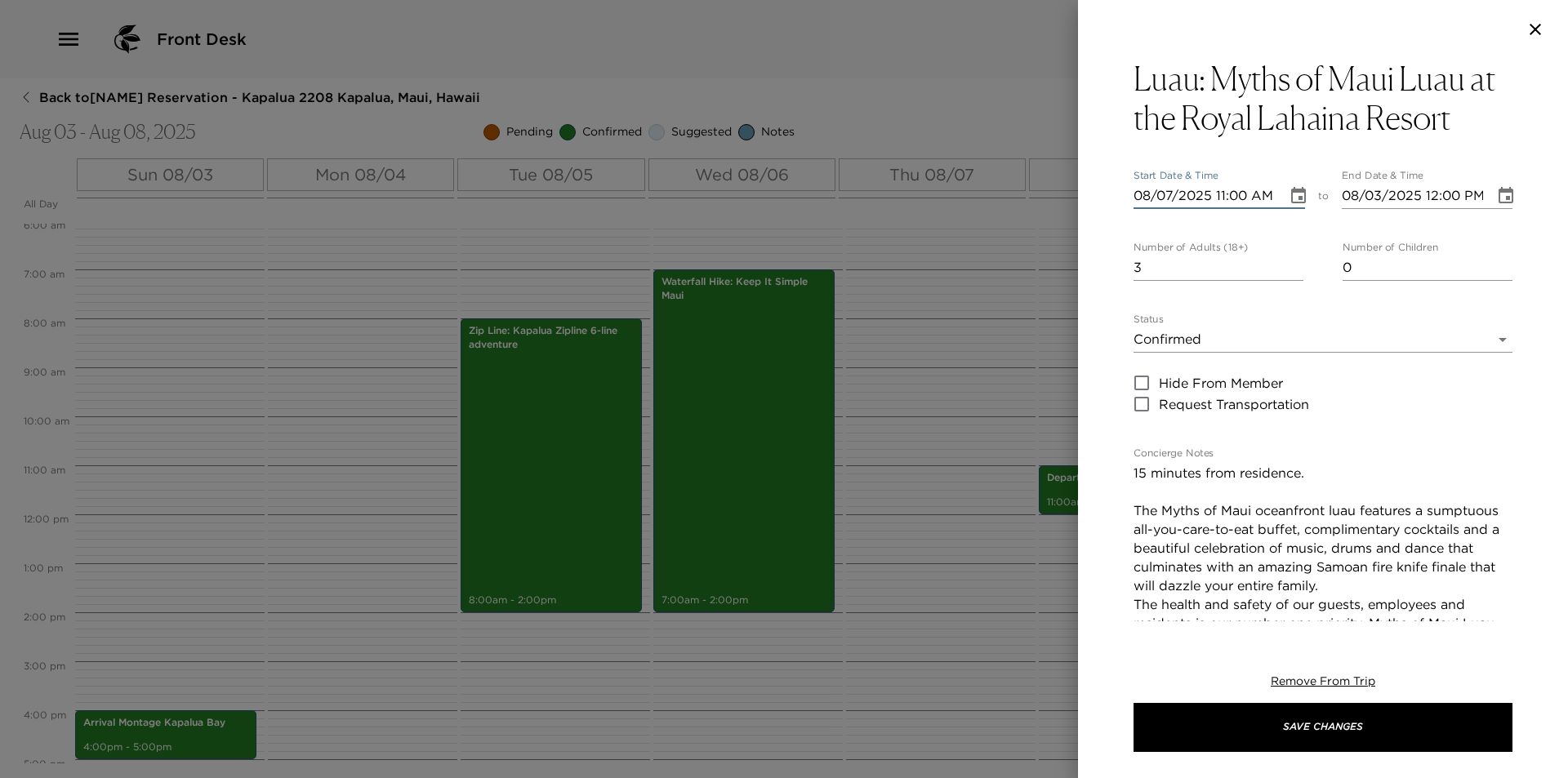 type on "08/07/2025 12:00 PM" 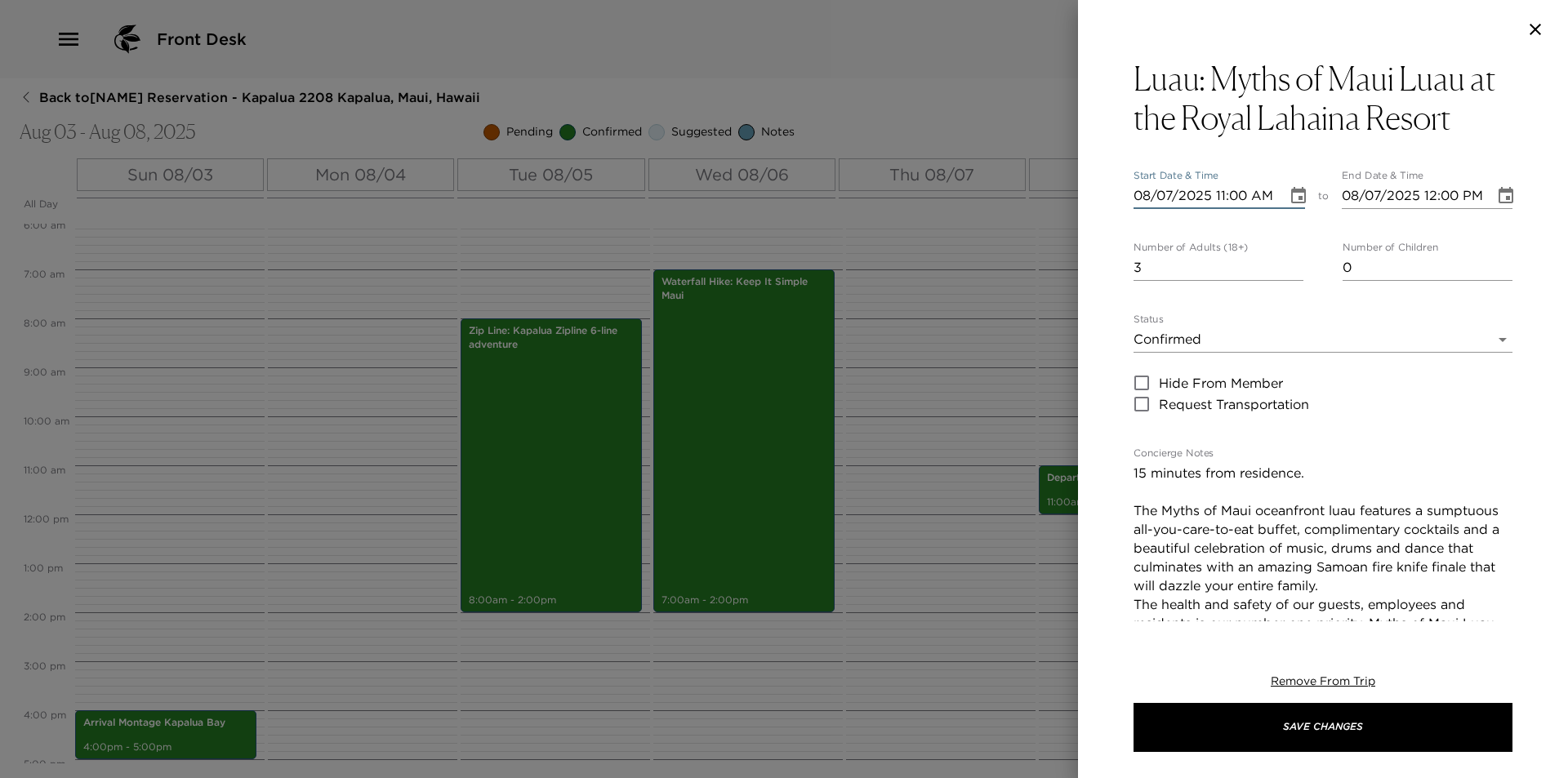 click on "08/07/2025 11:00 AM" at bounding box center [1205, 196] 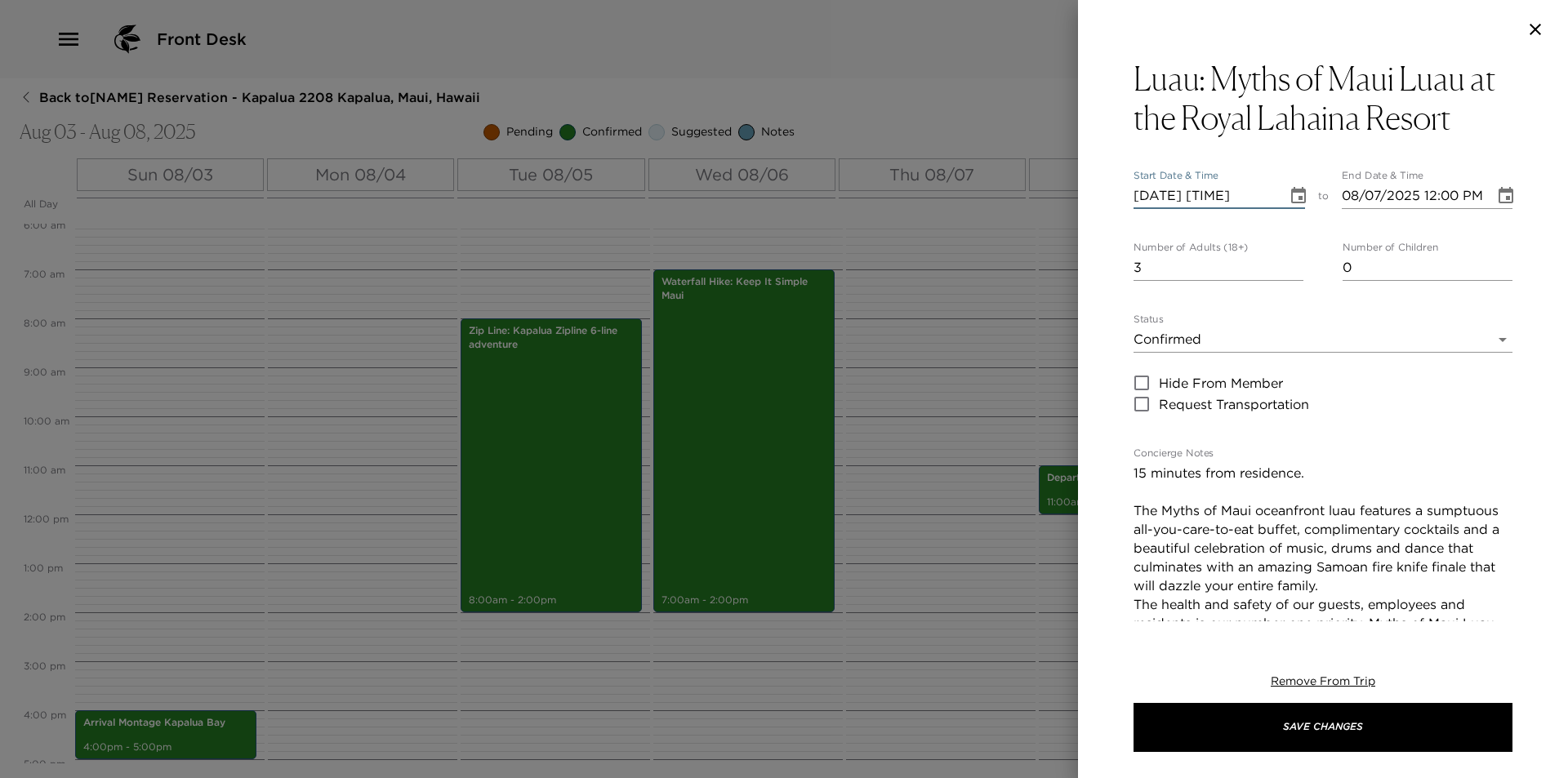 scroll, scrollTop: 0, scrollLeft: 1, axis: horizontal 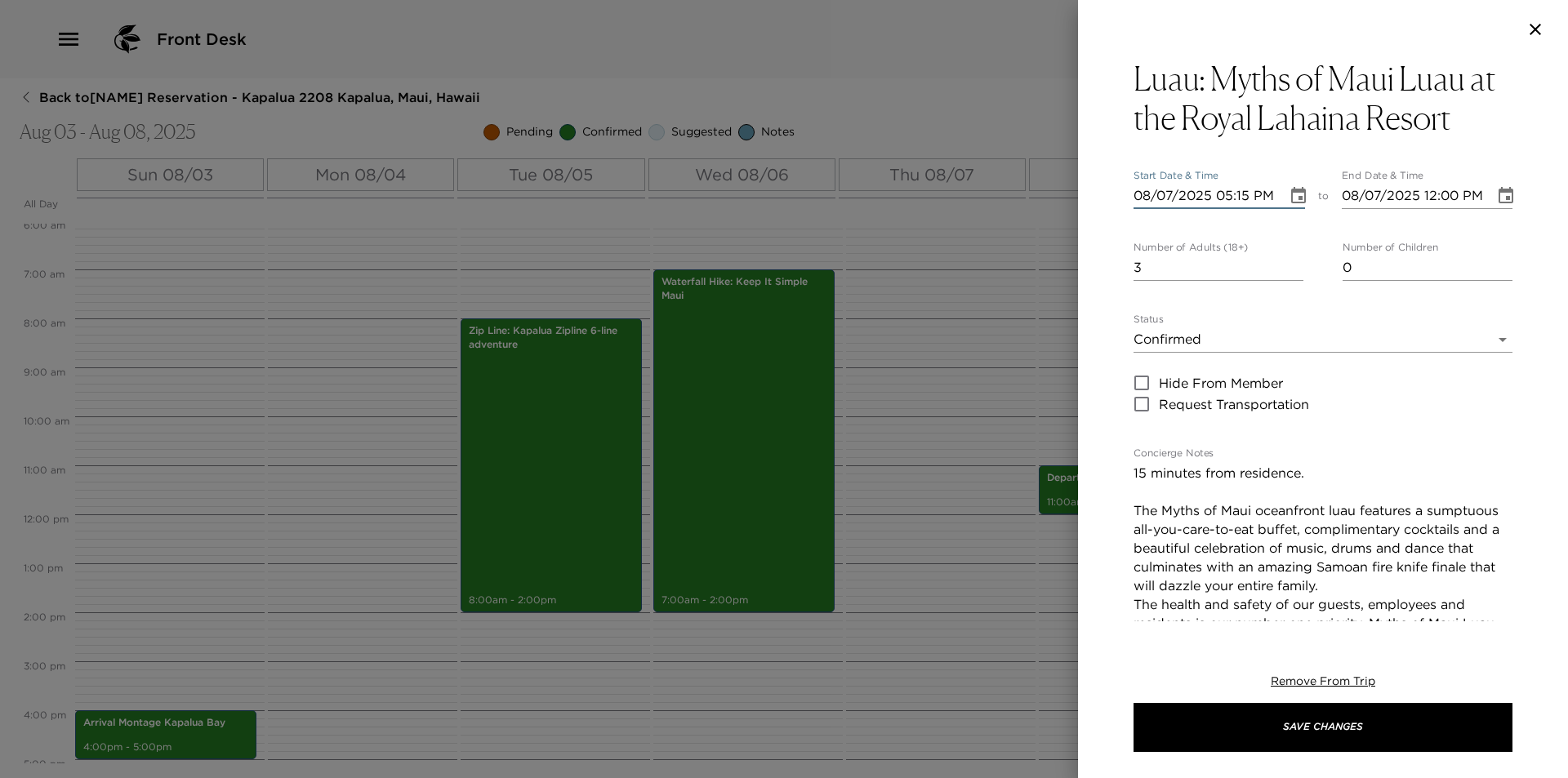 type on "08/07/2025 06:15 PM" 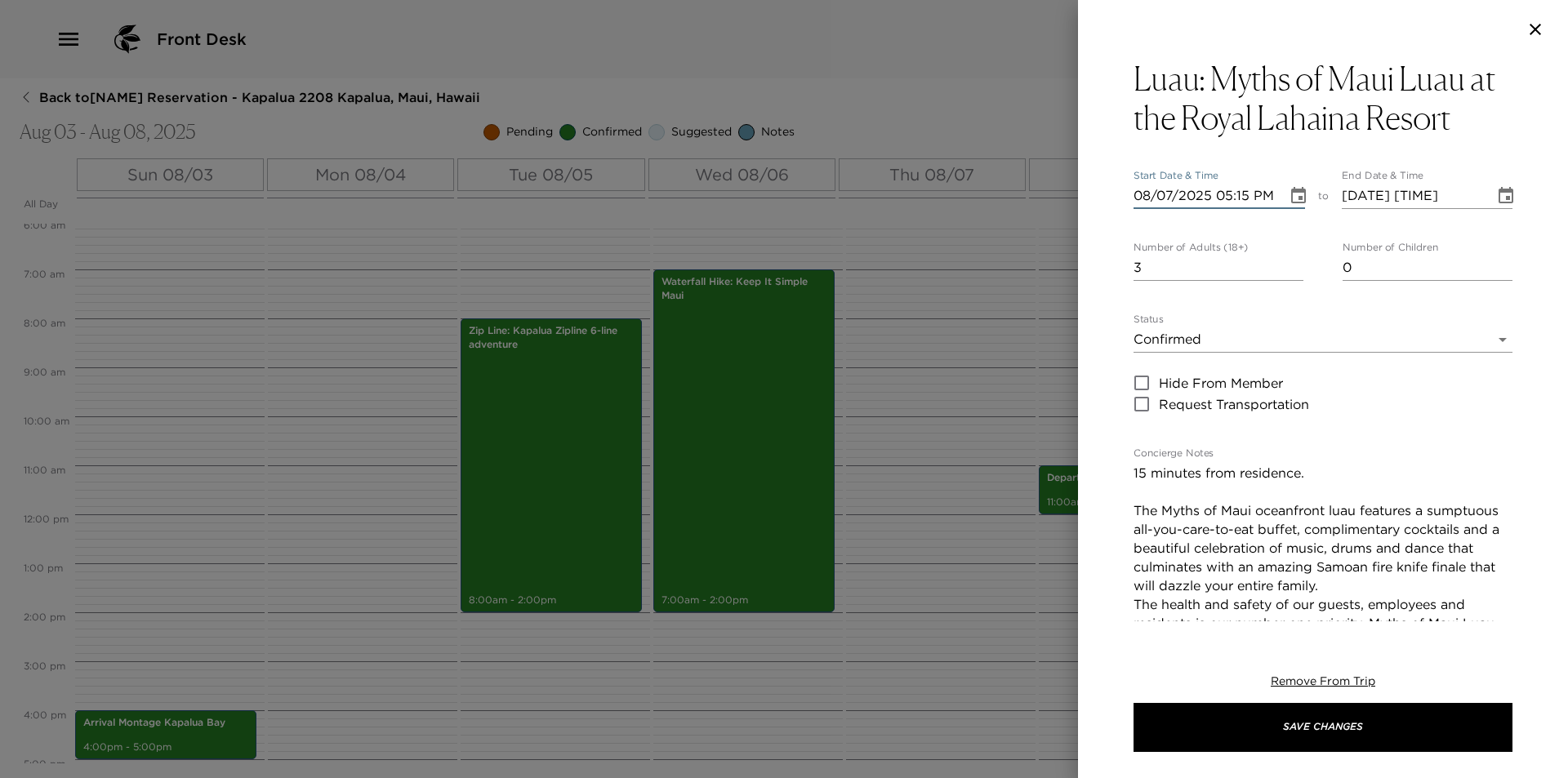type on "08/07/2025 05:15 PM" 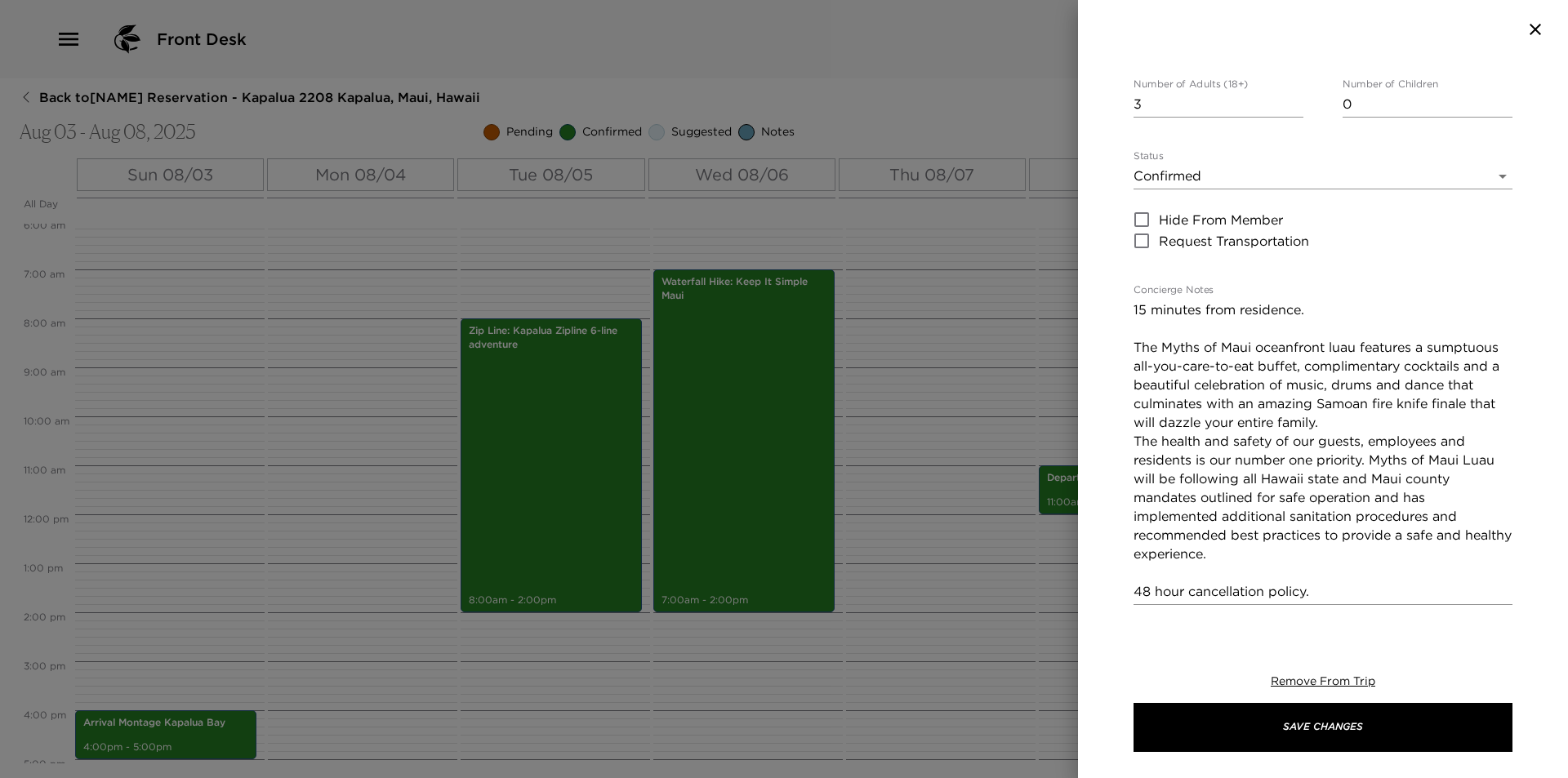 scroll, scrollTop: 245, scrollLeft: 0, axis: vertical 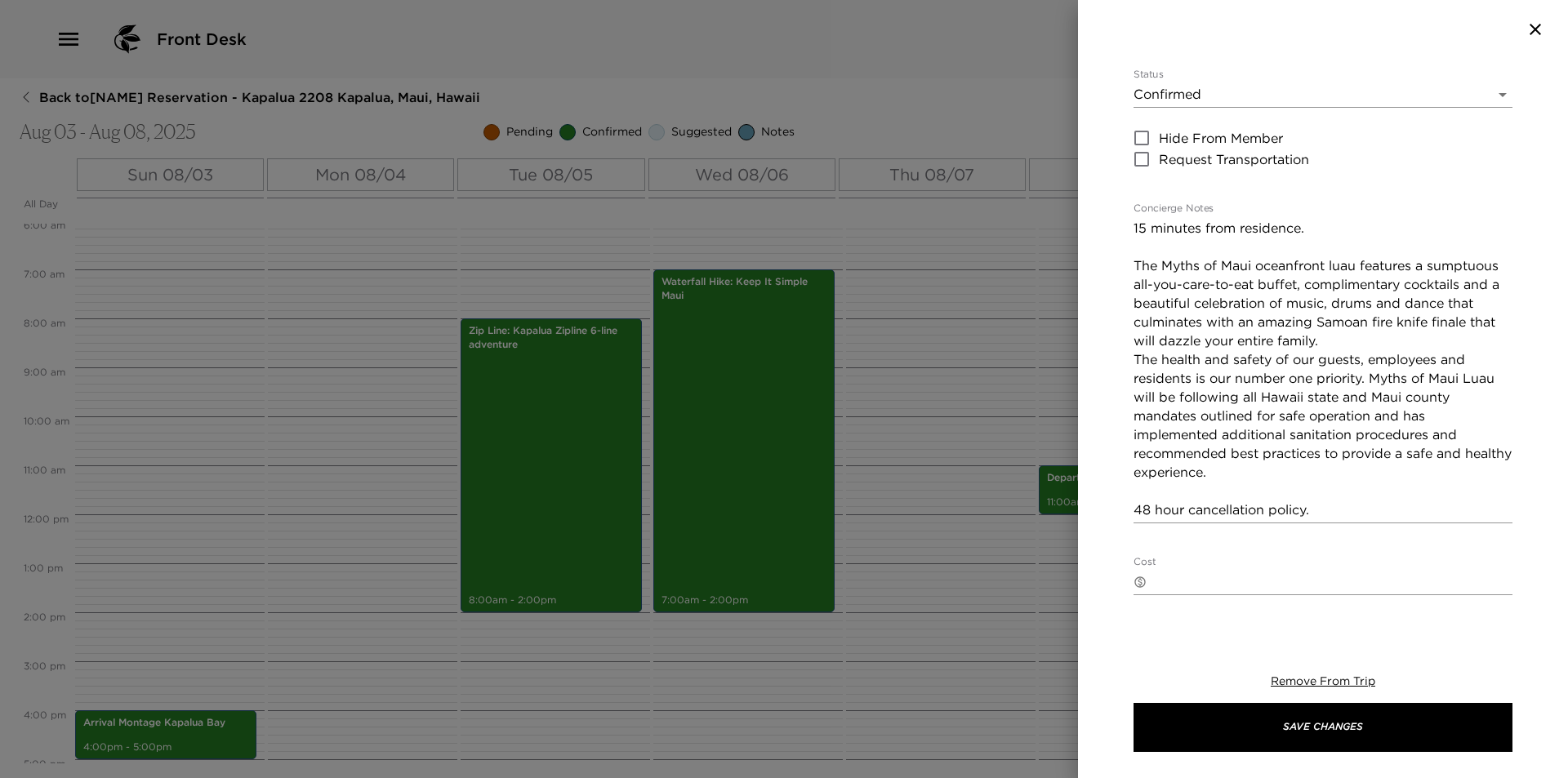 type on "08/07/2025 08:00 PM" 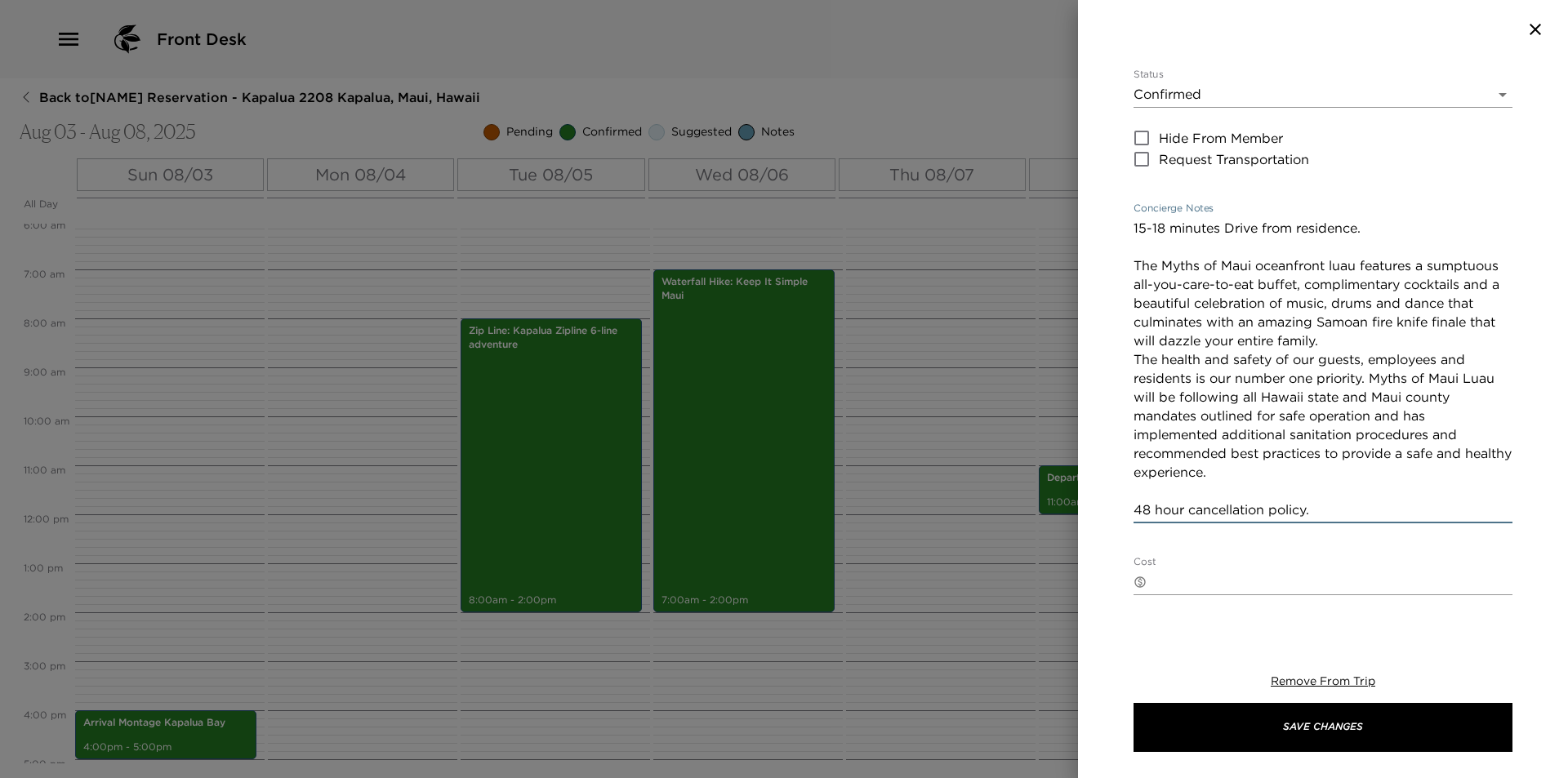 click on "15-18 minutes Drive from residence.
The Myths of Maui oceanfront luau features a sumptuous all-you-care-to-eat buffet, complimentary cocktails and a beautiful celebration of music, drums and dance that culminates with an amazing Samoan fire knife finale that will dazzle your entire family.
The health and safety of our guests, employees and residents is our number one priority. Myths of Maui Luau will be following all Hawaii state and Maui county mandates outlined for safe operation and has implemented additional sanitation procedures and recommended best practices to provide a safe and healthy experience.
48 hour cancellation policy." at bounding box center (1323, 369) 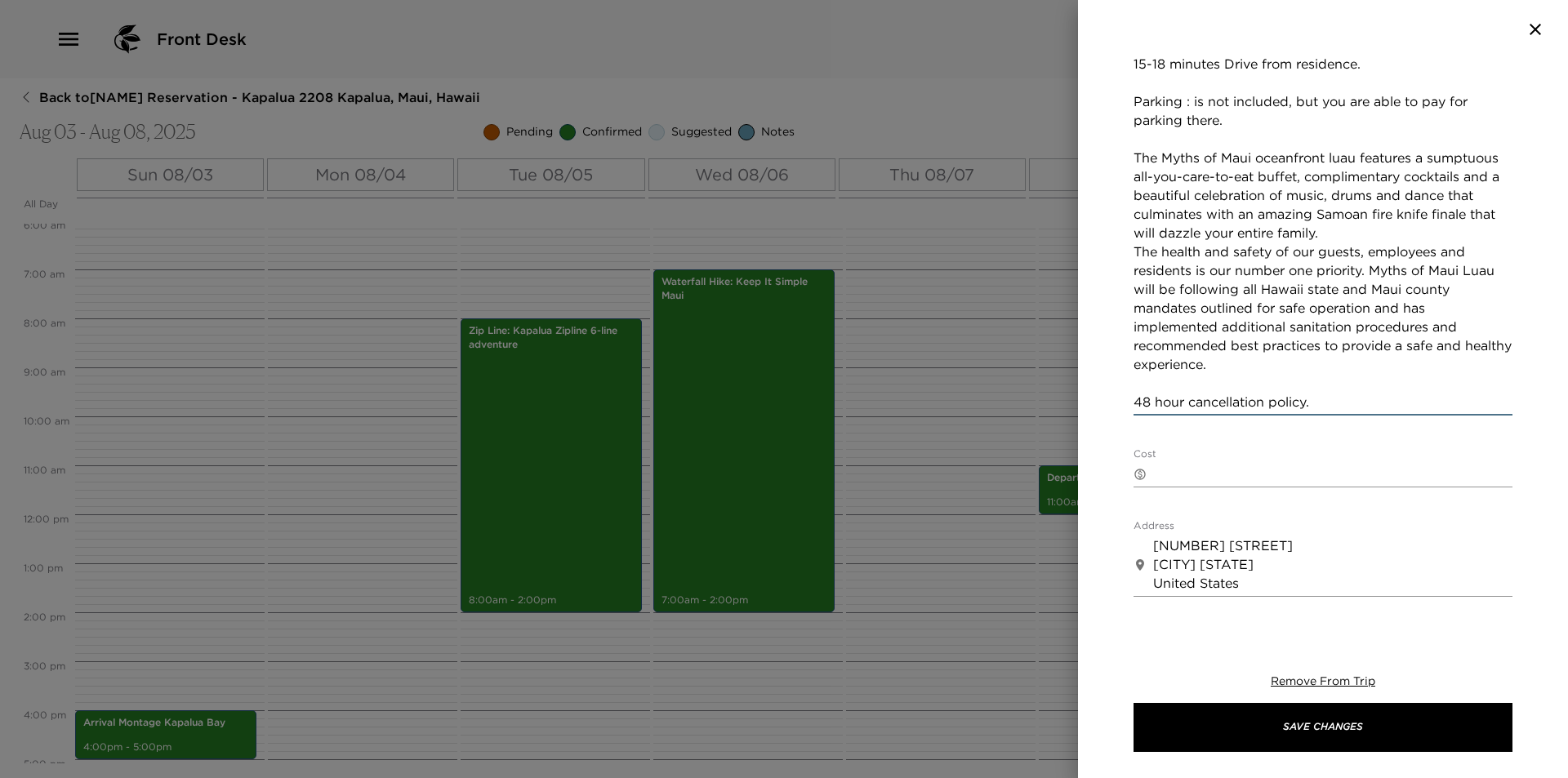 scroll, scrollTop: 0, scrollLeft: 0, axis: both 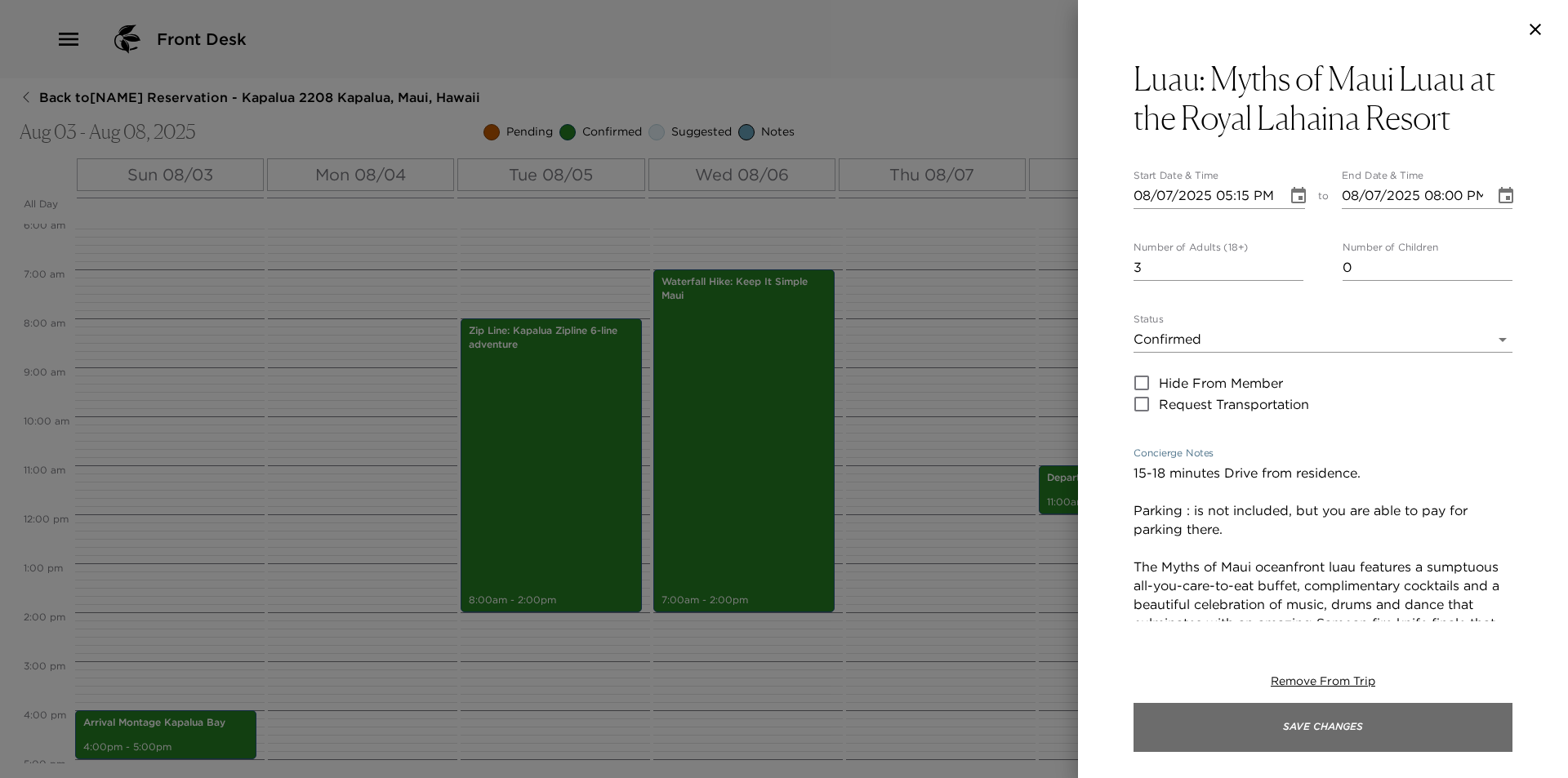 type on "15-18 minutes Drive from residence.
Parking : is not included, but you are able to pay for parking there.
The Myths of Maui oceanfront luau features a sumptuous all-you-care-to-eat buffet, complimentary cocktails and a beautiful celebration of music, drums and dance that culminates with an amazing Samoan fire knife finale that will dazzle your entire family.
The health and safety of our guests, employees and residents is our number one priority. Myths of Maui Luau will be following all Hawaii state and Maui county mandates outlined for safe operation and has implemented additional sanitation procedures and recommended best practices to provide a safe and healthy experience.
48 hour cancellation policy." 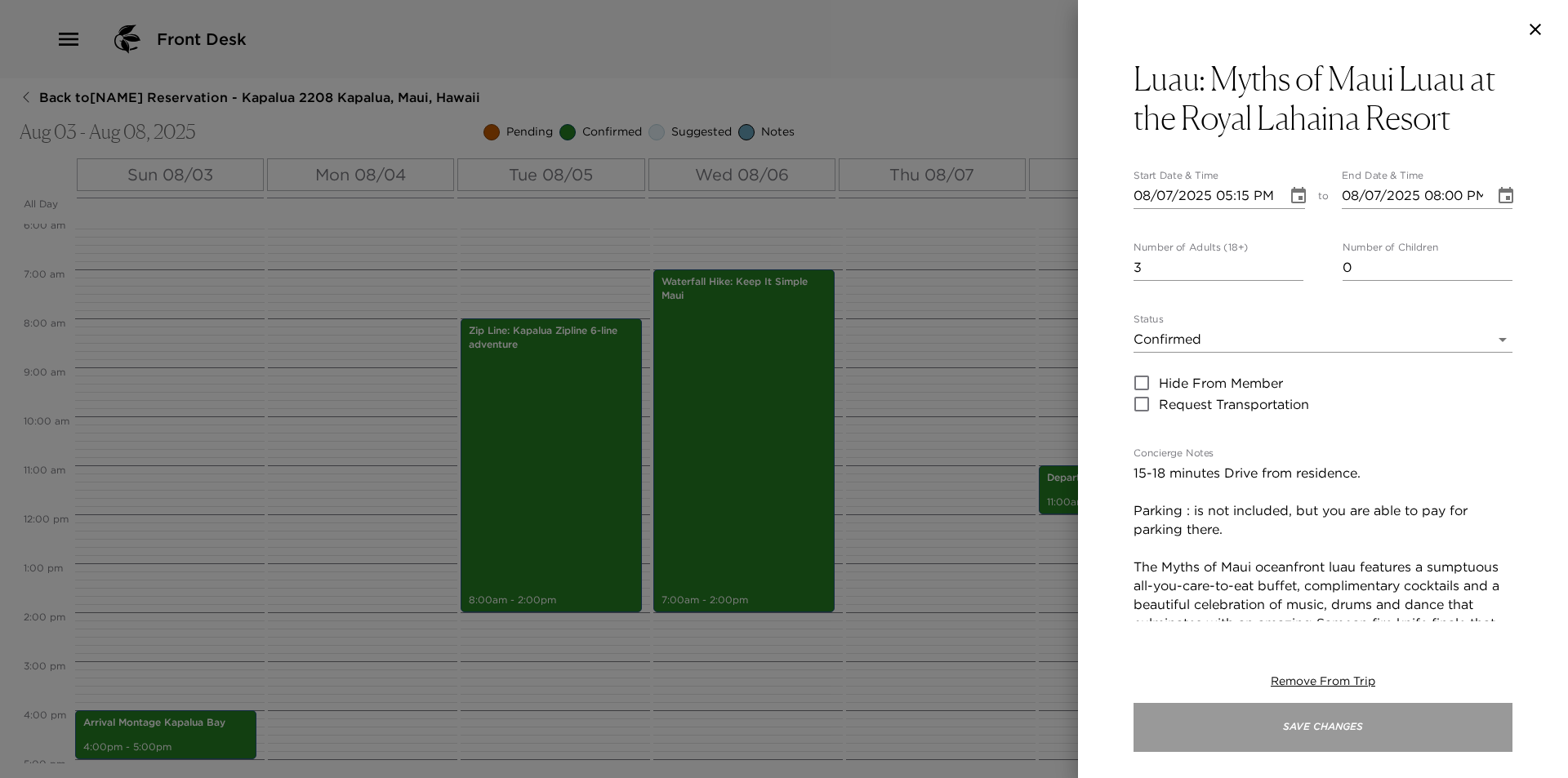 click on "Save Changes" at bounding box center [1323, 727] 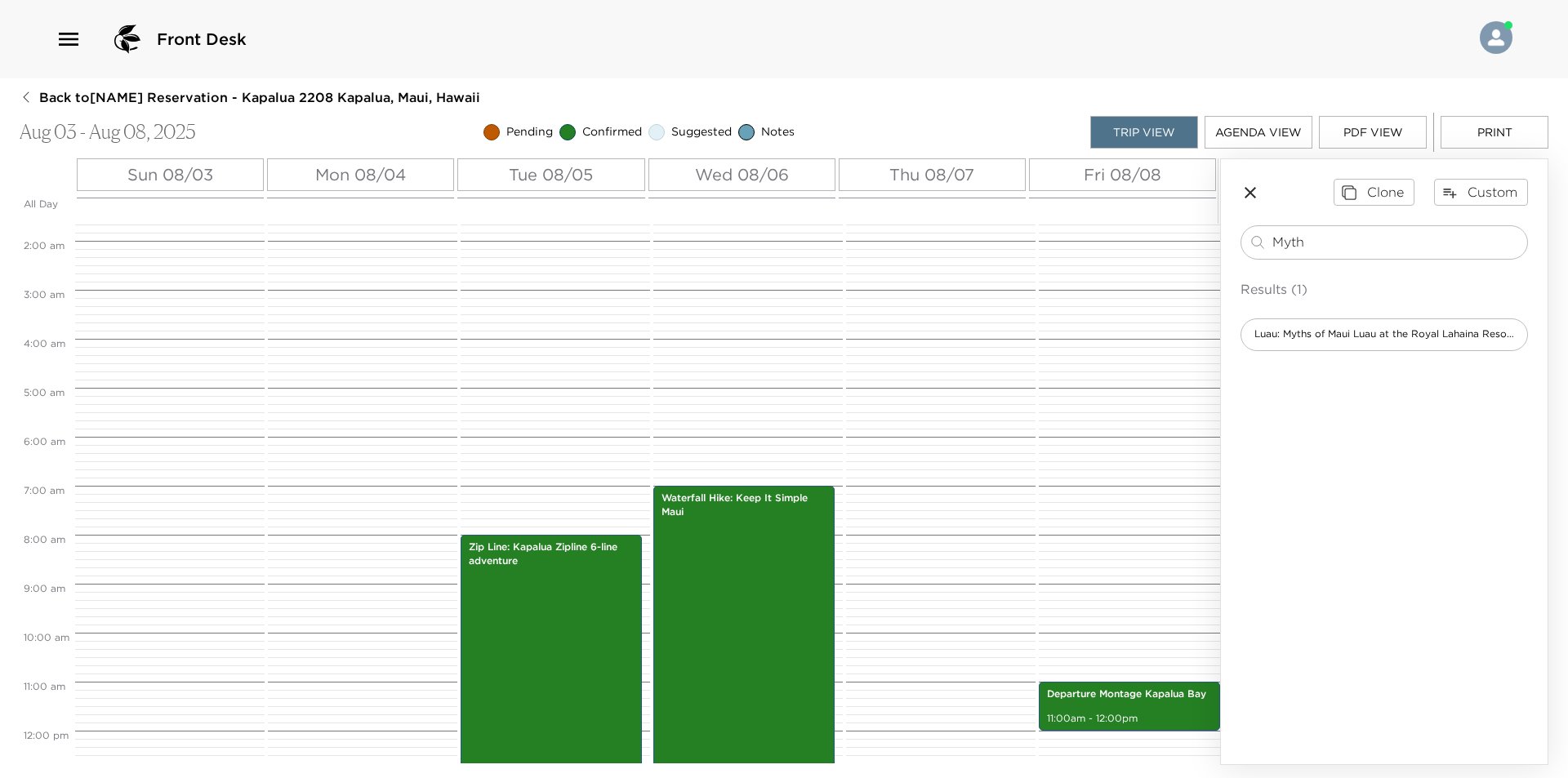 scroll, scrollTop: 163, scrollLeft: 0, axis: vertical 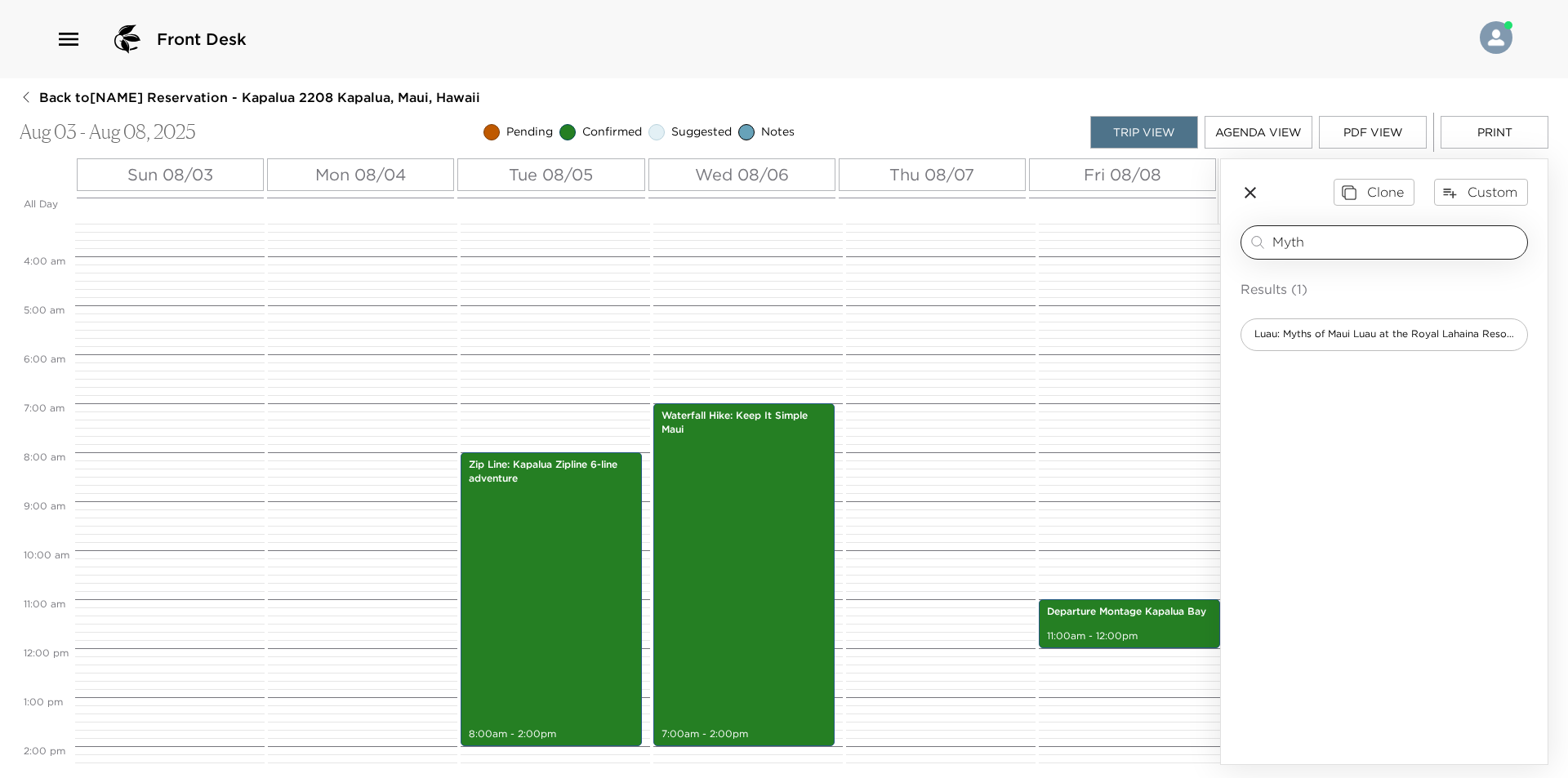 drag, startPoint x: 1360, startPoint y: 245, endPoint x: 1245, endPoint y: 232, distance: 115.73245 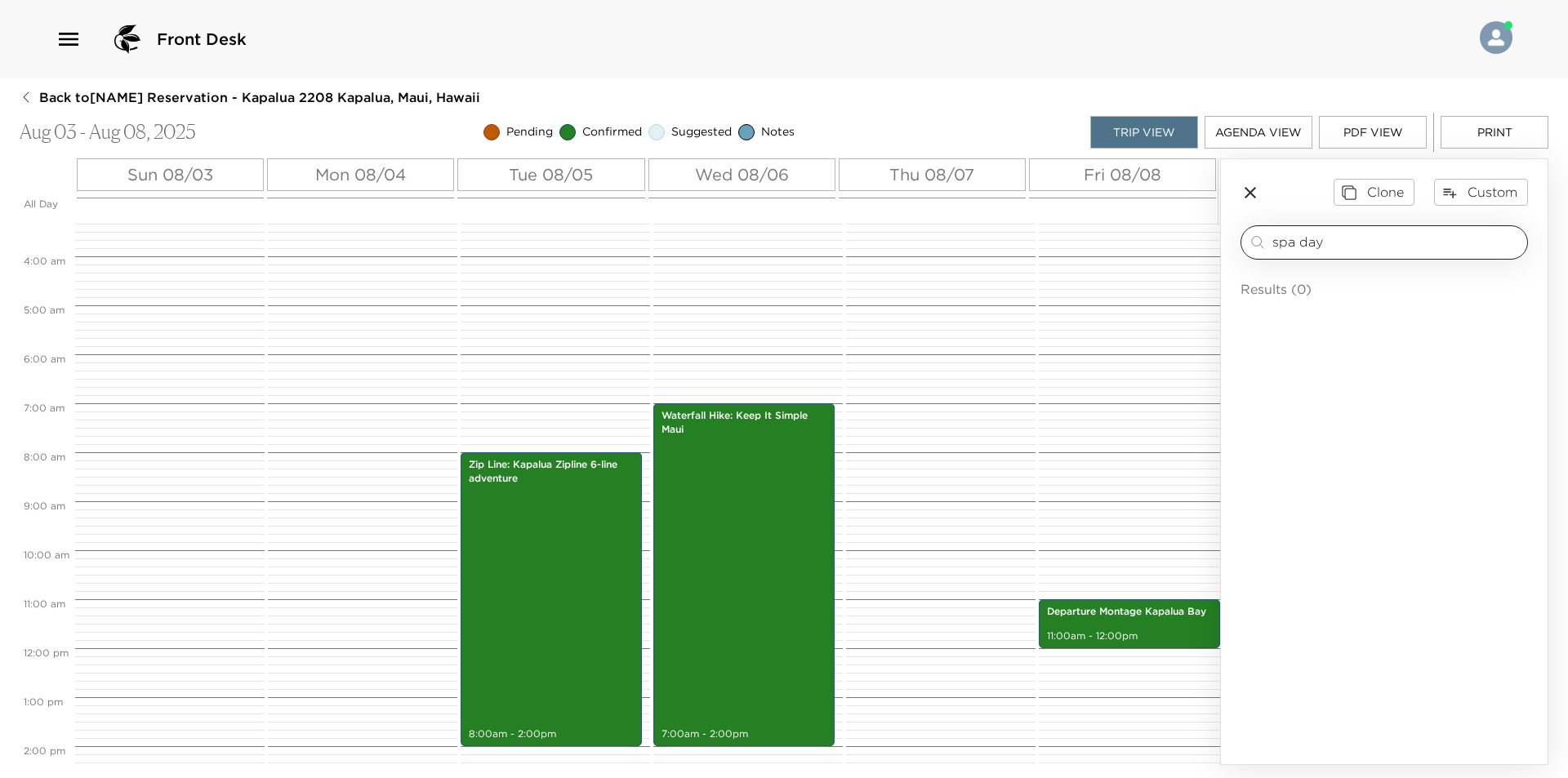 click on "spa day ​" at bounding box center [1396, 242] 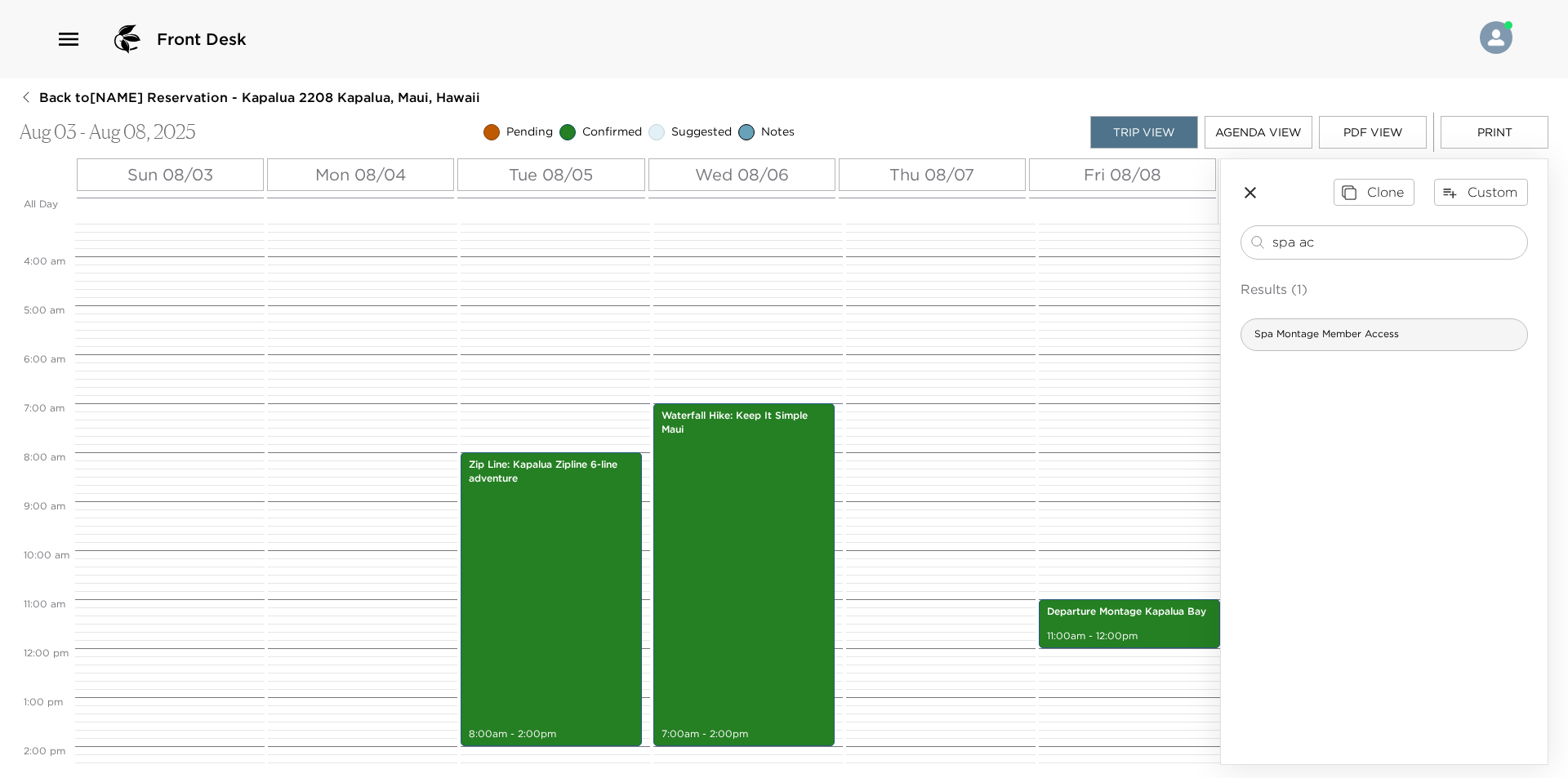 type on "spa ac" 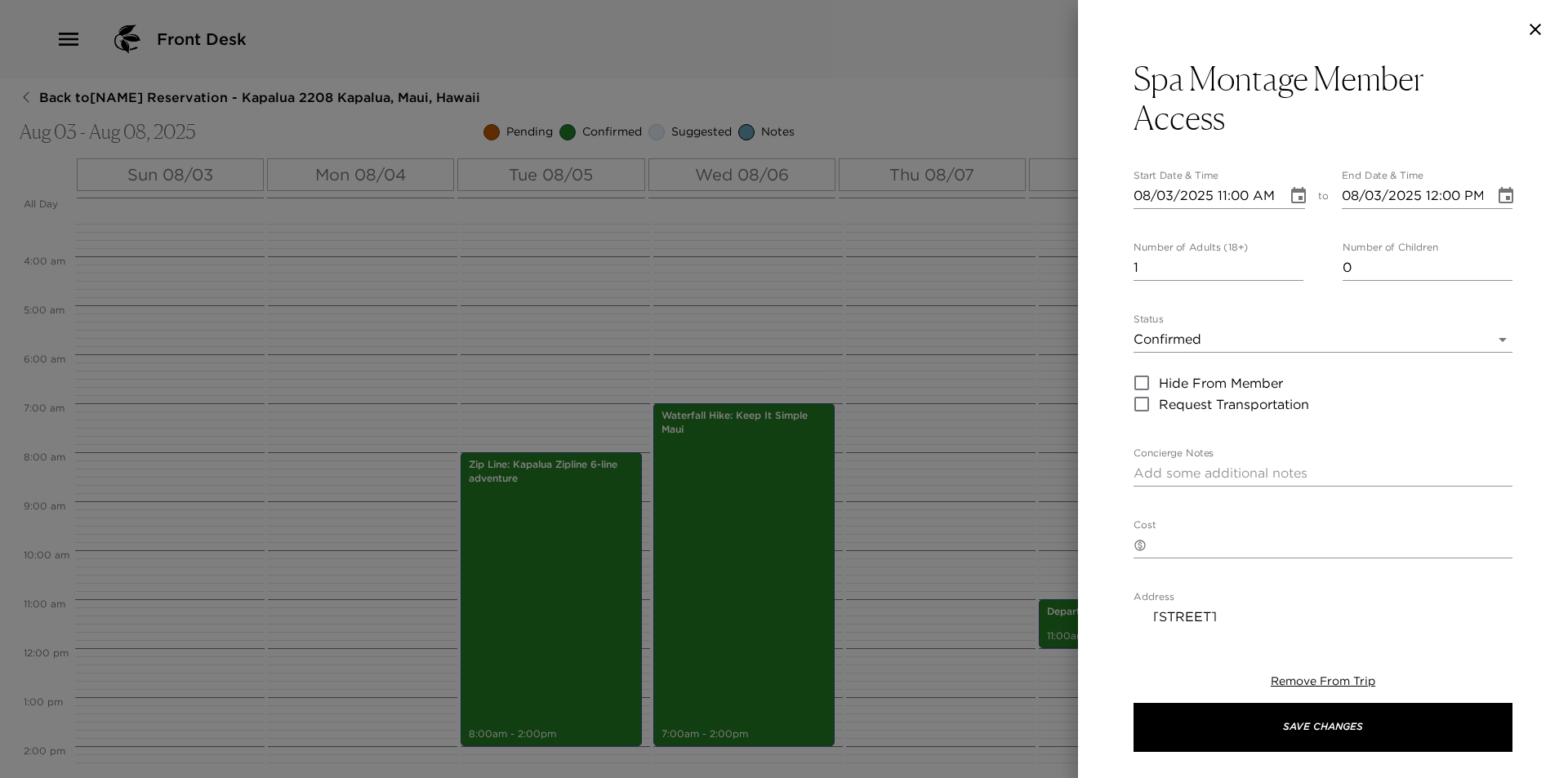 click on "08/03/2025 11:00 AM" at bounding box center [1205, 196] 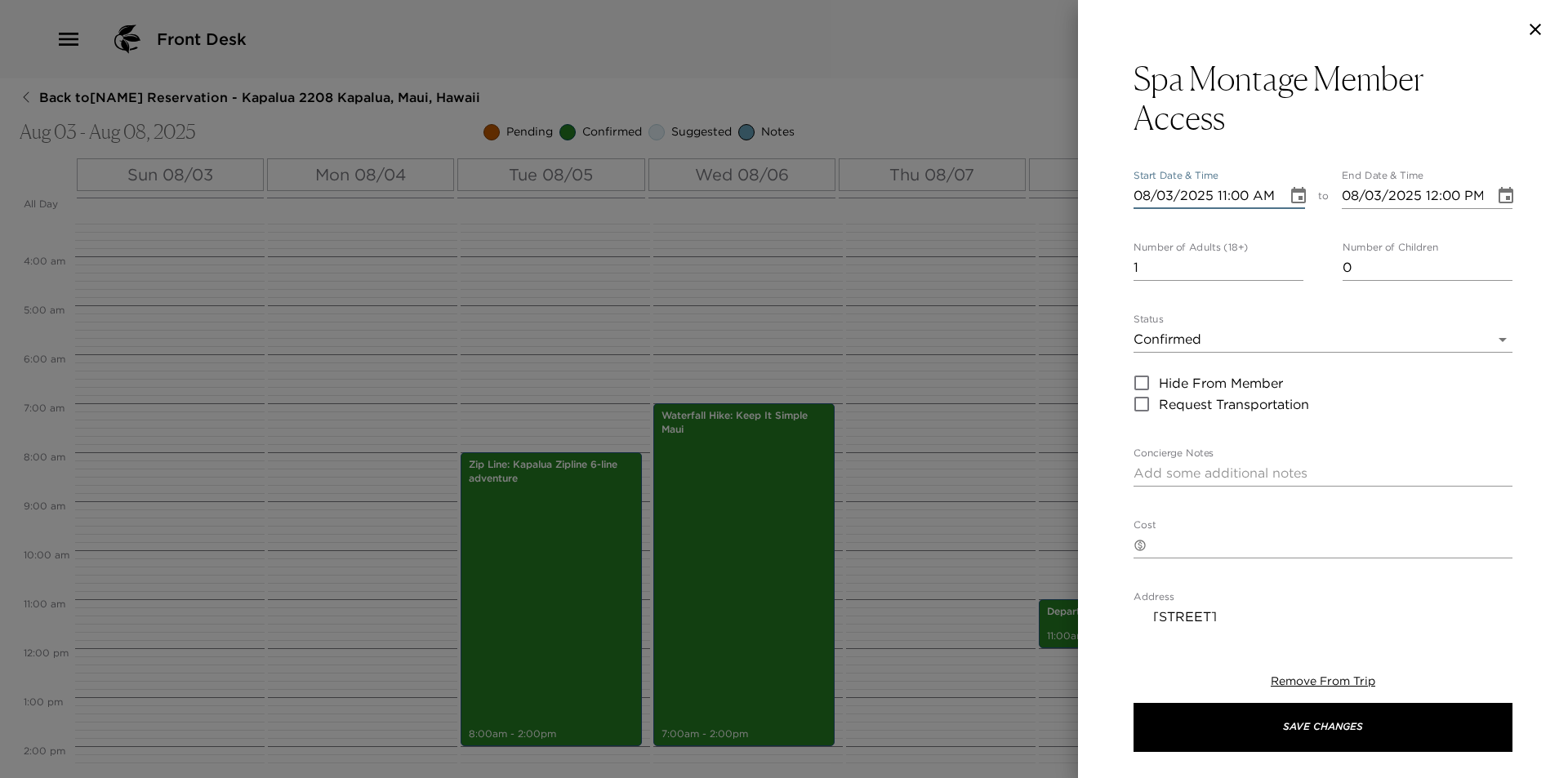 type on "08/08/2025 11:00 AM" 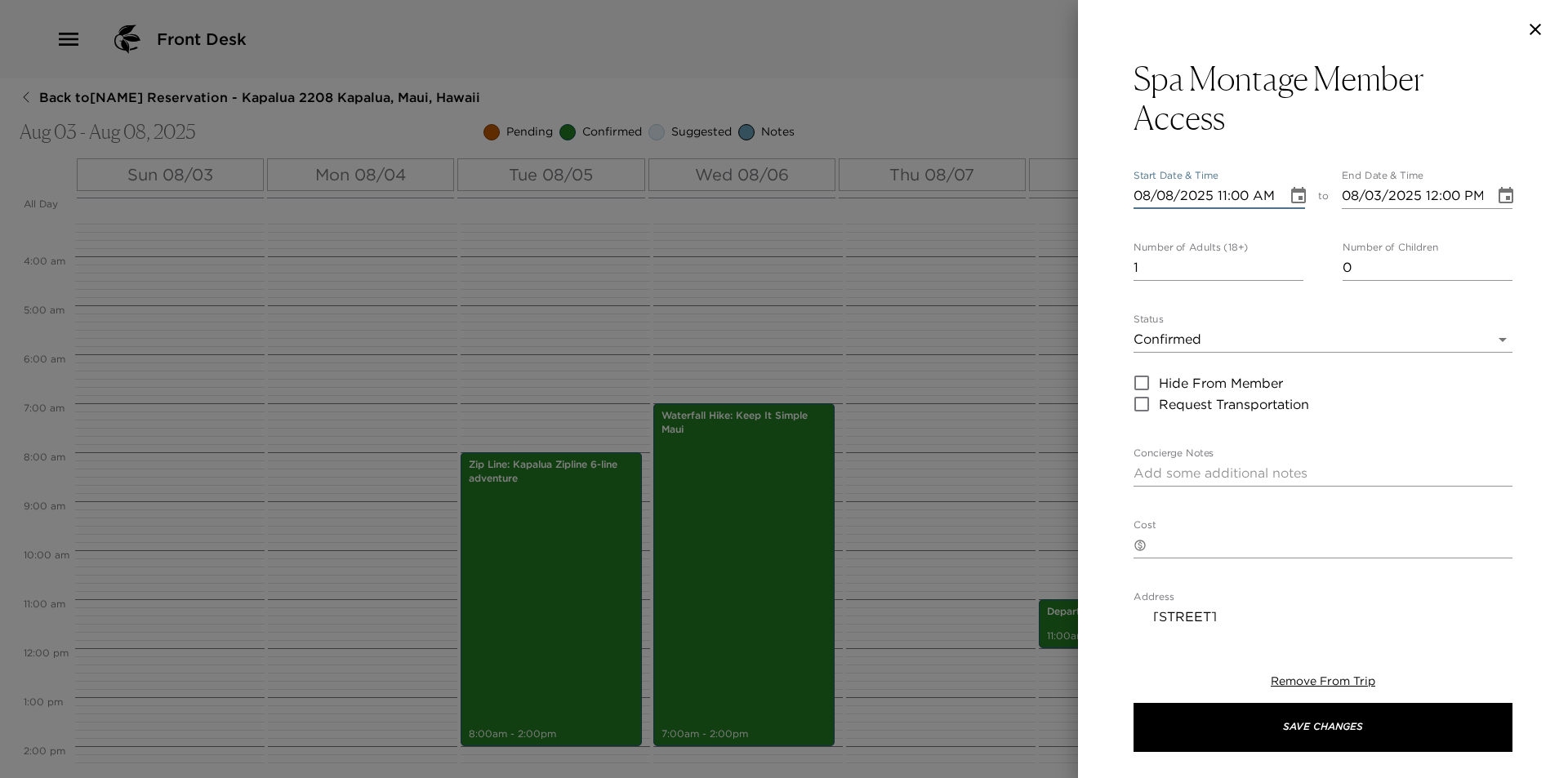type on "08/08/2025 12:00 PM" 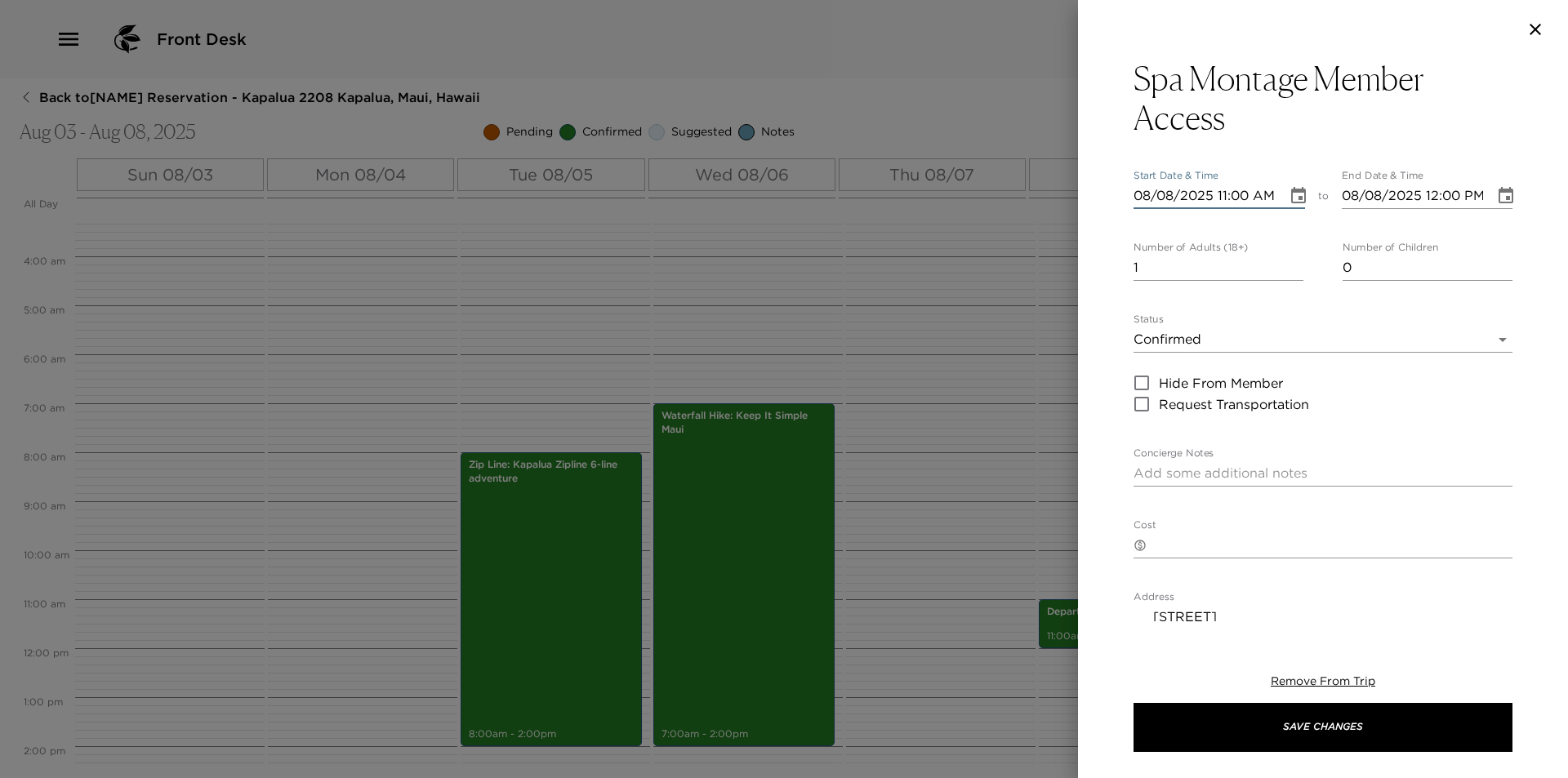 click on "08/08/2025 11:00 AM" at bounding box center [1205, 196] 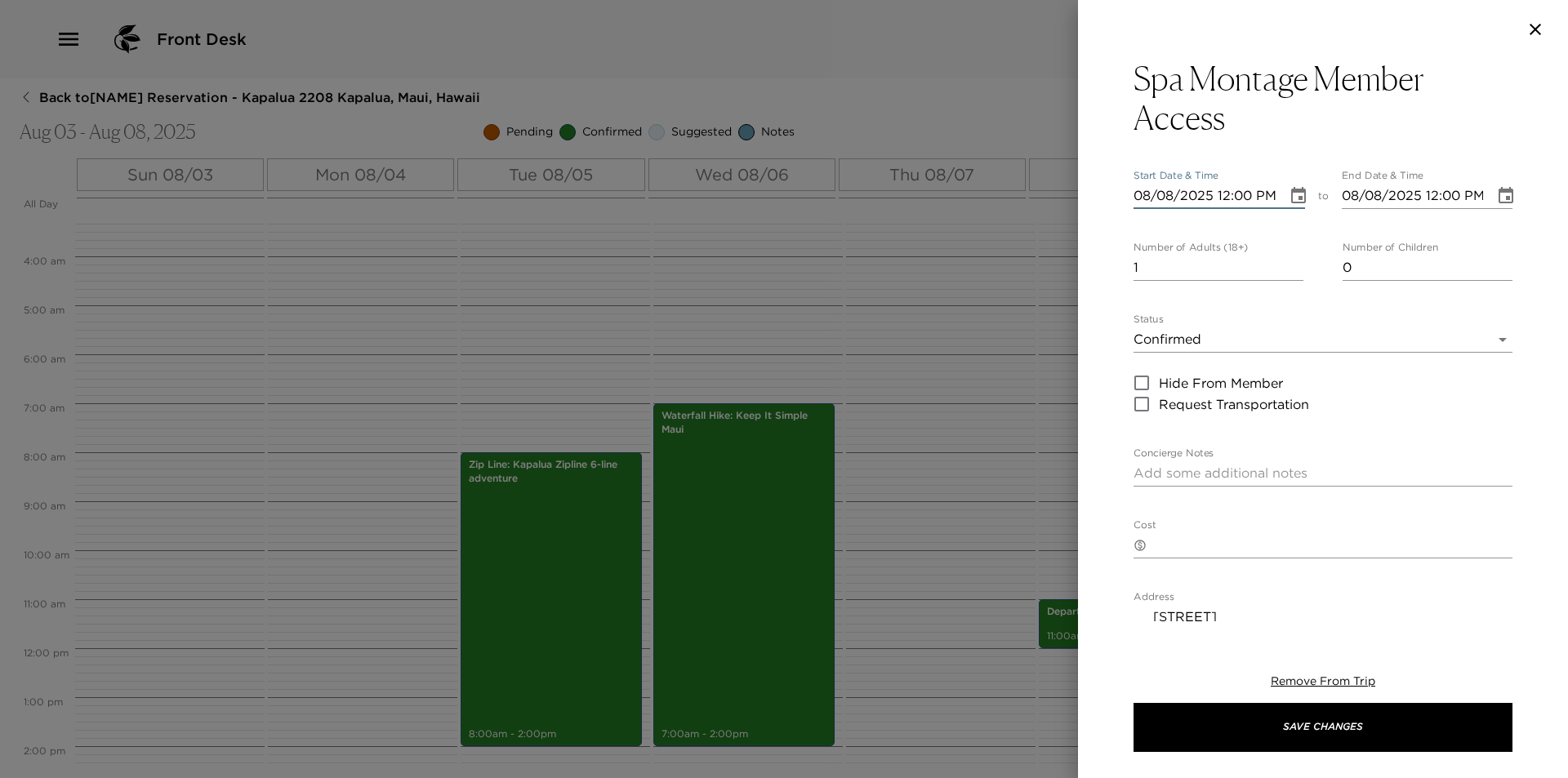 scroll, scrollTop: 0, scrollLeft: 1, axis: horizontal 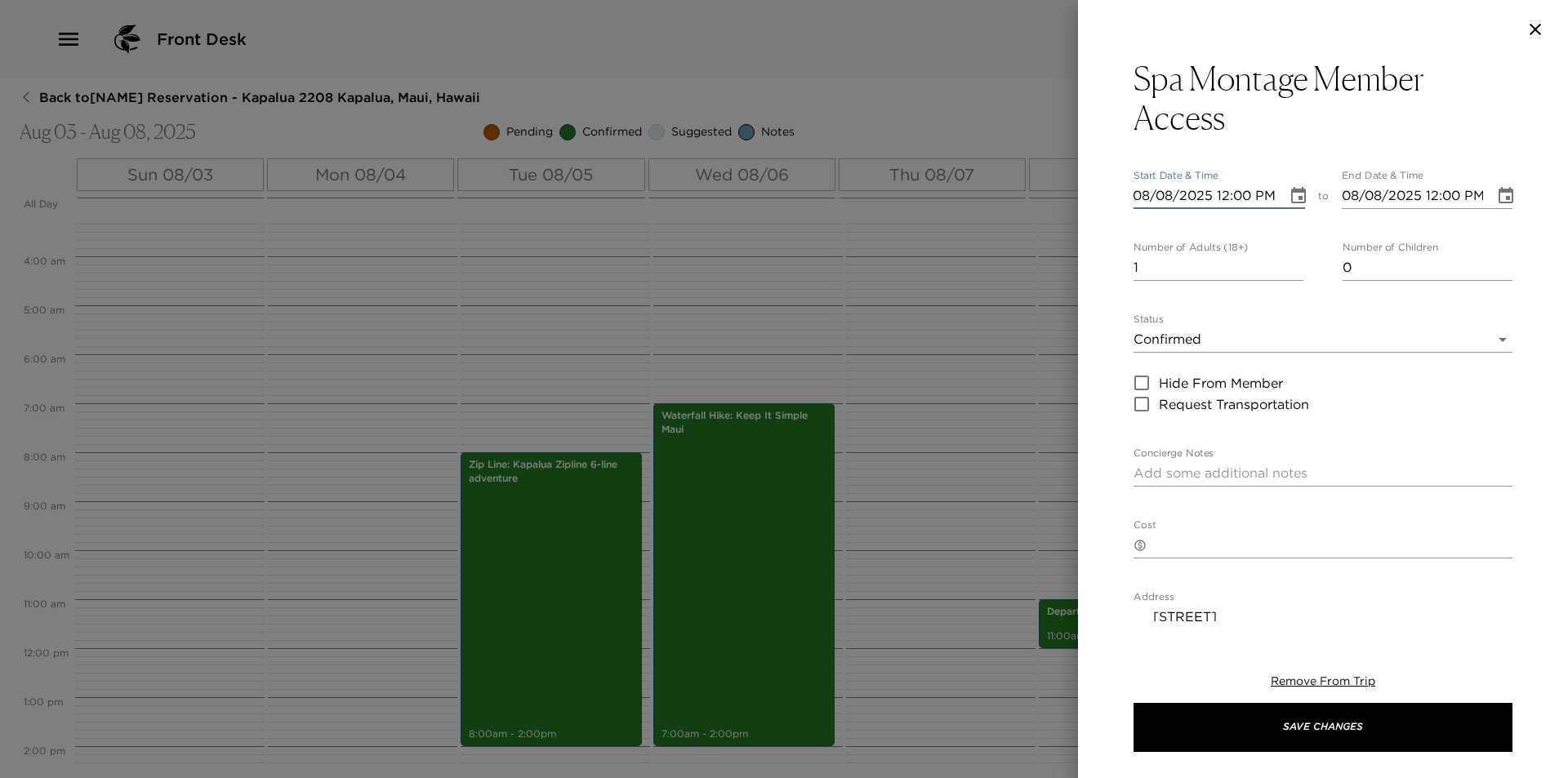 type on "08/08/2025 12:00 PM" 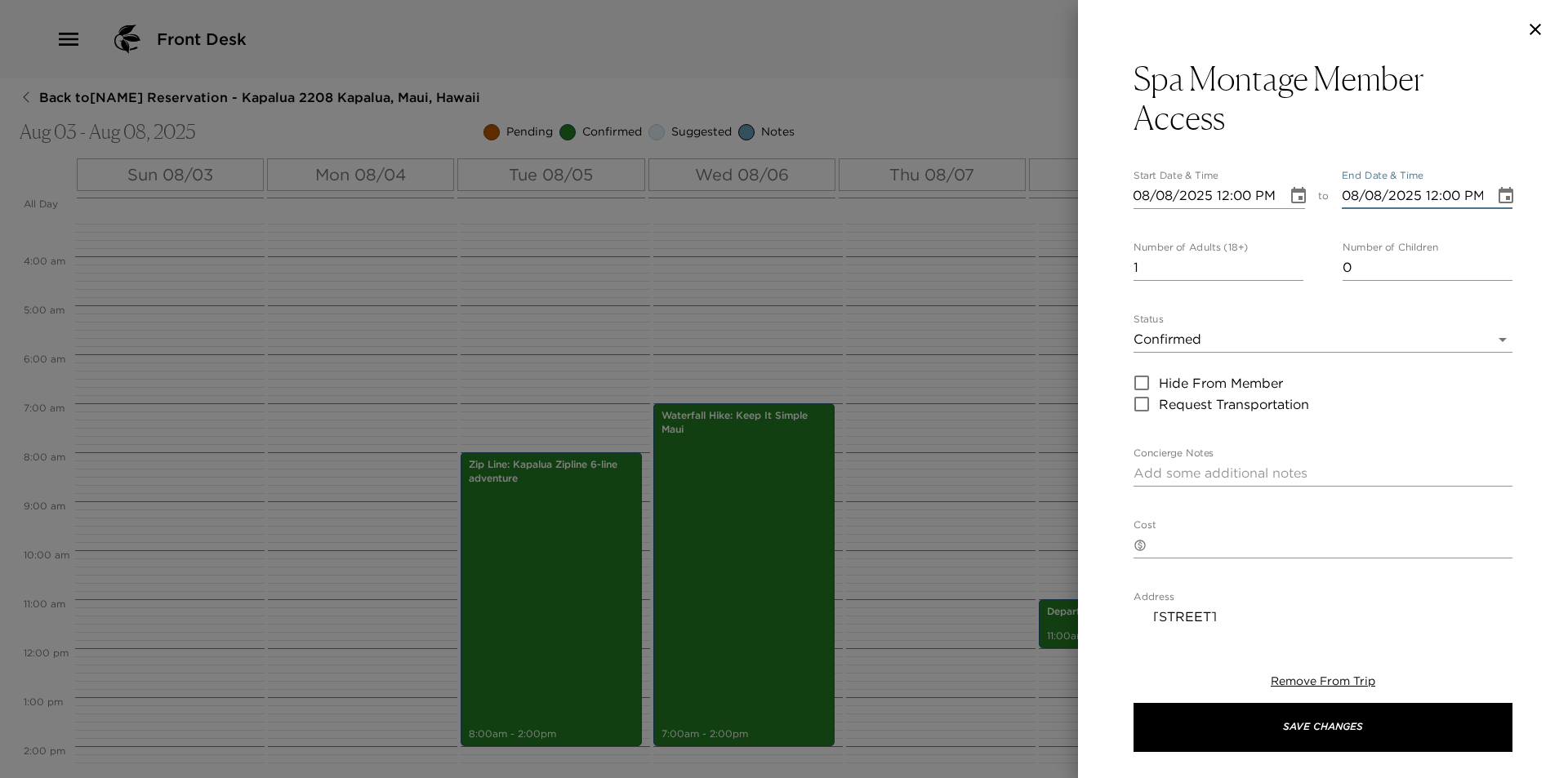 click on "08/08/2025 12:00 PM" at bounding box center (1413, 196) 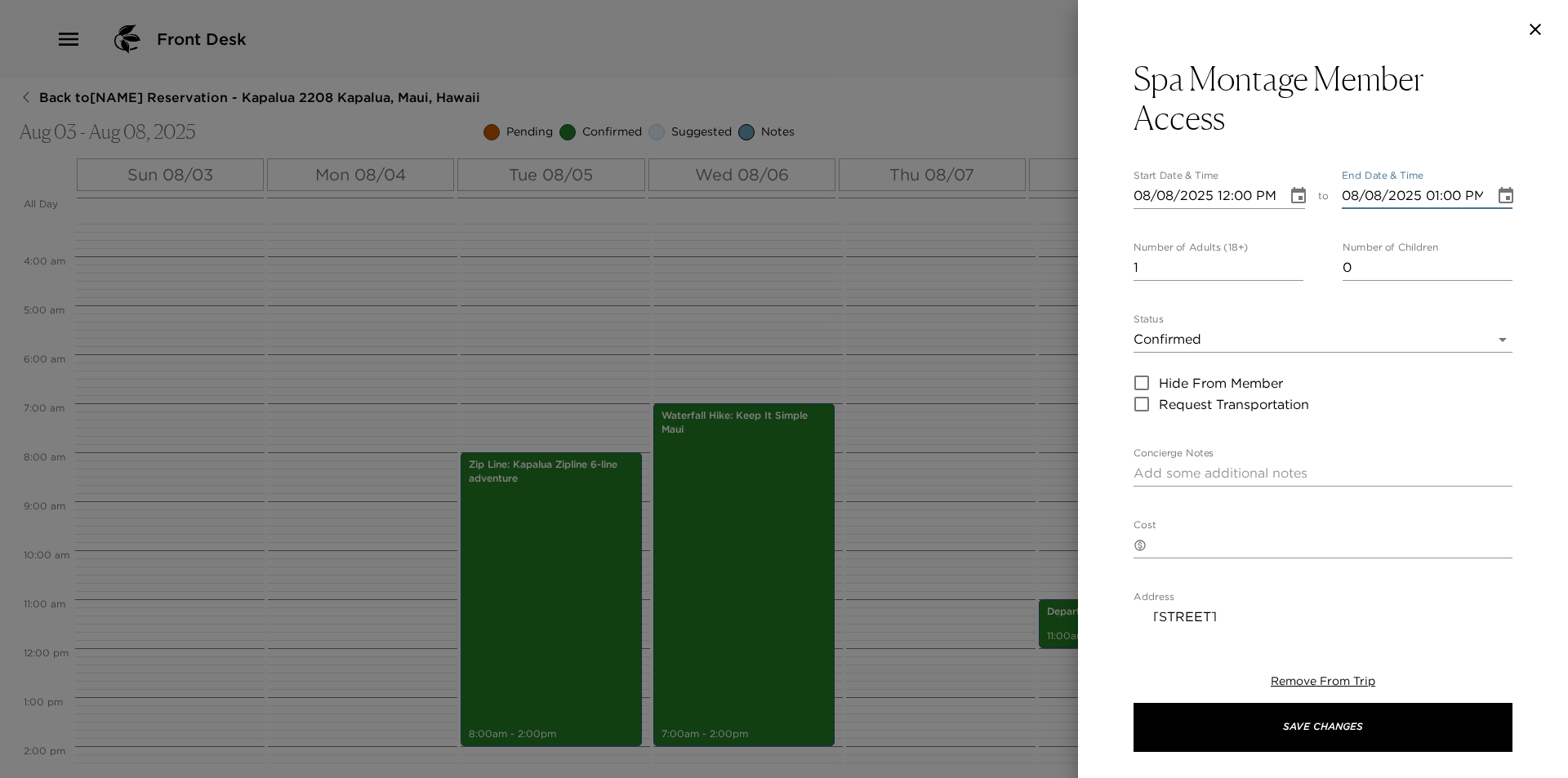 type on "08/08/2025 01:00 PM" 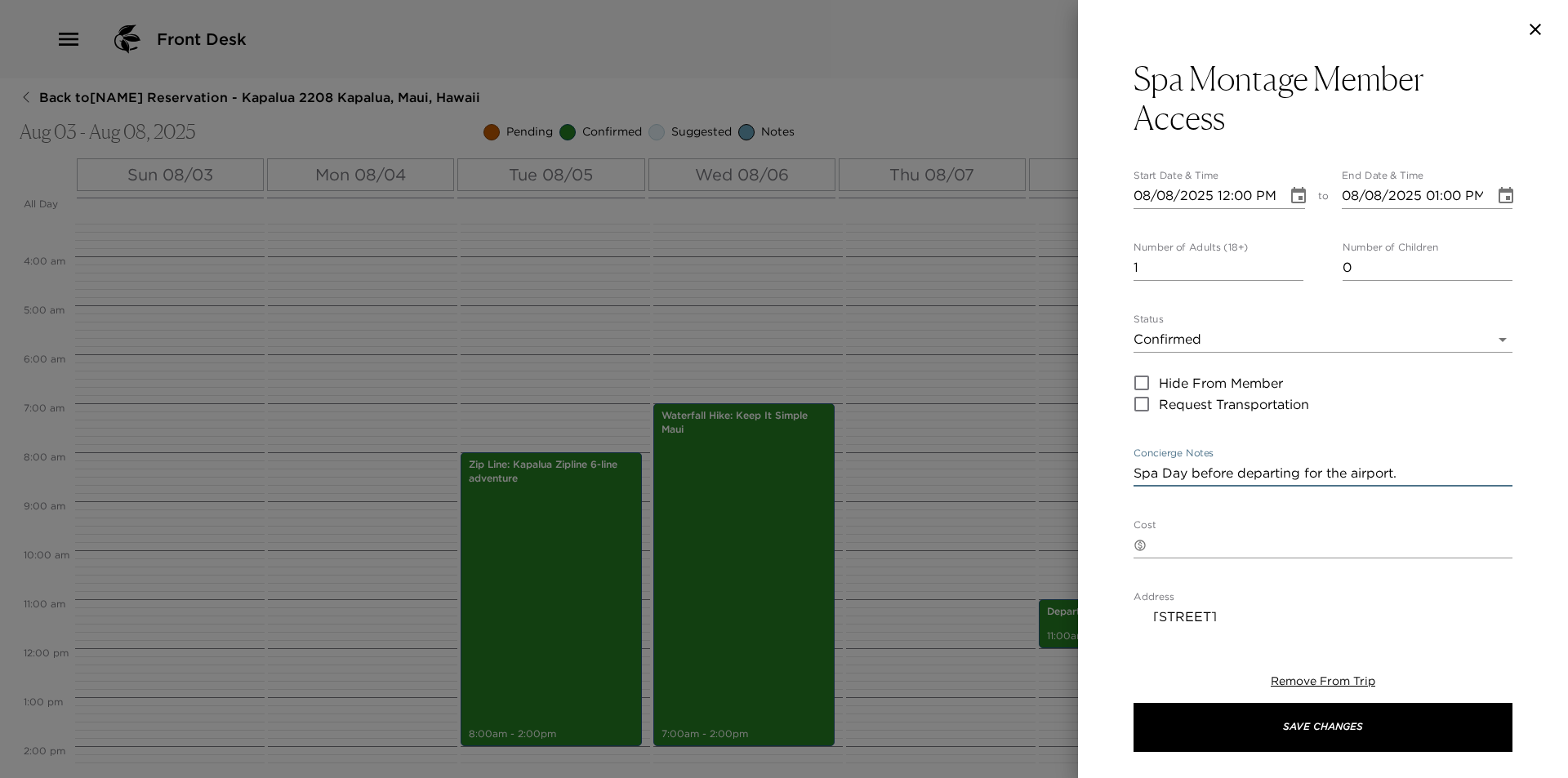 type on "Spa Day before departing for the airport." 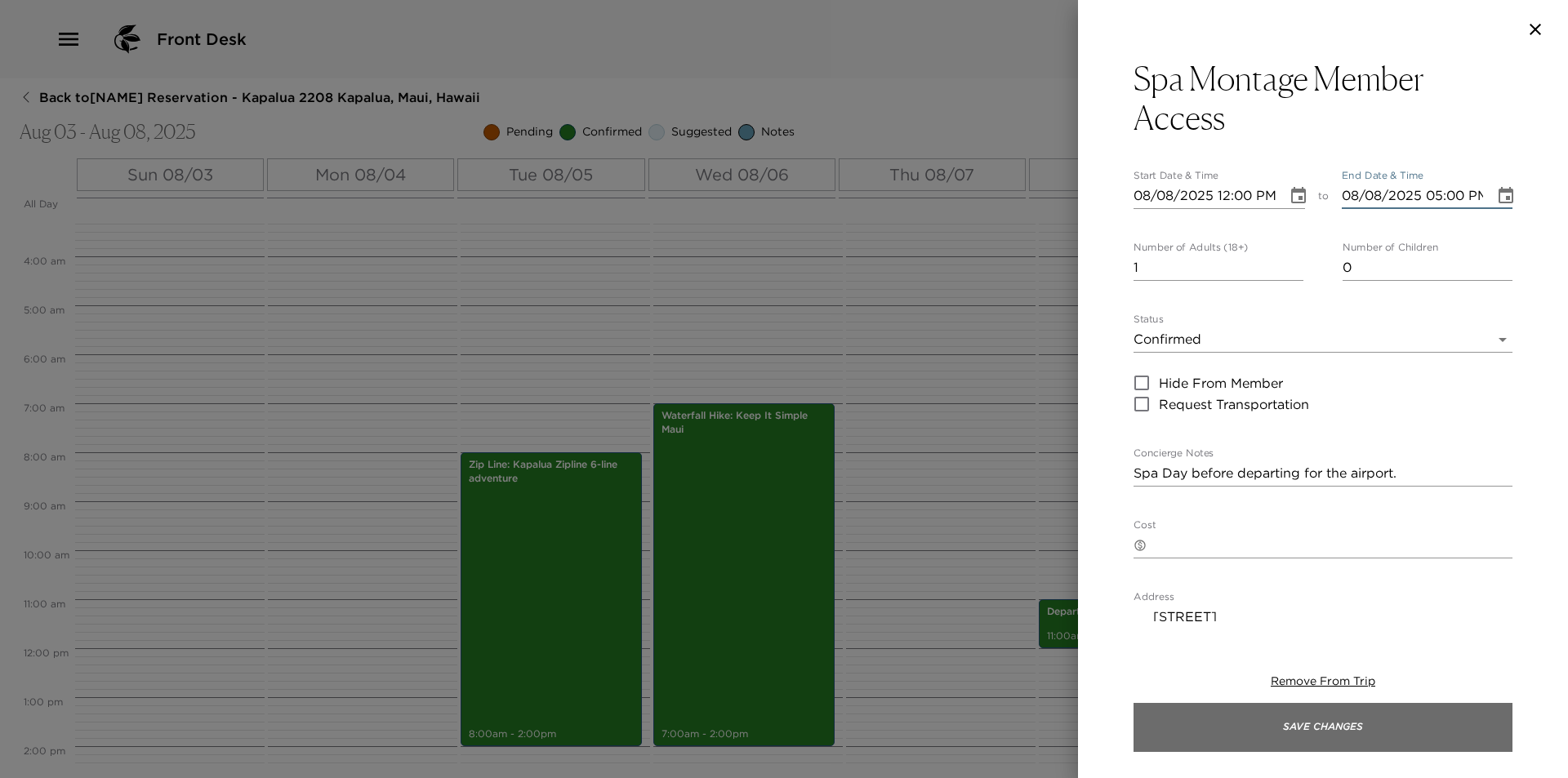 type on "08/08/2025 05:00 PM" 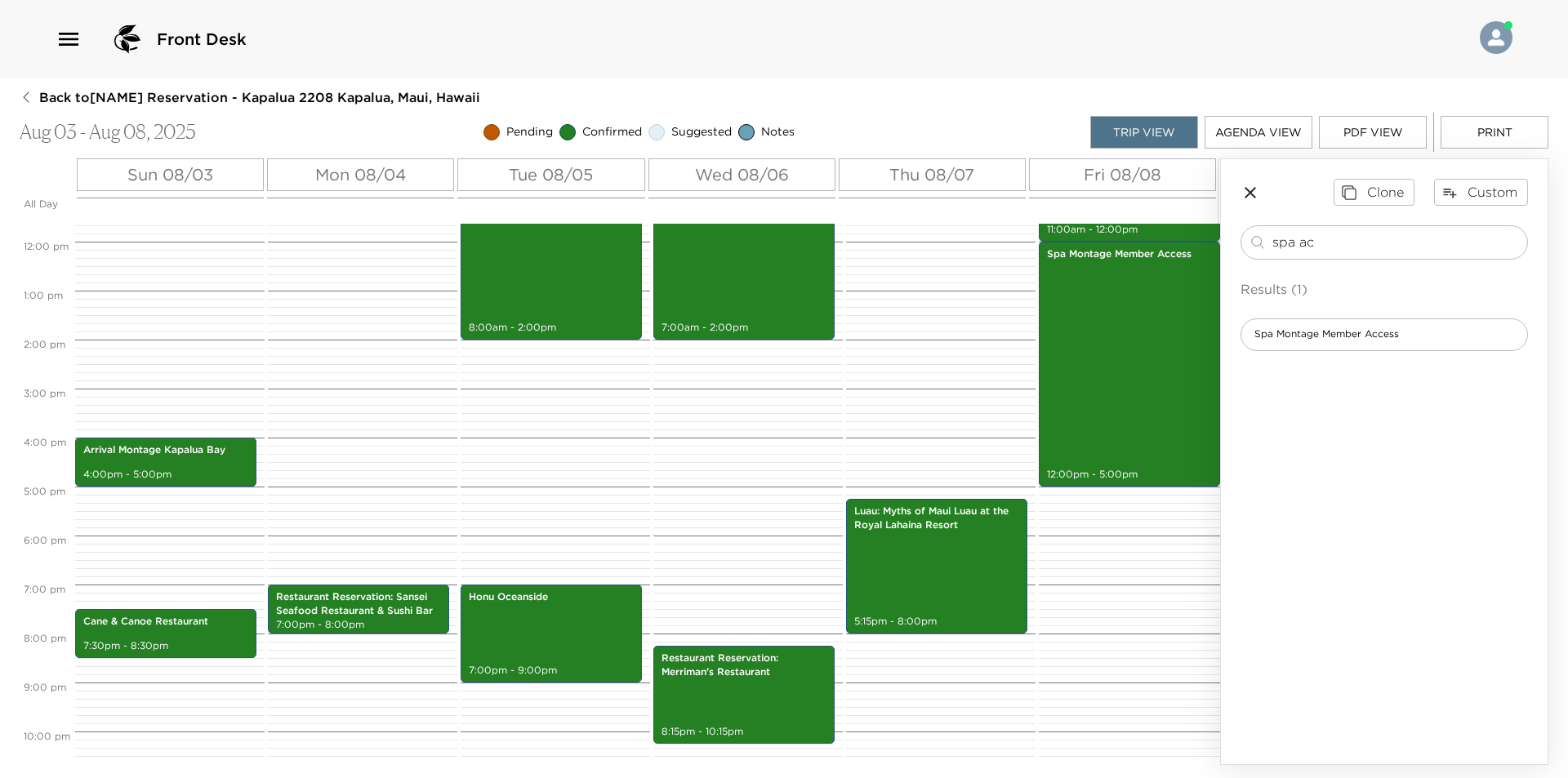 scroll, scrollTop: 571, scrollLeft: 0, axis: vertical 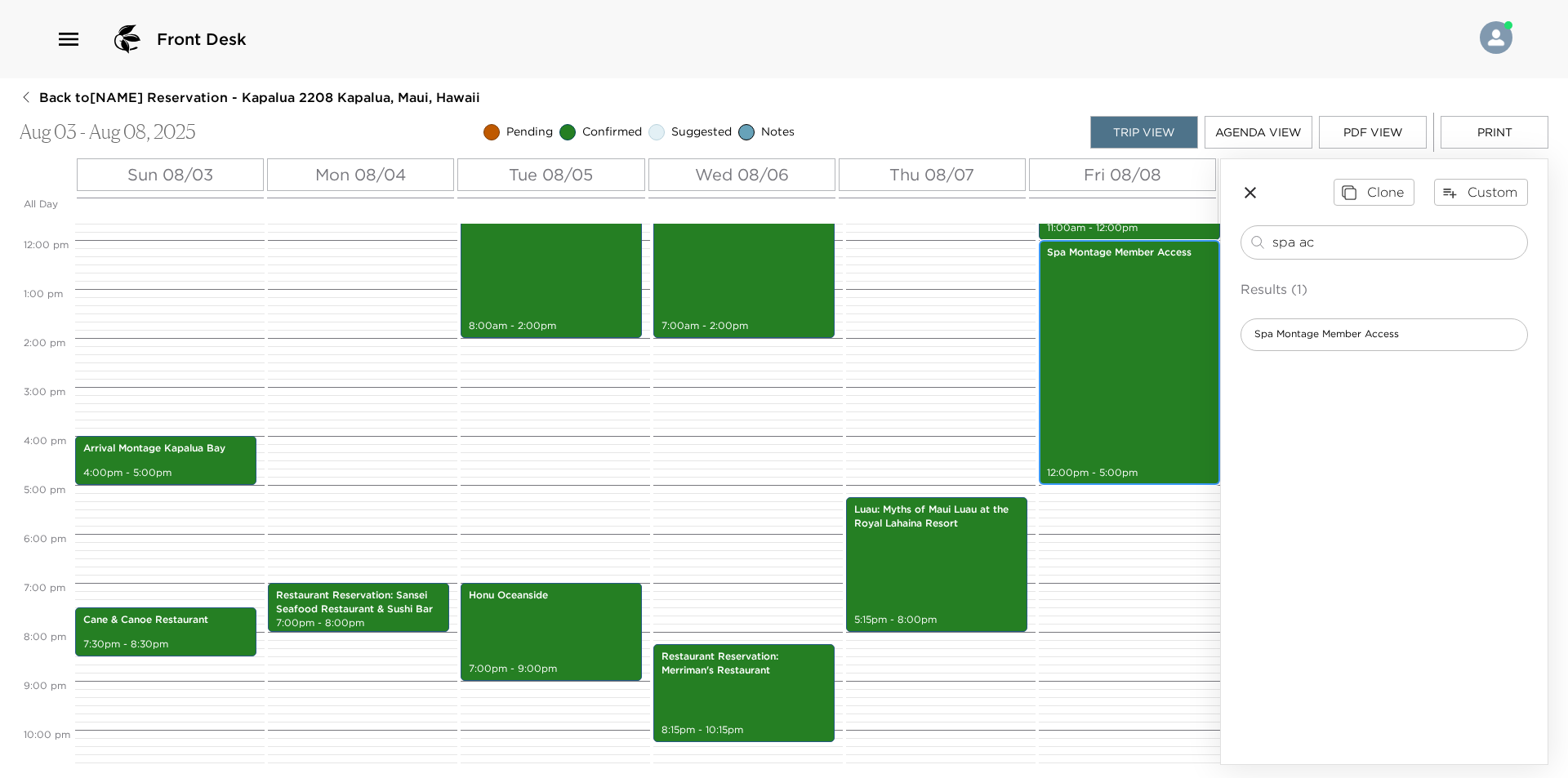 click on "Spa Montage Member Access 12:00pm - 5:00pm" at bounding box center (1129, 362) 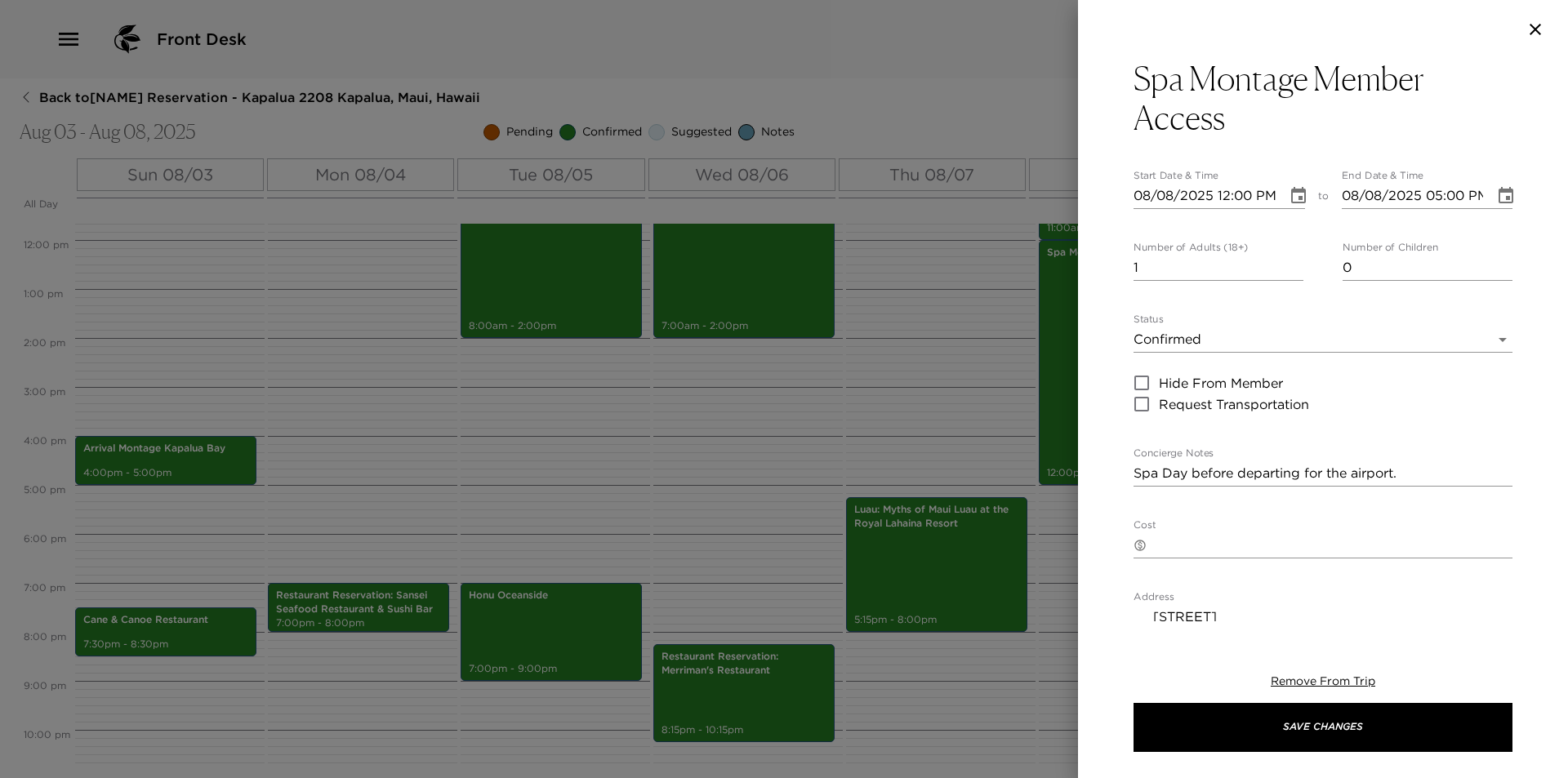 click on "Front Desk Back to  Lisa Holtz Reservation - Kapalua 2208 Kapalua, Maui, Hawaii Aug 03 - Aug 08, 2025 Pending Confirmed Suggested Notes Trip View Agenda View PDF View Print All Day Sun 08/03 Mon 08/04 Tue 08/05 Wed 08/06 Thu 08/07 Fri 08/08 12:00 AM 1:00 AM 2:00 AM 3:00 AM 4:00 AM 5:00 AM 6:00 AM 7:00 AM 8:00 AM 9:00 AM 10:00 AM 11:00 AM 12:00 PM 1:00 PM 2:00 PM 3:00 PM 4:00 PM 5:00 PM 6:00 PM 7:00 PM 8:00 PM 9:00 PM 10:00 PM 11:00 PM Arrival Montage Kapalua Bay 4:00pm - 5:00pm Cane & Canoe Restaurant 7:30pm - 8:30pm Restaurant Reservation: Sansei Seafood Restaurant & Sushi Bar 7:00pm - 8:00pm Zip Line: Kapalua Zipline 6-line adventure 8:00am - 2:00pm Honu Oceanside 7:00pm - 9:00pm Waterfall Hike: Keep It Simple Maui 7:00am - 2:00pm Restaurant Reservation: Merriman's Restaurant 8:15pm - 10:15pm Luau: Myths of Maui Luau at the Royal Lahaina Resort 5:15pm - 8:00pm Departure Montage Kapalua Bay 11:00am - 12:00pm Spa Montage Member Access 12:00pm - 5:00pm Clone Custom spa ac ​ Results (1) Start Date & Time to 1" at bounding box center (784, 389) 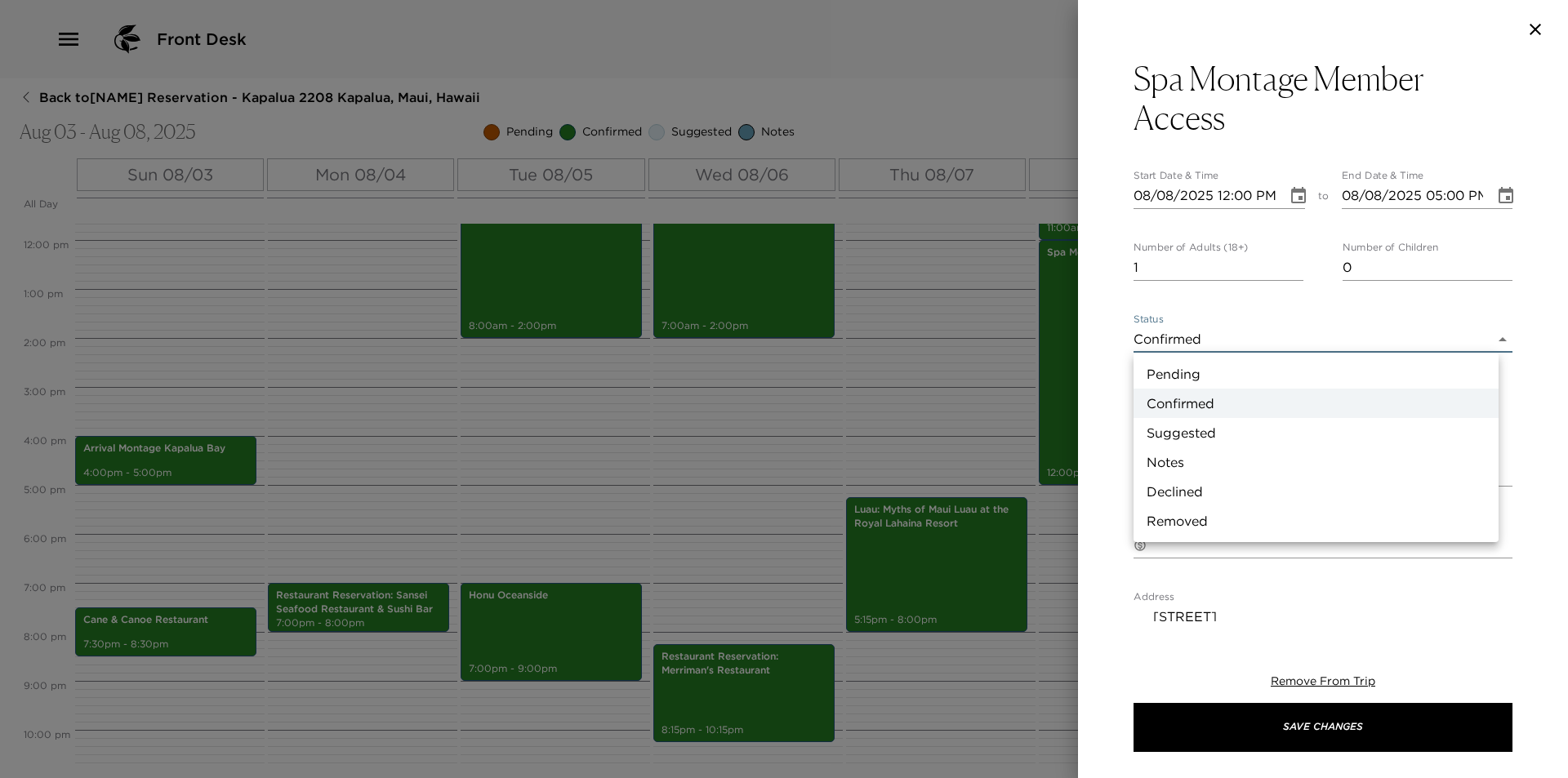 click on "Notes" at bounding box center (1316, 462) 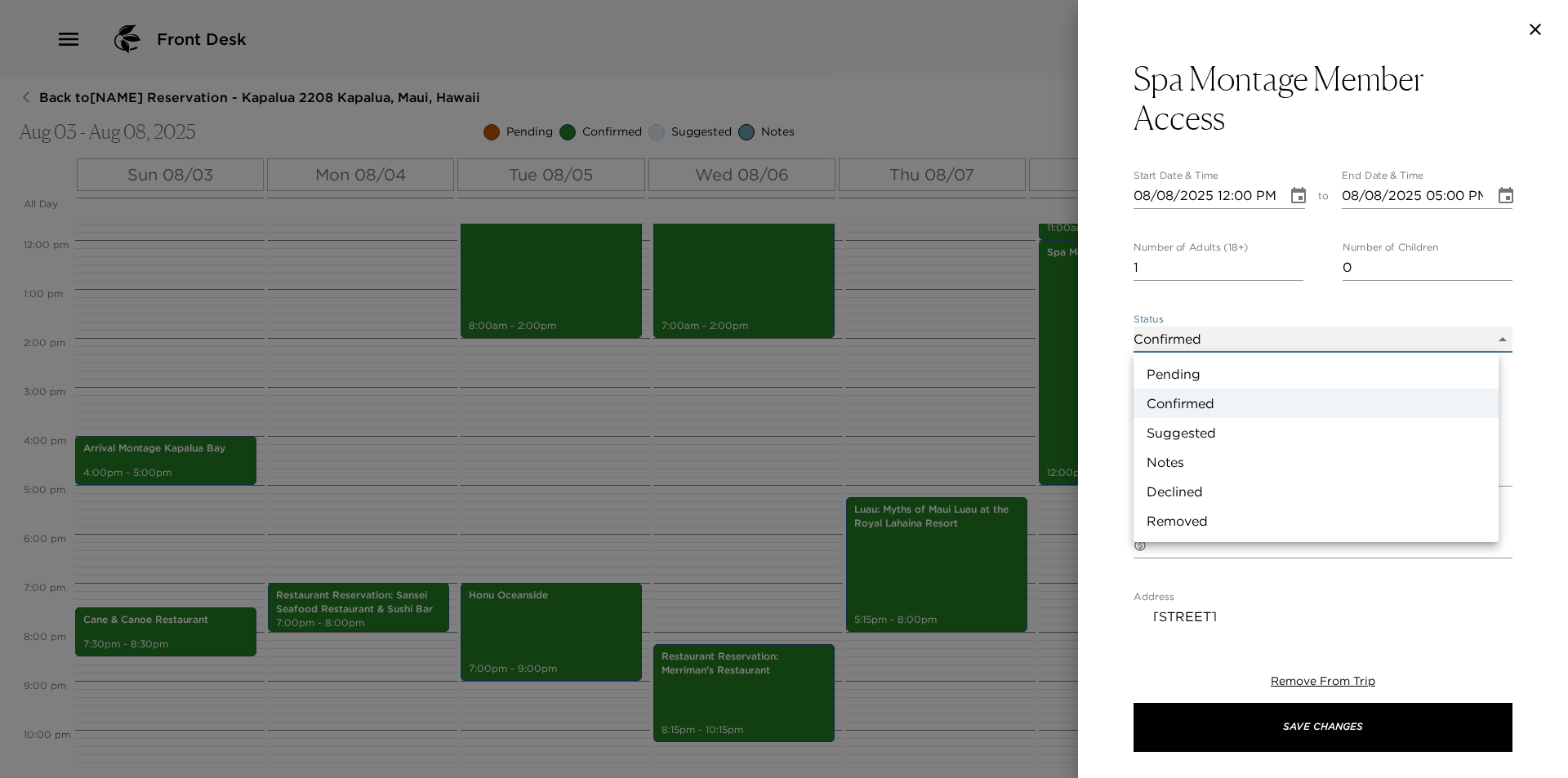 type on "Concierge Note" 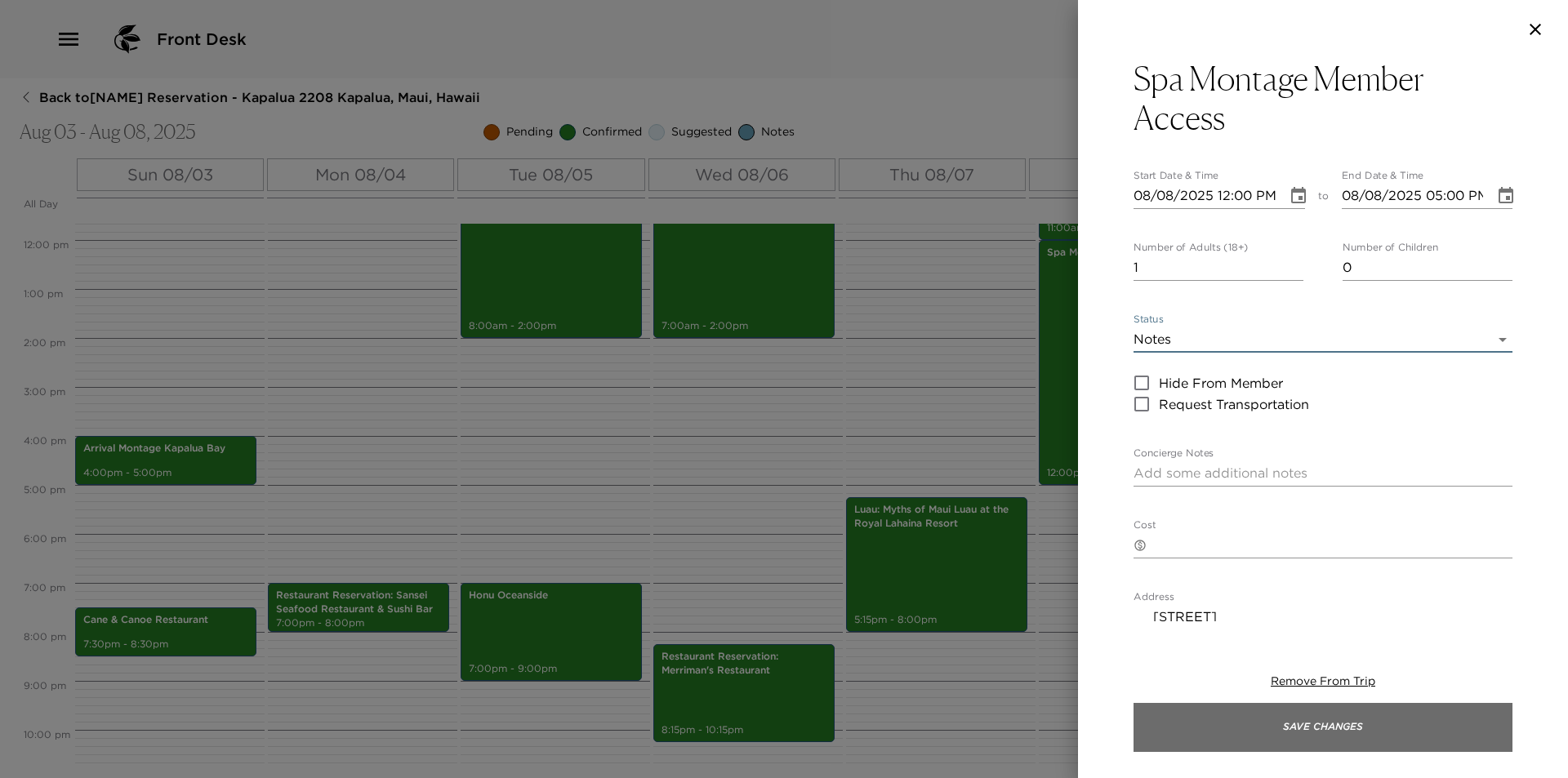 click on "Save Changes" at bounding box center (1323, 727) 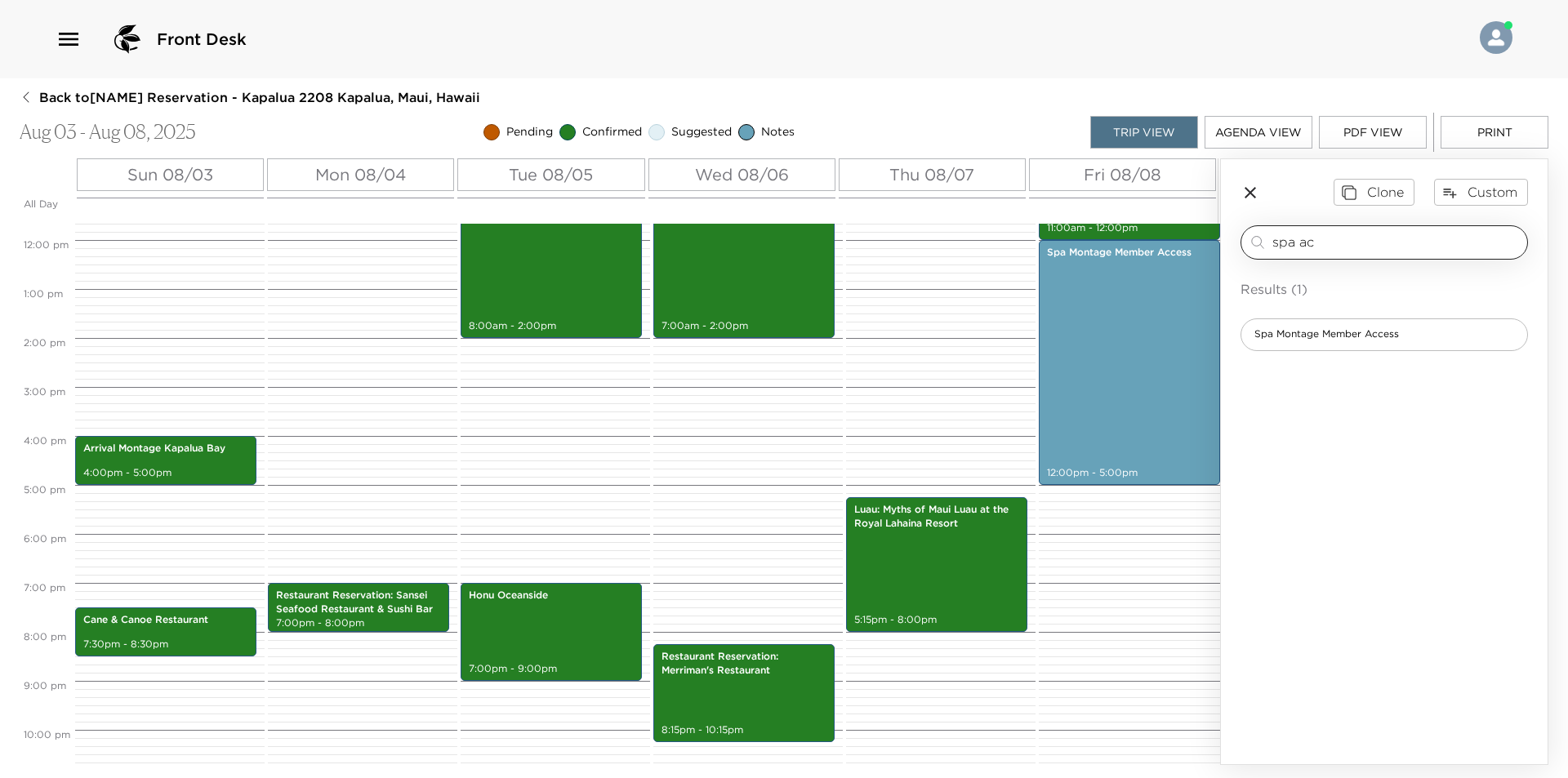 click on "spa ac" at bounding box center (1396, 242) 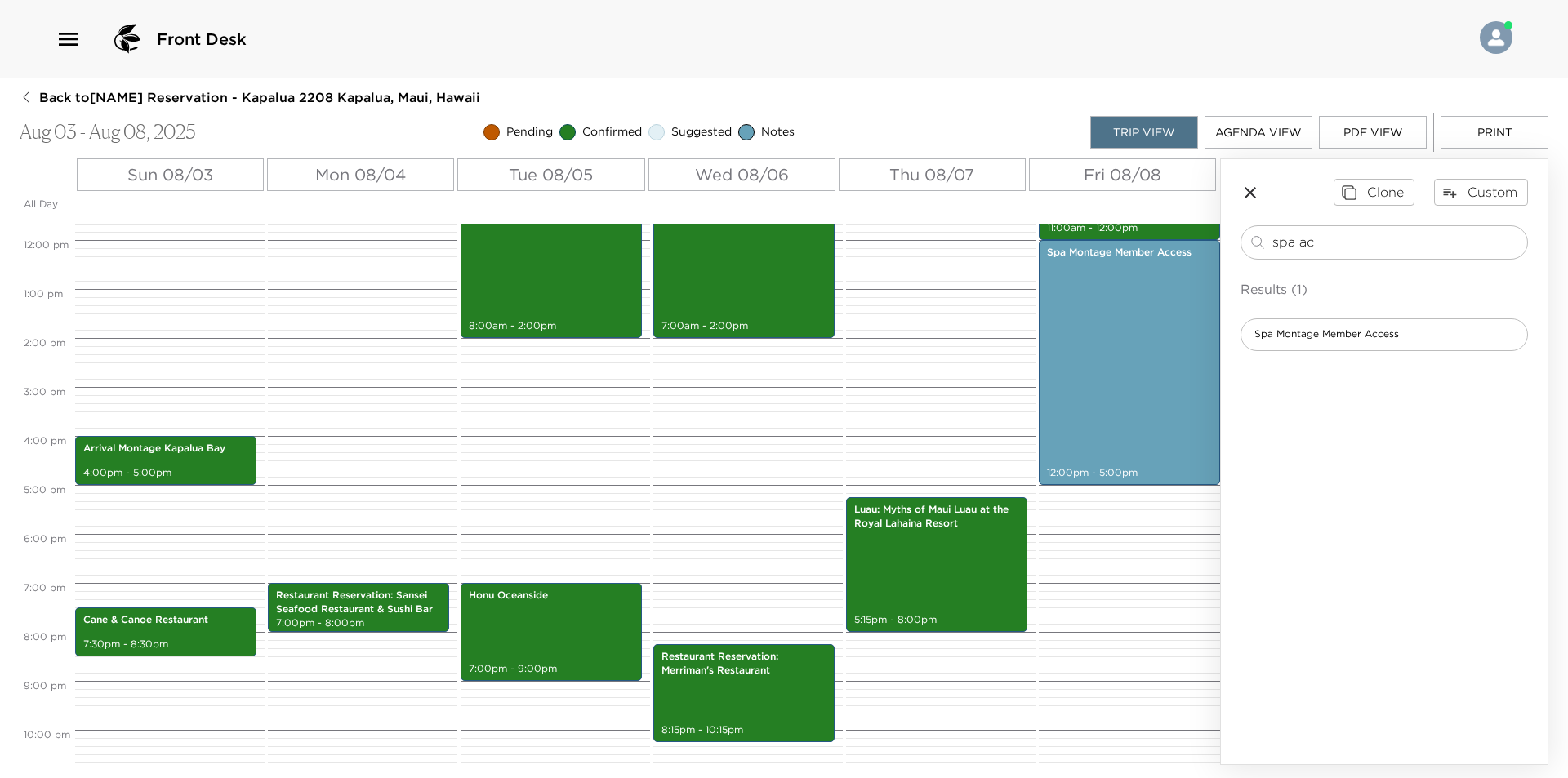 drag, startPoint x: 1340, startPoint y: 238, endPoint x: 1204, endPoint y: 239, distance: 136.00368 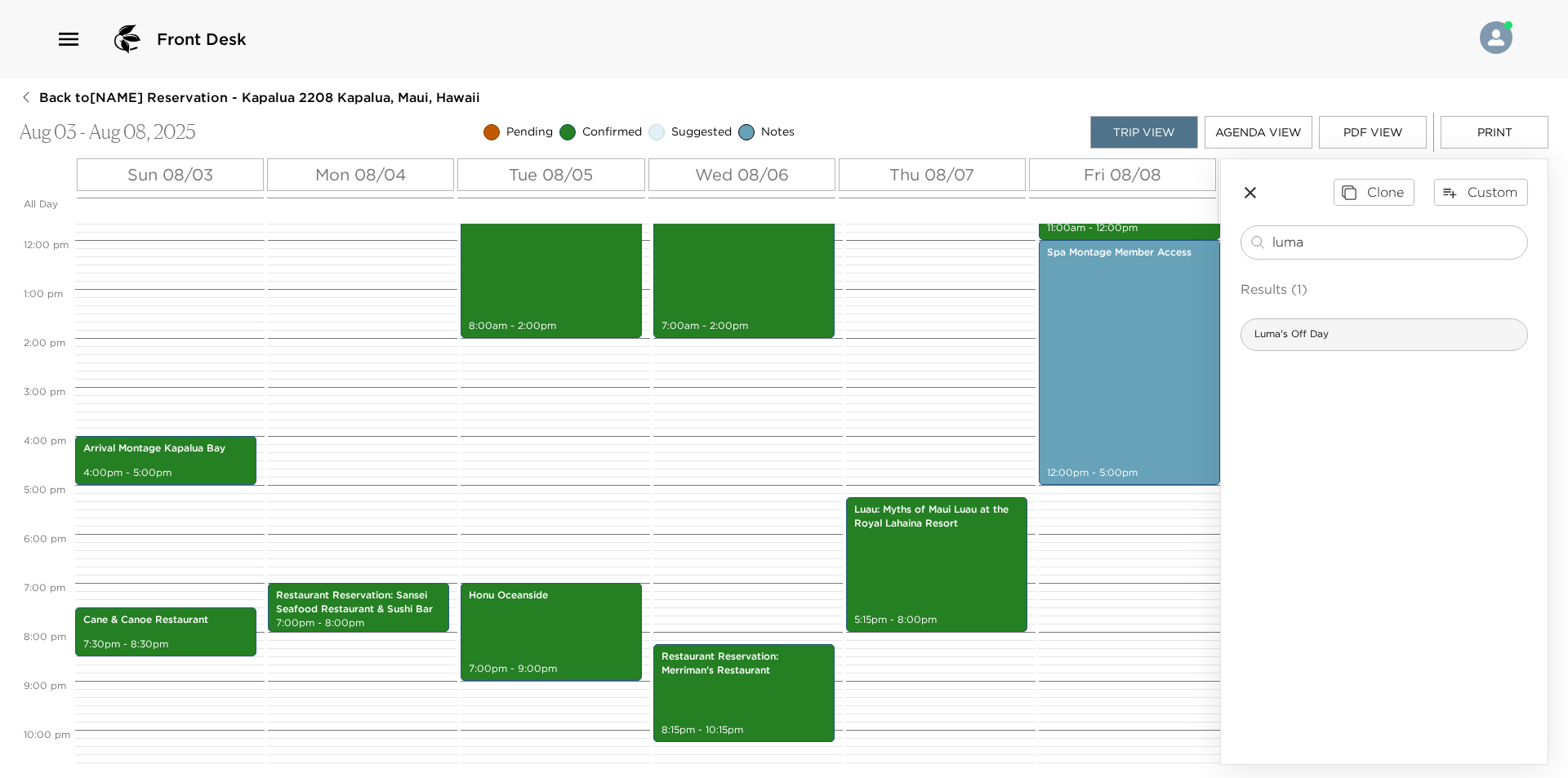 type on "luma" 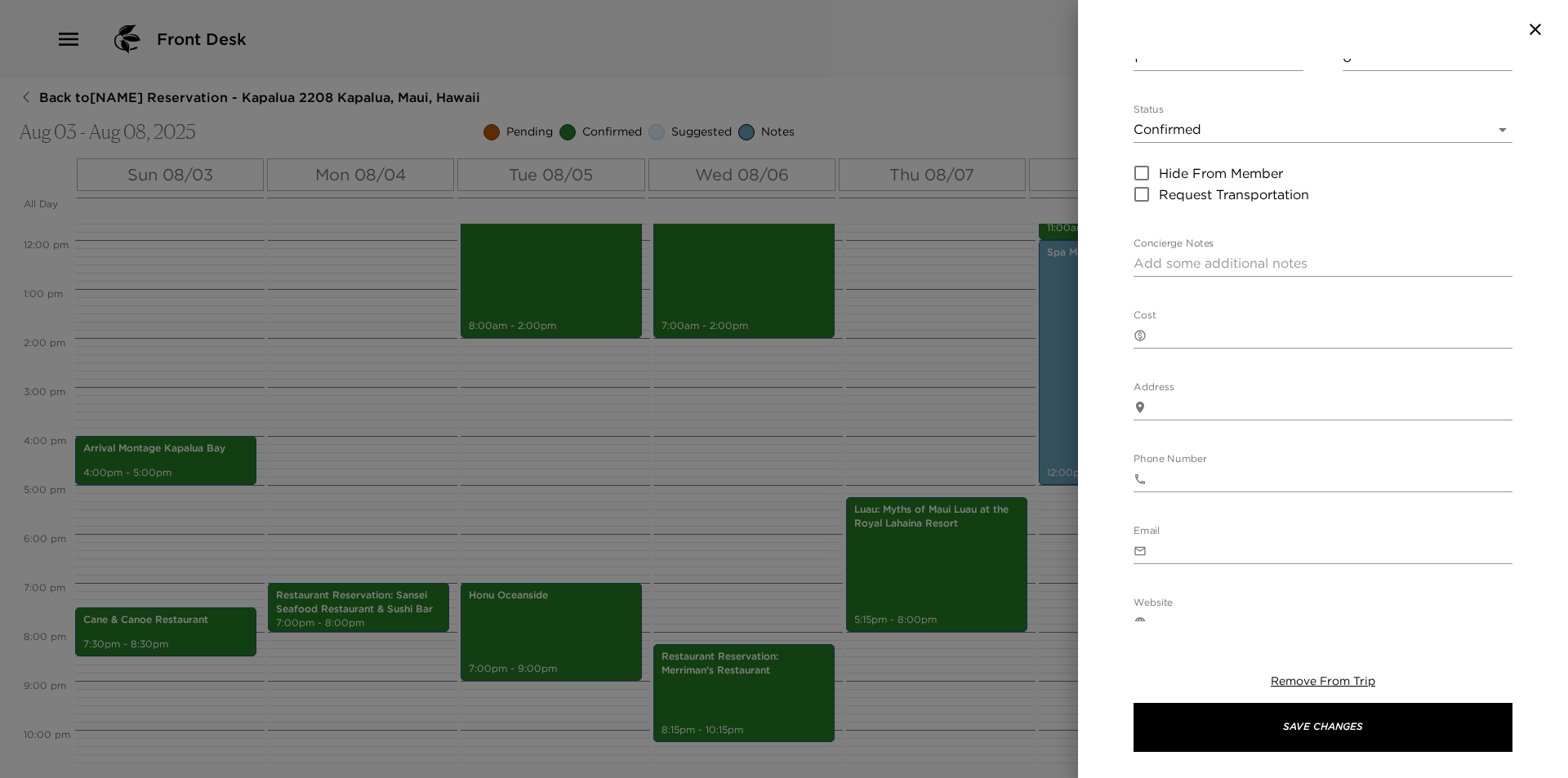 scroll, scrollTop: 82, scrollLeft: 0, axis: vertical 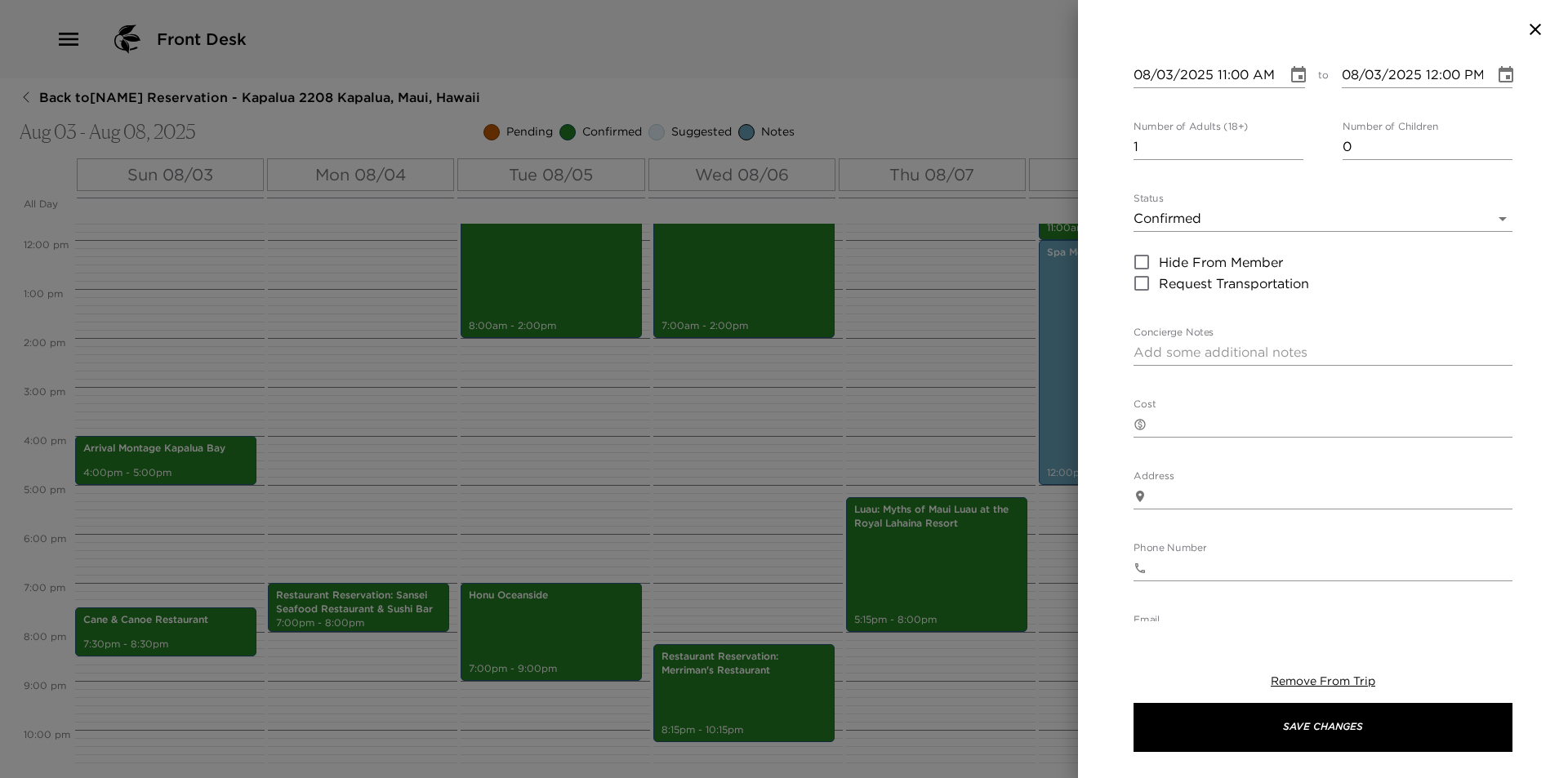 click on "Concierge Notes" at bounding box center [1323, 352] 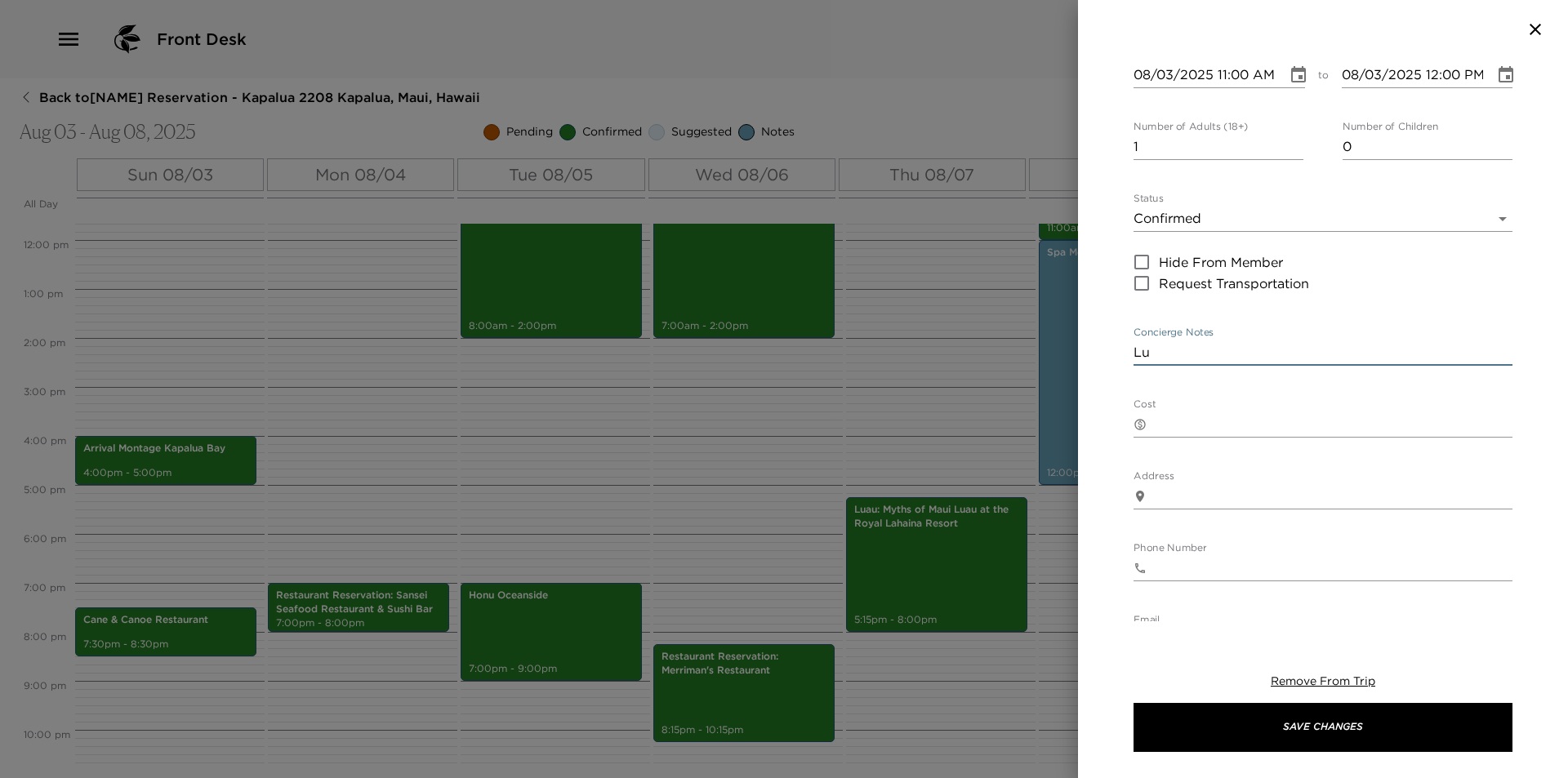 type on "L" 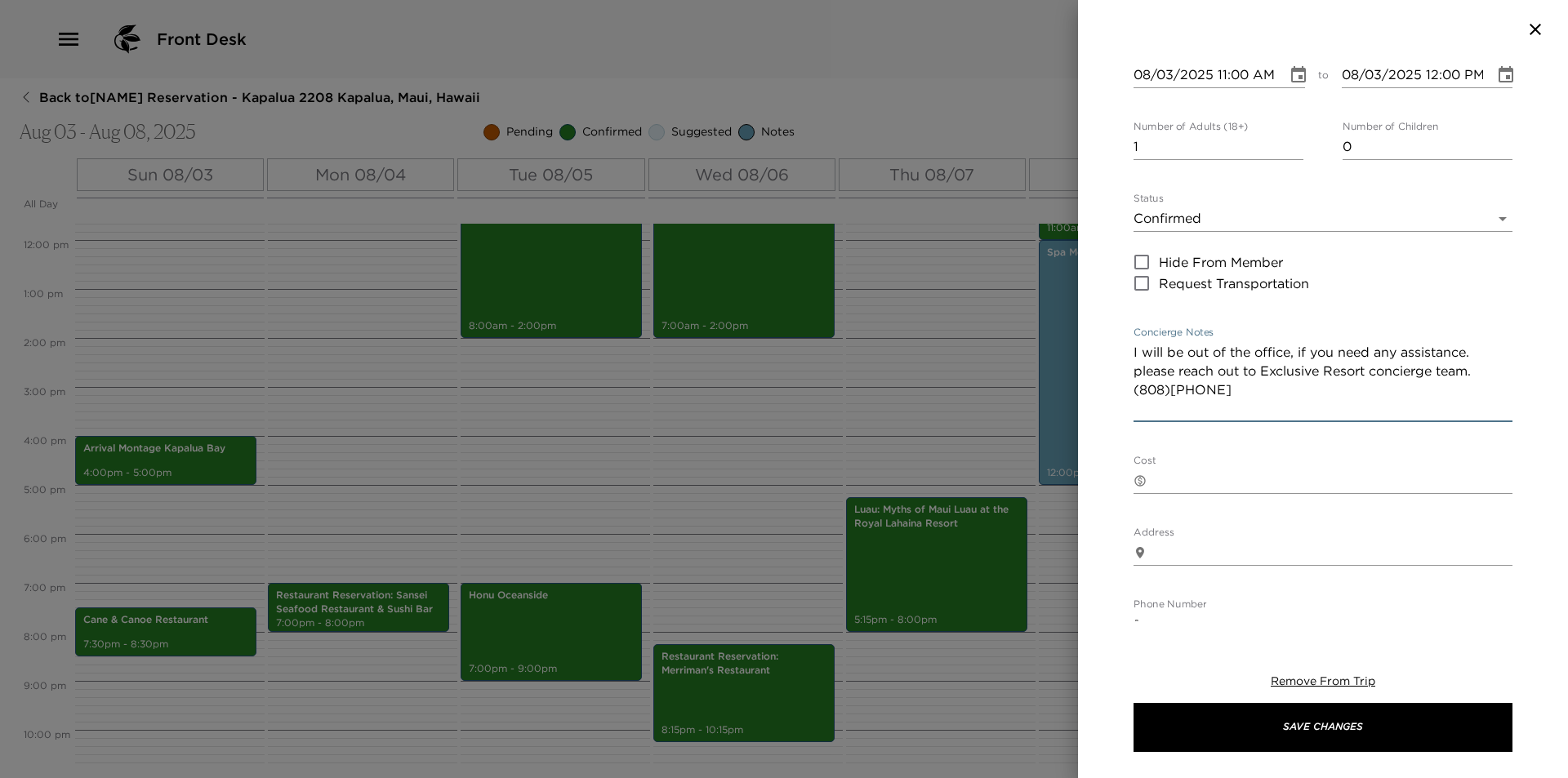 paste on "MKB Exclusive Resorts <MKBExclusiveResorts@montage.com>" 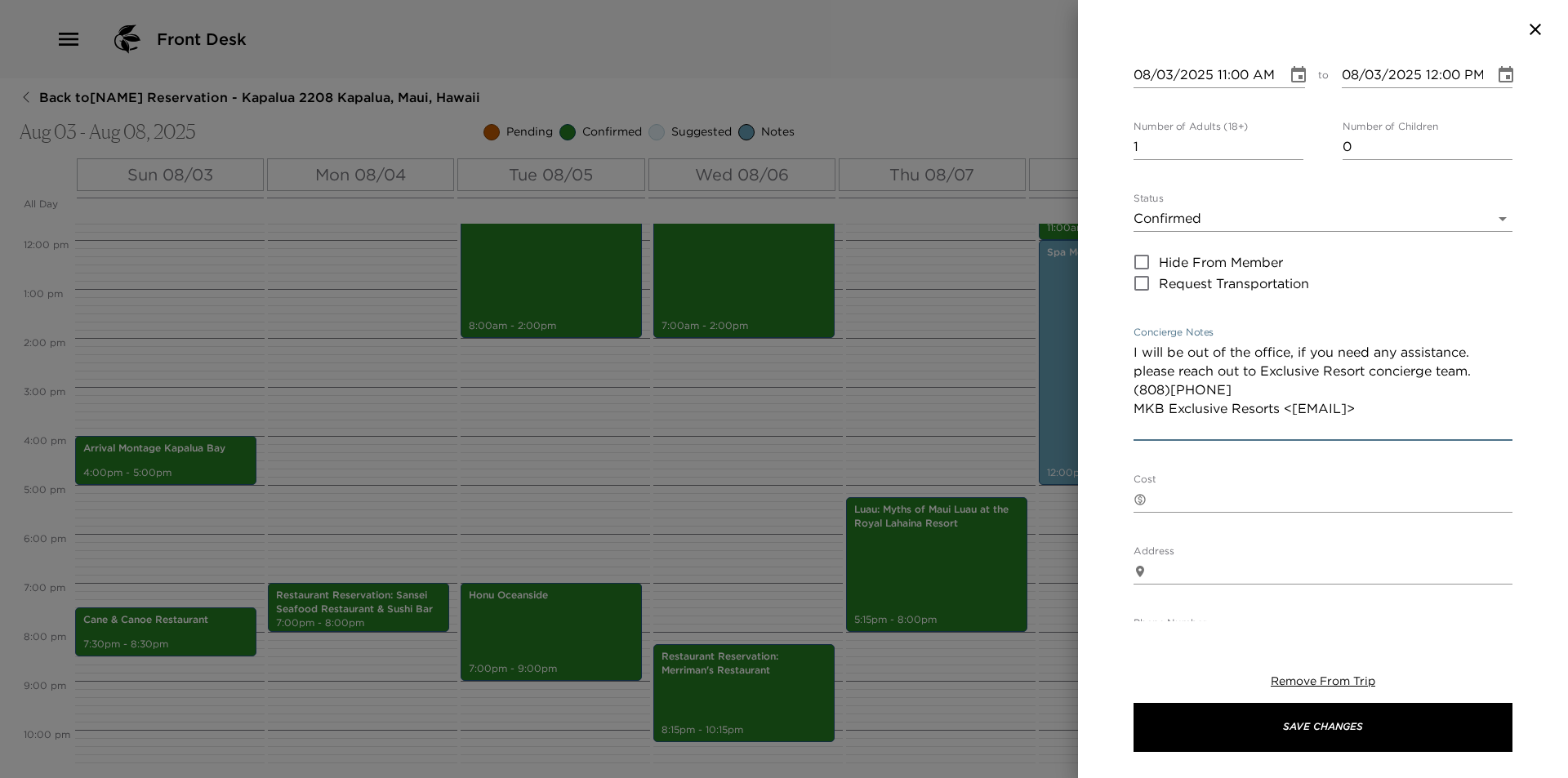 drag, startPoint x: 1289, startPoint y: 407, endPoint x: 1129, endPoint y: 412, distance: 160.0781 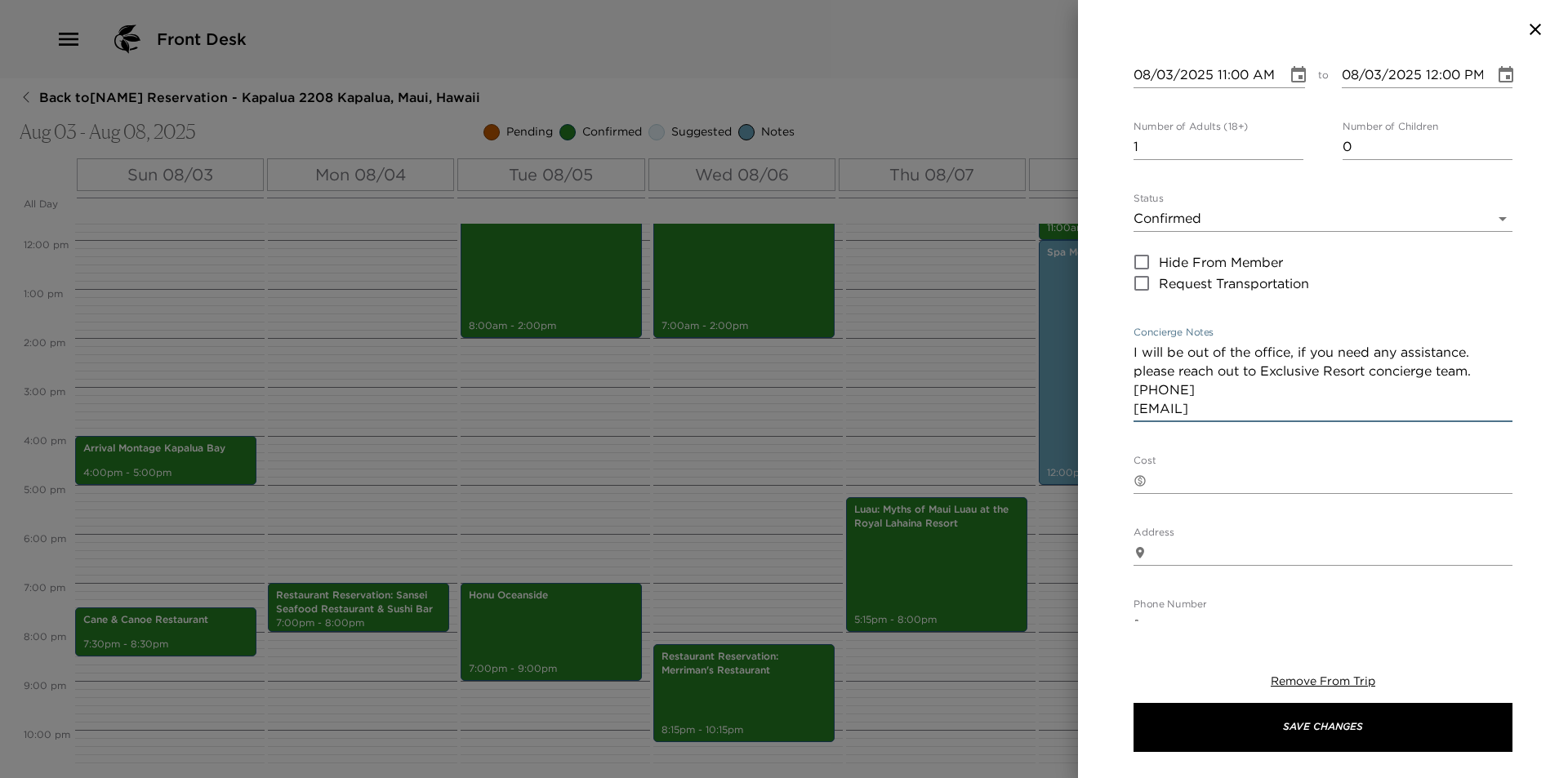 click on "I will be out of the office, if you need any assistance. please reach out to Exclusive Resort concierge team.
(808)662-6606
MKBExclusiveResorts@montage.com>" at bounding box center [1323, 380] 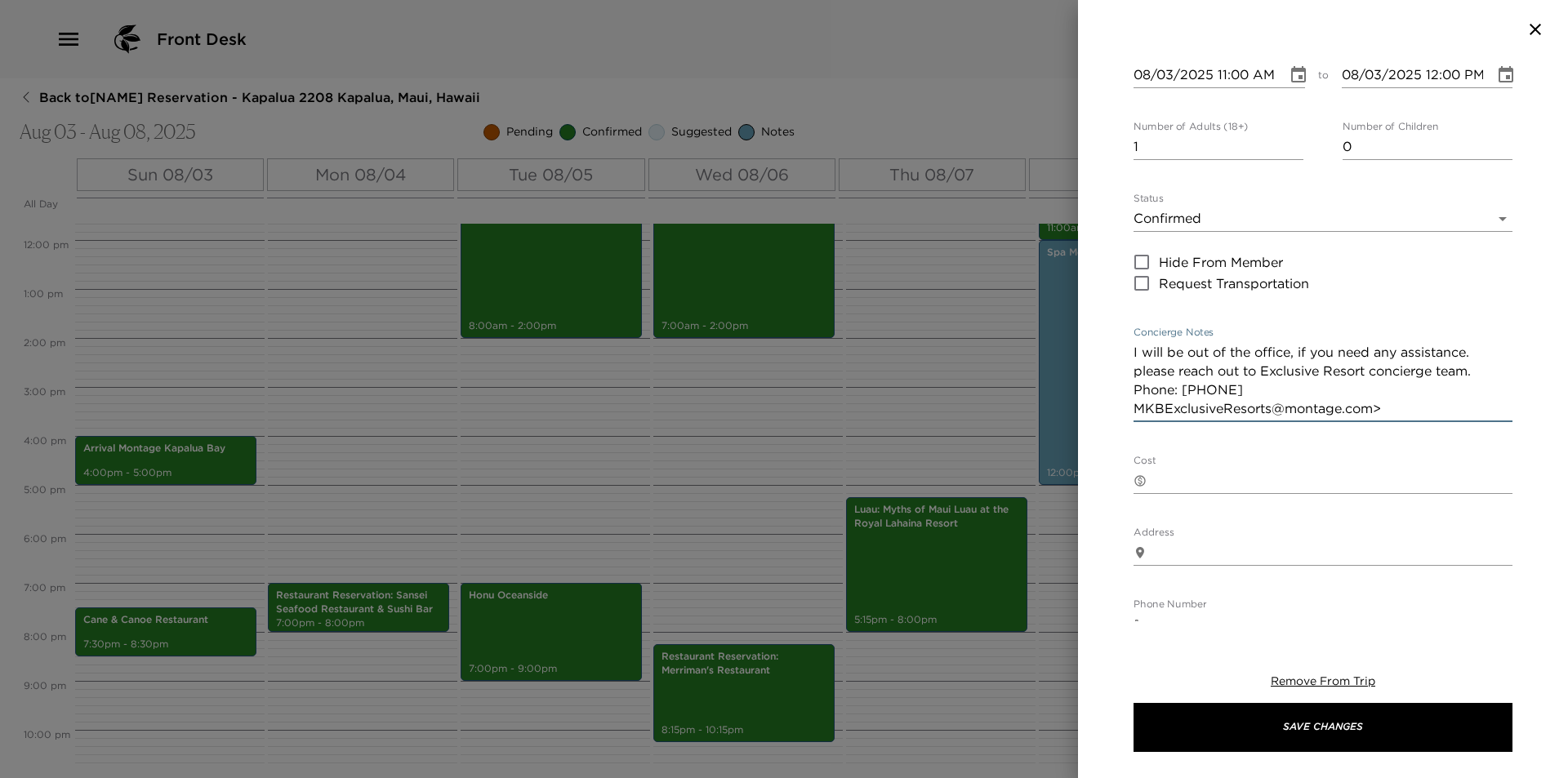 click on "I will be out of the office, if you need any assistance. please reach out to Exclusive Resort concierge team.
Phone: (808)662-6606
MKBExclusiveResorts@montage.com>" at bounding box center [1323, 380] 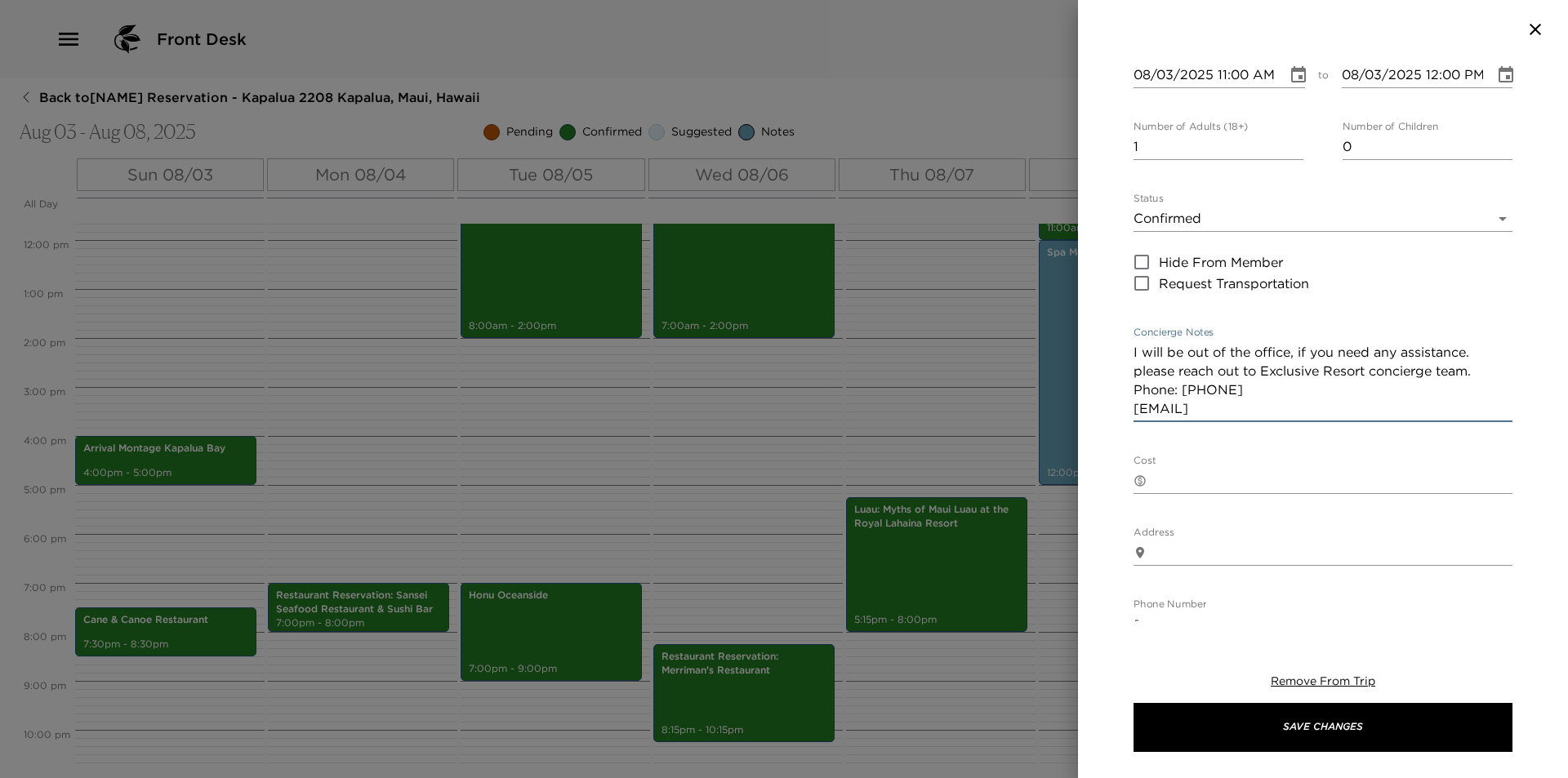 click on "I will be out of the office, if you need any assistance. please reach out to Exclusive Resort concierge team.
Phone: (808)662-6606
MKBExclusiveResorts@montage.com" at bounding box center (1323, 380) 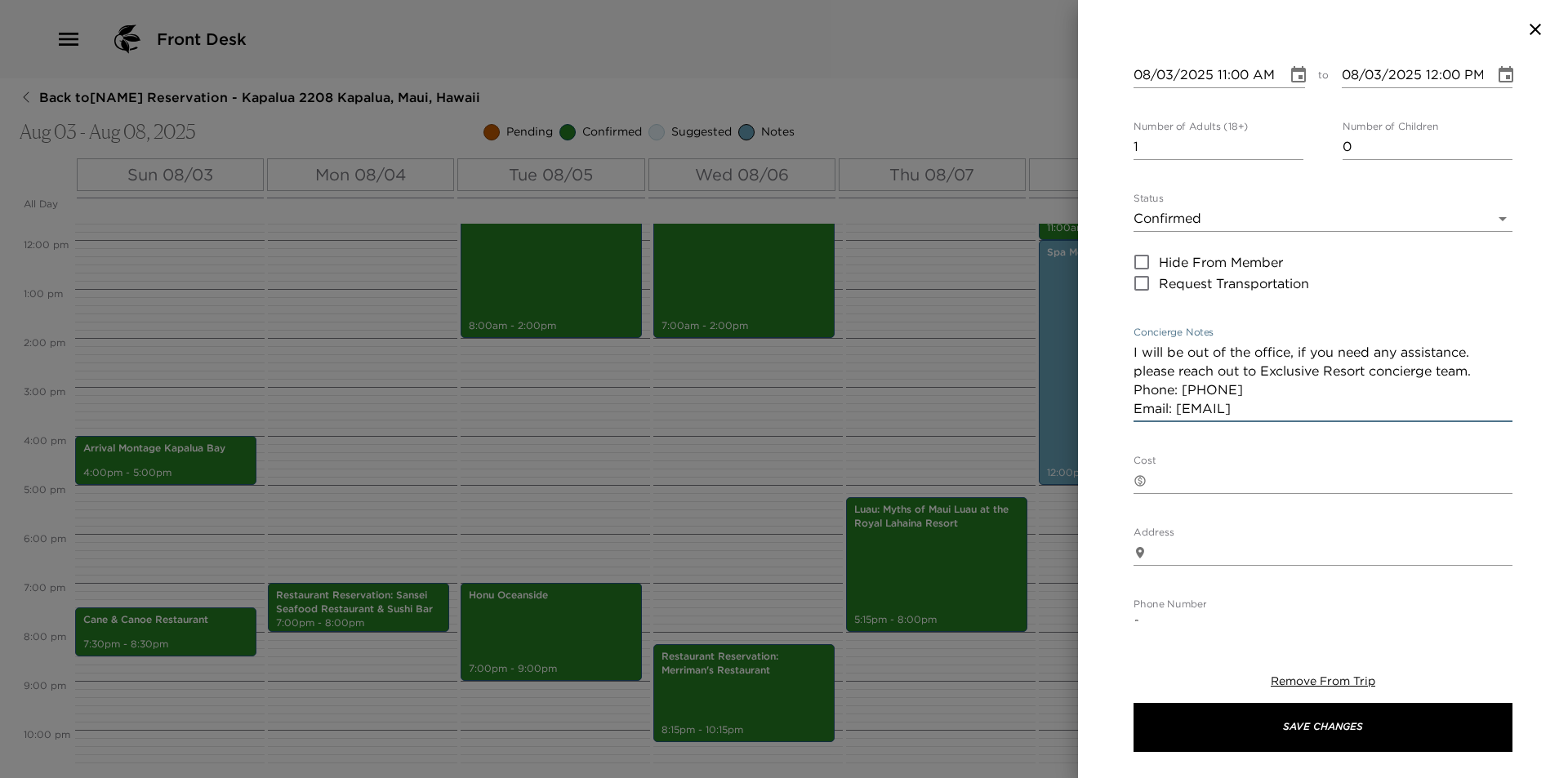 click on "Luma's Off Day Start Date & Time 08/03/2025 11:00 AM to End Date & Time 08/03/2025 12:00 PM Number of Adults (18+) 1 Number of Children 0 Status Confirmed Confirmed Hide From Member Request Transportation Concierge Notes I will be out of the office, if you need any assistance. please reach out to Exclusive Resort concierge team.
Phone: (808)662-6606
Email: MKBExclusiveResorts@montage.com x Cost ​ x Address ​ x Phone Number ​ Email ​ Website ​ Cancellation Policy ​ undefined Recommended Attire ​ undefined Age Range ​ undefined Remove From Trip Save Changes" at bounding box center [1323, 340] 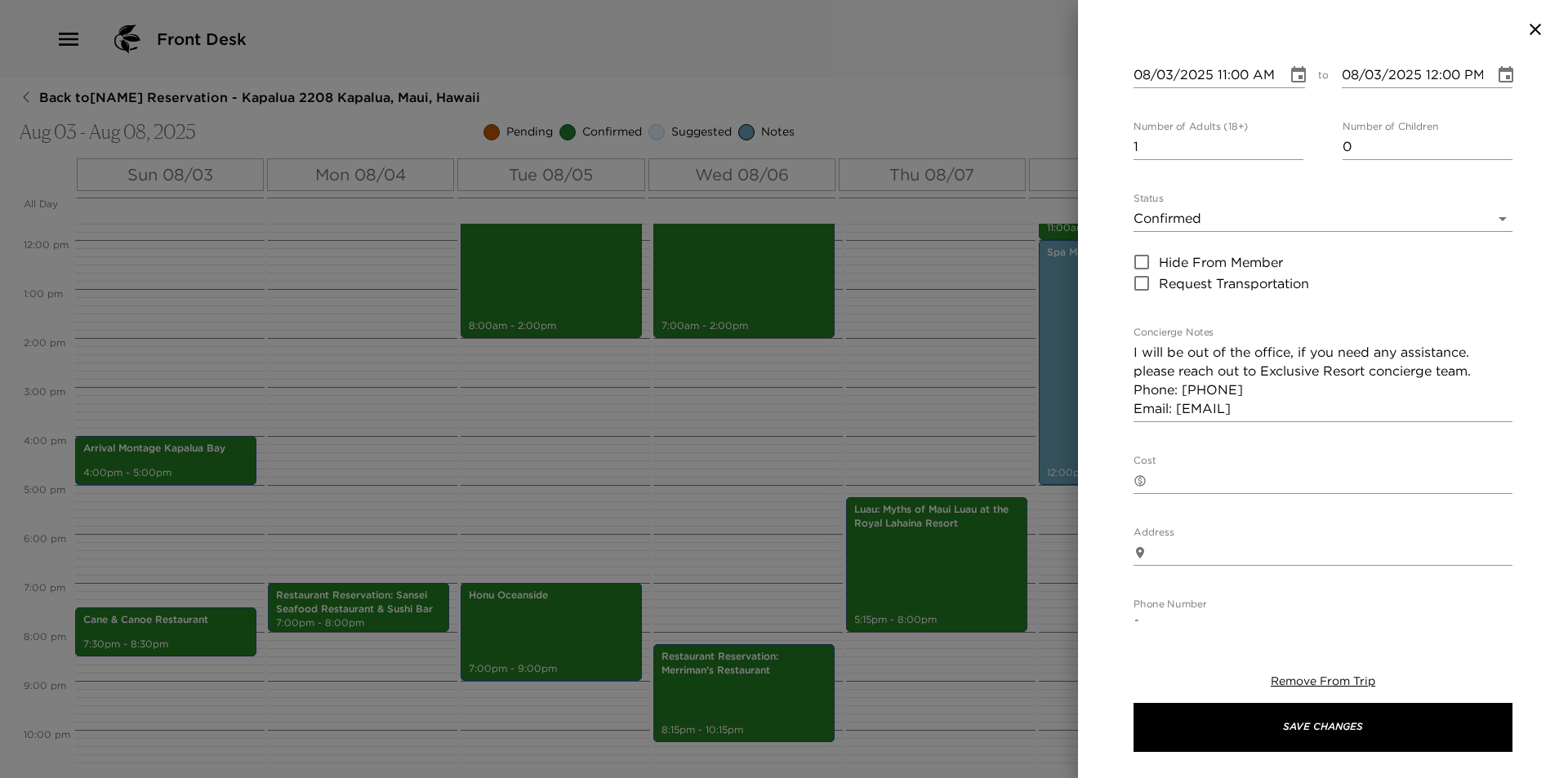 click on "I will be out of the office, if you need any assistance. please reach out to Exclusive Resort concierge team.
Phone: (808)662-6606
Email: MKBExclusiveResorts@montage.com" at bounding box center [1323, 380] 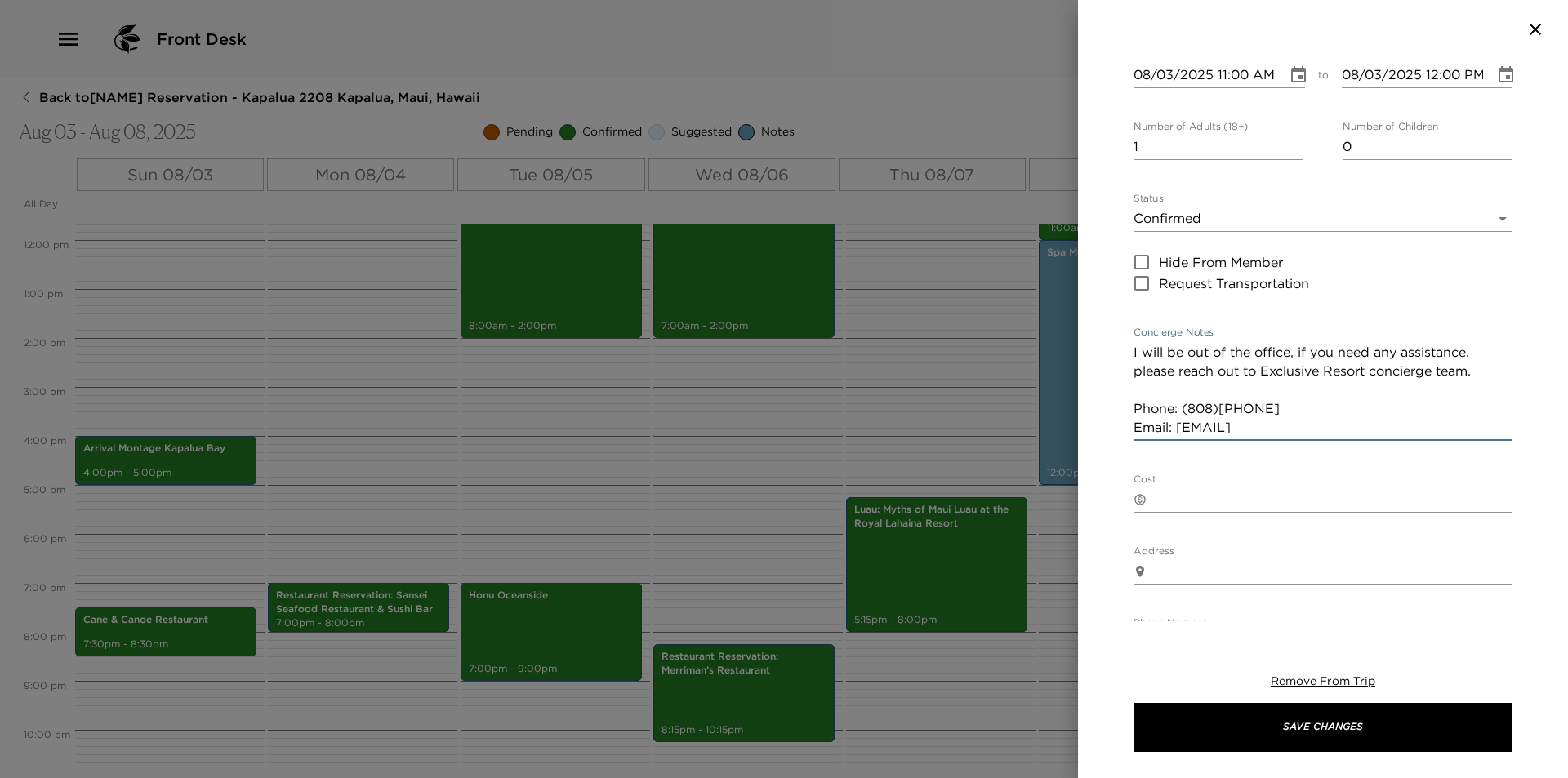 click on "I will be out of the office, if you need any assistance. please reach out to Exclusive Resort concierge team.
Phone: (808)662-6606
Email: MKBExclusiveResorts@montage.com" at bounding box center (1323, 389) 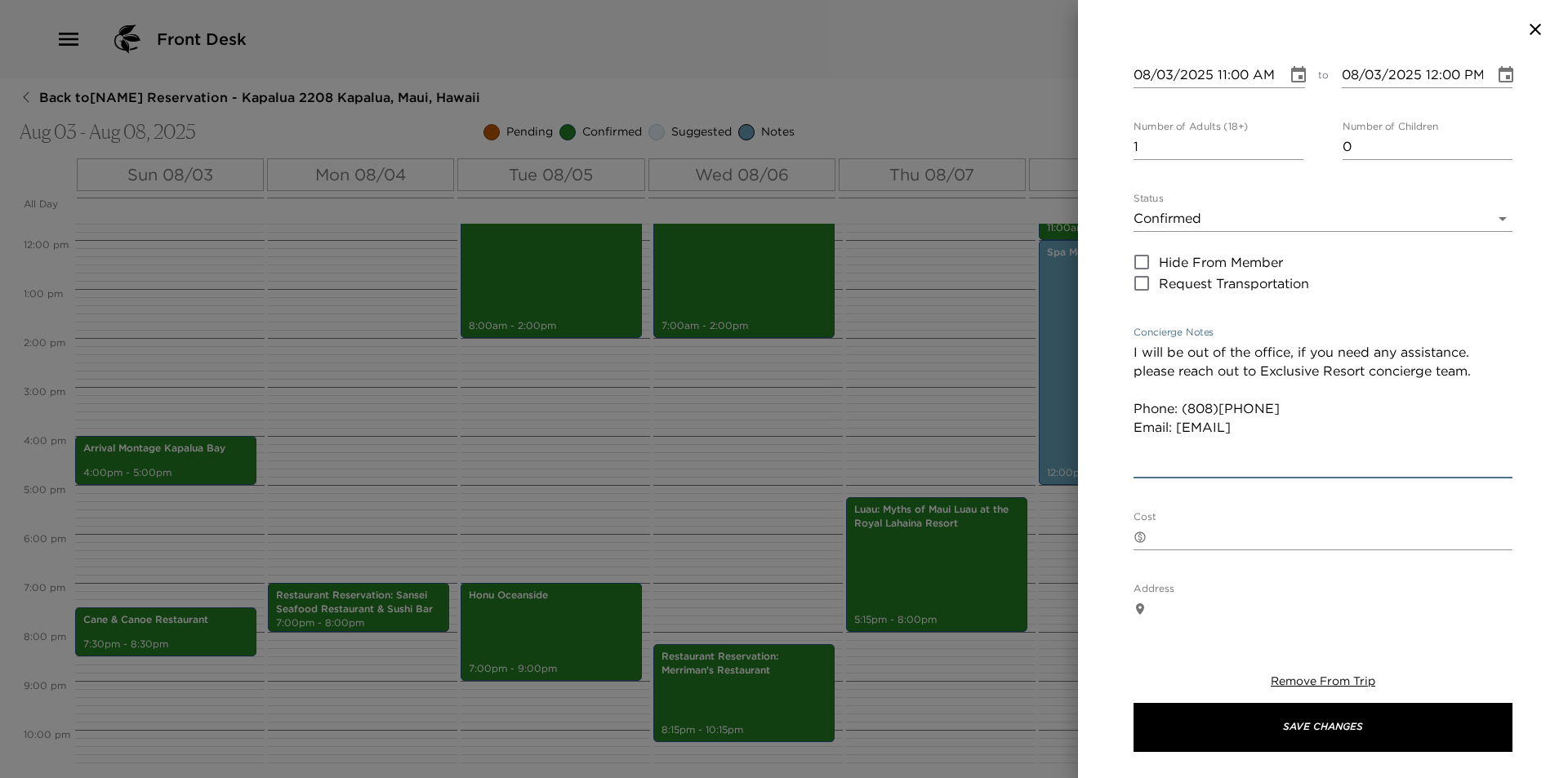 click on "Luma's Off Day Start Date & Time 08/03/2025 11:00 AM to End Date & Time 08/03/2025 12:00 PM Number of Adults (18+) 1 Number of Children 0 Status Confirmed Confirmed Hide From Member Request Transportation Concierge Notes I will be out of the office, if you need any assistance. please reach out to Exclusive Resort concierge team.
Phone: (808)662-6606
Email: MKBExclusiveResorts@montage.com
x Cost ​ x Address ​ x Phone Number ​ Email ​ Website ​ Cancellation Policy ​ undefined Recommended Attire ​ undefined Age Range ​ undefined Remove From Trip Save Changes" at bounding box center (1323, 340) 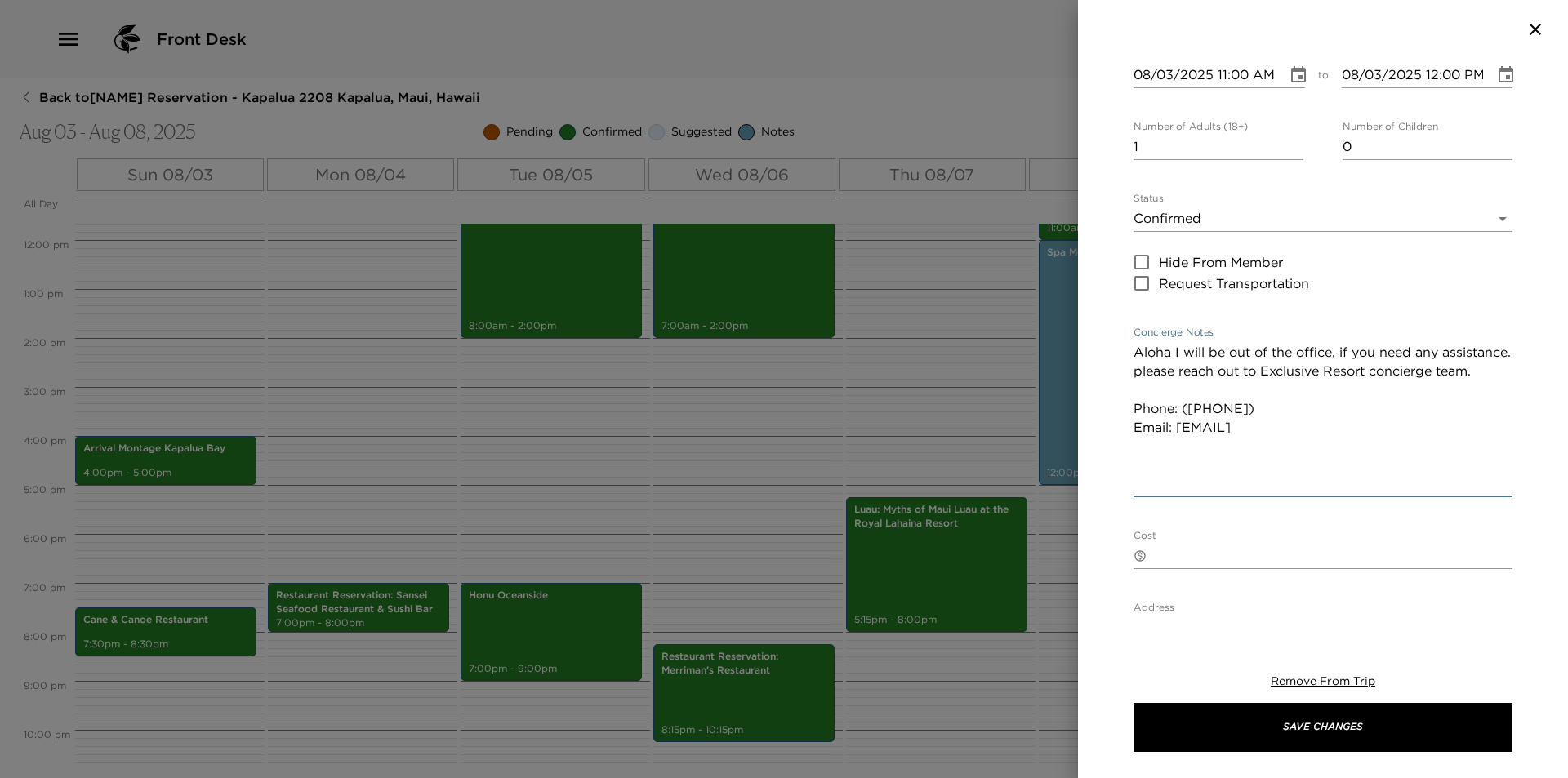 click on "Aloha I will be out of the office, if you need any assistance. please reach out to Exclusive Resort concierge team.
Phone: (808)662-6606
Email: MKBExclusiveResorts@montage.com" at bounding box center [1323, 418] 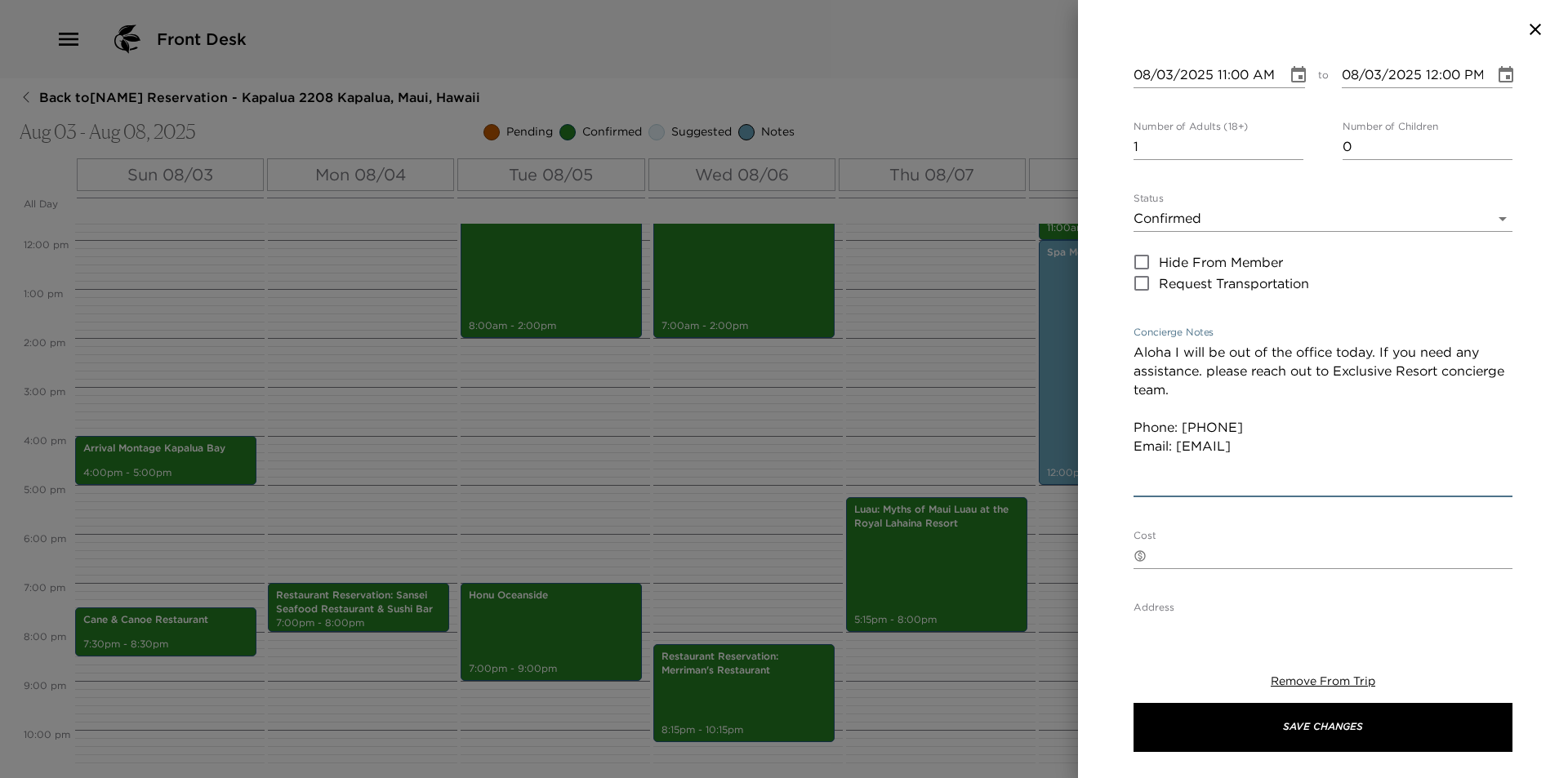 click on "Aloha I will be out of the office today. If you need any assistance. please reach out to Exclusive Resort concierge team.
Phone: (808)662-6606
Email: MKBExclusiveResorts@montage.com" at bounding box center (1323, 418) 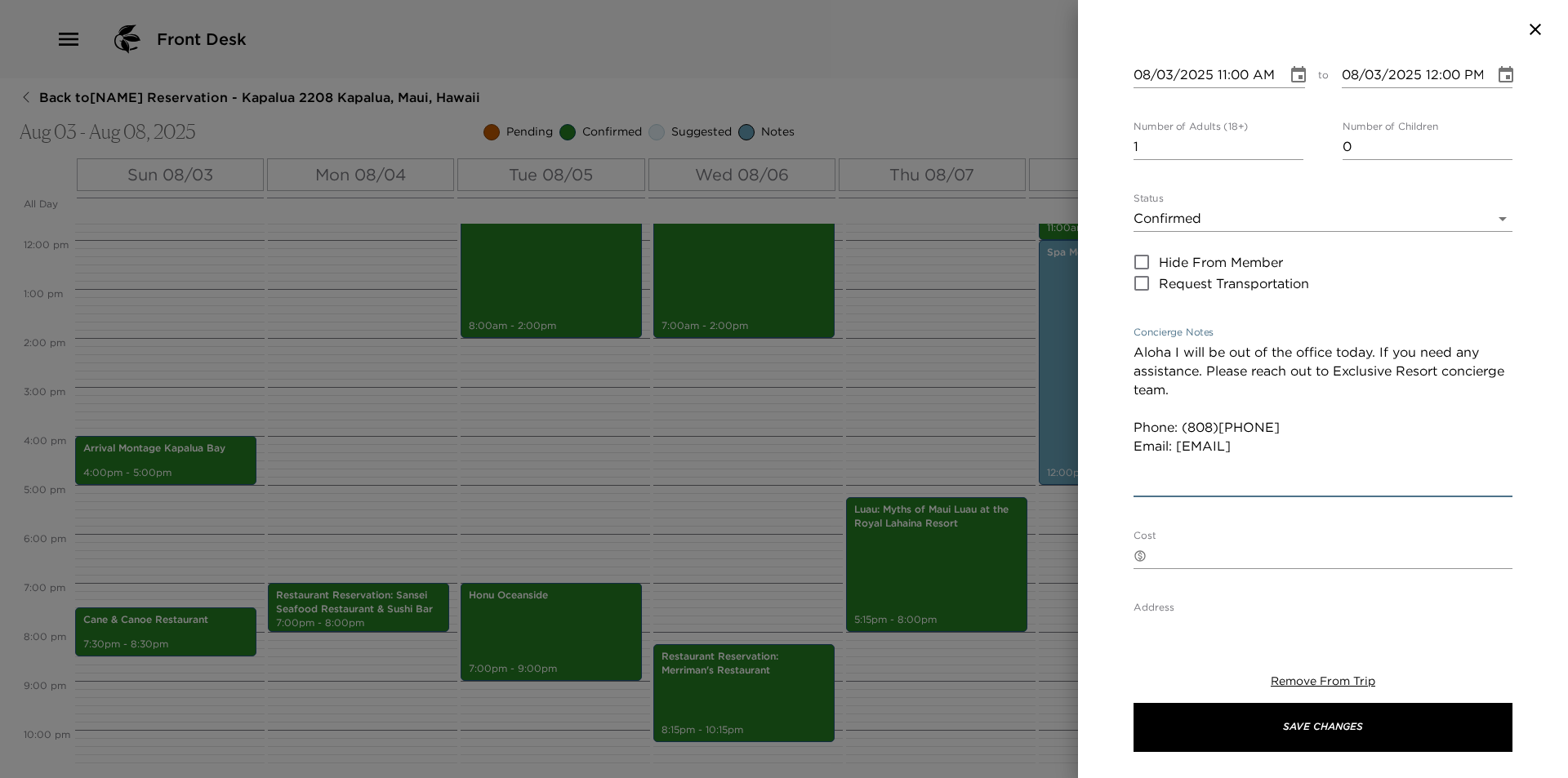 drag, startPoint x: 1332, startPoint y: 371, endPoint x: 1376, endPoint y: 376, distance: 44.28318 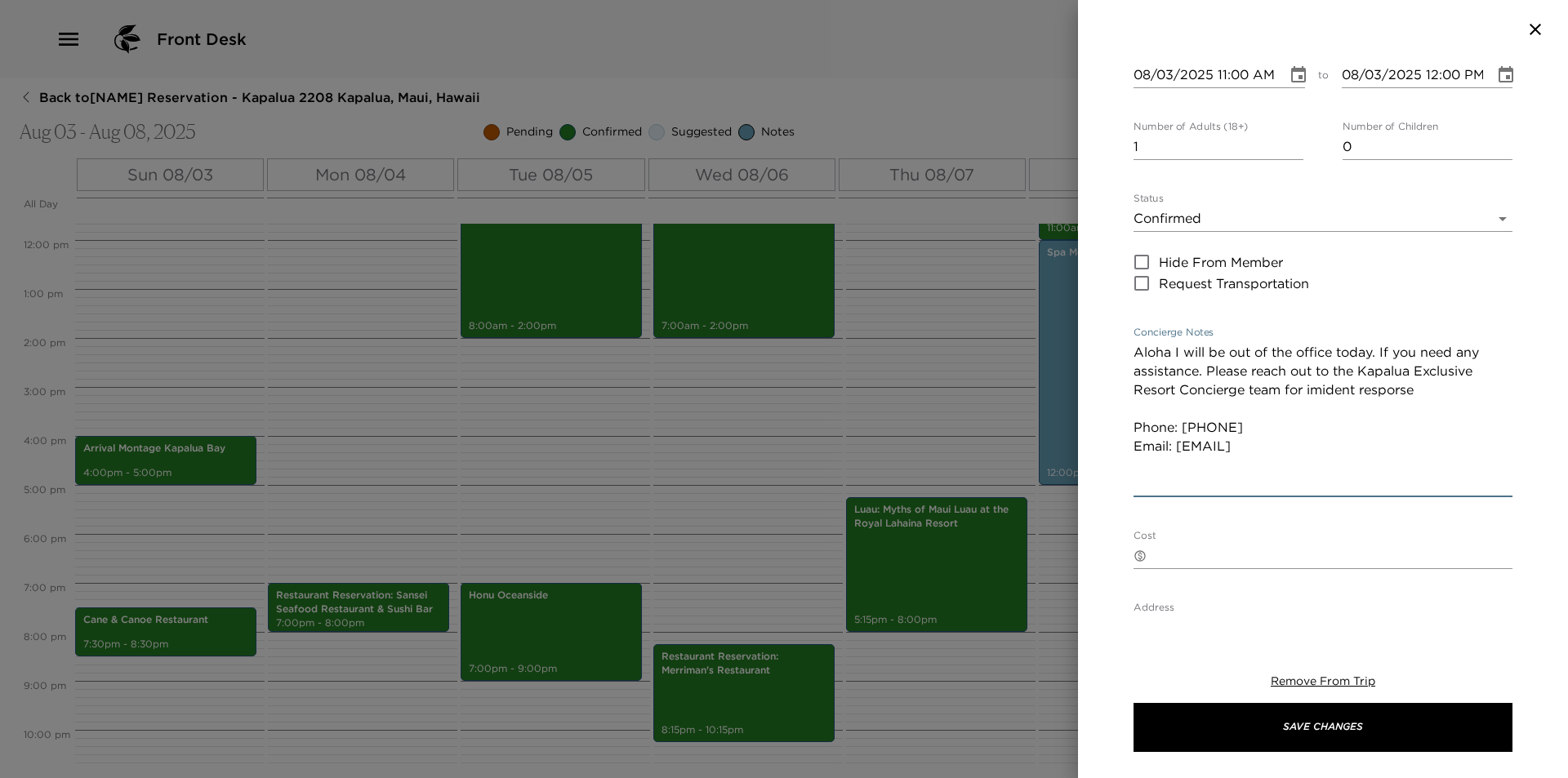 click on "Aloha I will be out of the office today. If you need any assistance. Please reach out to the Kapalua Exclusive Resort Concierge team for imident resporse
Phone: (808)662-6606
Email: MKBExclusiveResorts@montage.com" at bounding box center (1323, 418) 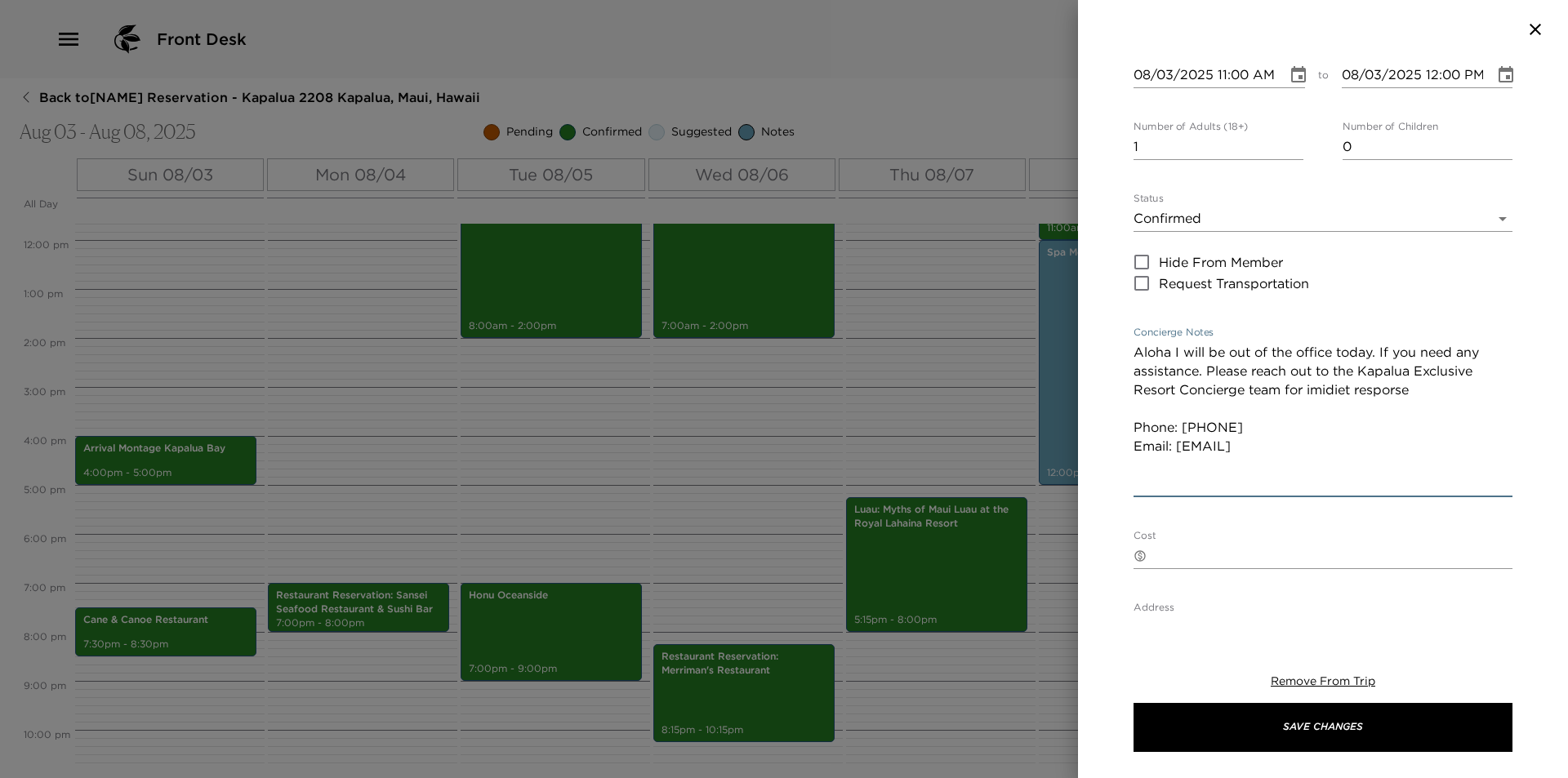 click on "Aloha I will be out of the office today. If you need any assistance. Please reach out to the Kapalua Exclusive Resort Concierge team for imidiet resporse
Phone: (808)662-6606
Email: MKBExclusiveResorts@montage.com" at bounding box center (1323, 418) 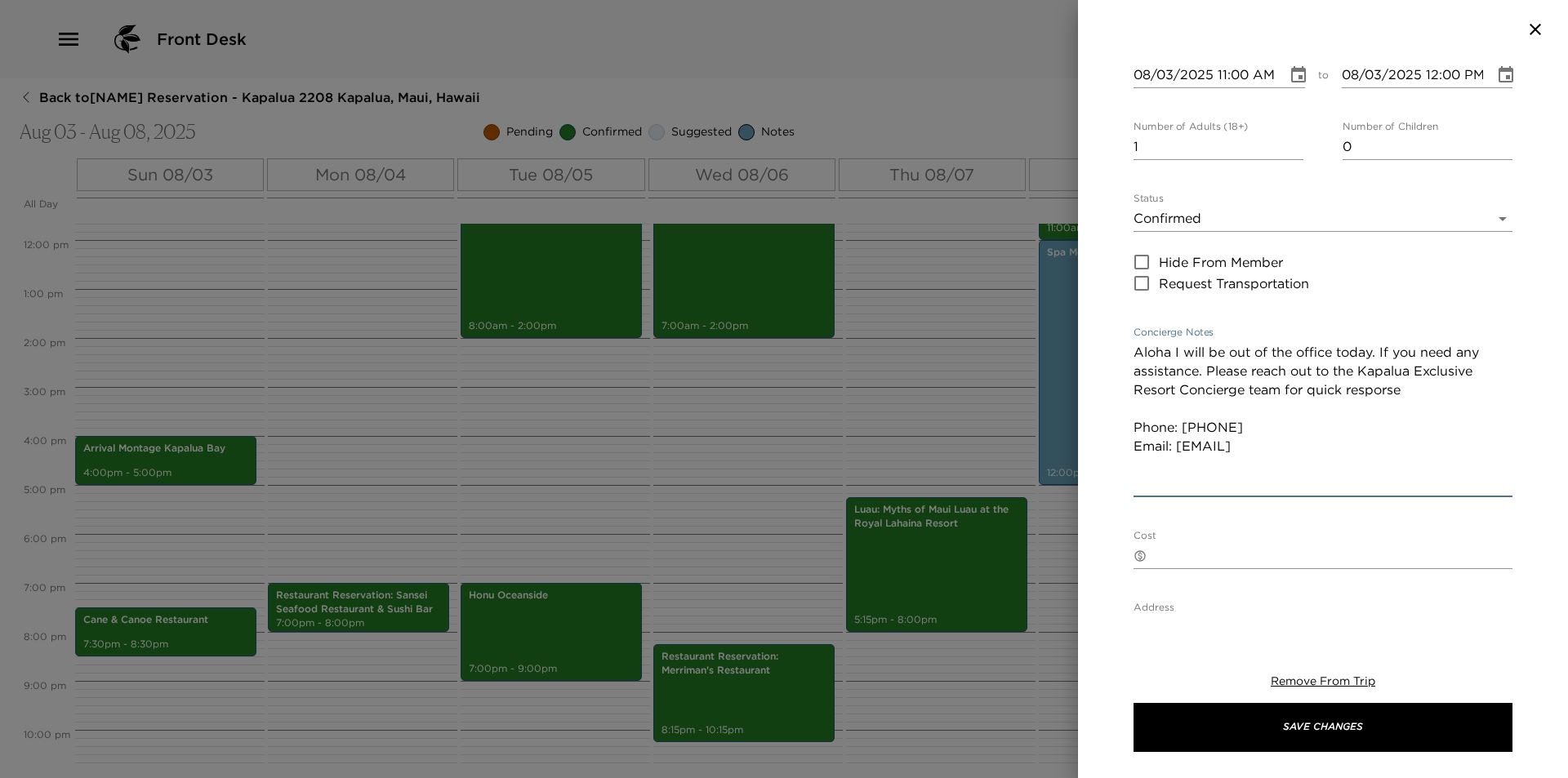 click on "Aloha I will be out of the office today. If you need any assistance. Please reach out to the Kapalua Exclusive Resort Concierge team for quick resporse
Phone: (808)662-6606
Email: MKBExclusiveResorts@montage.com" at bounding box center [1323, 418] 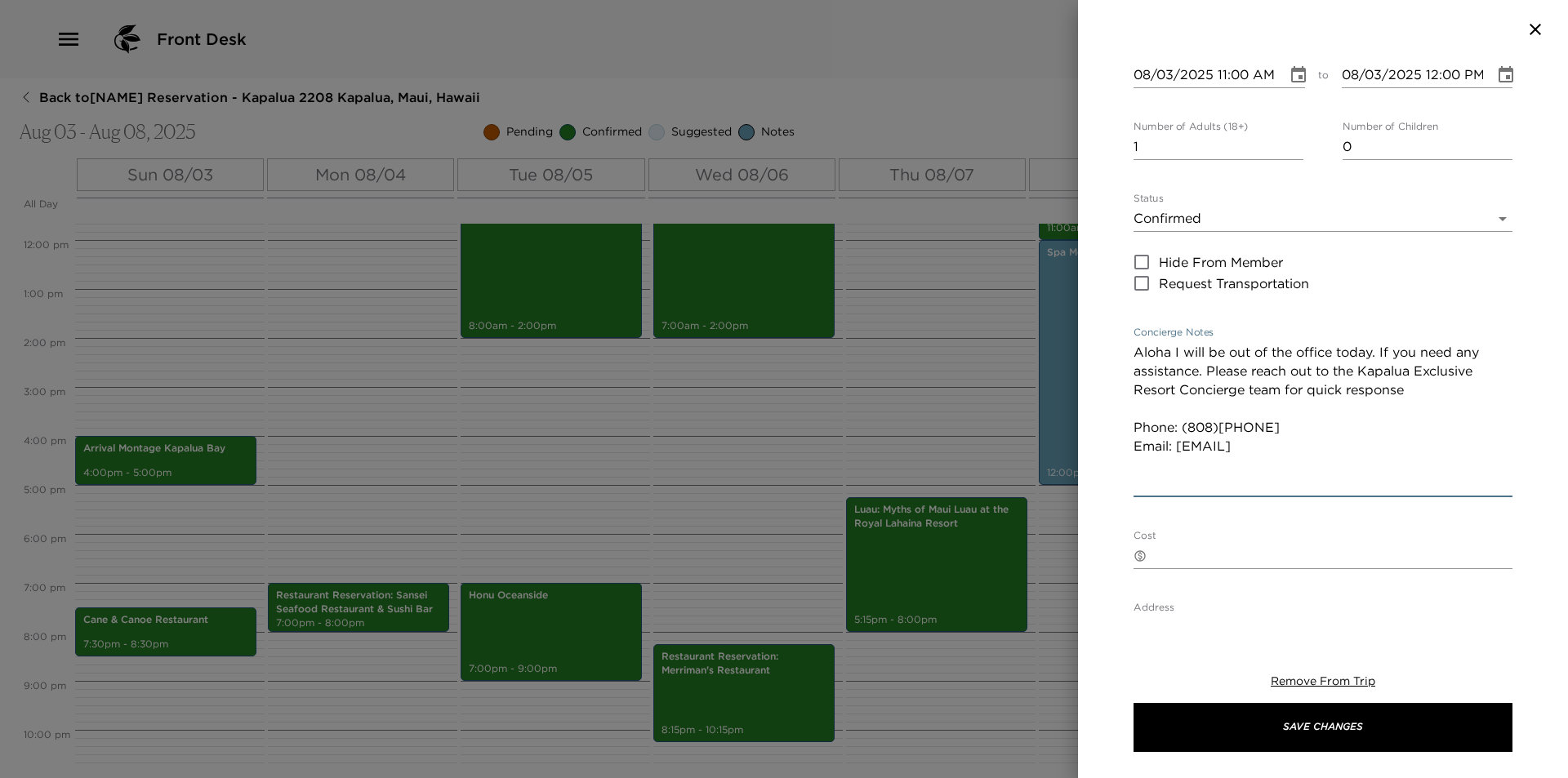 click on "Aloha I will be out of the office today. If you need any assistance. Please reach out to the Kapalua Exclusive Resort Concierge team for quick response
Phone: (808)662-6606
Email: MKBExclusiveResorts@montage.com" at bounding box center (1323, 418) 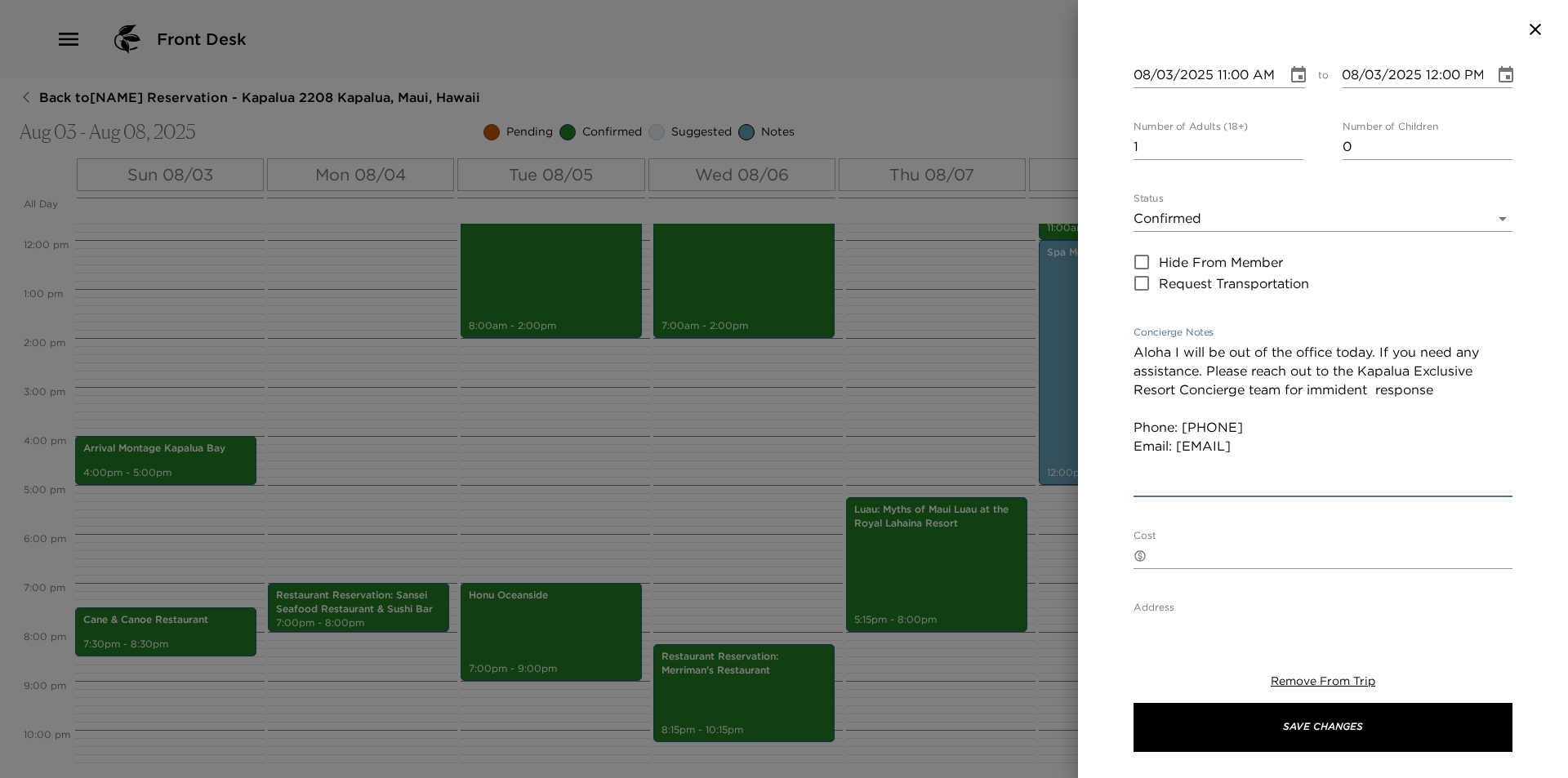 drag, startPoint x: 1334, startPoint y: 389, endPoint x: 1287, endPoint y: 400, distance: 48.270074 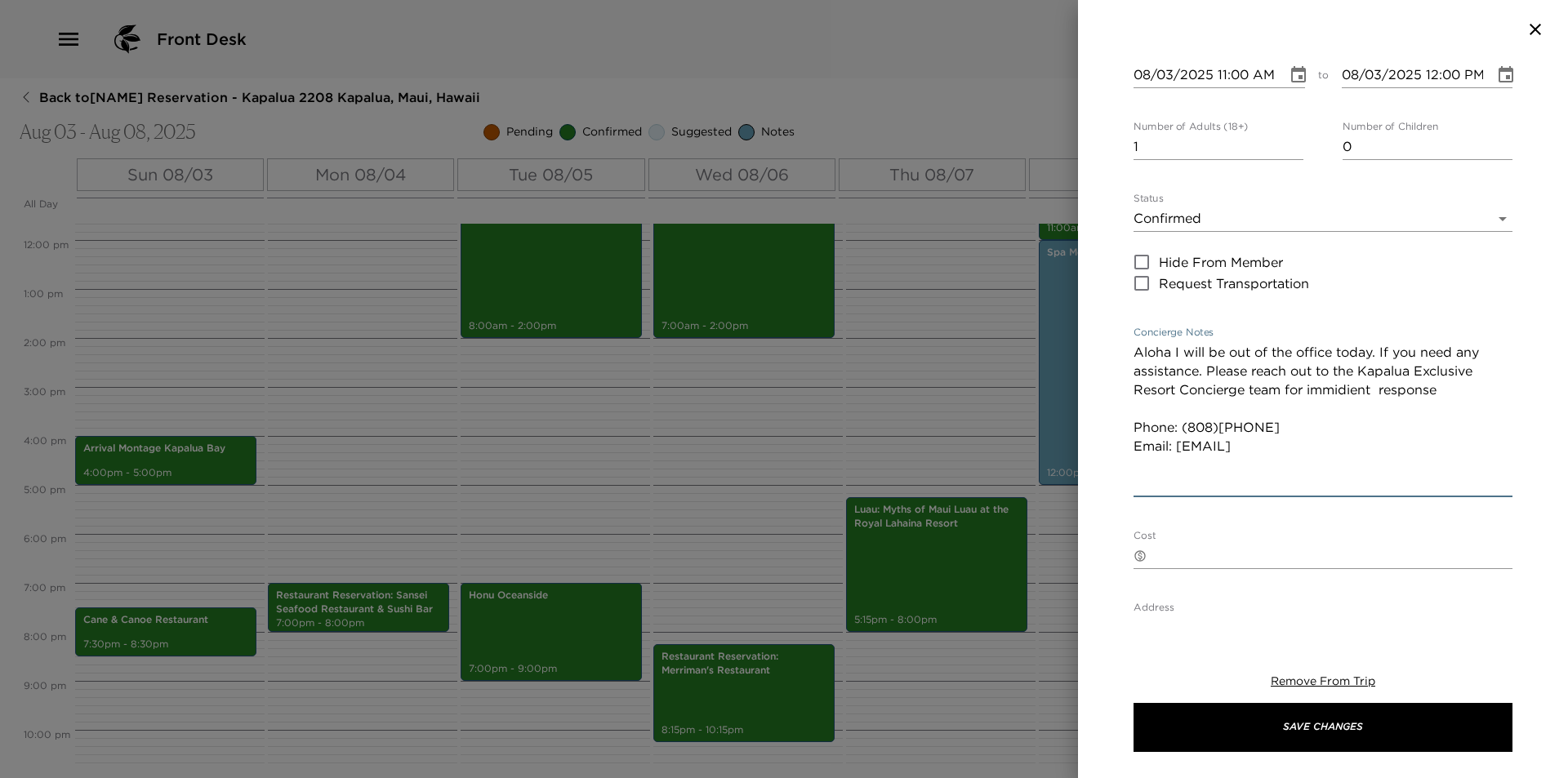 drag, startPoint x: 1373, startPoint y: 390, endPoint x: 1437, endPoint y: 406, distance: 65.96969 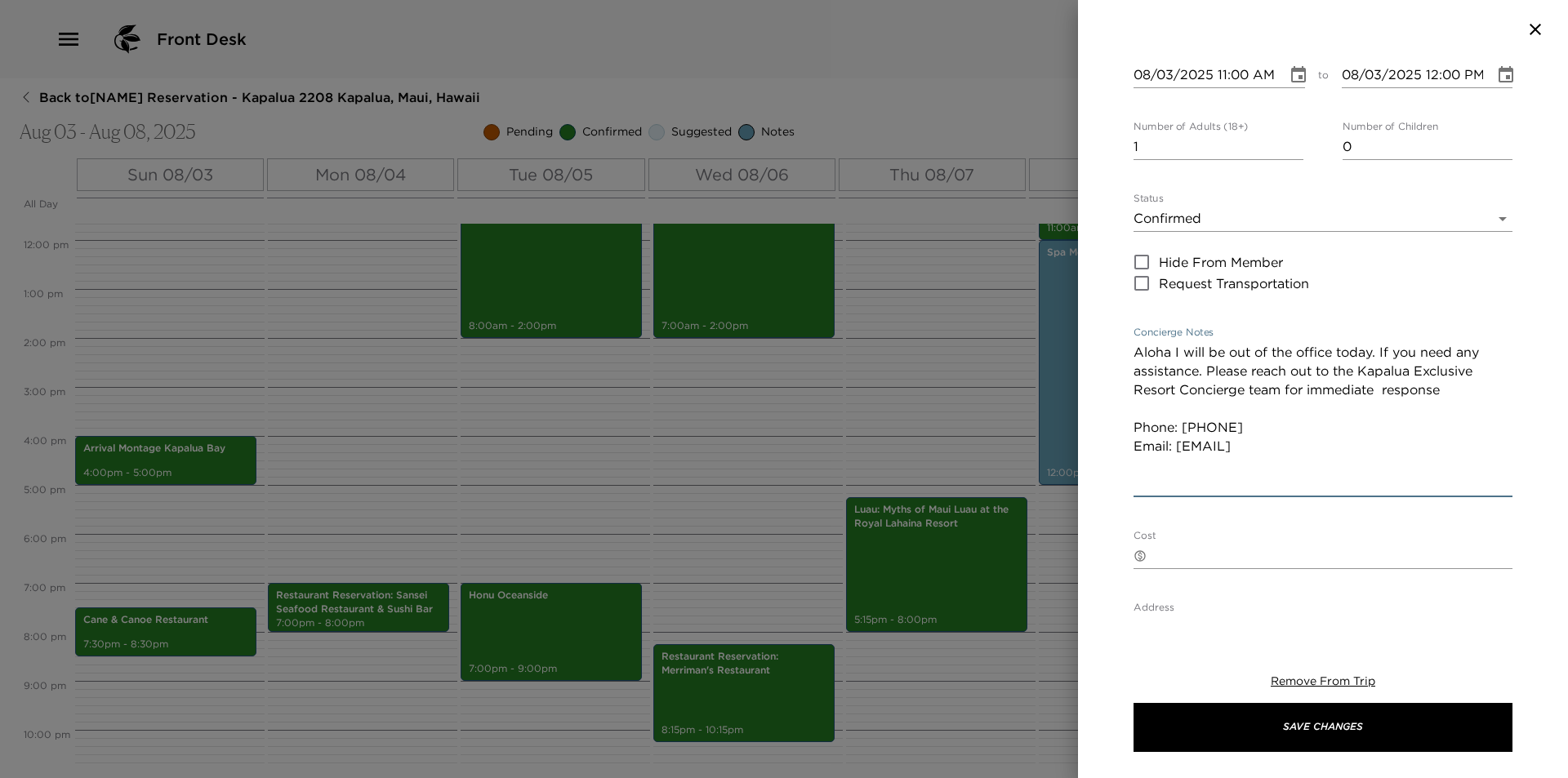 click on "Aloha I will be out of the office today. If you need any assistance. Please reach out to the Kapalua Exclusive Resort Concierge team for immediate  response
Phone: (808)662-6606
Email: MKBExclusiveResorts@montage.com" at bounding box center [1323, 418] 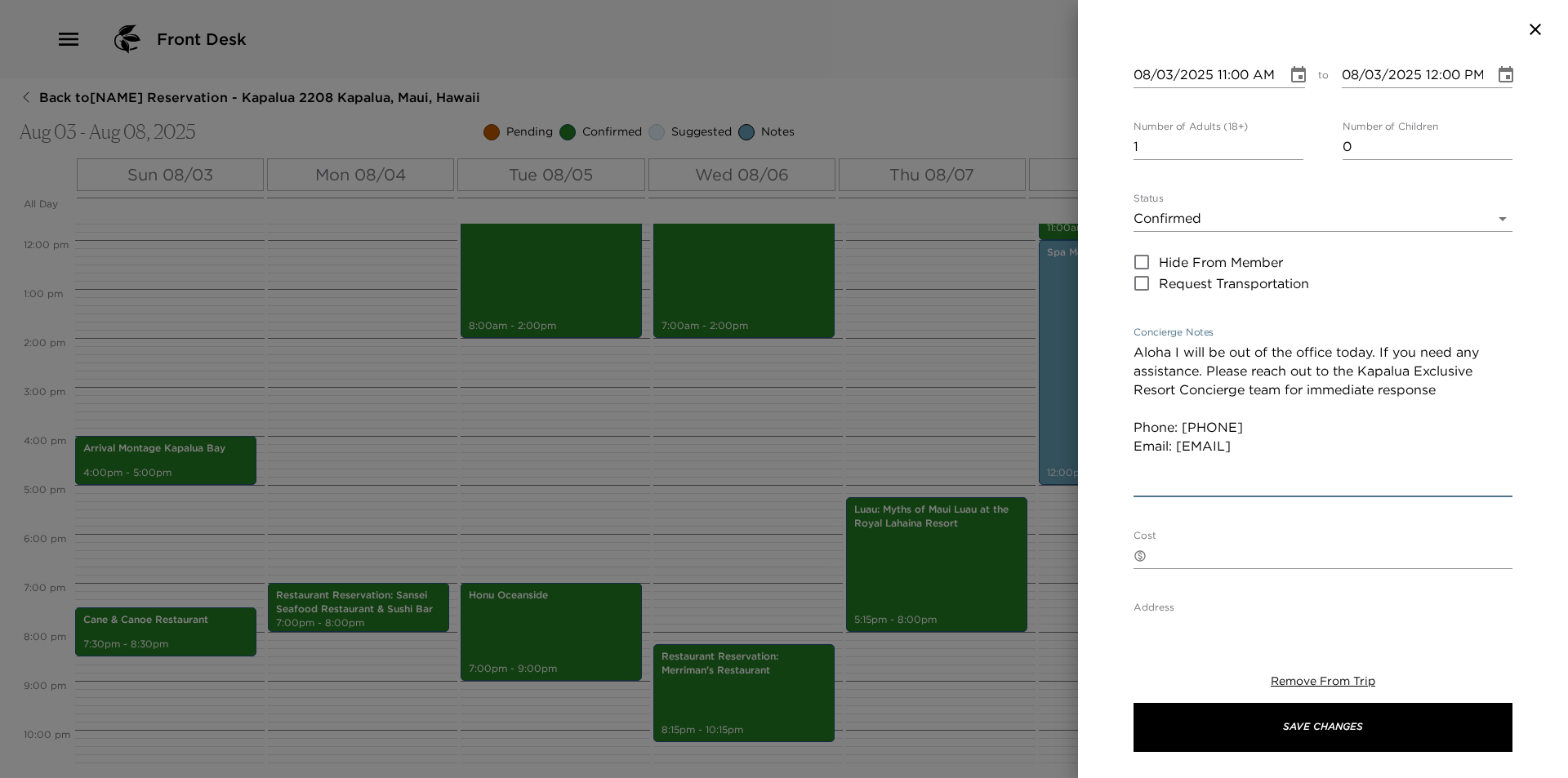 click on "Aloha I will be out of the office today. If you need any assistance. Please reach out to the Kapalua Exclusive Resort Concierge team for immediate response
Phone: (808)662-6606
Email: MKBExclusiveResorts@montage.com" at bounding box center (1323, 418) 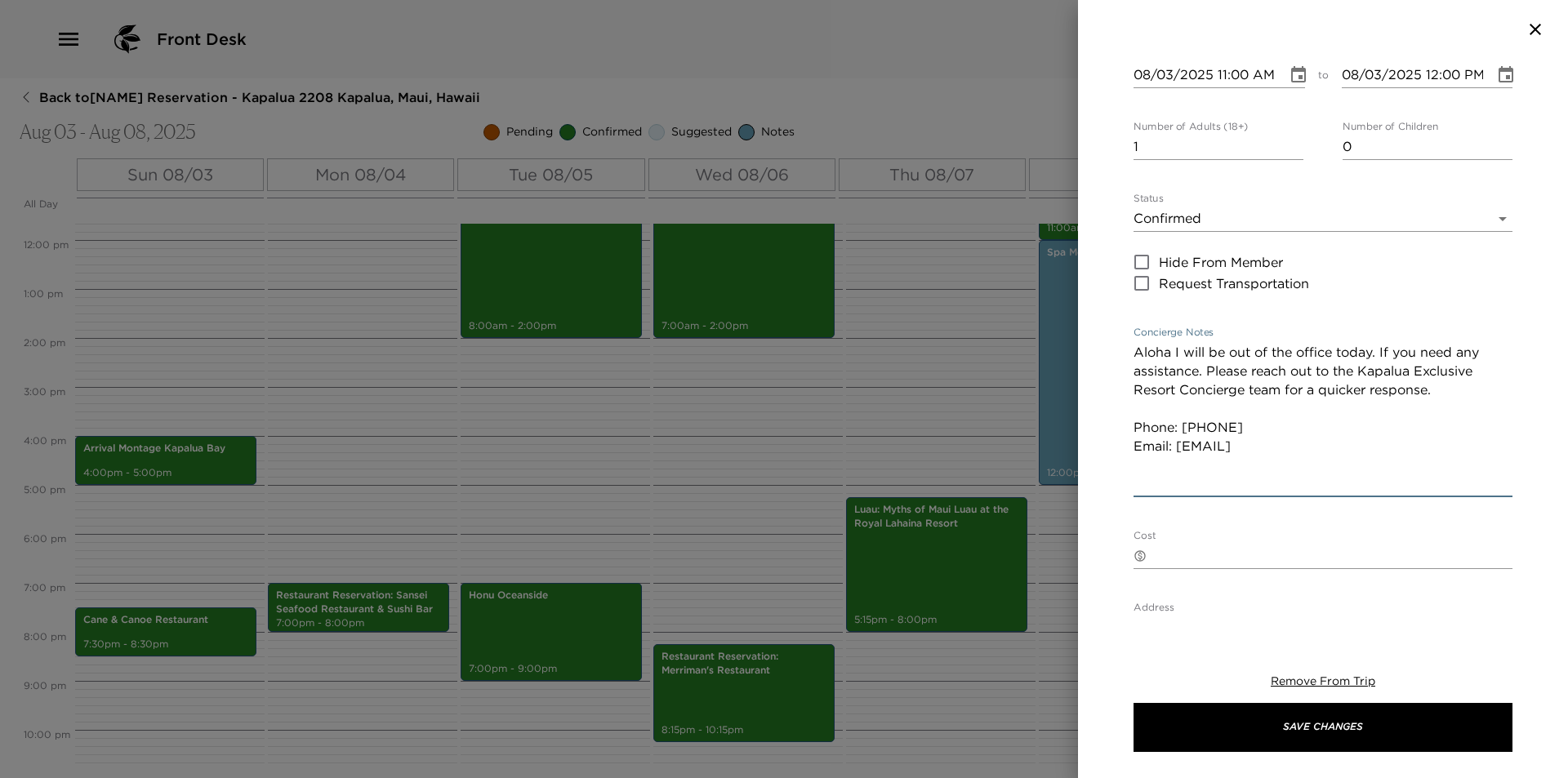click on "Luma's Off Day Start Date & Time 08/03/2025 11:00 AM to End Date & Time 08/03/2025 12:00 PM Number of Adults (18+) 1 Number of Children 0 Status Confirmed Confirmed Hide From Member Request Transportation Concierge Notes Aloha I will be out of the office today. If you need any assistance. Please reach out to the Kapalua Exclusive Resort Concierge team for a quicker response.
Phone: (808)662-6606
Email: MKBExclusiveResorts@montage.com
x Cost ​ x Address ​ x Phone Number ​ Email ​ Website ​ Cancellation Policy ​ undefined Recommended Attire ​ undefined Age Range ​ undefined Remove From Trip Save Changes" at bounding box center (1323, 340) 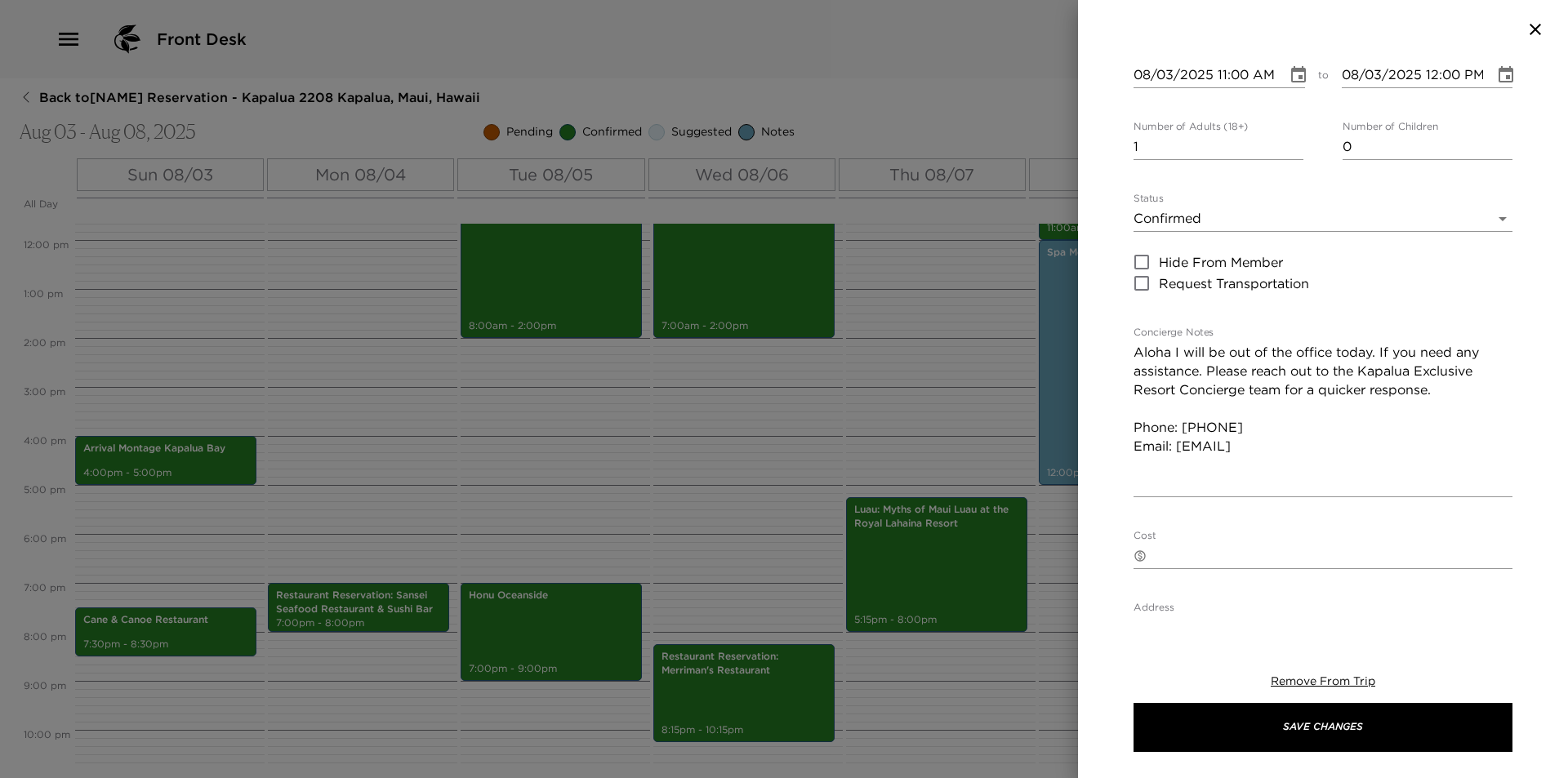 click on "Aloha I will be out of the office today. If you need any assistance. Please reach out to the Kapalua Exclusive Resort Concierge team for a quicker response.
Phone: (808)662-6606
Email: MKBExclusiveResorts@montage.com" at bounding box center (1323, 418) 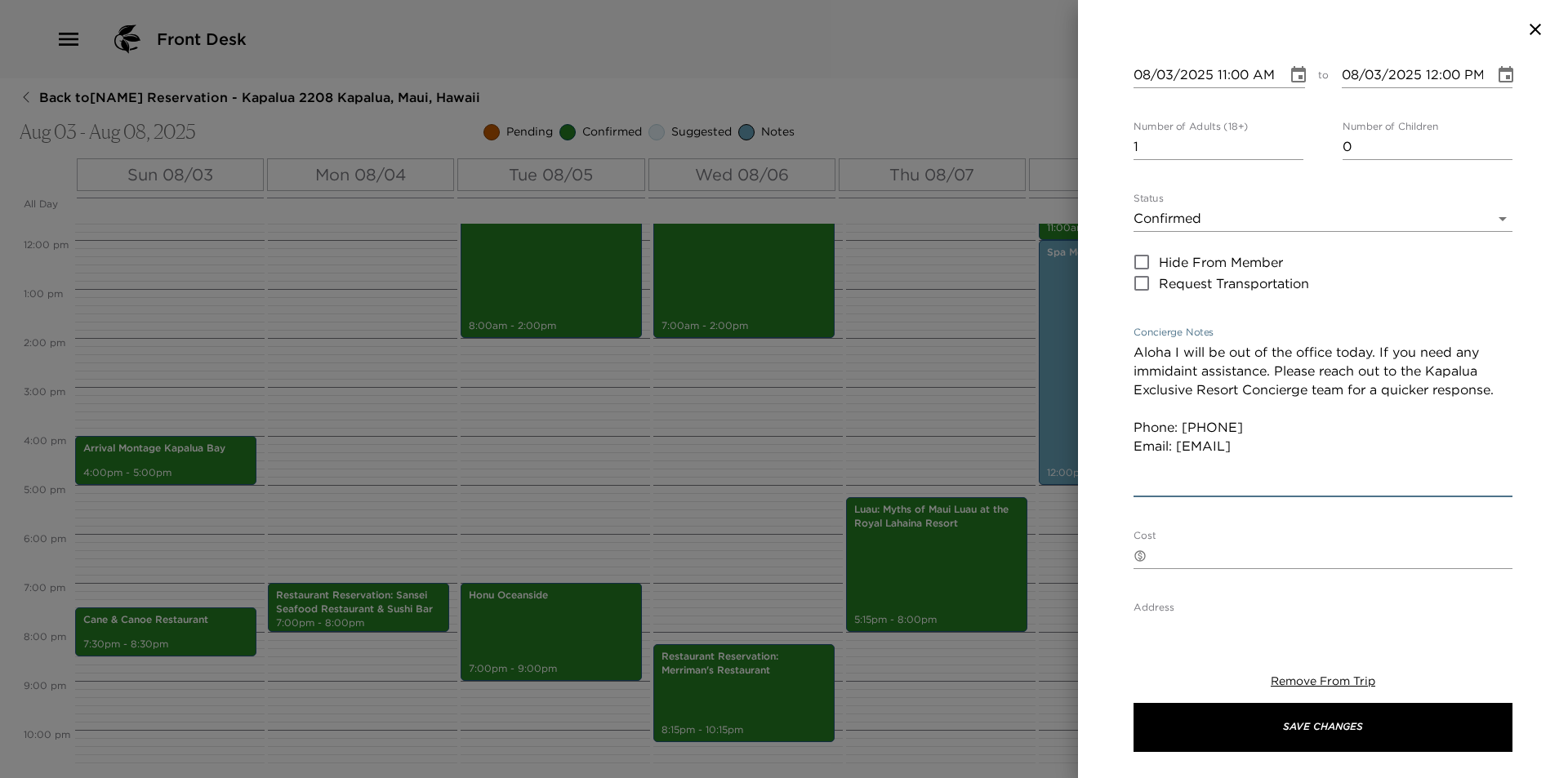 click on "Aloha I will be out of the office today. If you need any immidaint assistance. Please reach out to the Kapalua Exclusive Resort Concierge team for a quicker response.
Phone: (808)662-6606
Email: MKBExclusiveResorts@montage.com" at bounding box center (1323, 418) 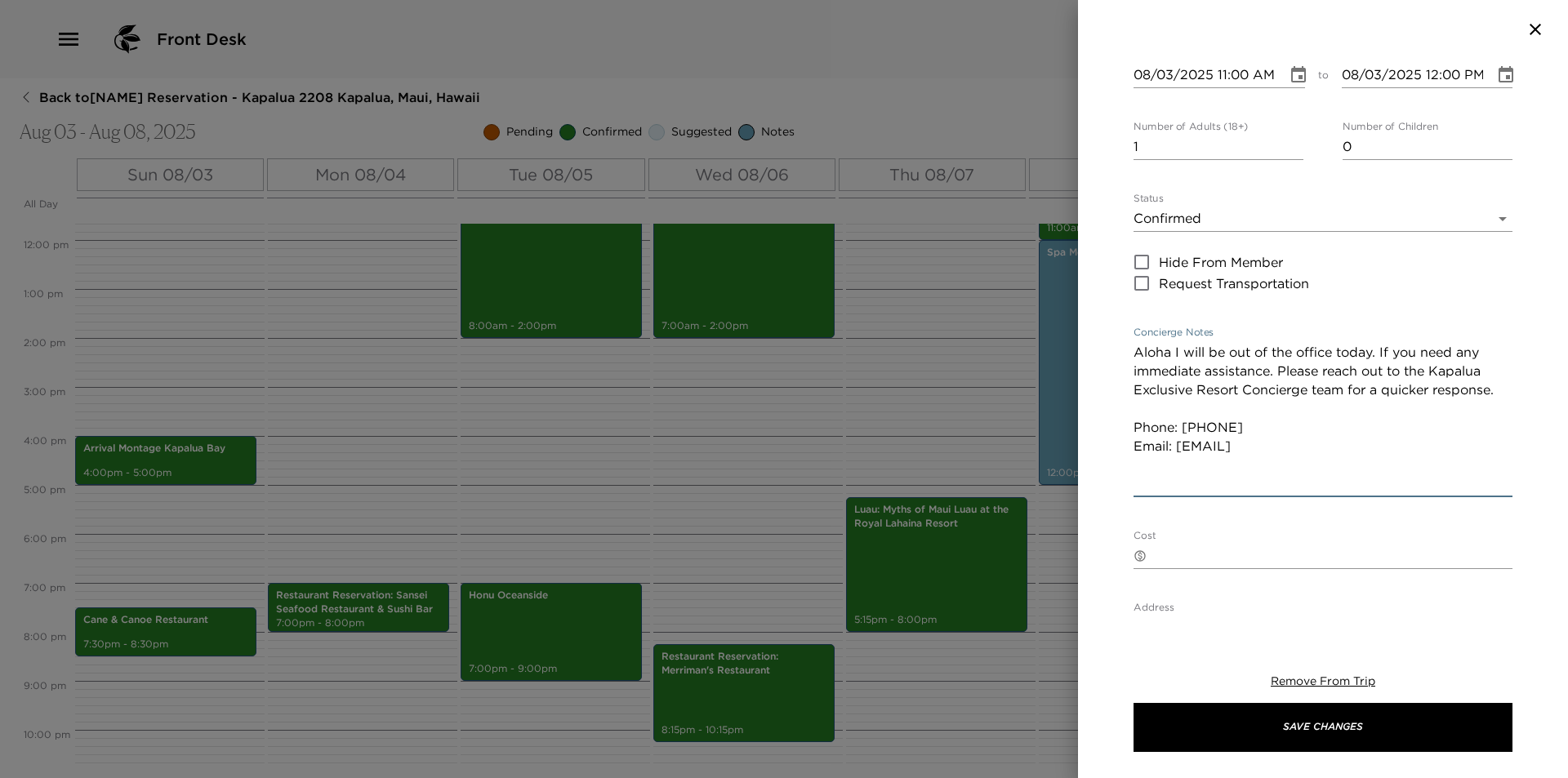 click on "Aloha I will be out of the office today. If you need any immediate assistance. Please reach out to the Kapalua Exclusive Resort Concierge team for a quicker response.
Phone: (808)662-6606
Email: MKBExclusiveResorts@montage.com" at bounding box center (1323, 418) 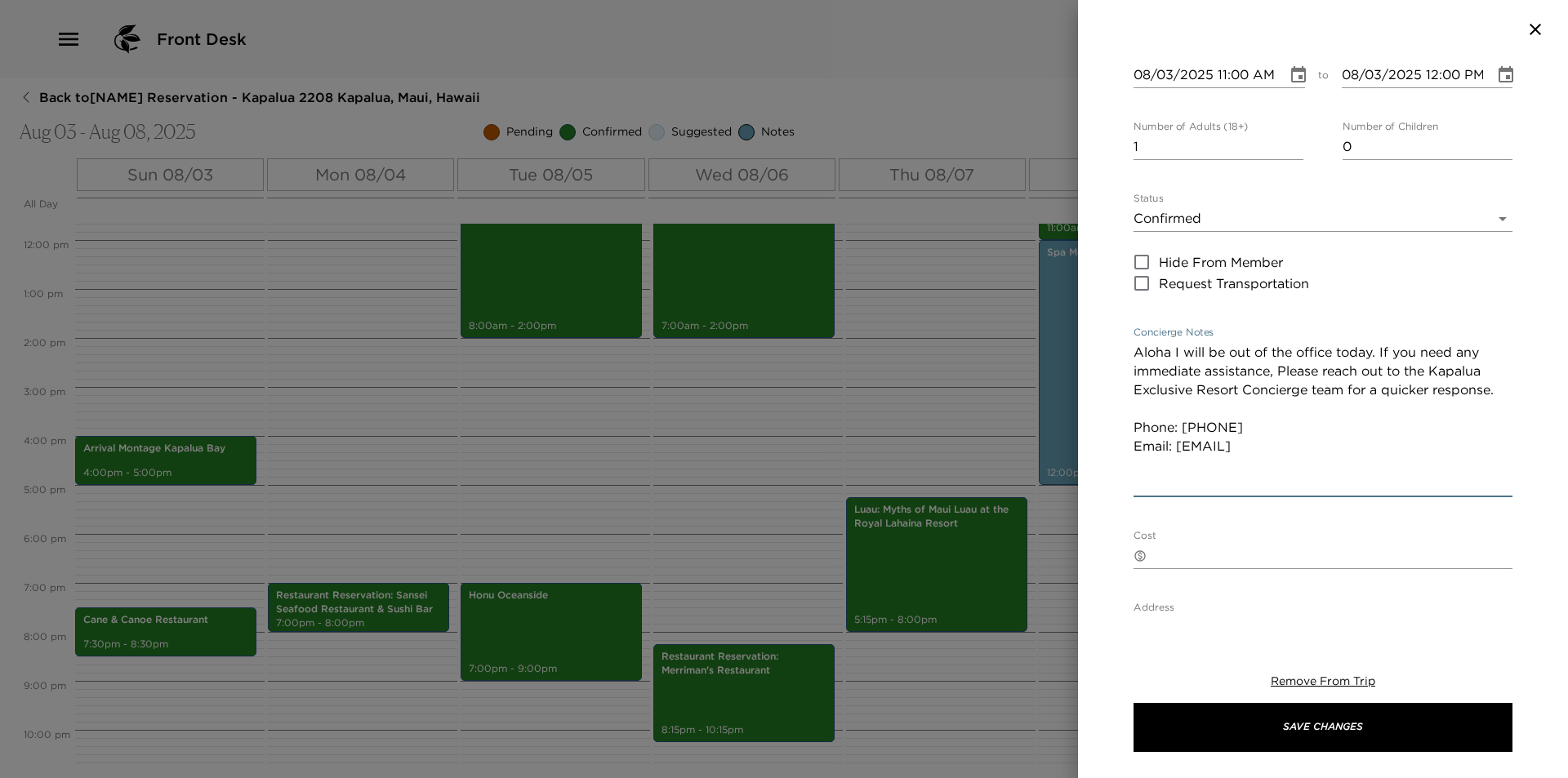 click on "Aloha I will be out of the office today. If you need any immediate assistance, Please reach out to the Kapalua Exclusive Resort Concierge team for a quicker response.
Phone: (808)662-6606
Email: MKBExclusiveResorts@montage.com" at bounding box center (1323, 418) 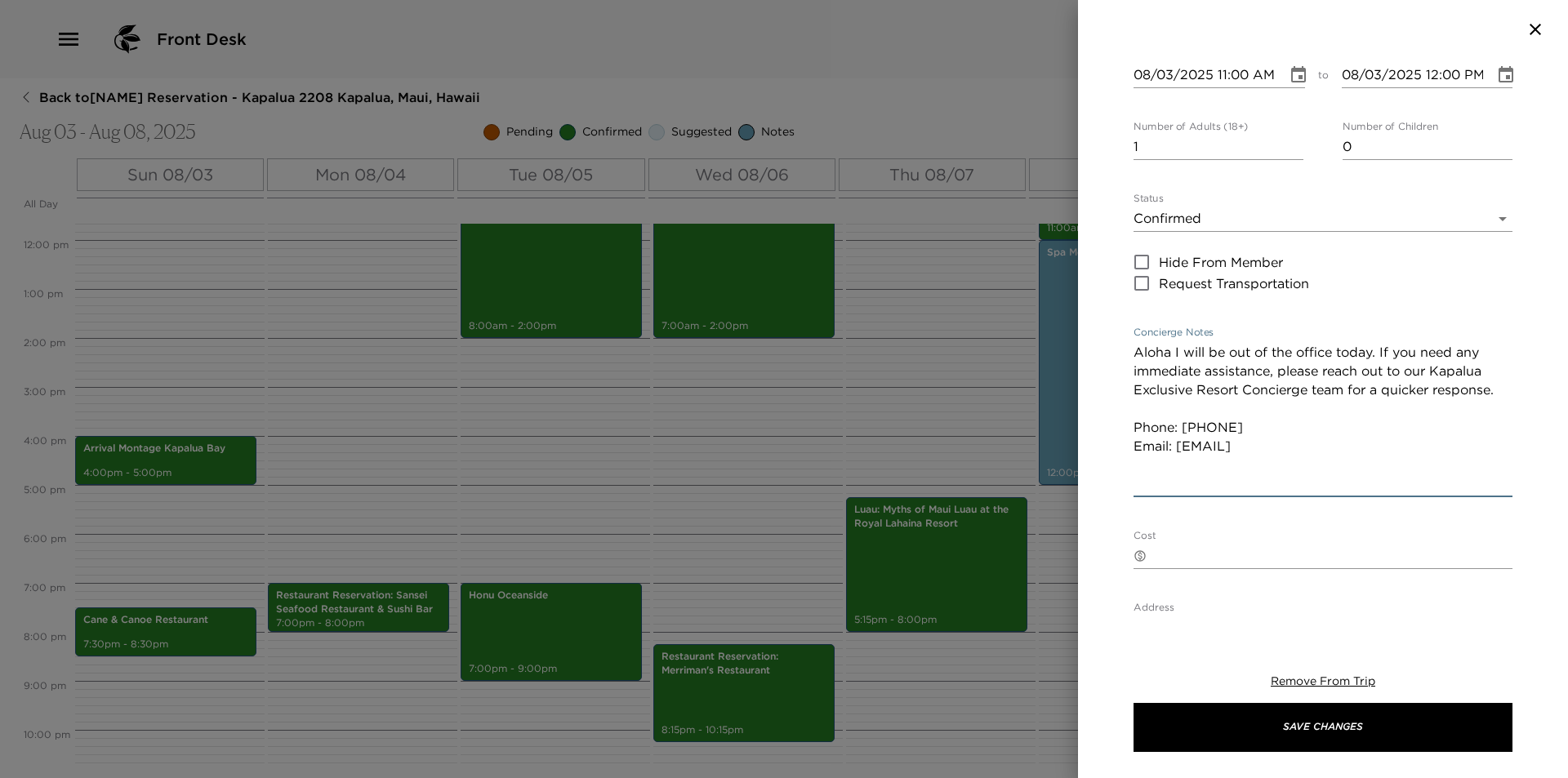 click on "Aloha I will be out of the office today. If you need any immediate assistance, please reach out to the Kapalua Exclusive Resort Concierge team for a quicker response.
Phone: (808)662-6606
Email: MKBExclusiveResorts@montage.com" at bounding box center (1323, 418) 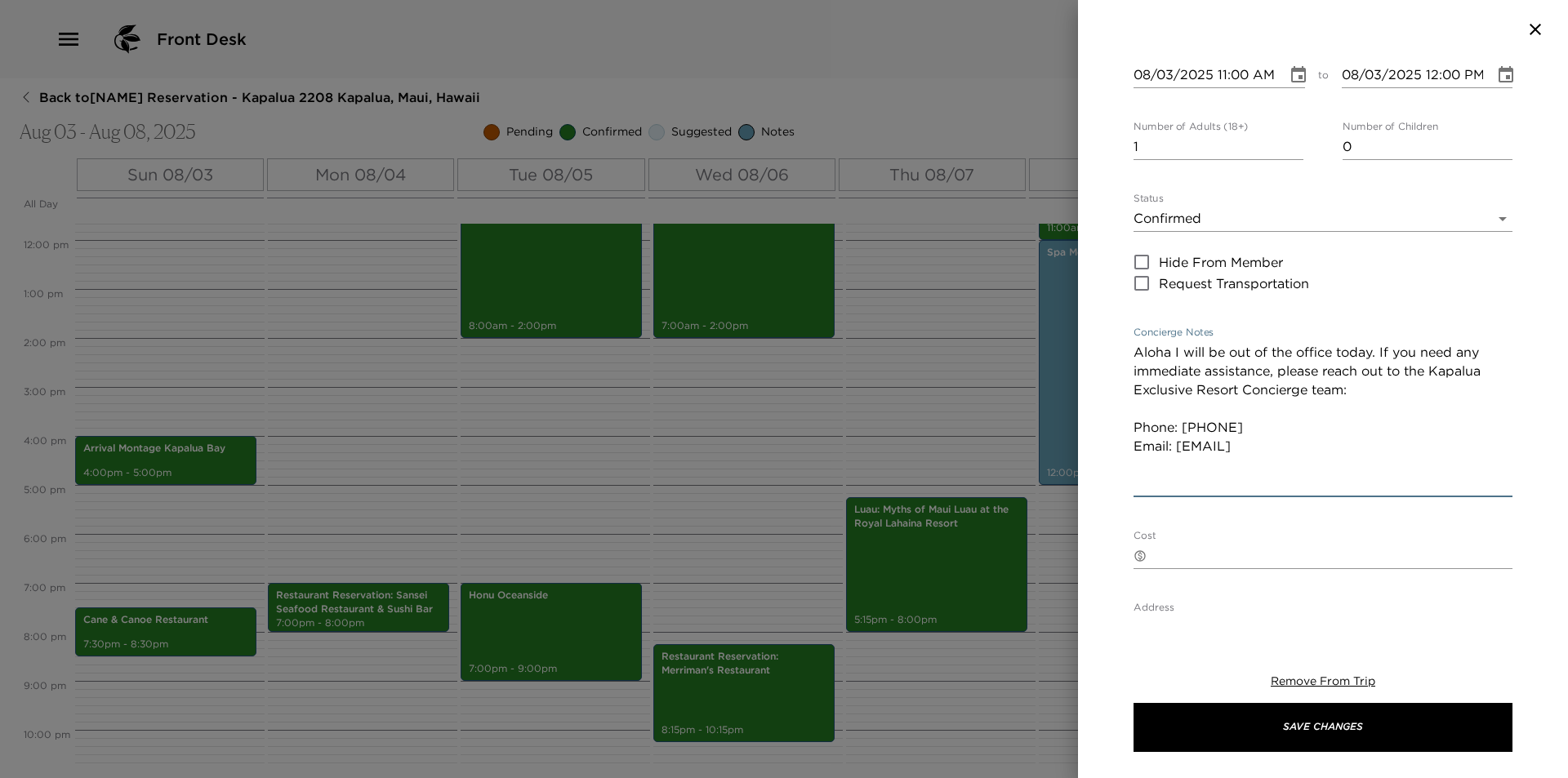 click on "Aloha I will be out of the office today. If you need any immediate assistance, please reach out to the Kapalua Exclusive Resort Concierge team:
Phone: (808)662-6606
Email: MKBExclusiveResorts@montage.com" at bounding box center [1323, 418] 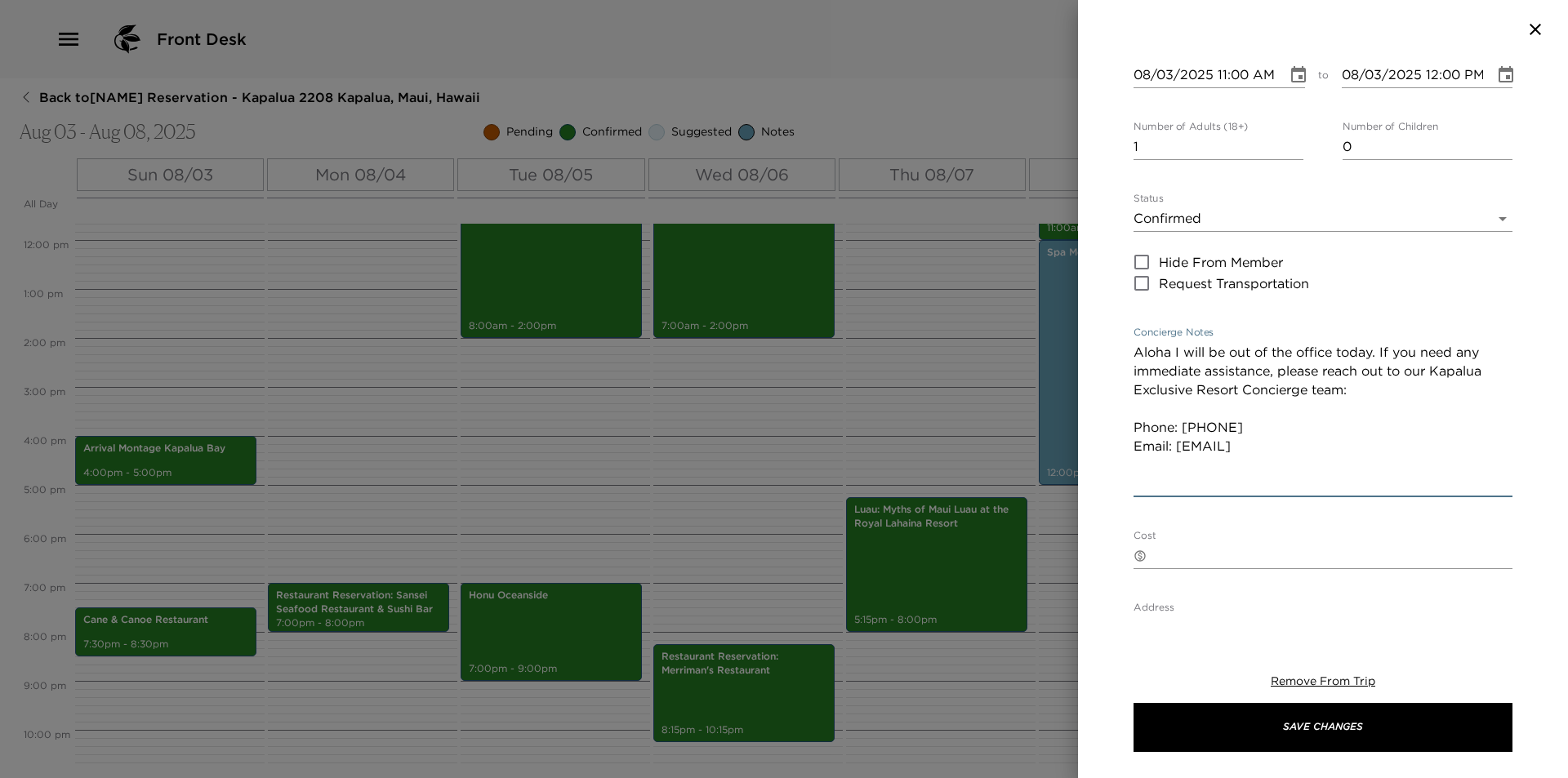 click on "Aloha I will be out of the office today. If you need any immediate assistance, please reach out to our Kapalua Exclusive Resort Concierge team:
Phone: (808)662-6606
Email: MKBExclusiveResorts@montage.com" at bounding box center (1323, 418) 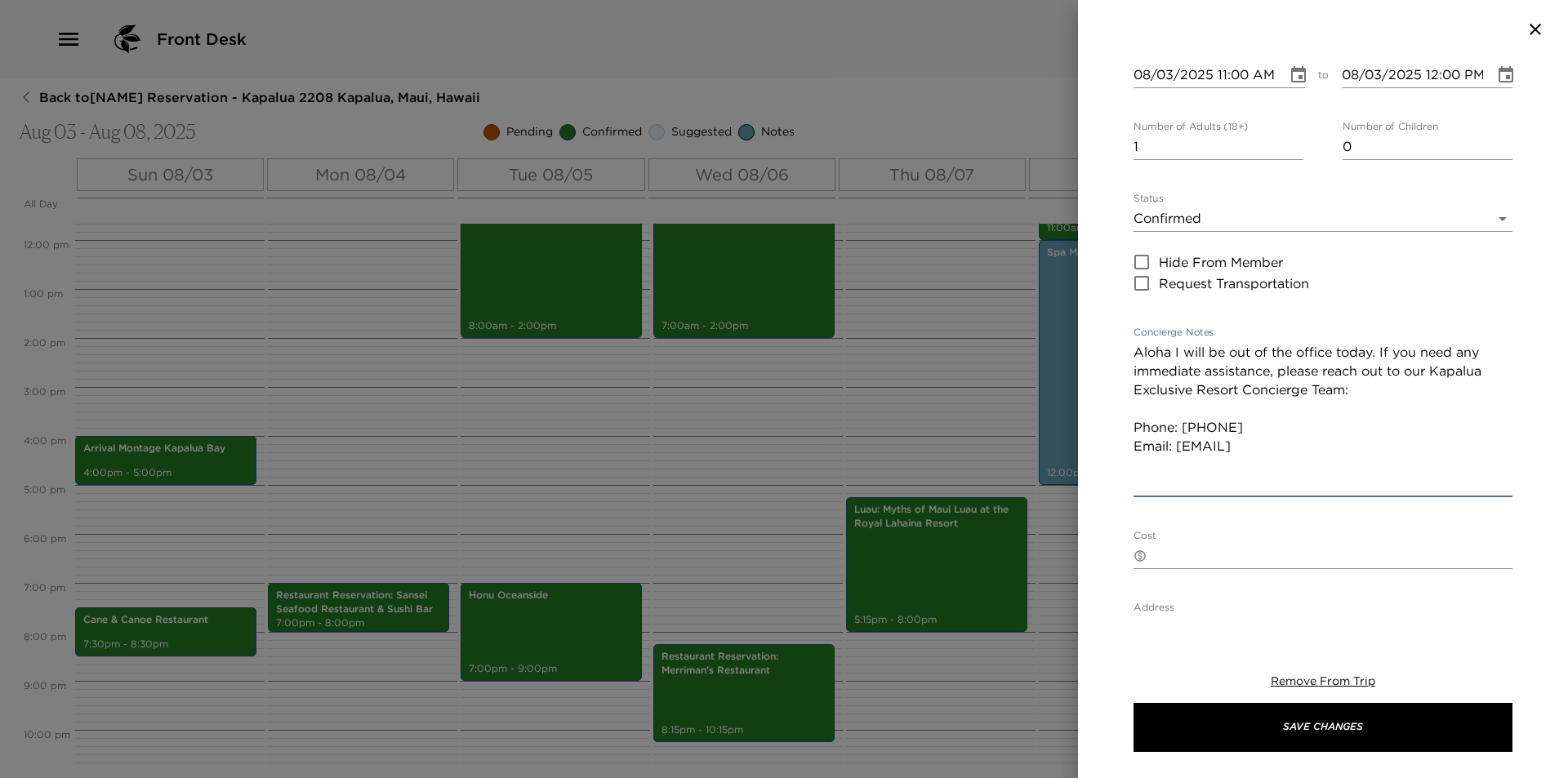 click on "Aloha I will be out of the office today. If you need any immediate assistance, please reach out to our Kapalua Exclusive Resort Concierge Team:
Phone: (808)662-6606
Email: MKBExclusiveResorts@montage.com" at bounding box center (1323, 418) 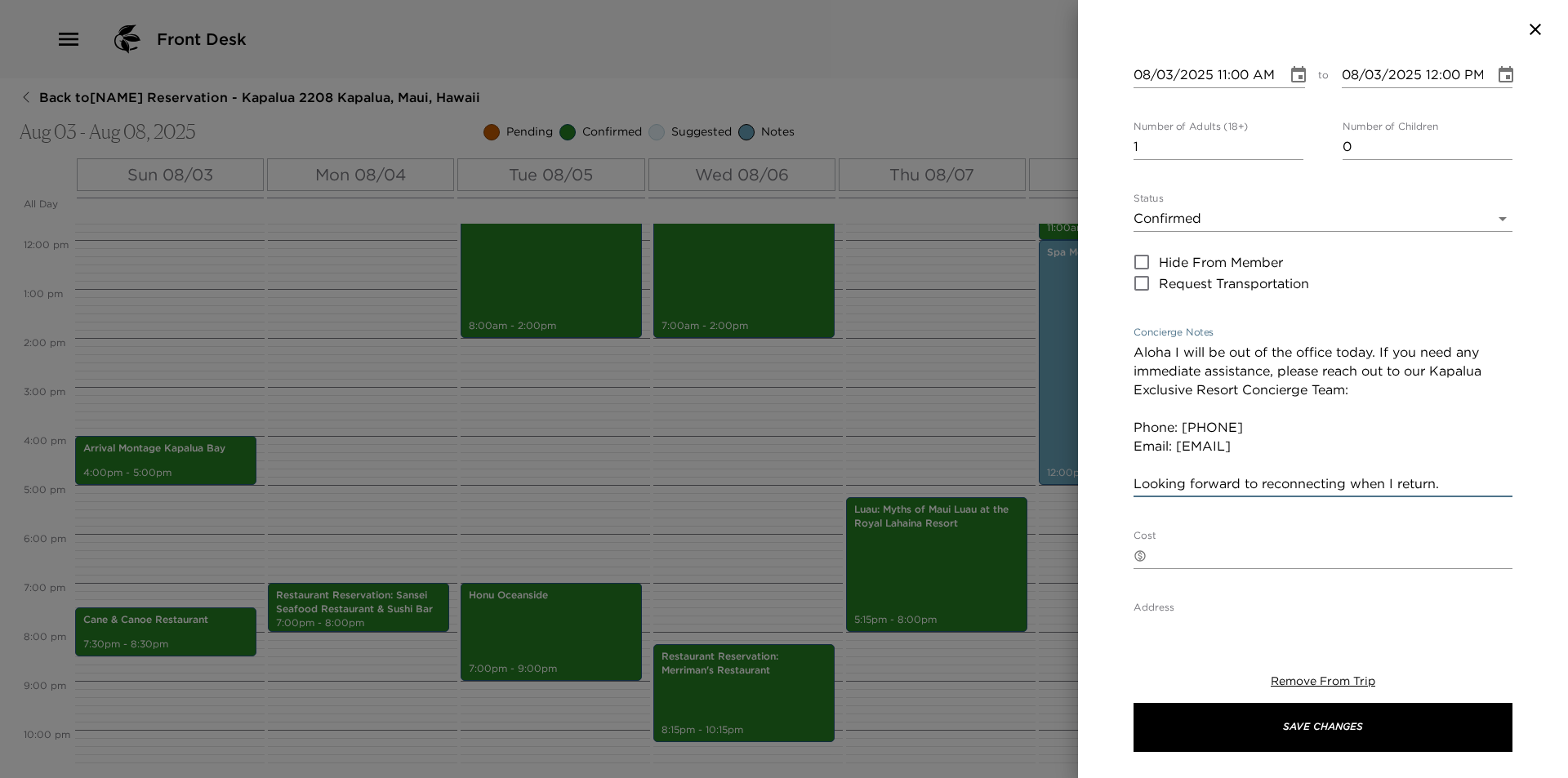 drag, startPoint x: 1444, startPoint y: 478, endPoint x: 1098, endPoint y: 351, distance: 368.57157 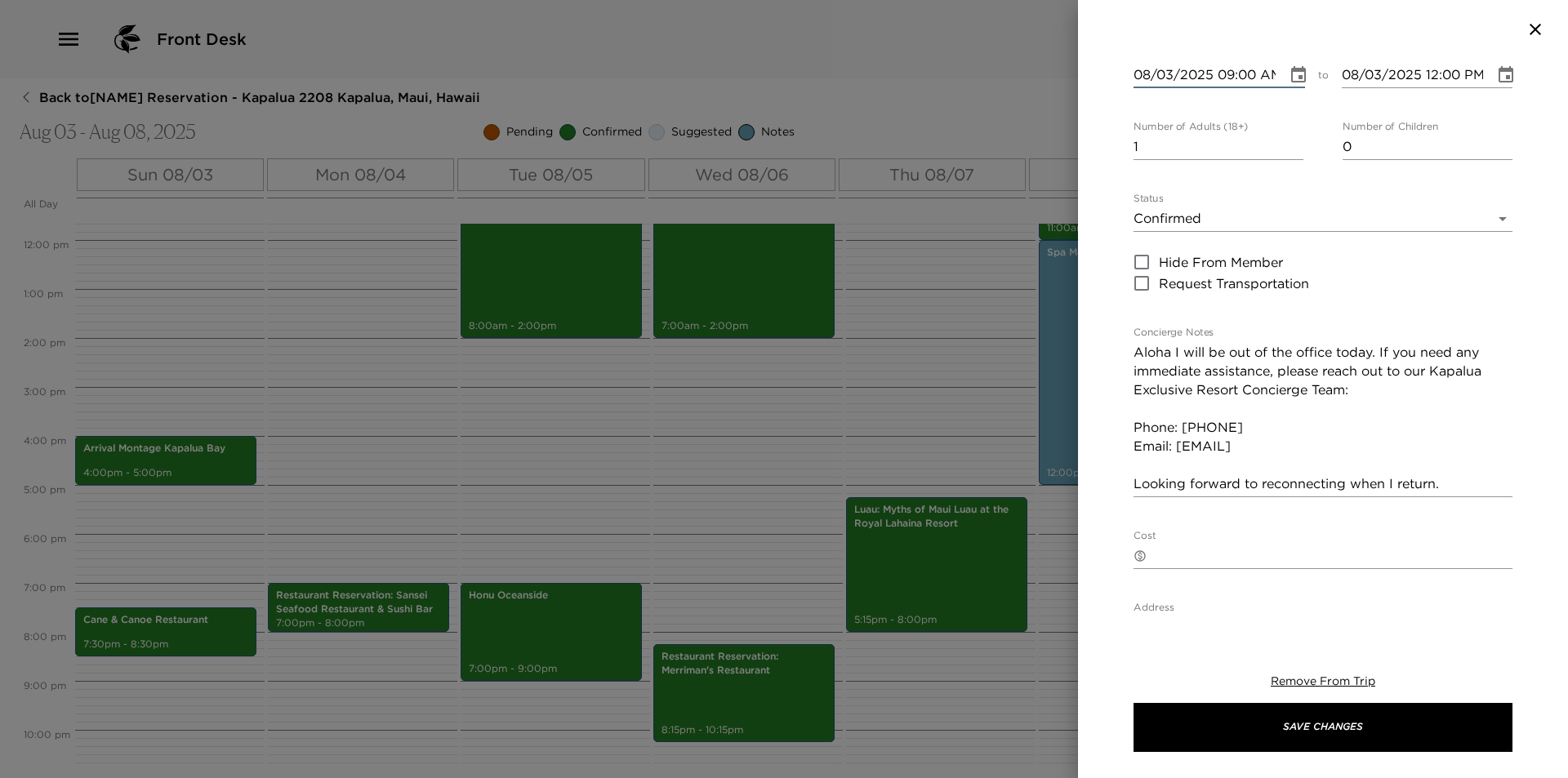 type on "08/03/2025 09:00 AM" 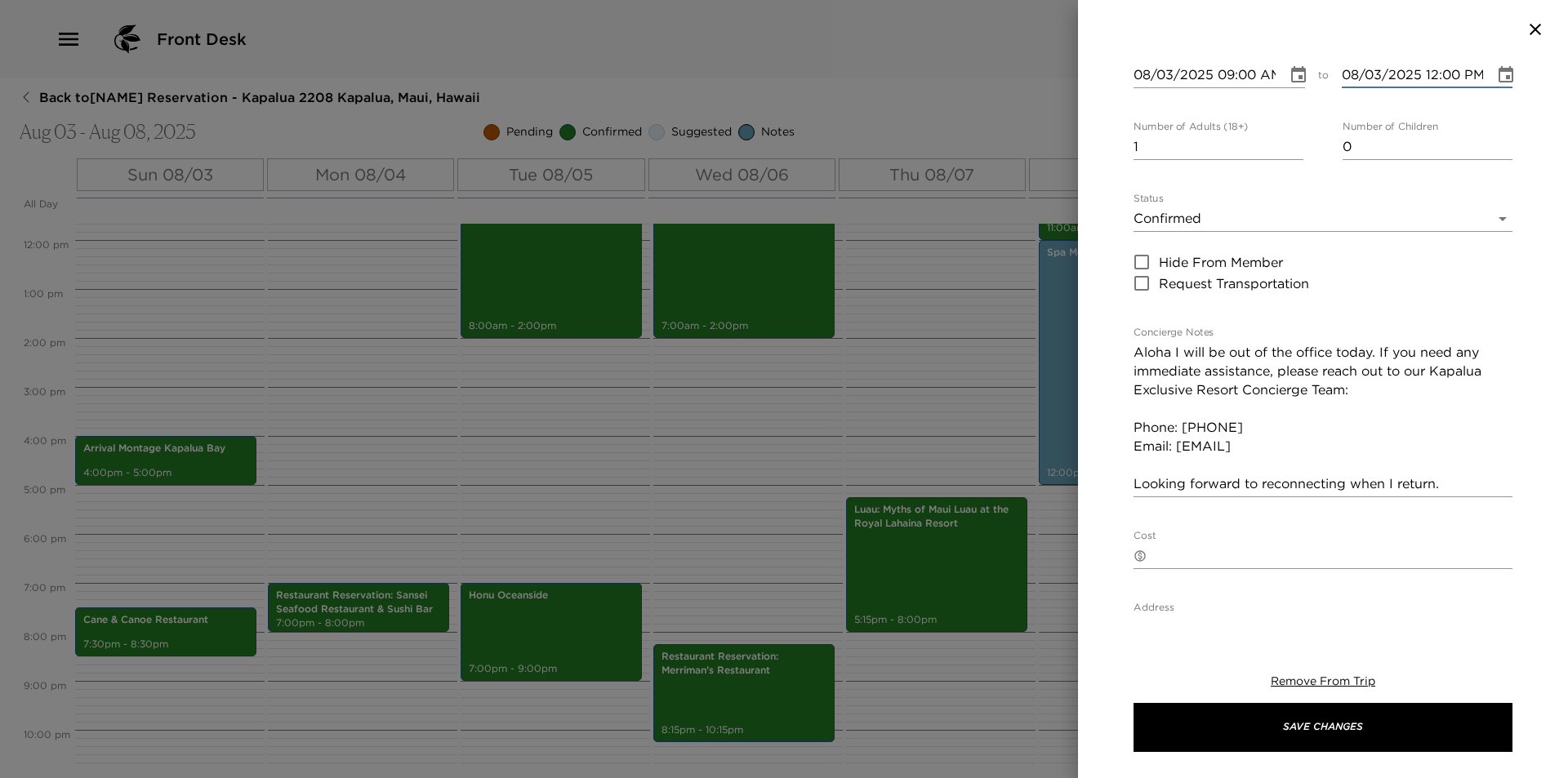 click on "08/03/2025 12:00 PM" at bounding box center [1413, 75] 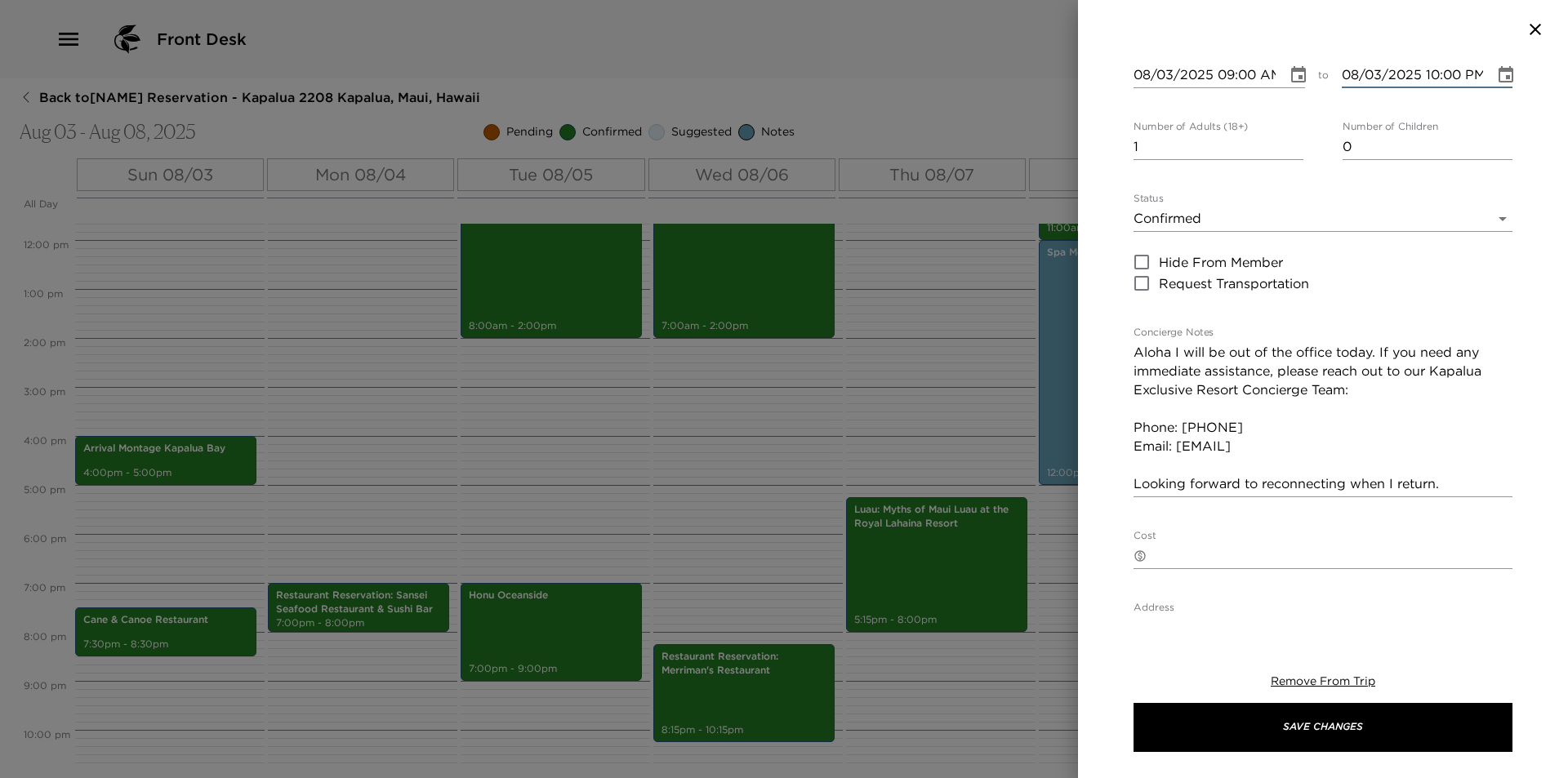 click on "08/03/2025 10:00 PM" at bounding box center [1413, 75] 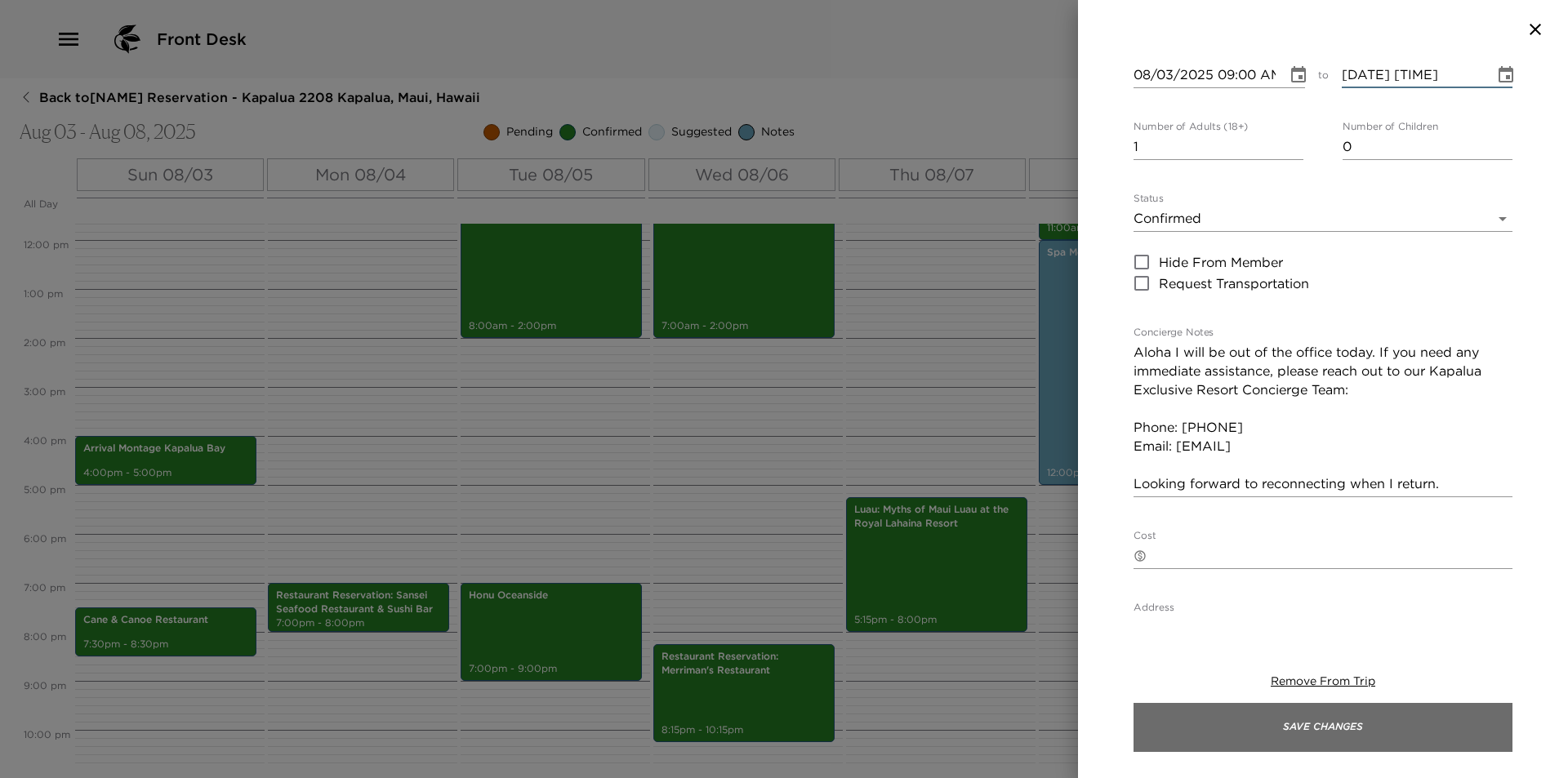 type on "08/03/2025 10:00 AM" 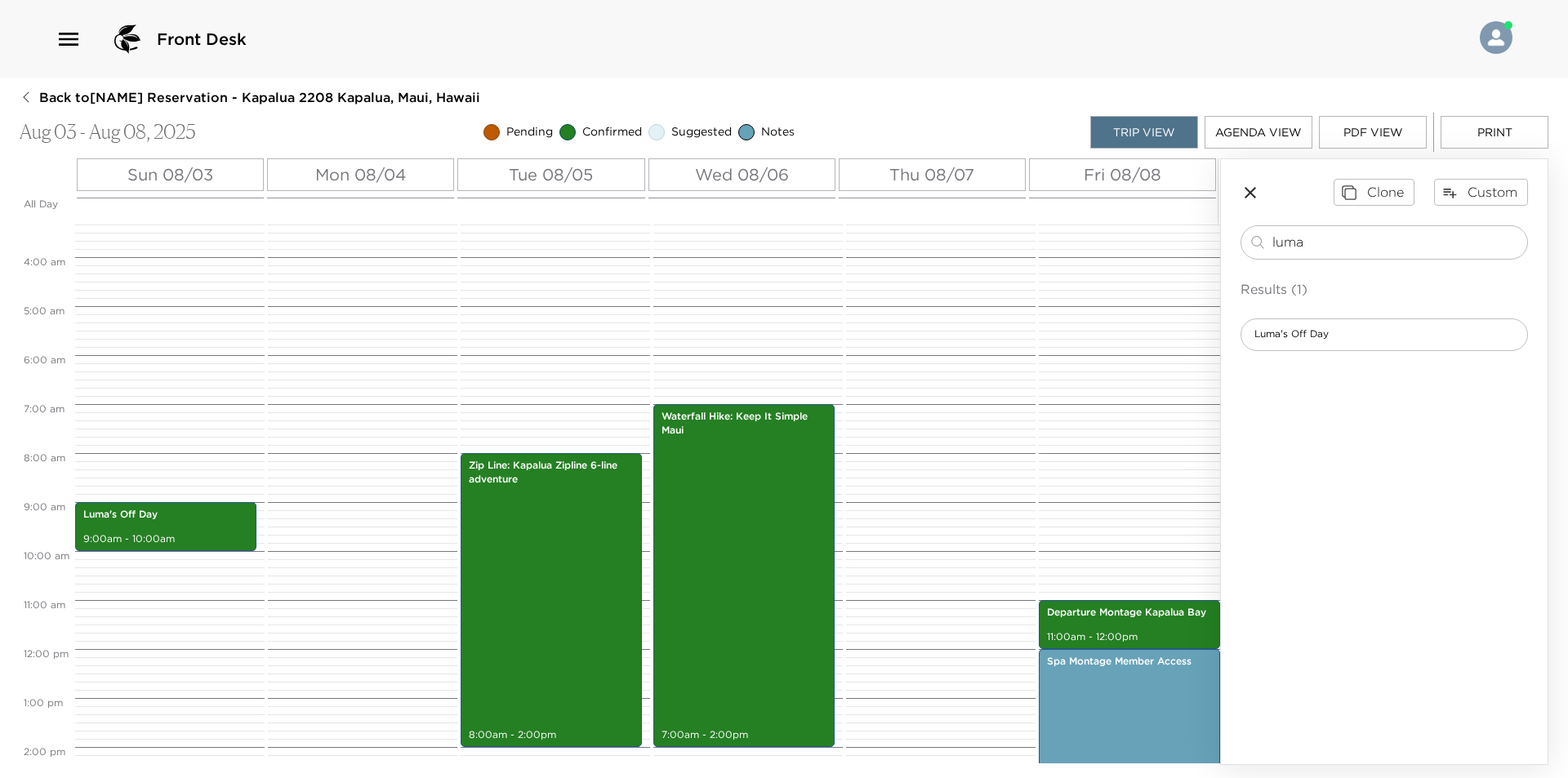 scroll, scrollTop: 0, scrollLeft: 0, axis: both 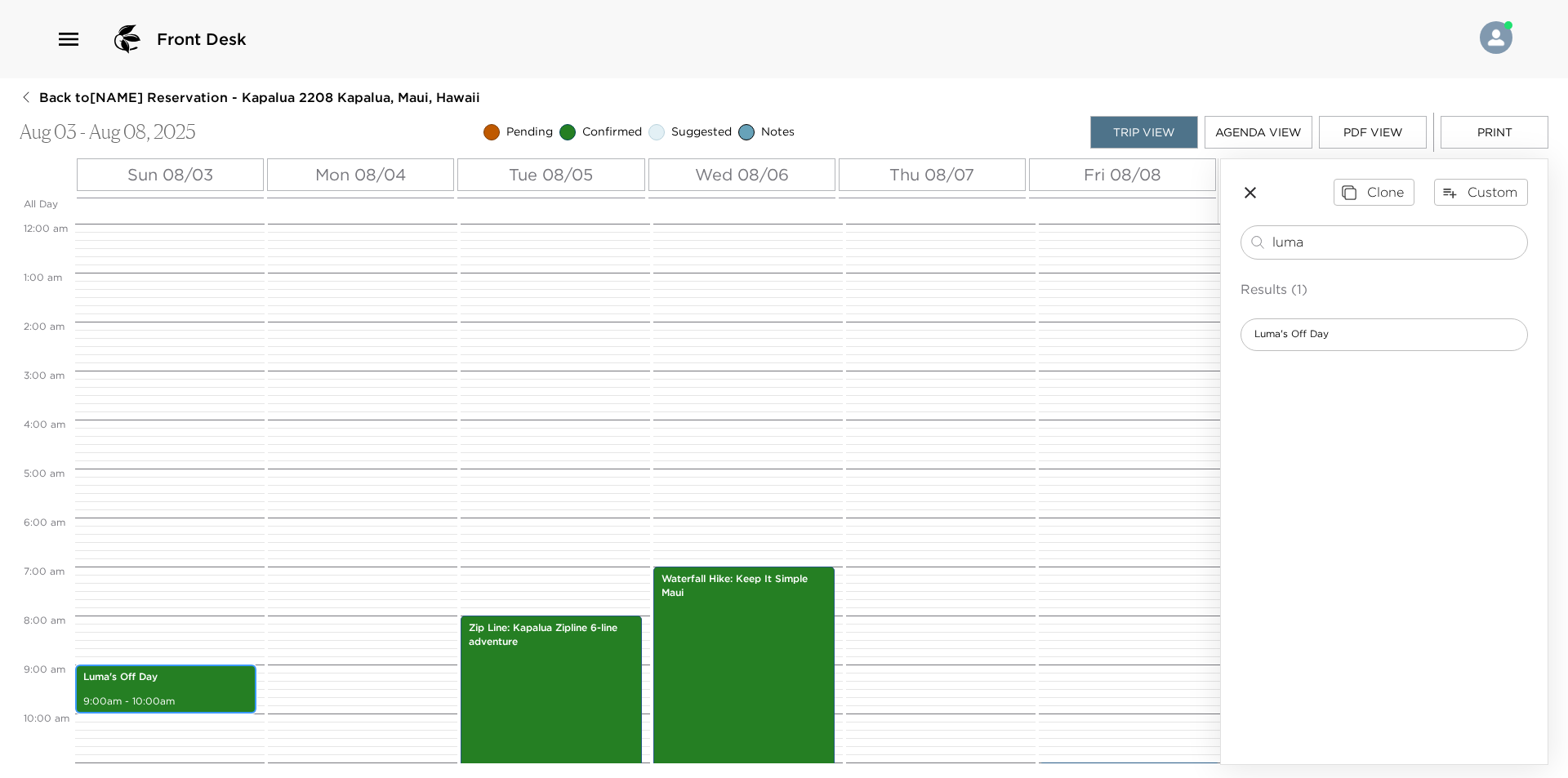 click on "Luma's Off Day" at bounding box center [166, 677] 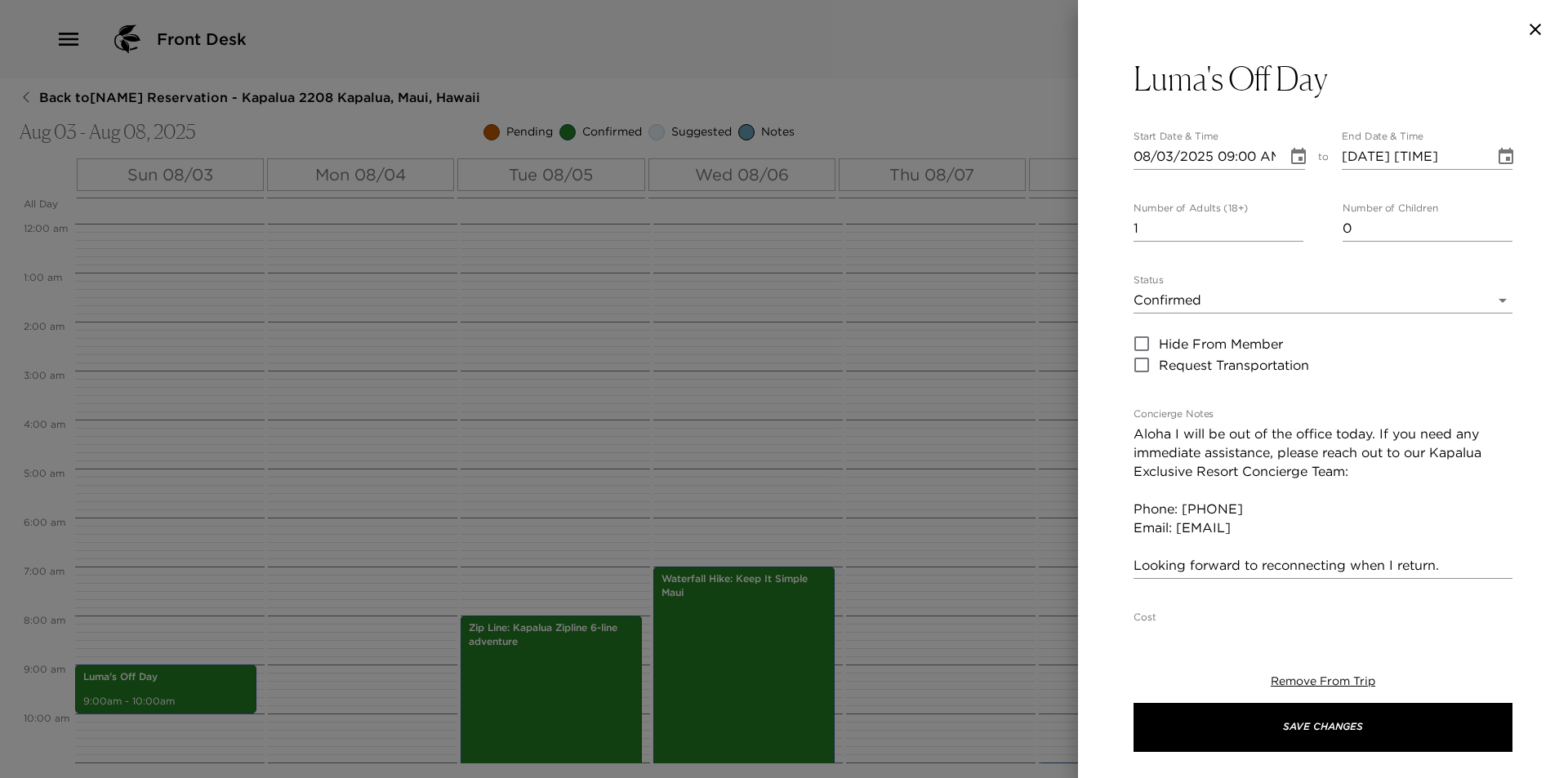 click on "Status Confirmed Confirmed Hide From Member Request Transportation" at bounding box center (1323, 325) 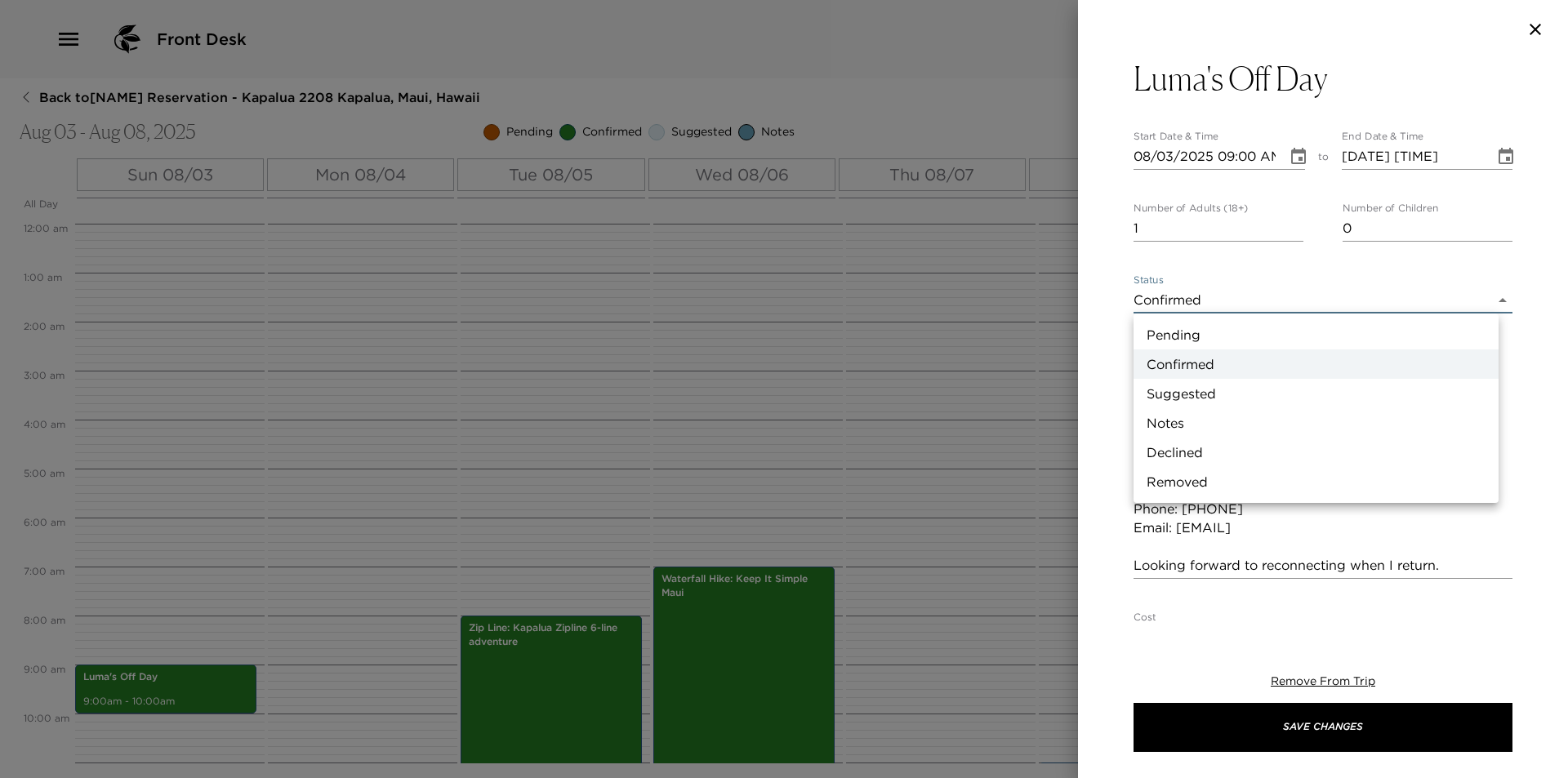 click on "Notes" at bounding box center [1316, 423] 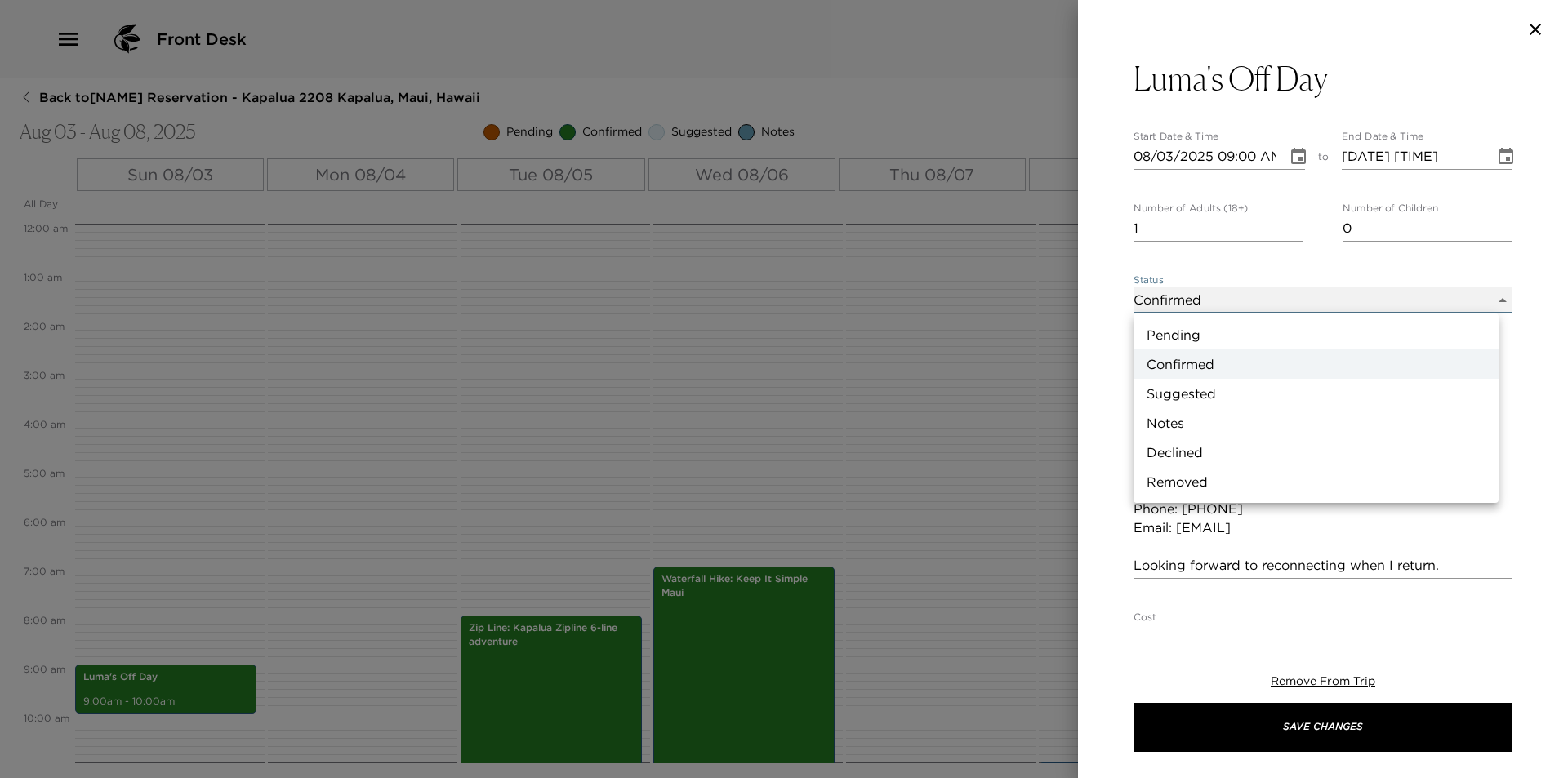type on "Concierge Note" 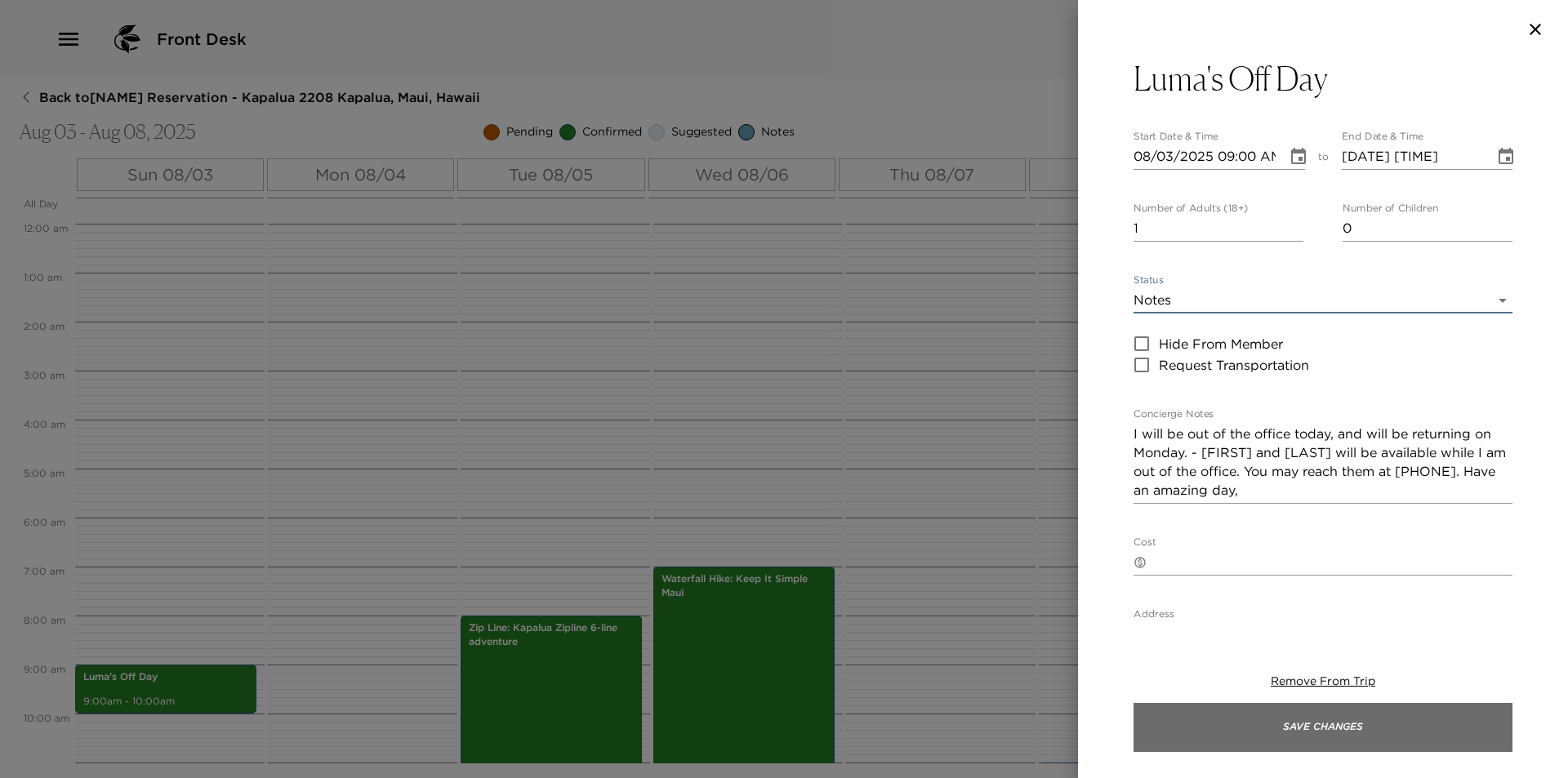 click on "Save Changes" at bounding box center [1323, 727] 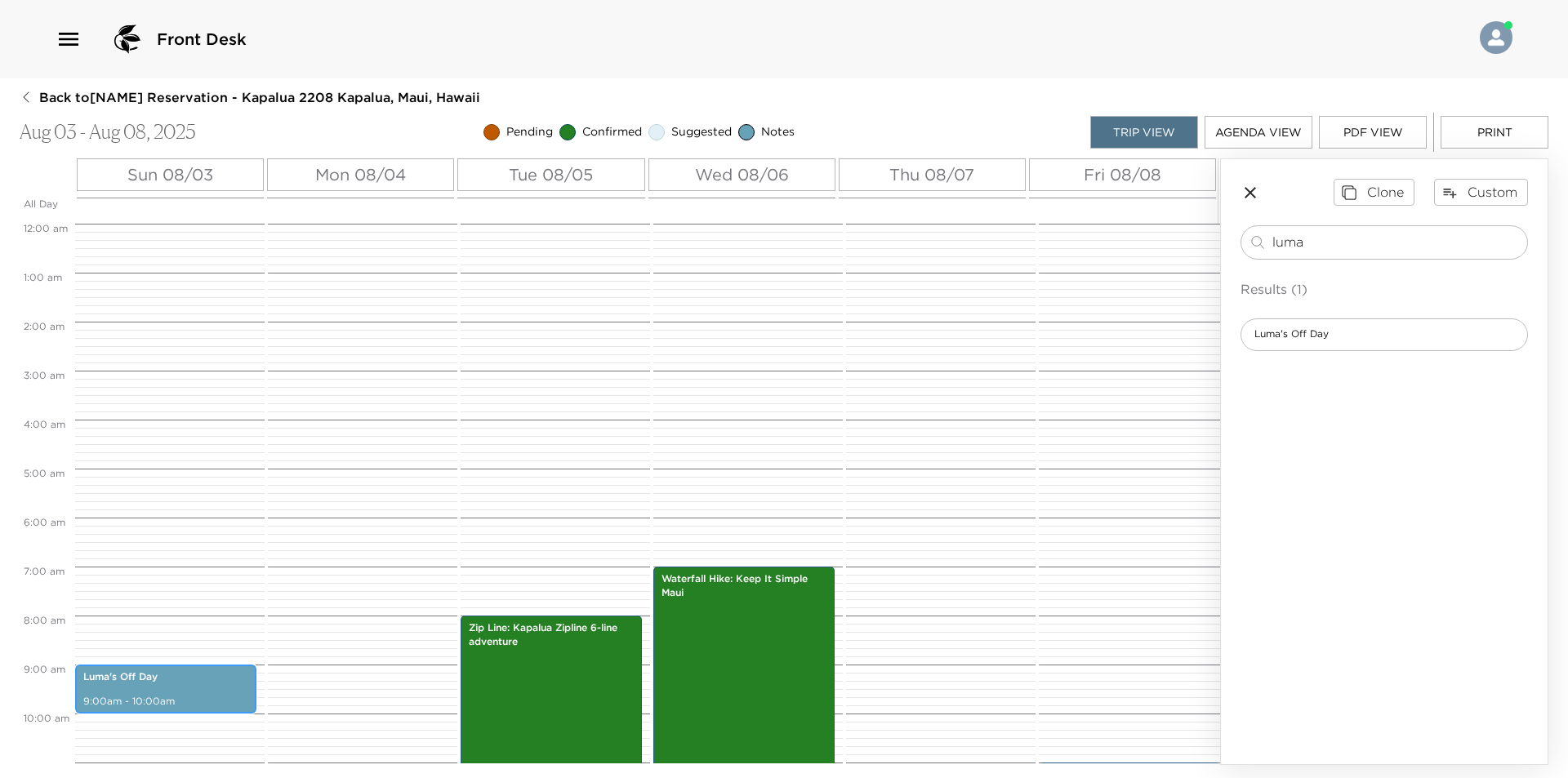 click on "Luma's Off Day" at bounding box center (166, 677) 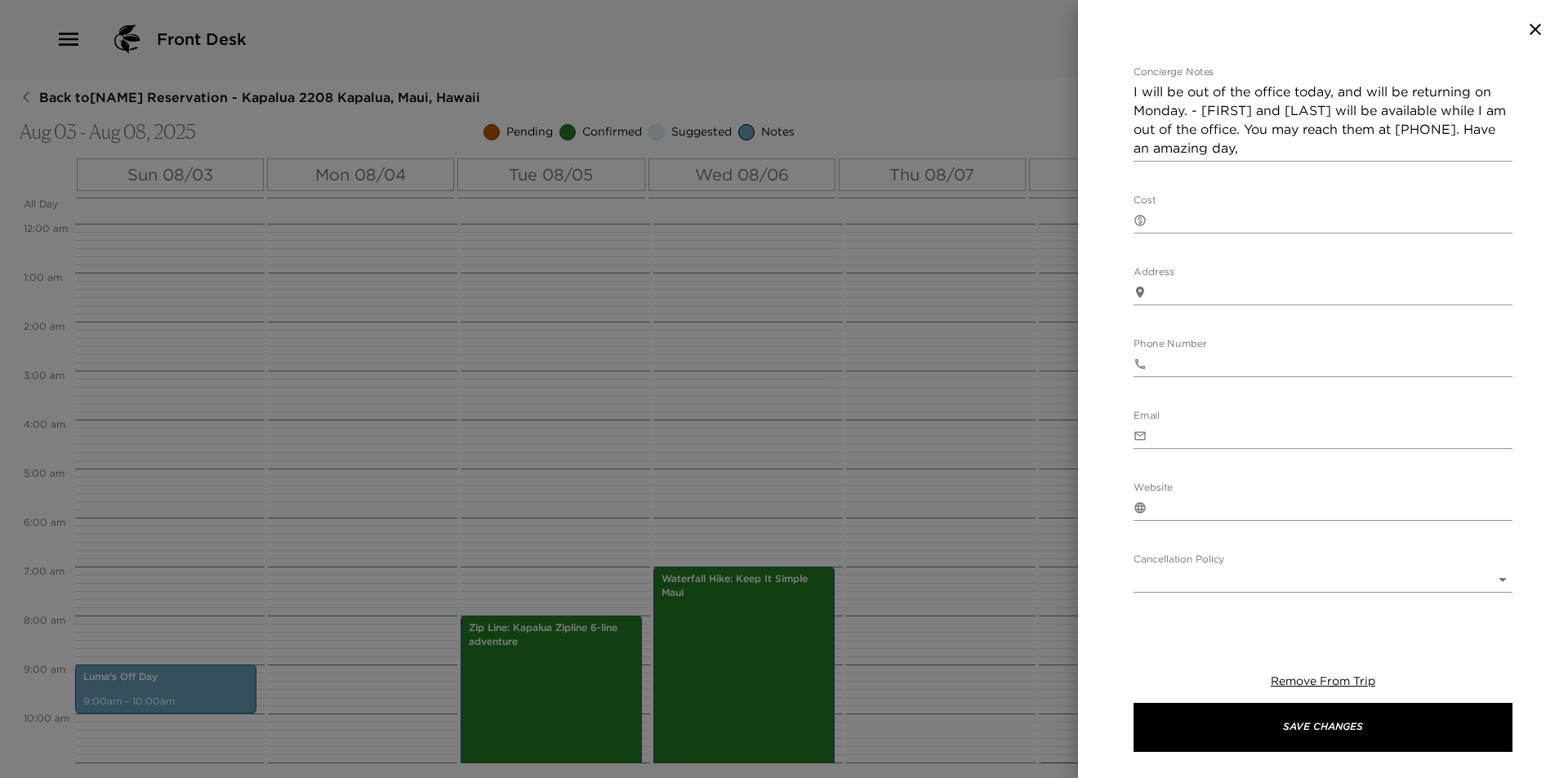 scroll, scrollTop: 457, scrollLeft: 0, axis: vertical 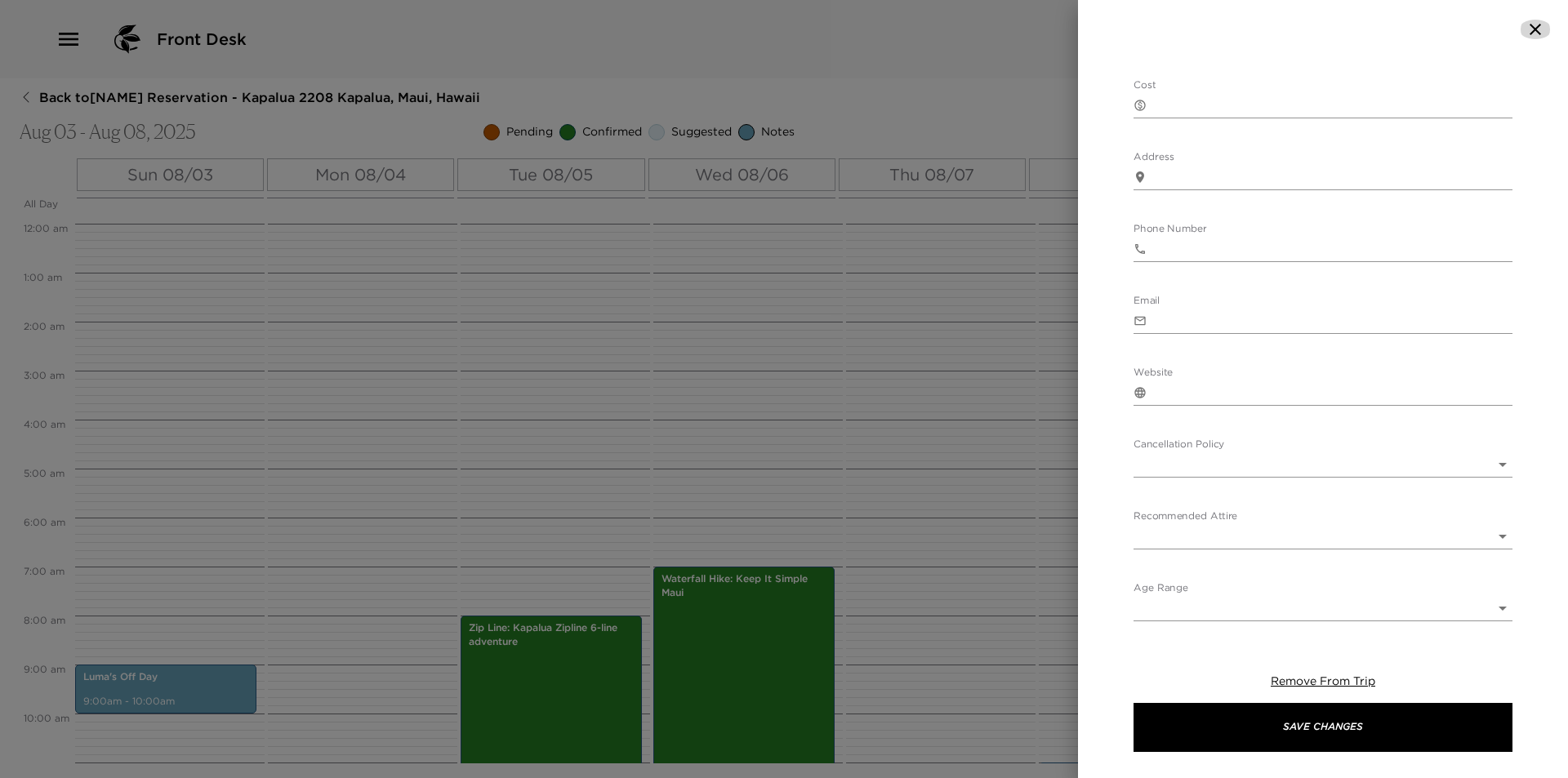 click 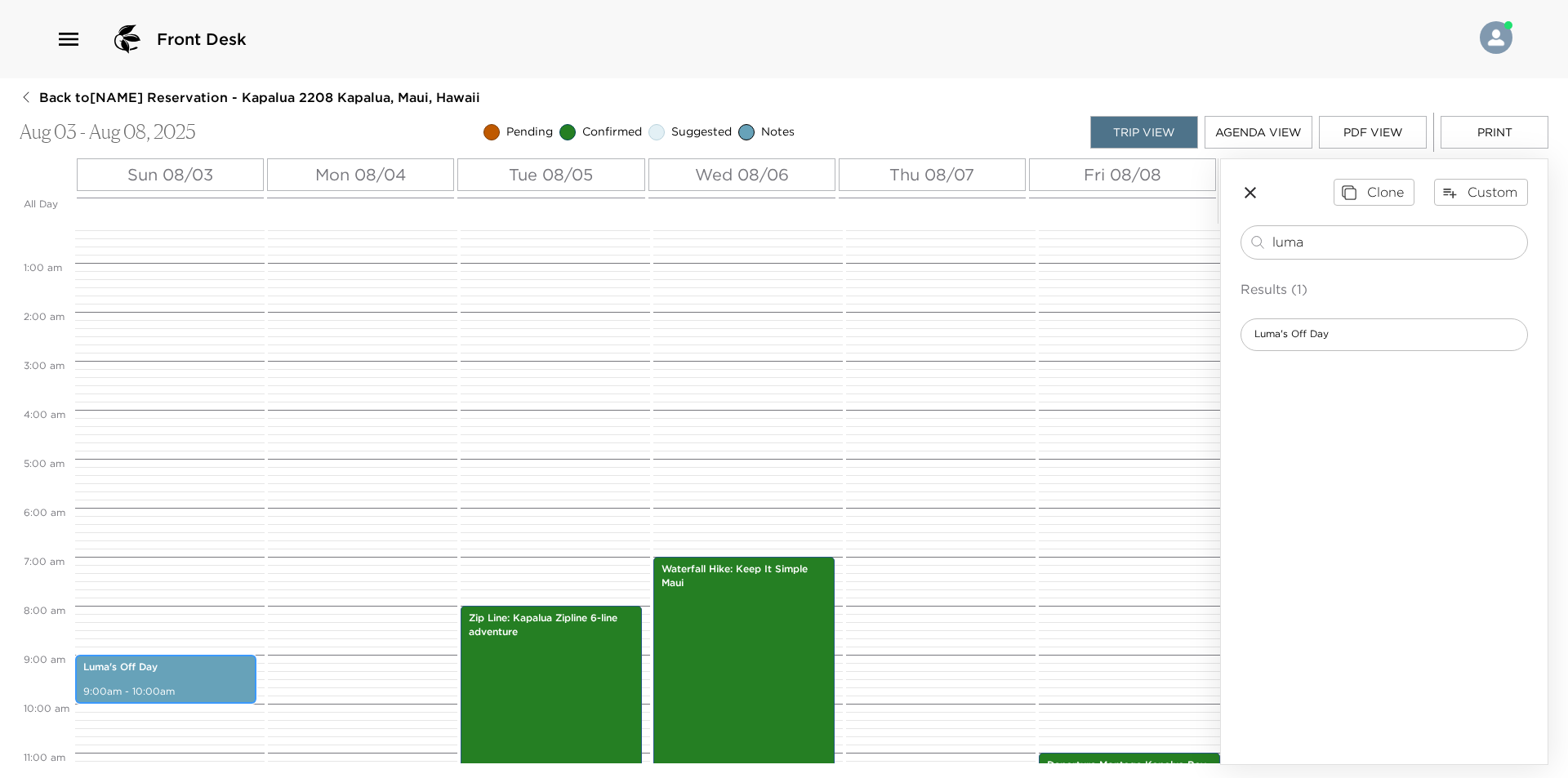 scroll, scrollTop: 0, scrollLeft: 0, axis: both 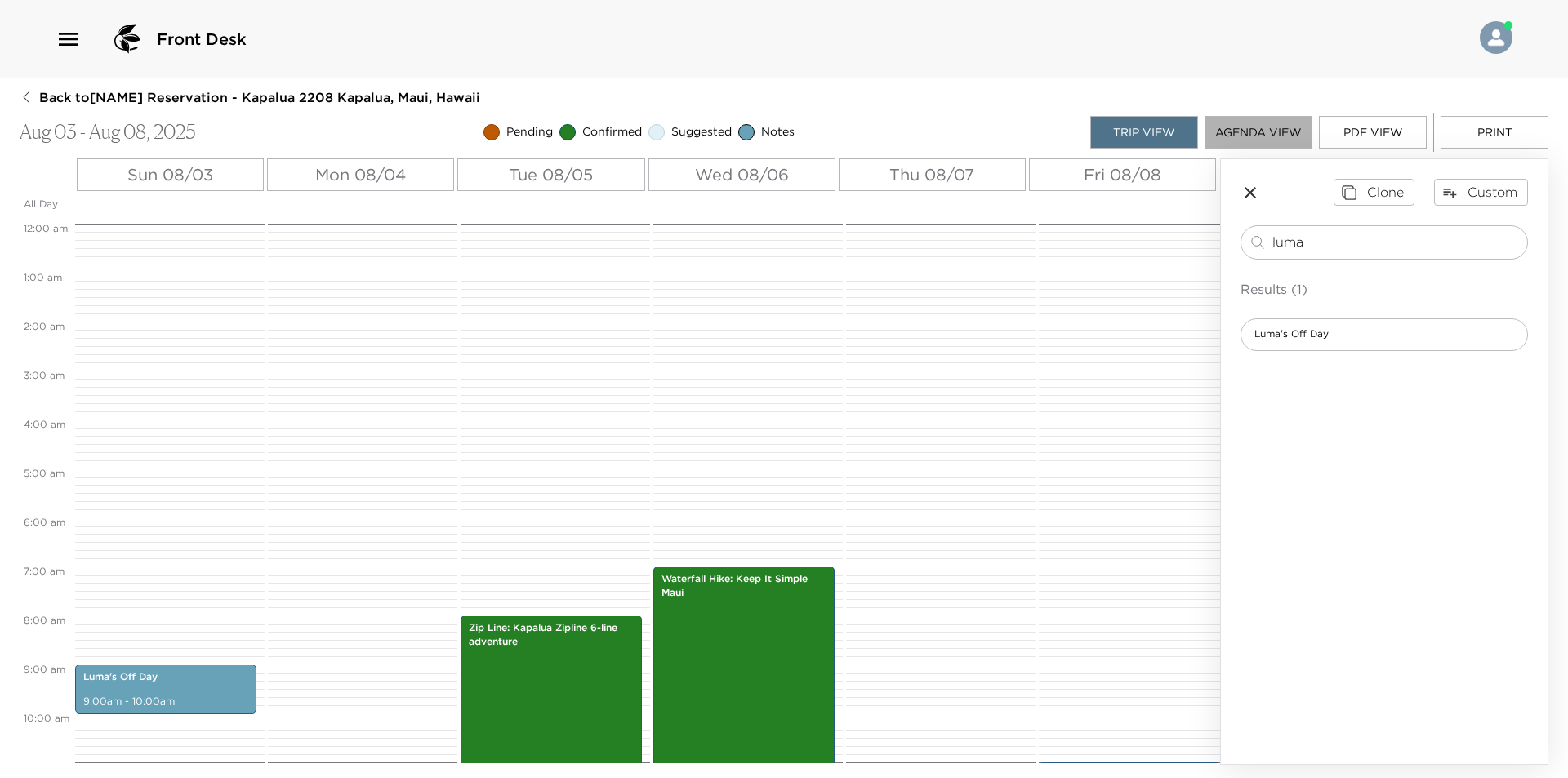 click on "Agenda View" at bounding box center [1258, 132] 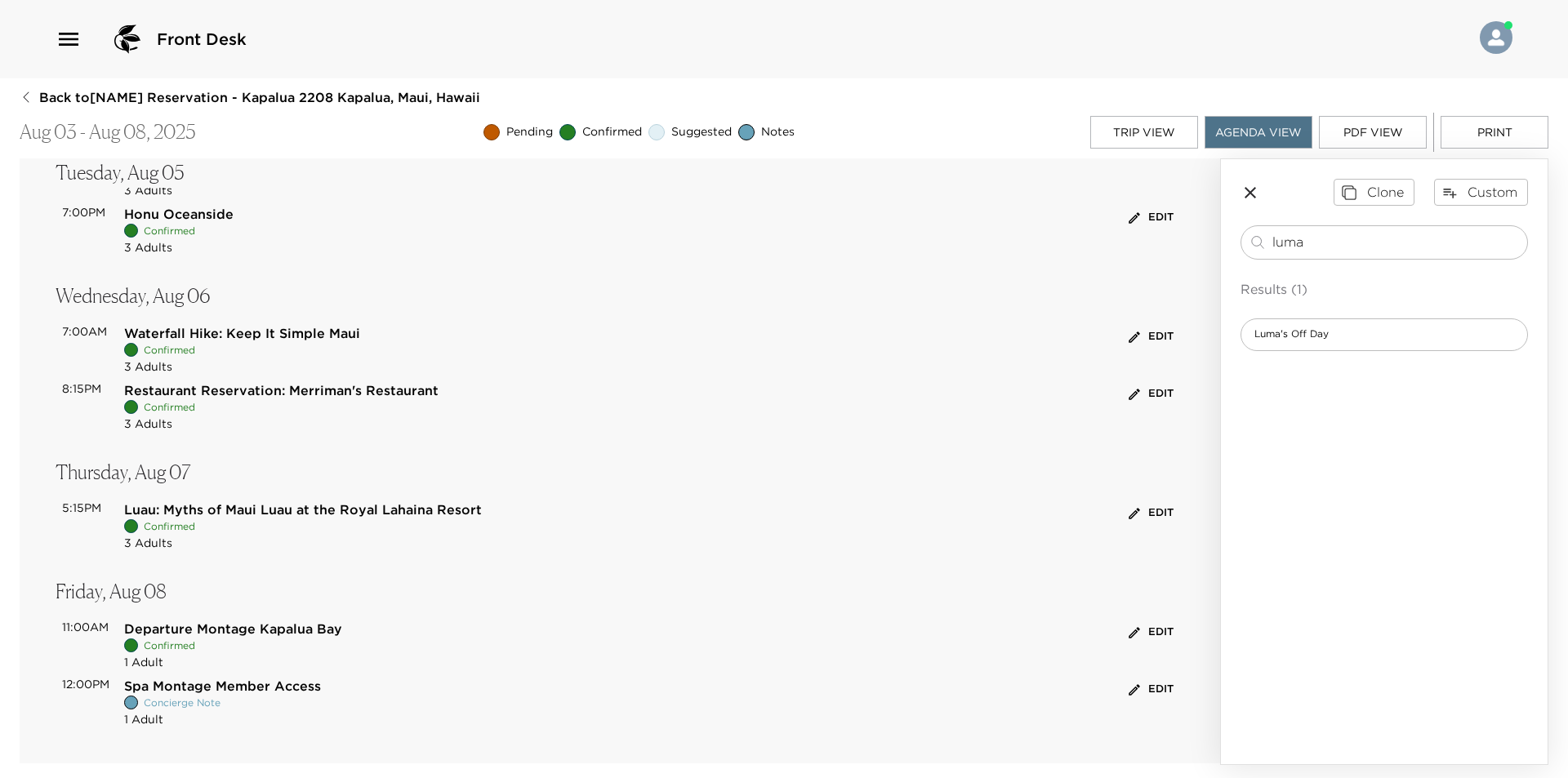 scroll, scrollTop: 0, scrollLeft: 0, axis: both 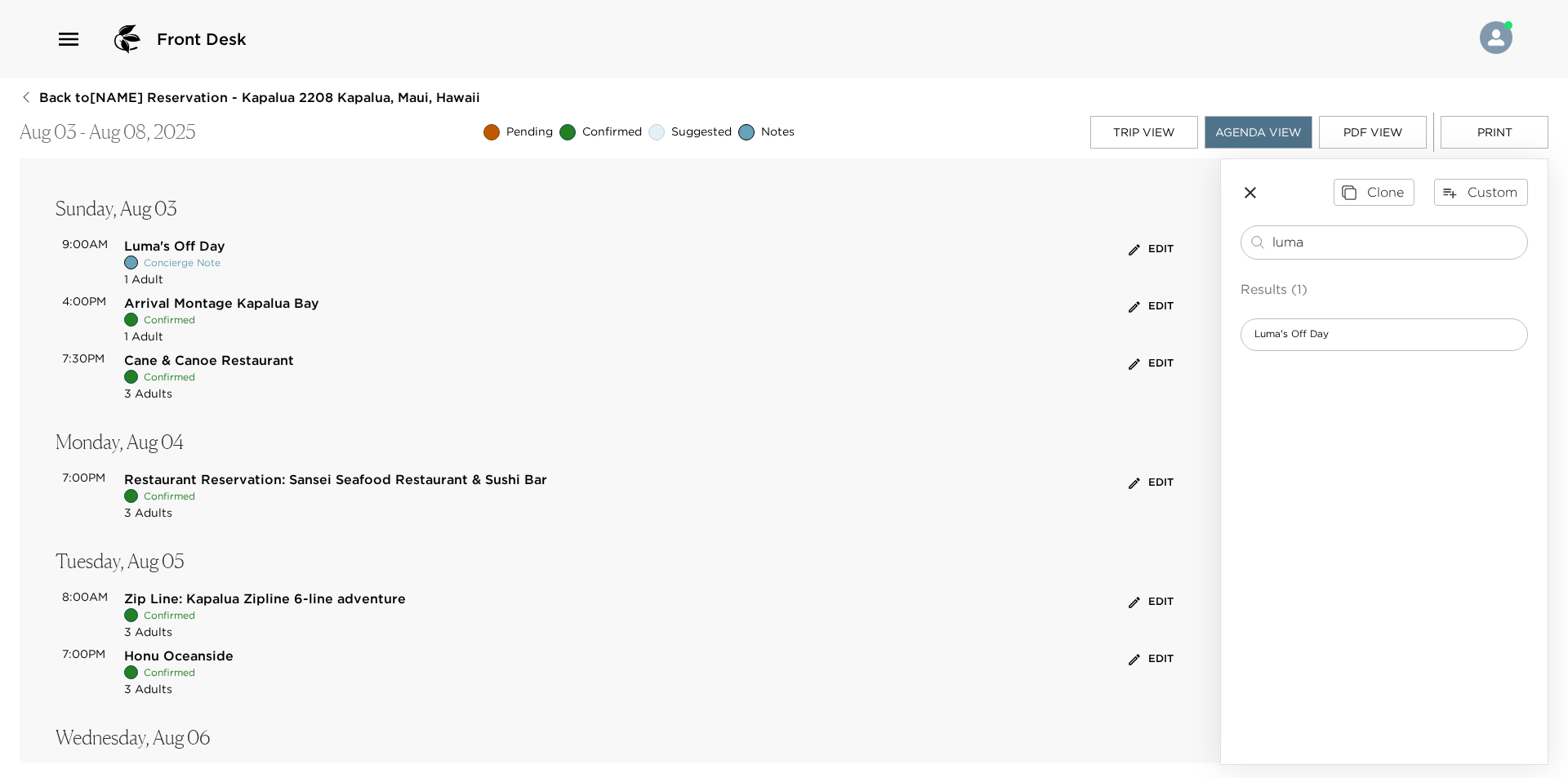 click on "Print" at bounding box center [1494, 132] 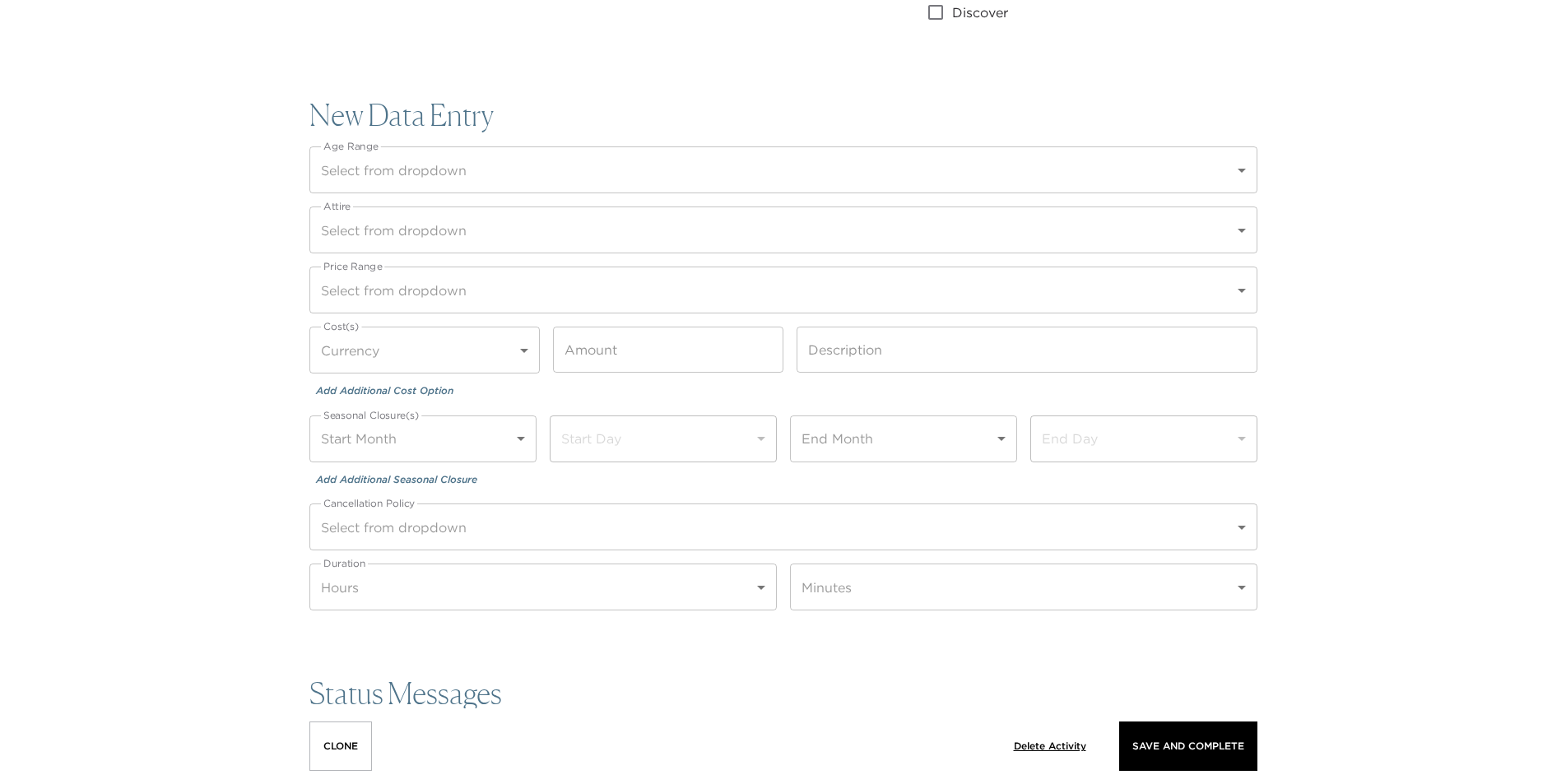 scroll, scrollTop: 2032, scrollLeft: 0, axis: vertical 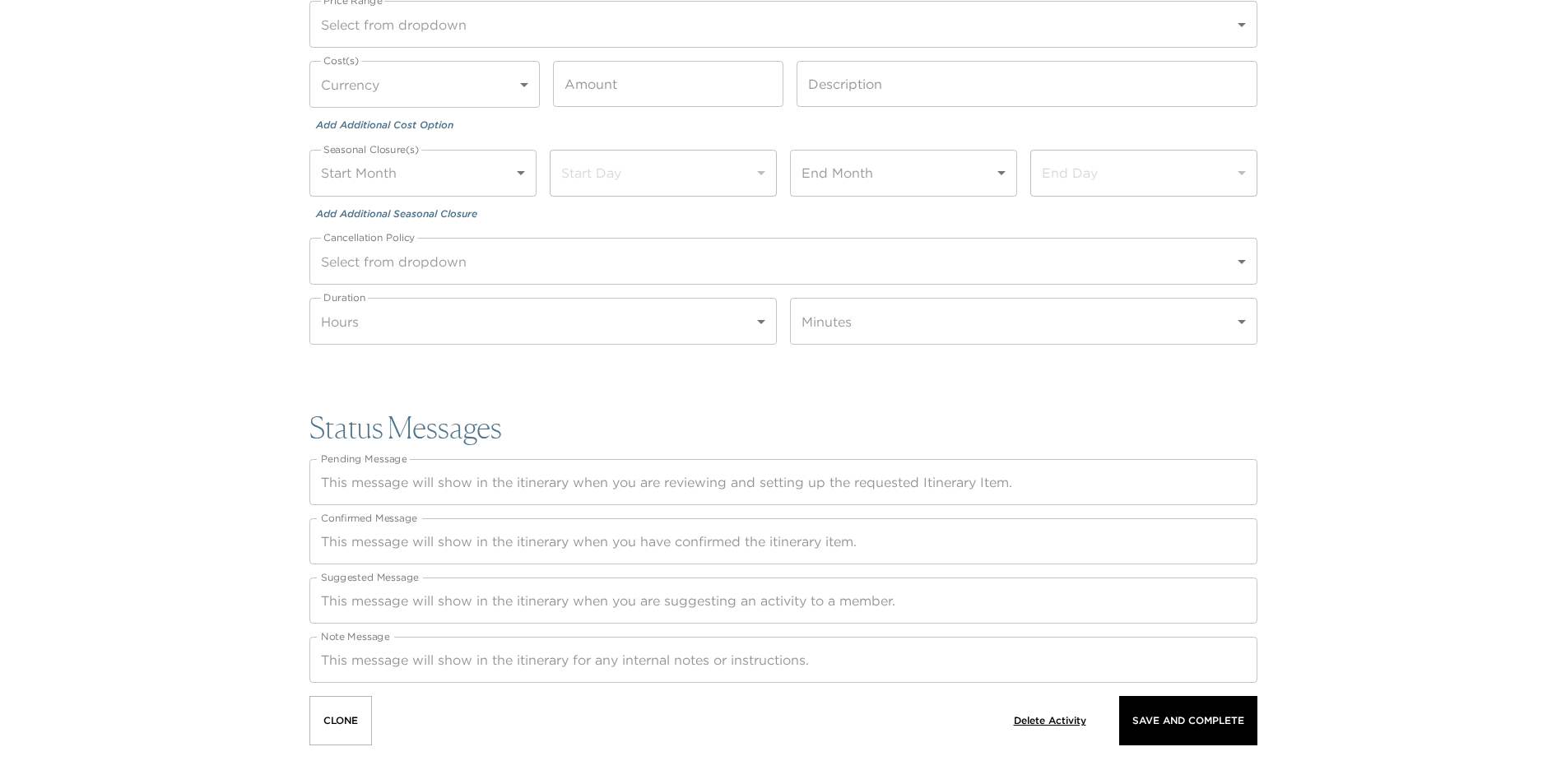 click on "Note Message" at bounding box center (783, 660) 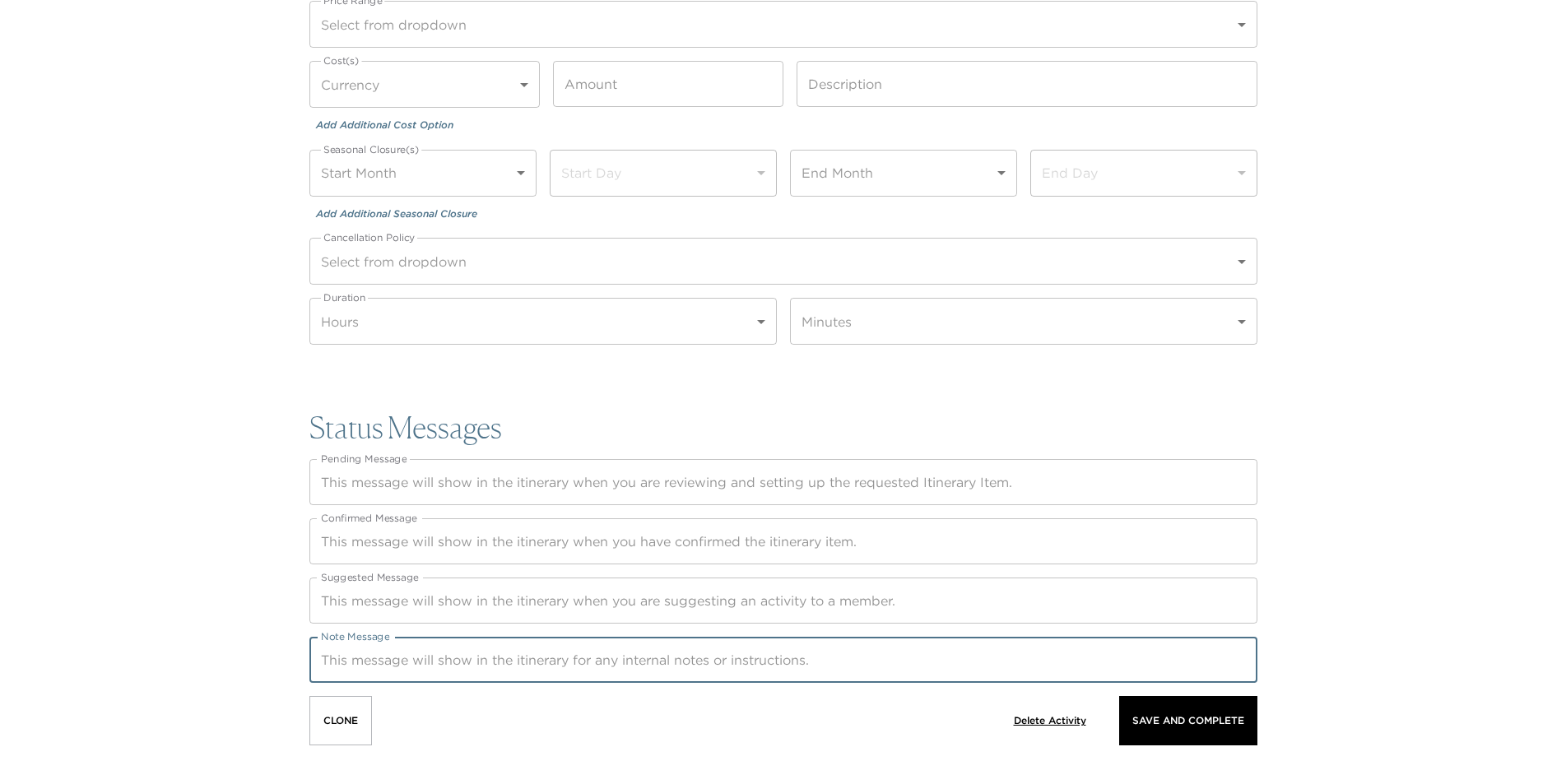 paste on "Meet your tour guide on Montage front drive at 7:00am.
What is included in the tours:
Waters, snacks, water shoes, bug spray and ponchos.
Lunch is not included in the Half day. Guide will recommend places to stop by in Hana, Paia other stops.
Please wear your swimwear, bring cash/card, change of clothes, and a towel.
We'll pick you up at 7:00am at your hotel, residence or anywhere on the island for free and drop you back around 1:00/2:00 pm at the end of our day.
**7-Day Cancellation Policy" 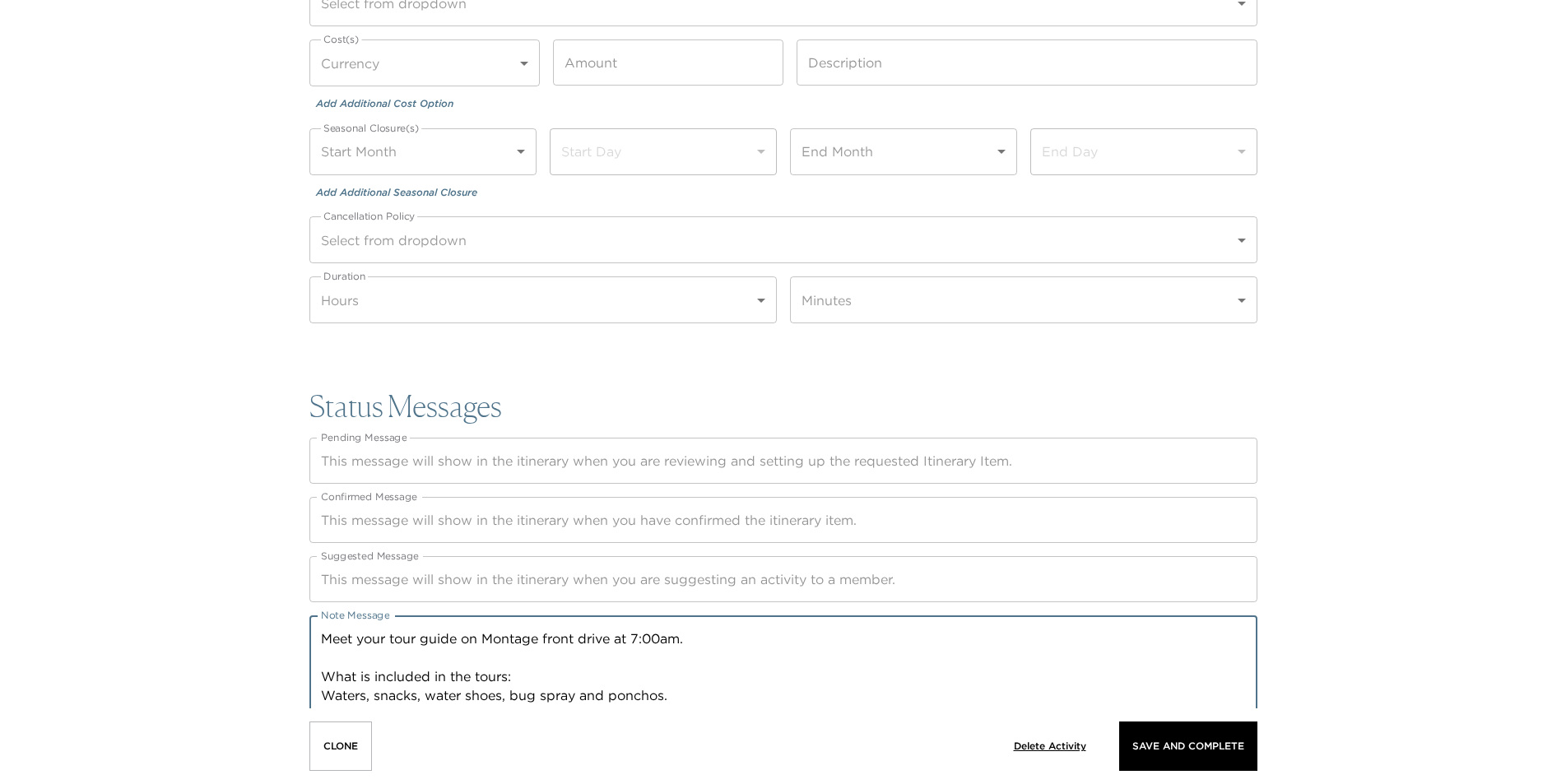 scroll, scrollTop: 2012, scrollLeft: 0, axis: vertical 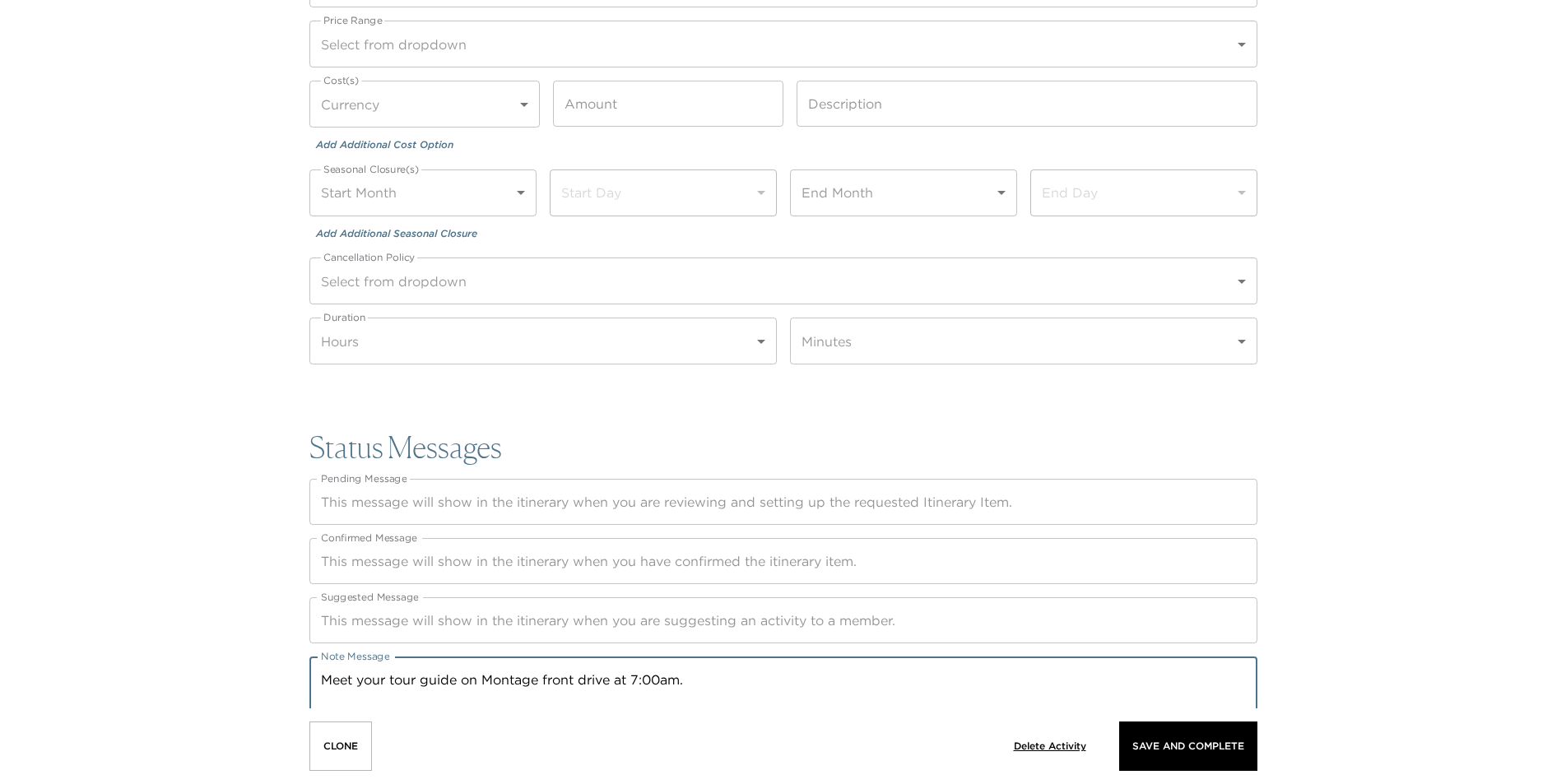 type on "Meet your tour guide on Montage front drive at 7:00am.
What is included in the tours:
Waters, snacks, water shoes, bug spray and ponchos.
Lunch is not included in the Half day. Guide will recommend places to stop by in Hana, Paia other stops.
Please wear your swimwear, bring cash/card, change of clothes, and a towel.
We'll pick you up at 7:00am at your hotel, residence or anywhere on the island for free and drop you back around 1:00/2:00 pm at the end of our day.
**7-Day Cancellation Policy" 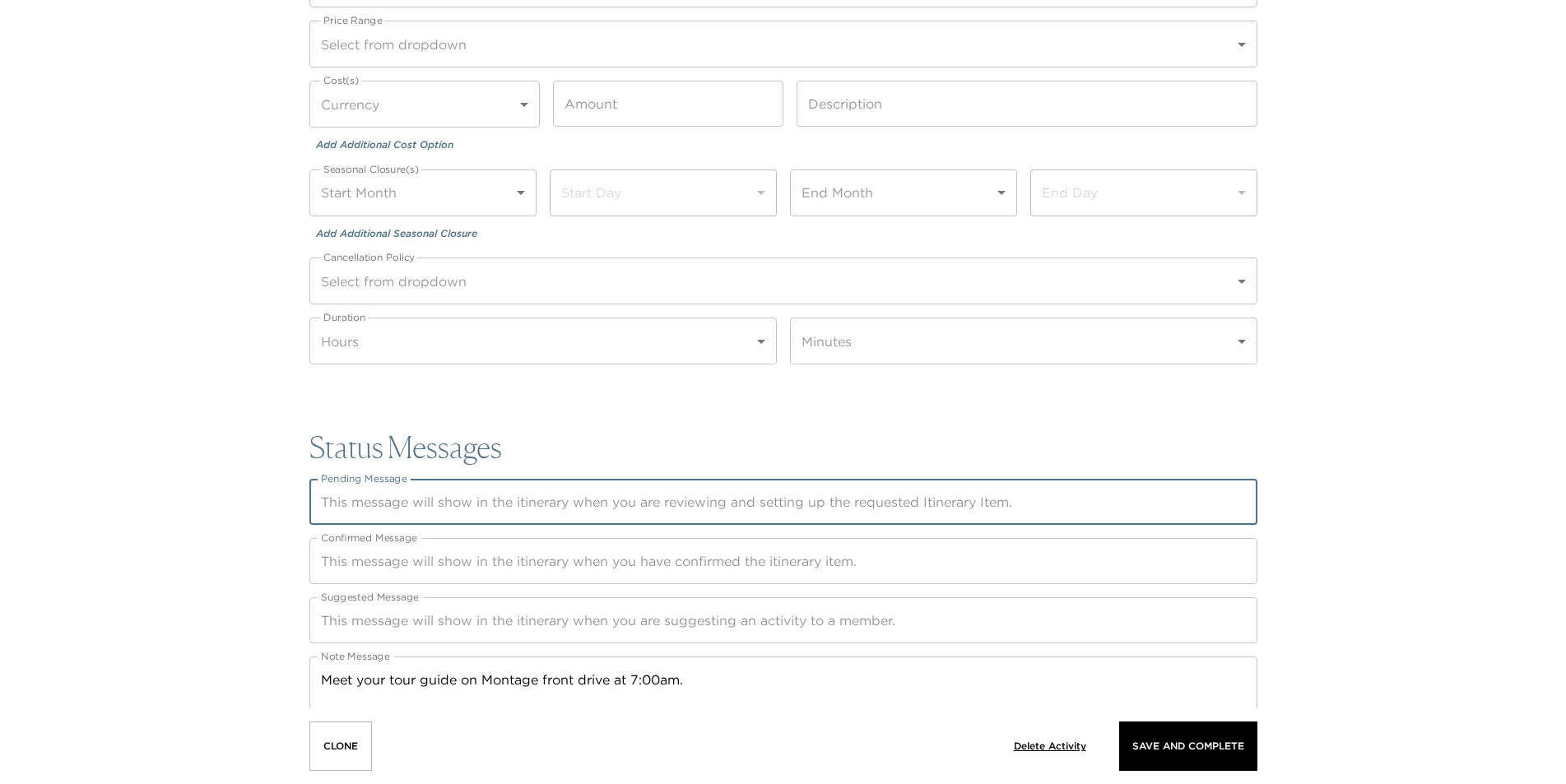 click on "Confirmed Message" at bounding box center (783, 561) 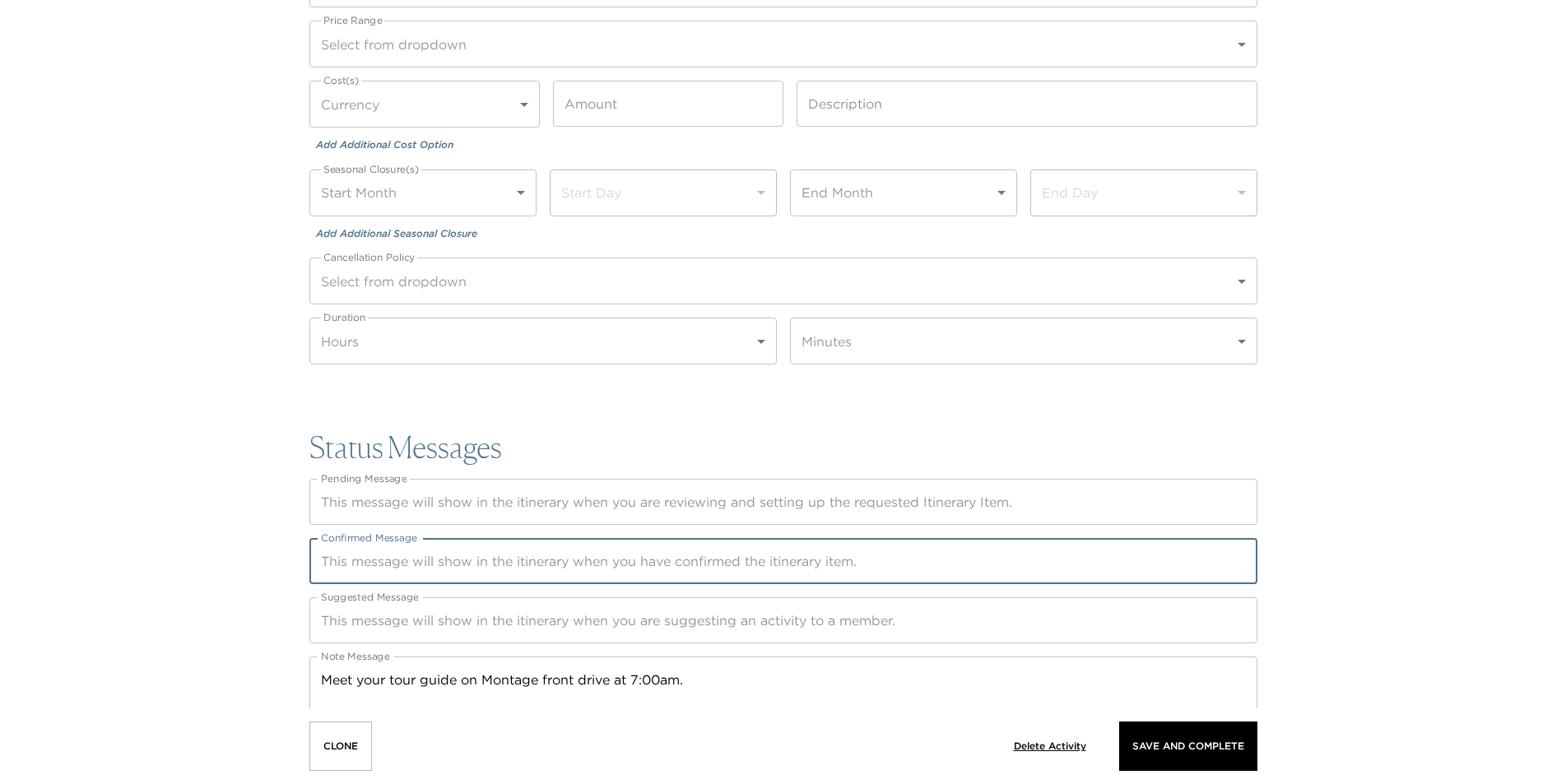 paste on "Meet your tour guide on Montage front drive at 7:00am.
What is included in the tours:
Waters, snacks, water shoes, bug spray and ponchos.
Lunch is not included in the Half day. Guide will recommend places to stop by in Hana, Paia other stops.
Please wear your swimwear, bring cash/card, change of clothes, and a towel.
We'll pick you up at 7:00am at your hotel, residence or anywhere on the island for free and drop you back around 1:00/2:00 pm at the end of our day.
**7-Day Cancellation Policy" 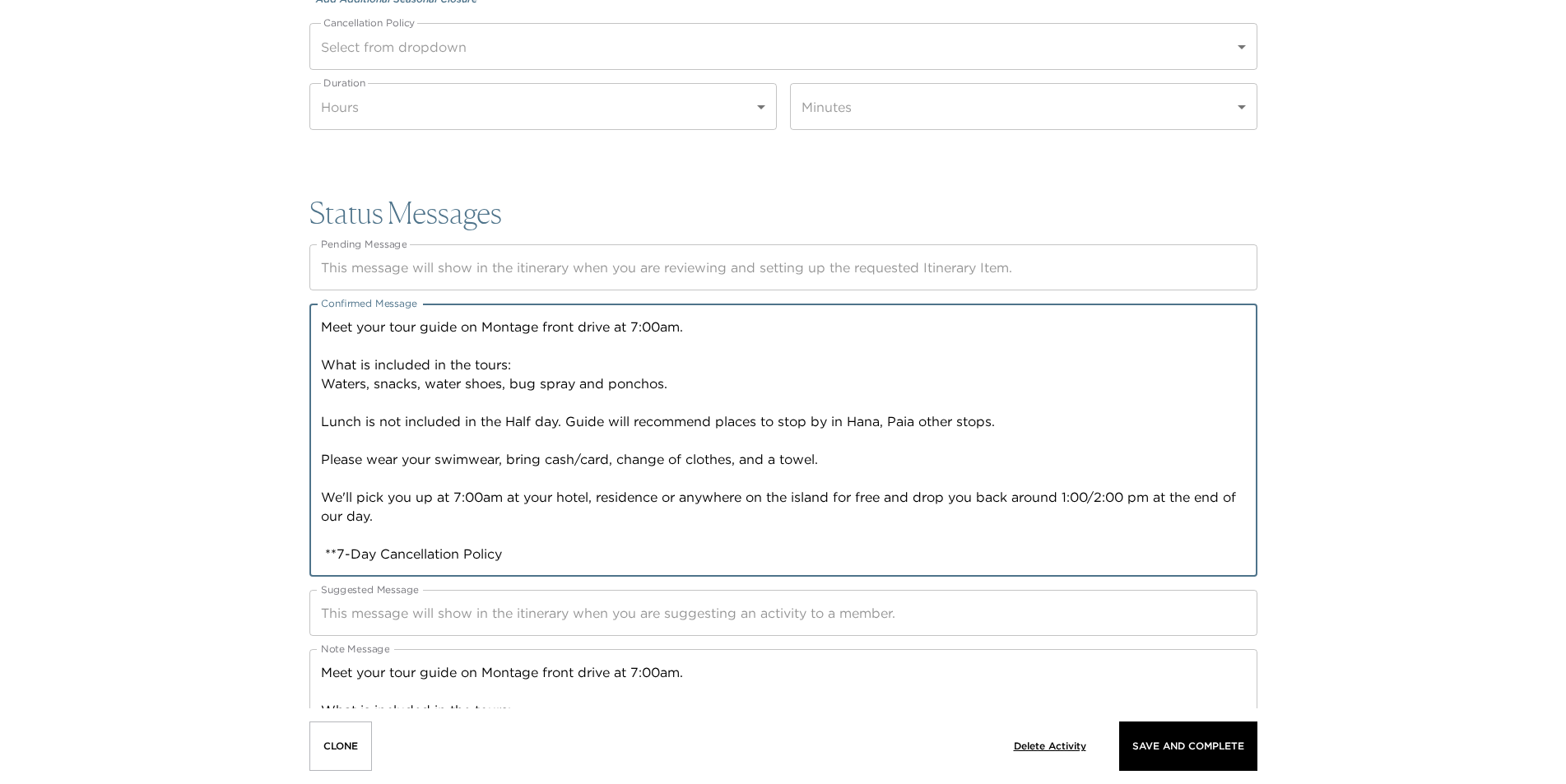 scroll, scrollTop: 2486, scrollLeft: 0, axis: vertical 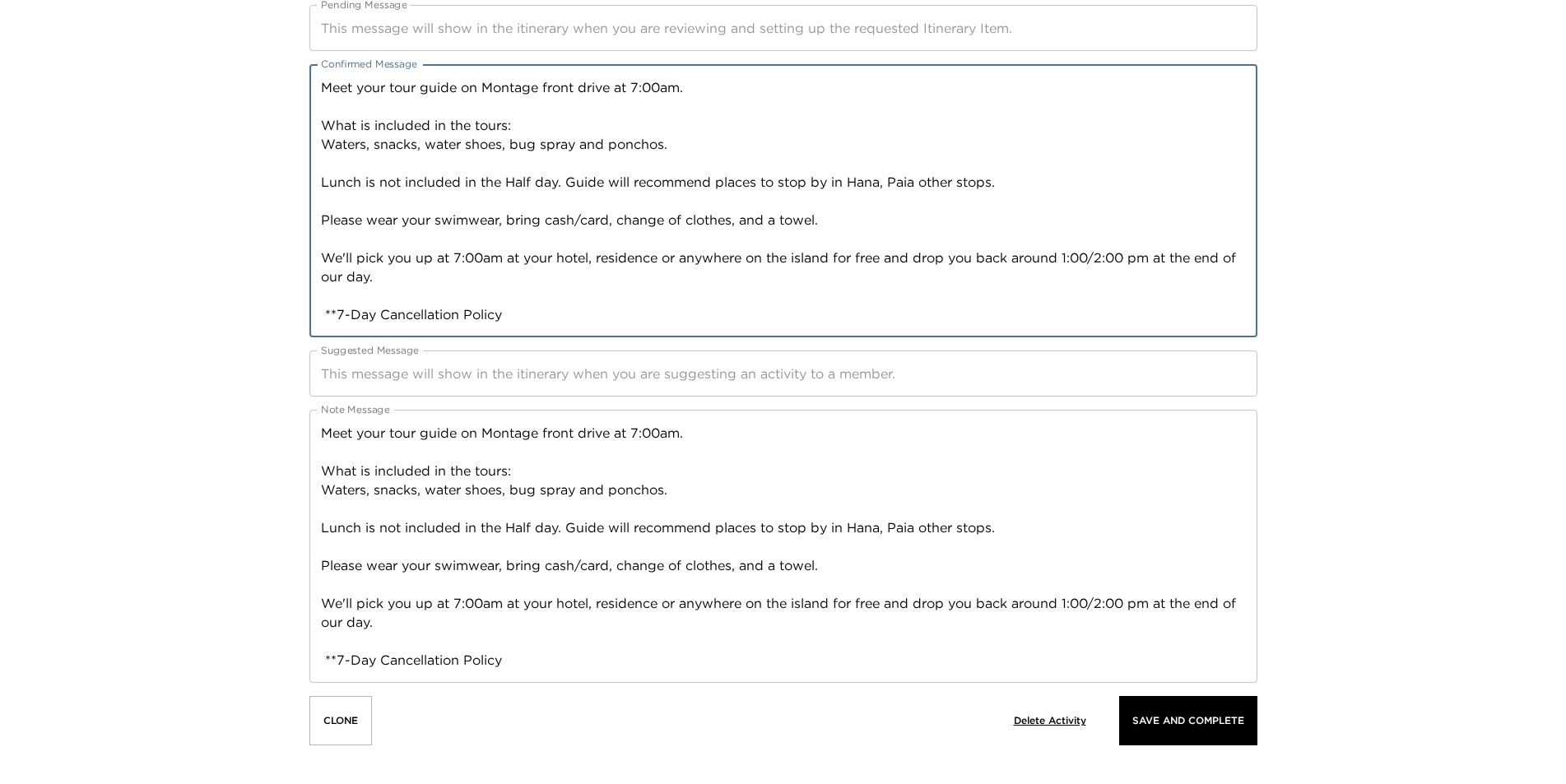 type on "Meet your tour guide on Montage front drive at 7:00am.
What is included in the tours:
Waters, snacks, water shoes, bug spray and ponchos.
Lunch is not included in the Half day. Guide will recommend places to stop by in Hana, Paia other stops.
Please wear your swimwear, bring cash/card, change of clothes, and a towel.
We'll pick you up at 7:00am at your hotel, residence or anywhere on the island for free and drop you back around 1:00/2:00 pm at the end of our day.
**7-Day Cancellation Policy" 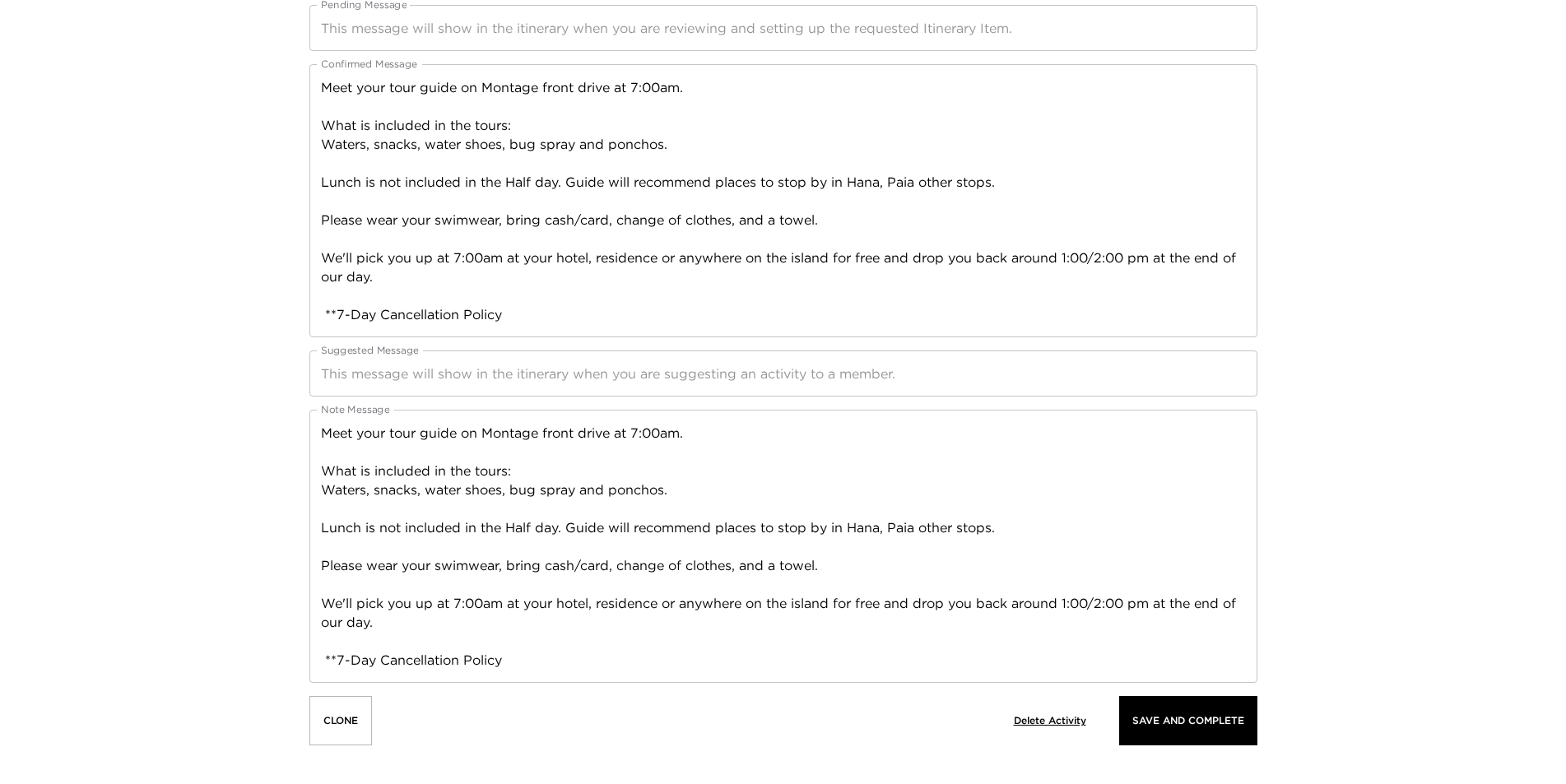 click on "Suggested Message" at bounding box center (783, 373) 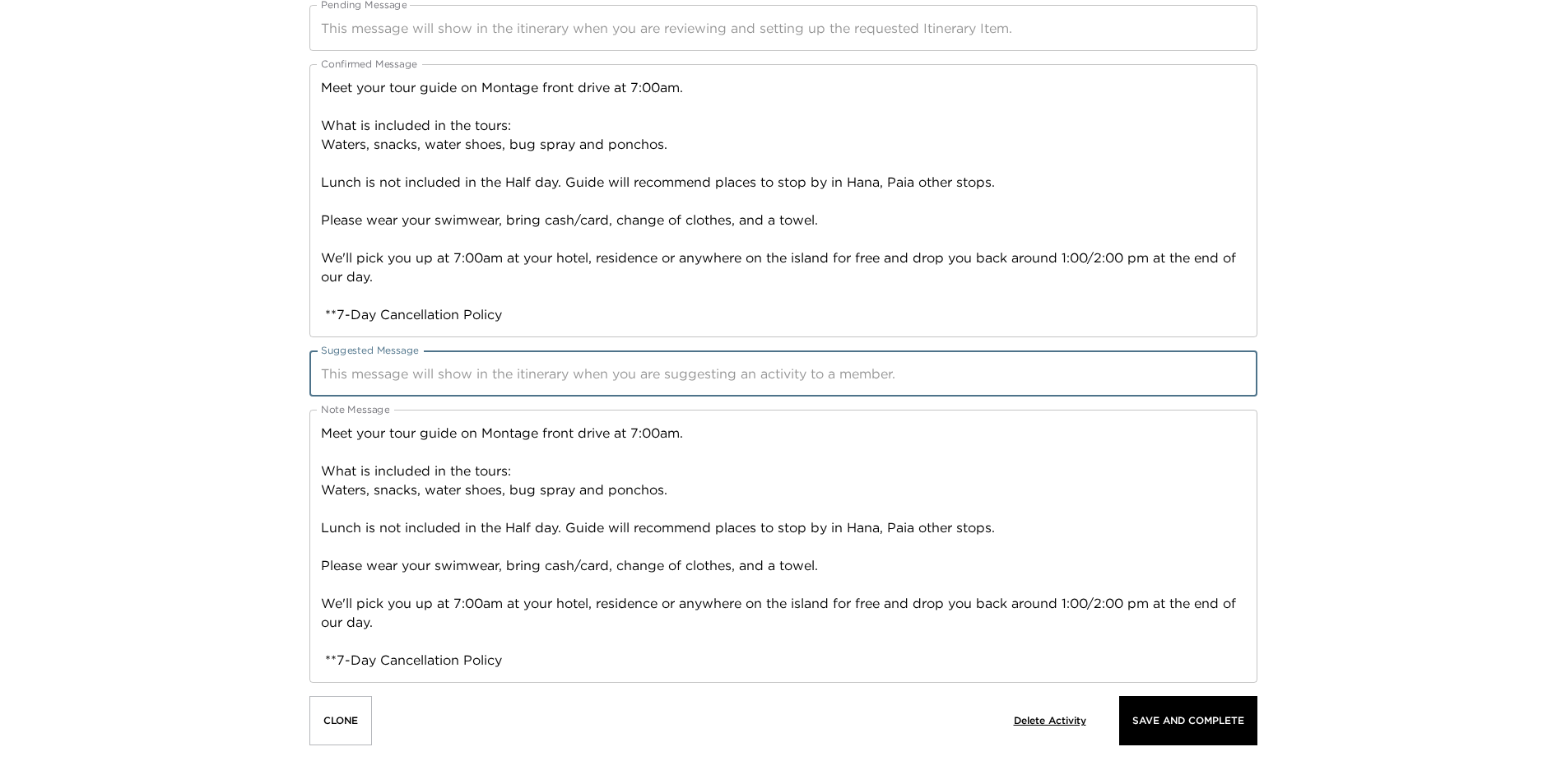 paste on "6hr | $300 per person.
If a full day sounds to long for you, we can take you out for a half day tour and get you back at the hotel in the afternoon with enough time for you to have dinner and watch the sunset with a Mai Tai or Piña Colada!
We'll pick you up at 7:00am at your hotel, residence or anywhere on the island for free and drop you back around 1:00/2:00 pm at the end of our day.
We'll take you on adventures so you get to experience the Hawaii that you came for but with time for dinner!
Half Day Road to Hana, Maui Upcountry or West Maui available!" 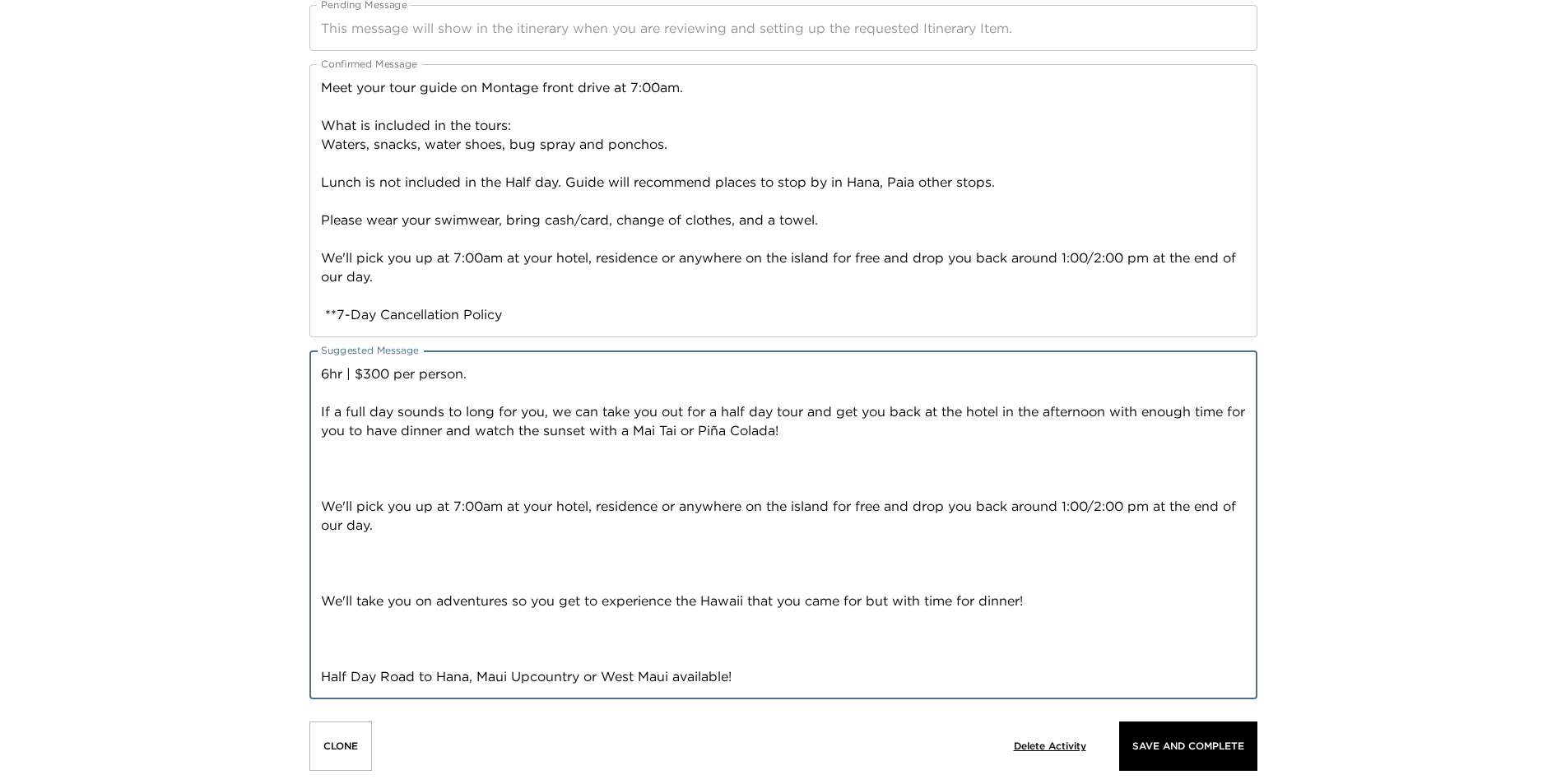 click on "6hr | $300 per person.
If a full day sounds to long for you, we can take you out for a half day tour and get you back at the hotel in the afternoon with enough time for you to have dinner and watch the sunset with a Mai Tai or Piña Colada!
We'll pick you up at 7:00am at your hotel, residence or anywhere on the island for free and drop you back around 1:00/2:00 pm at the end of our day.
We'll take you on adventures so you get to experience the Hawaii that you came for but with time for dinner!
Half Day Road to Hana, Maui Upcountry or West Maui available!" at bounding box center [783, 525] 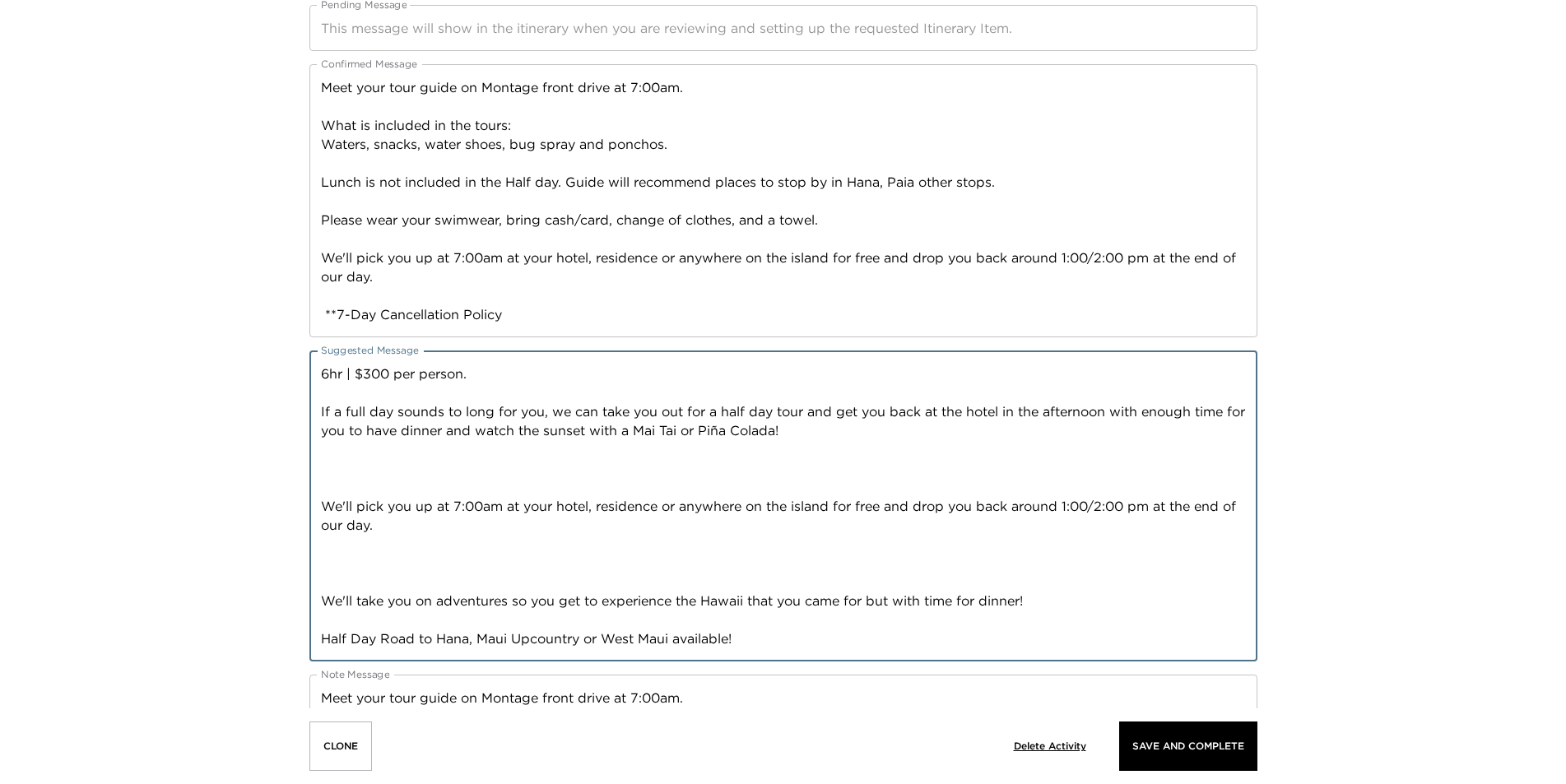 click on "6hr | $300 per person.
If a full day sounds to long for you, we can take you out for a half day tour and get you back at the hotel in the afternoon with enough time for you to have dinner and watch the sunset with a Mai Tai or Piña Colada!
We'll pick you up at 7:00am at your hotel, residence or anywhere on the island for free and drop you back around 1:00/2:00 pm at the end of our day.
We'll take you on adventures so you get to experience the Hawaii that you came for but with time for dinner!
Half Day Road to Hana, Maui Upcountry or West Maui available!" at bounding box center [783, 506] 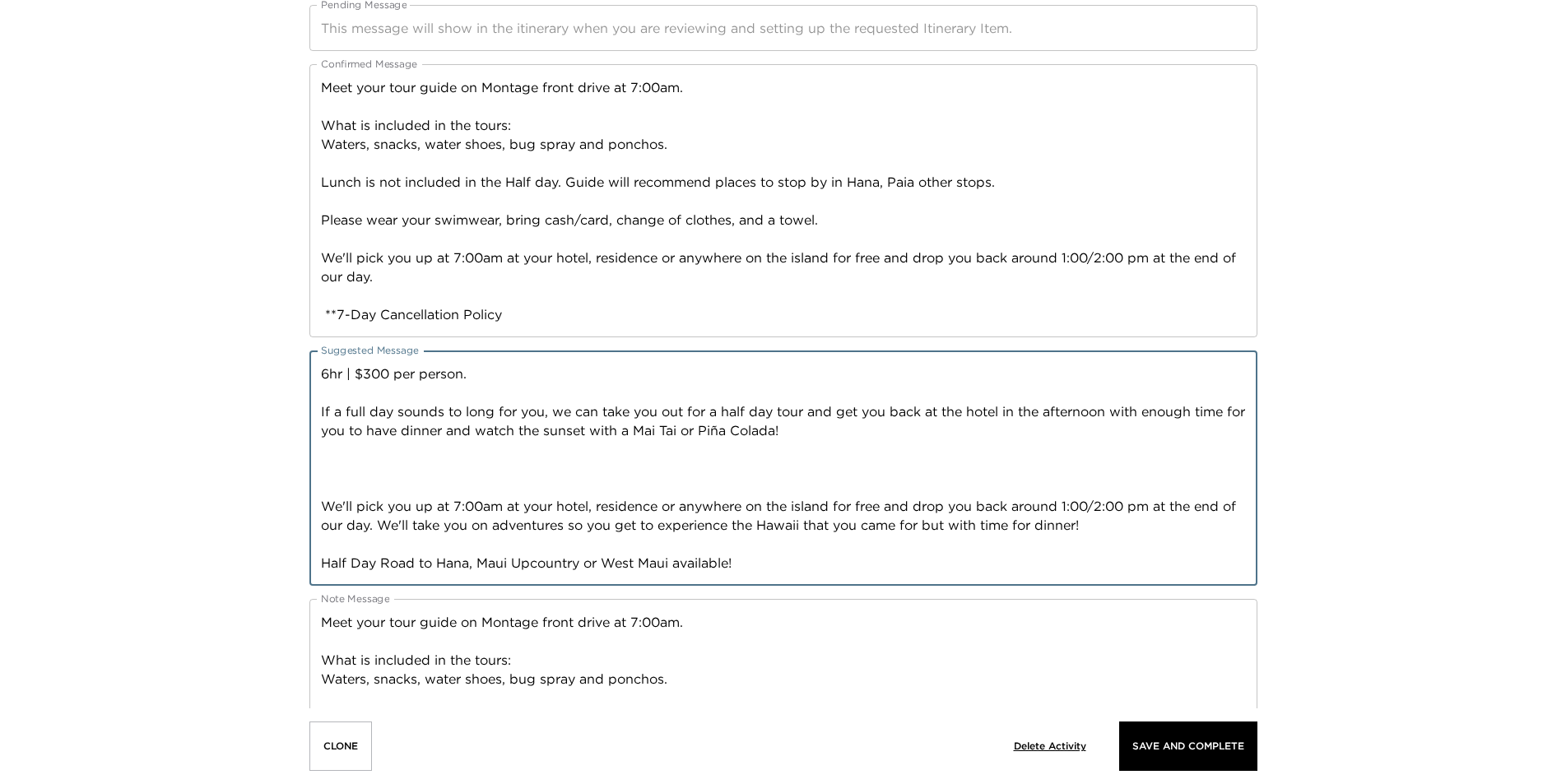 click on "6hr | $300 per person.
If a full day sounds to long for you, we can take you out for a half day tour and get you back at the hotel in the afternoon with enough time for you to have dinner and watch the sunset with a Mai Tai or Piña Colada!
We'll pick you up at 7:00am at your hotel, residence or anywhere on the island for free and drop you back around 1:00/2:00 pm at the end of our day. We'll take you on adventures so you get to experience the Hawaii that you came for but with time for dinner!
Half Day Road to Hana, Maui Upcountry or West Maui available!" at bounding box center (783, 468) 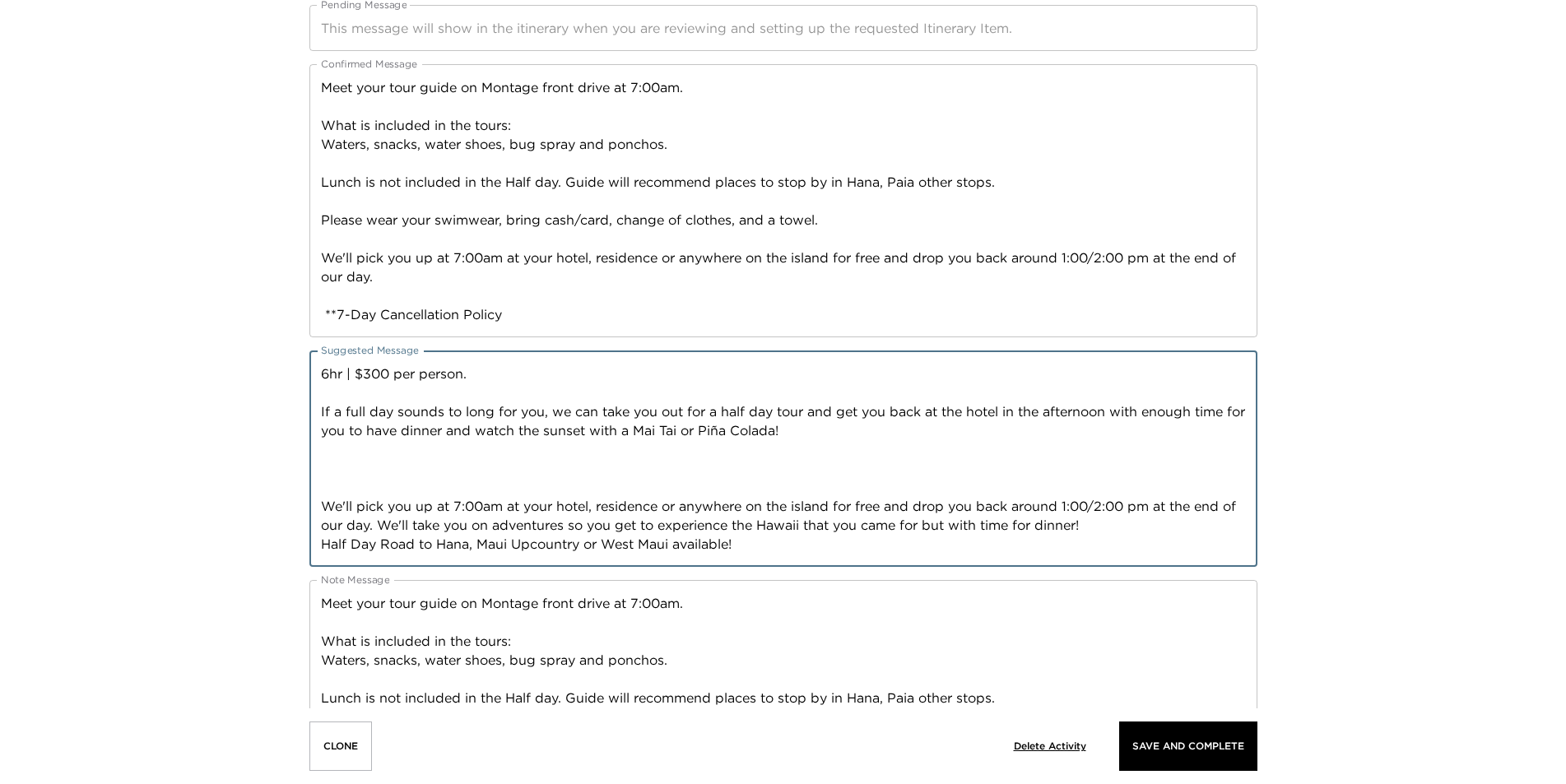 click on "6hr | $300 per person.
If a full day sounds to long for you, we can take you out for a half day tour and get you back at the hotel in the afternoon with enough time for you to have dinner and watch the sunset with a Mai Tai or Piña Colada!
We'll pick you up at 7:00am at your hotel, residence or anywhere on the island for free and drop you back around 1:00/2:00 pm at the end of our day. We'll take you on adventures so you get to experience the Hawaii that you came for but with time for dinner!
Half Day Road to Hana, Maui Upcountry or West Maui available! x Suggested Message" at bounding box center (783, 458) 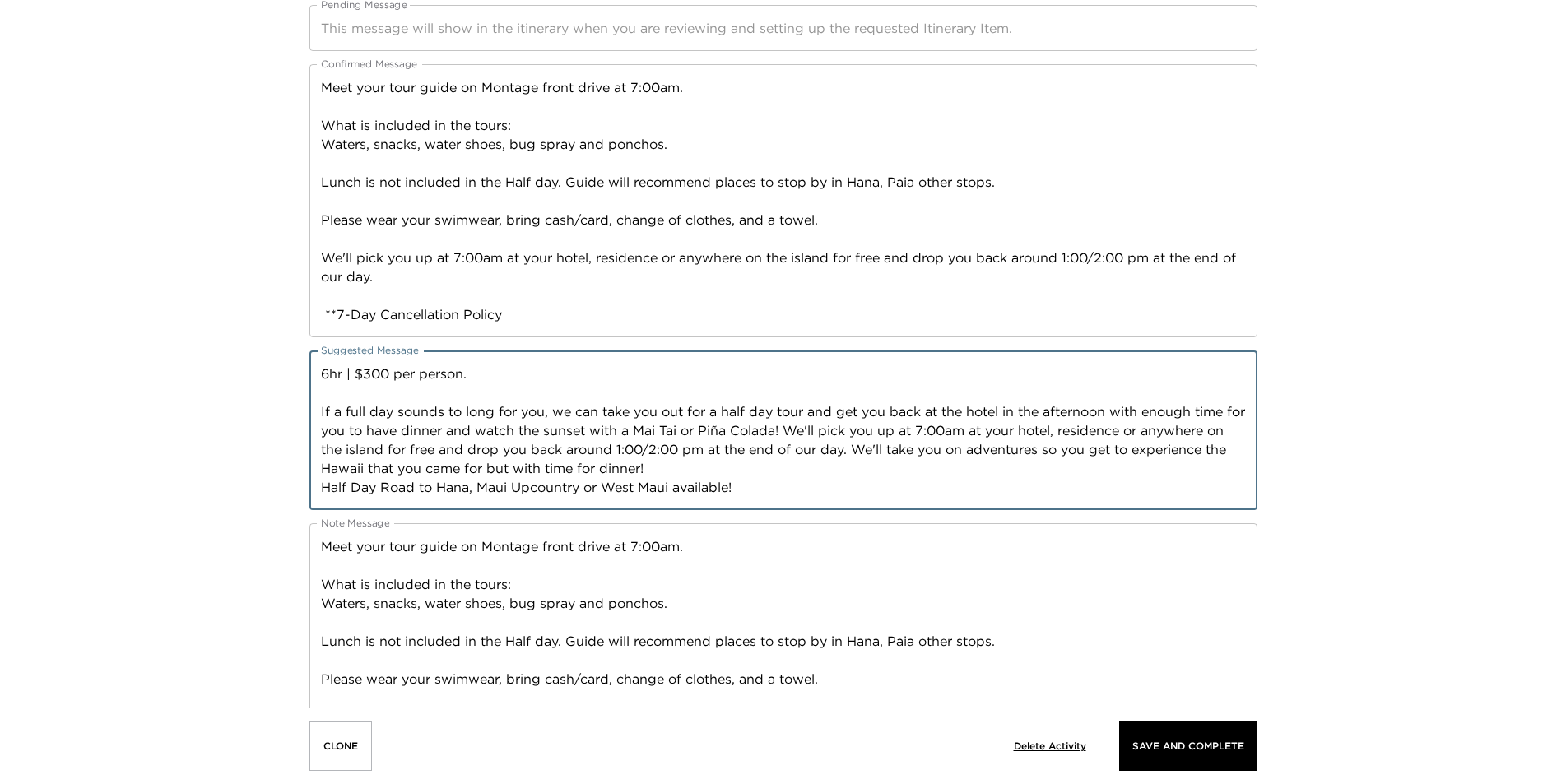 click on "6hr | $300 per person.
If a full day sounds to long for you, we can take you out for a half day tour and get you back at the hotel in the afternoon with enough time for you to have dinner and watch the sunset with a Mai Tai or Piña Colada! We'll pick you up at 7:00am at your hotel, residence or anywhere on the island for free and drop you back around 1:00/2:00 pm at the end of our day. We'll take you on adventures so you get to experience the Hawaii that you came for but with time for dinner!
Half Day Road to Hana, Maui Upcountry or West Maui available!" at bounding box center (783, 430) 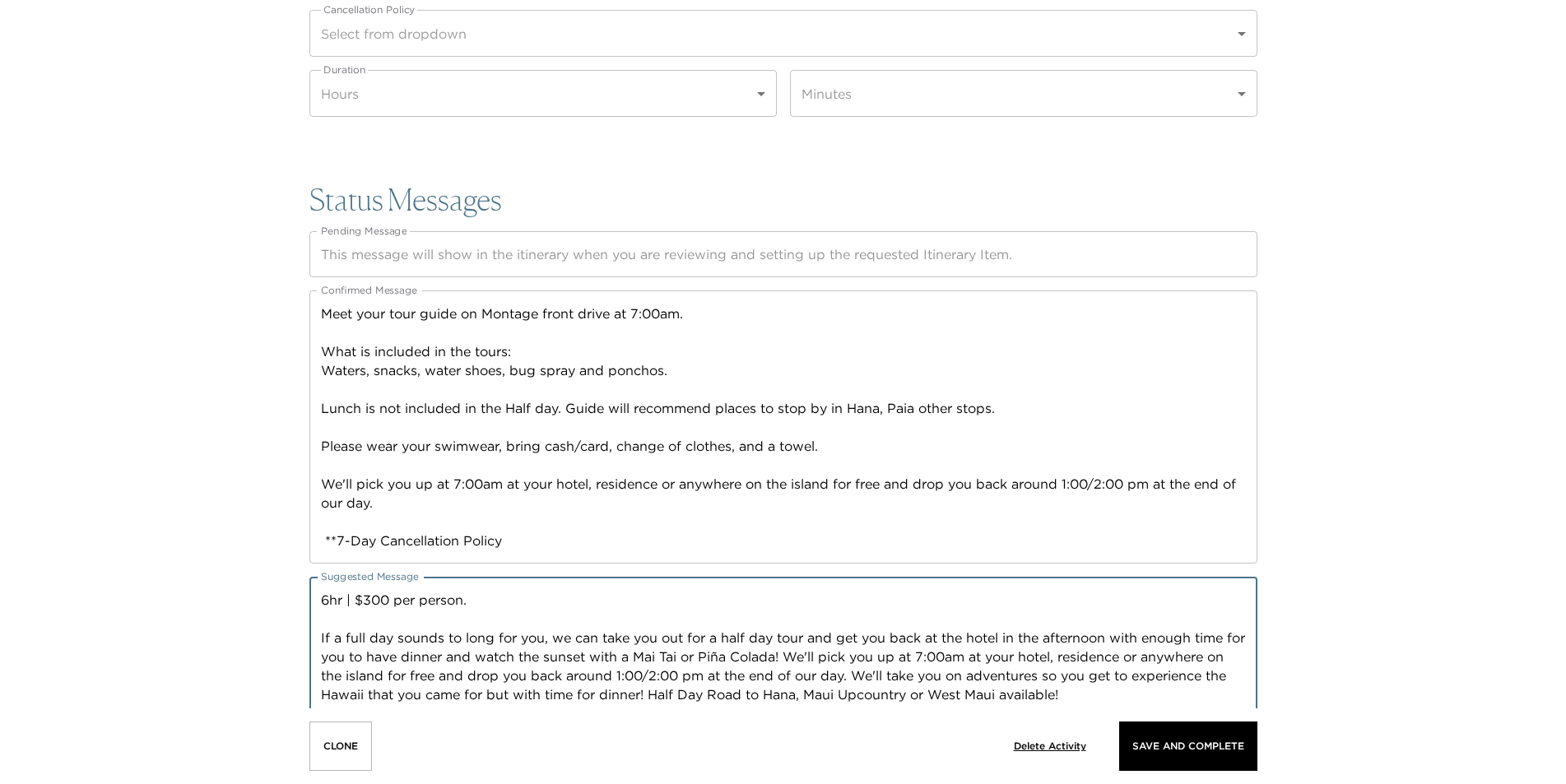 scroll, scrollTop: 2581, scrollLeft: 0, axis: vertical 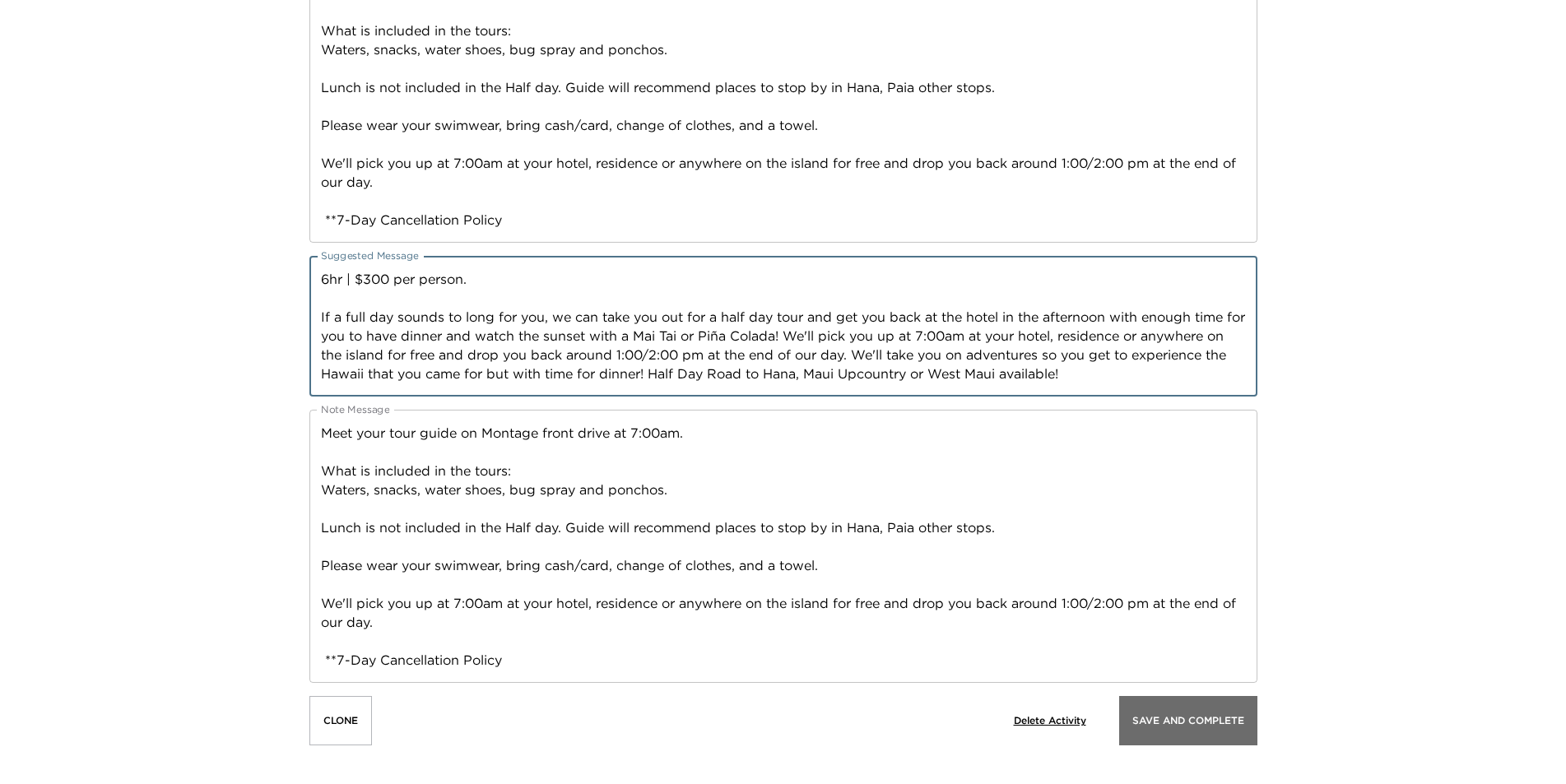 type on "6hr | $300 per person.
If a full day sounds to long for you, we can take you out for a half day tour and get you back at the hotel in the afternoon with enough time for you to have dinner and watch the sunset with a Mai Tai or Piña Colada! We'll pick you up at 7:00am at your hotel, residence or anywhere on the island for free and drop you back around 1:00/2:00 pm at the end of our day. We'll take you on adventures so you get to experience the Hawaii that you came for but with time for dinner! Half Day Road to Hana, Maui Upcountry or West Maui available!" 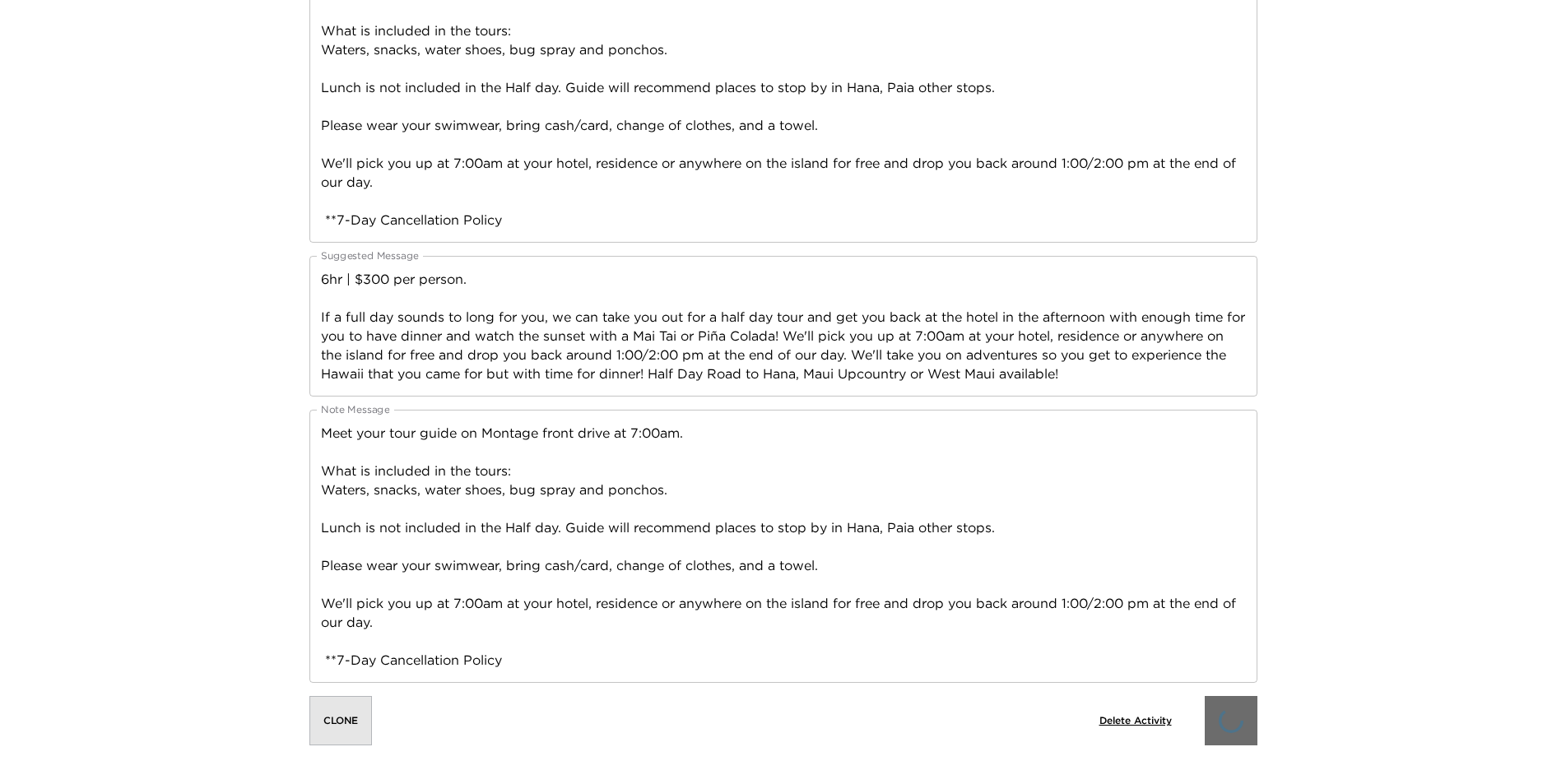 scroll, scrollTop: 0, scrollLeft: 0, axis: both 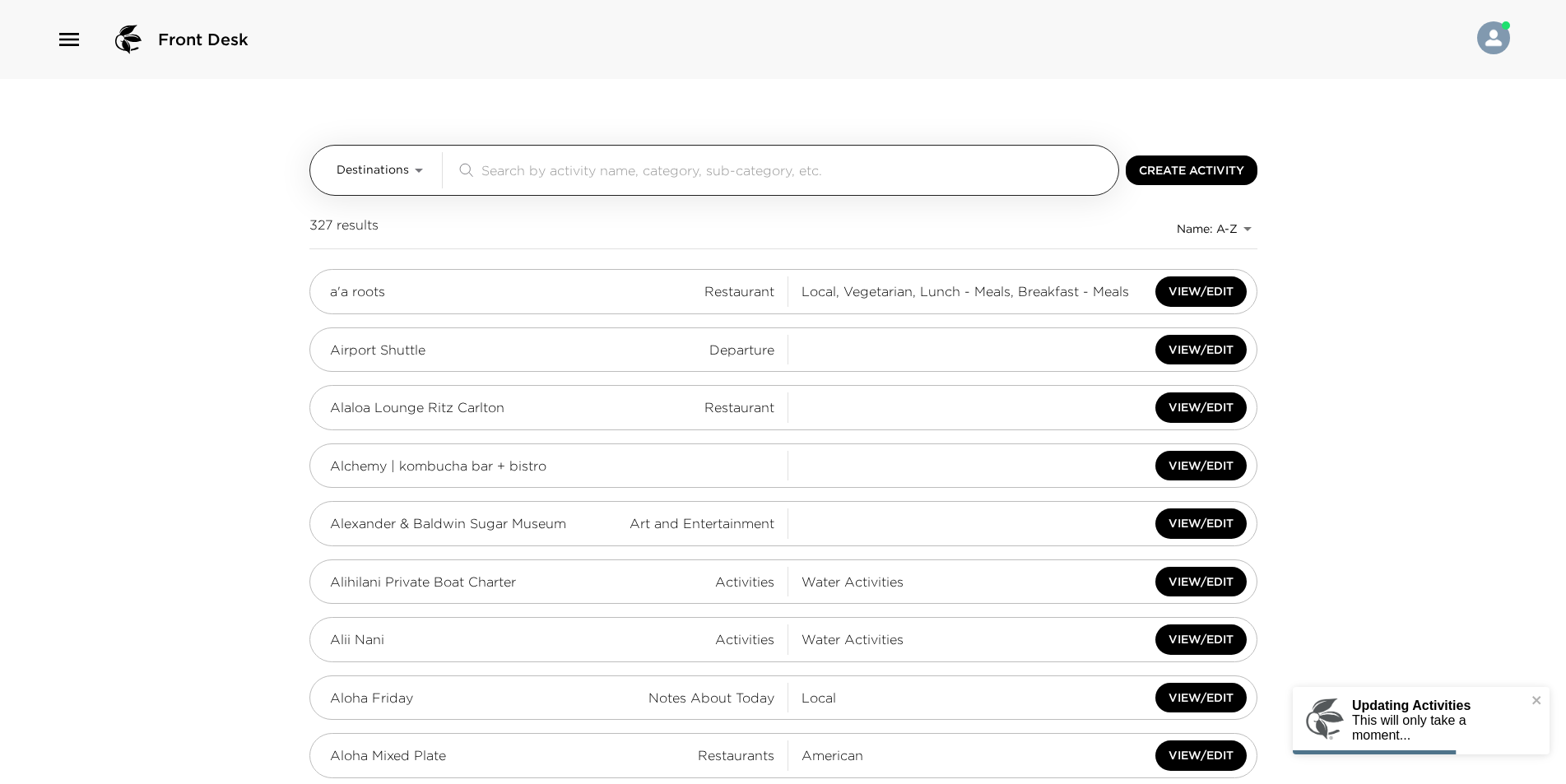 click at bounding box center (797, 169) 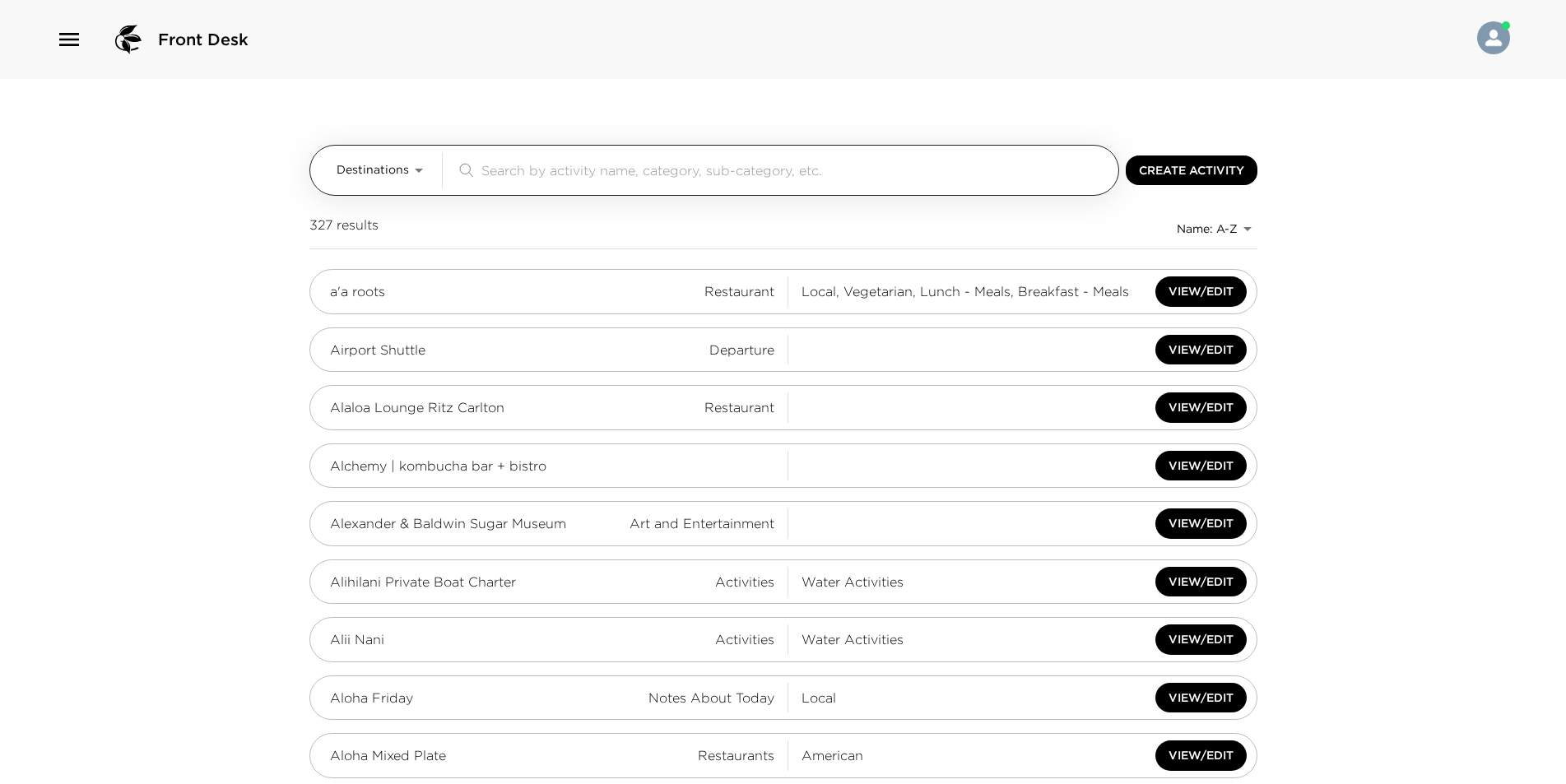 click at bounding box center (797, 169) 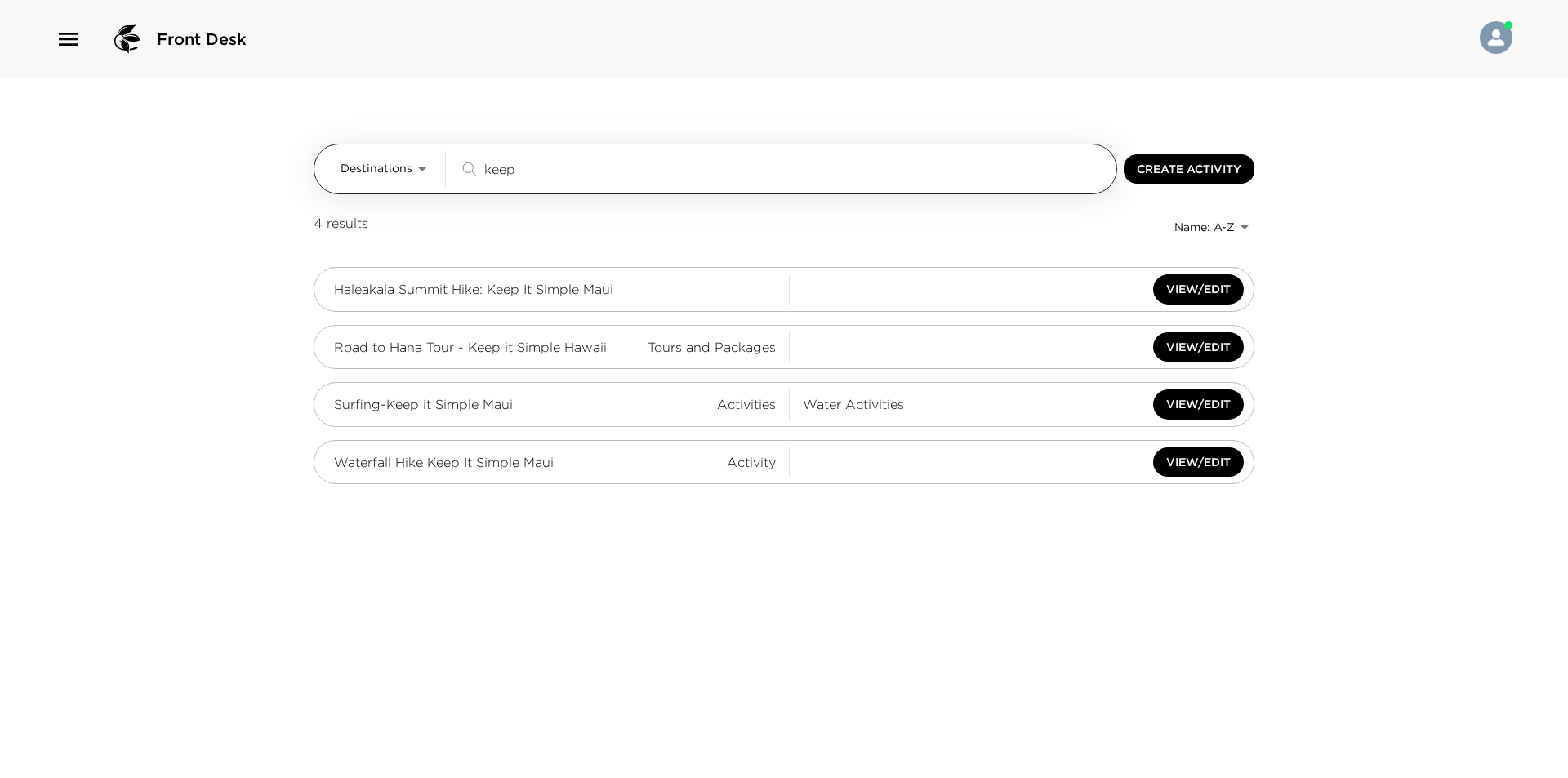 type on "keep" 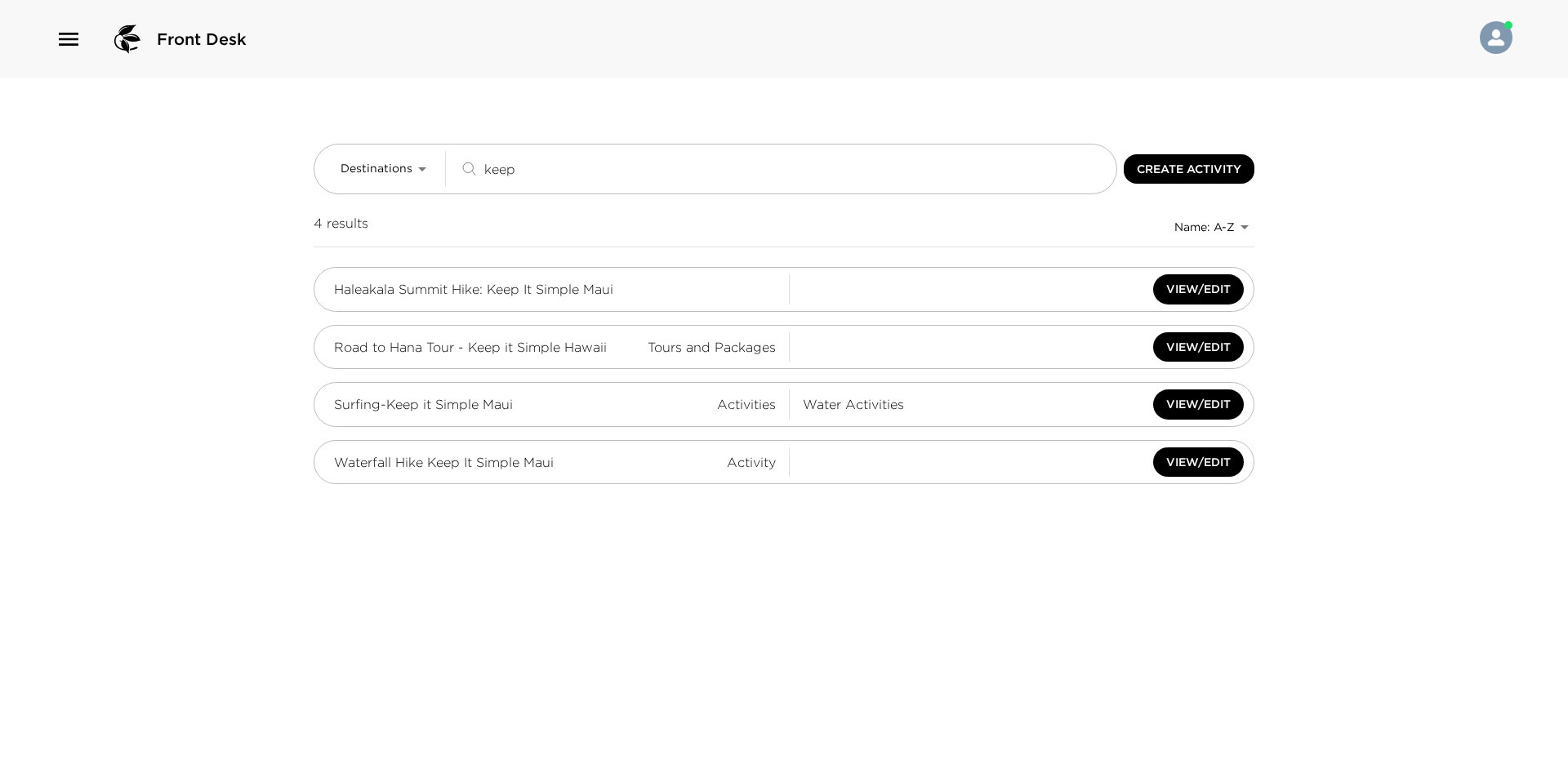 drag, startPoint x: 592, startPoint y: 160, endPoint x: 310, endPoint y: 147, distance: 282.29949 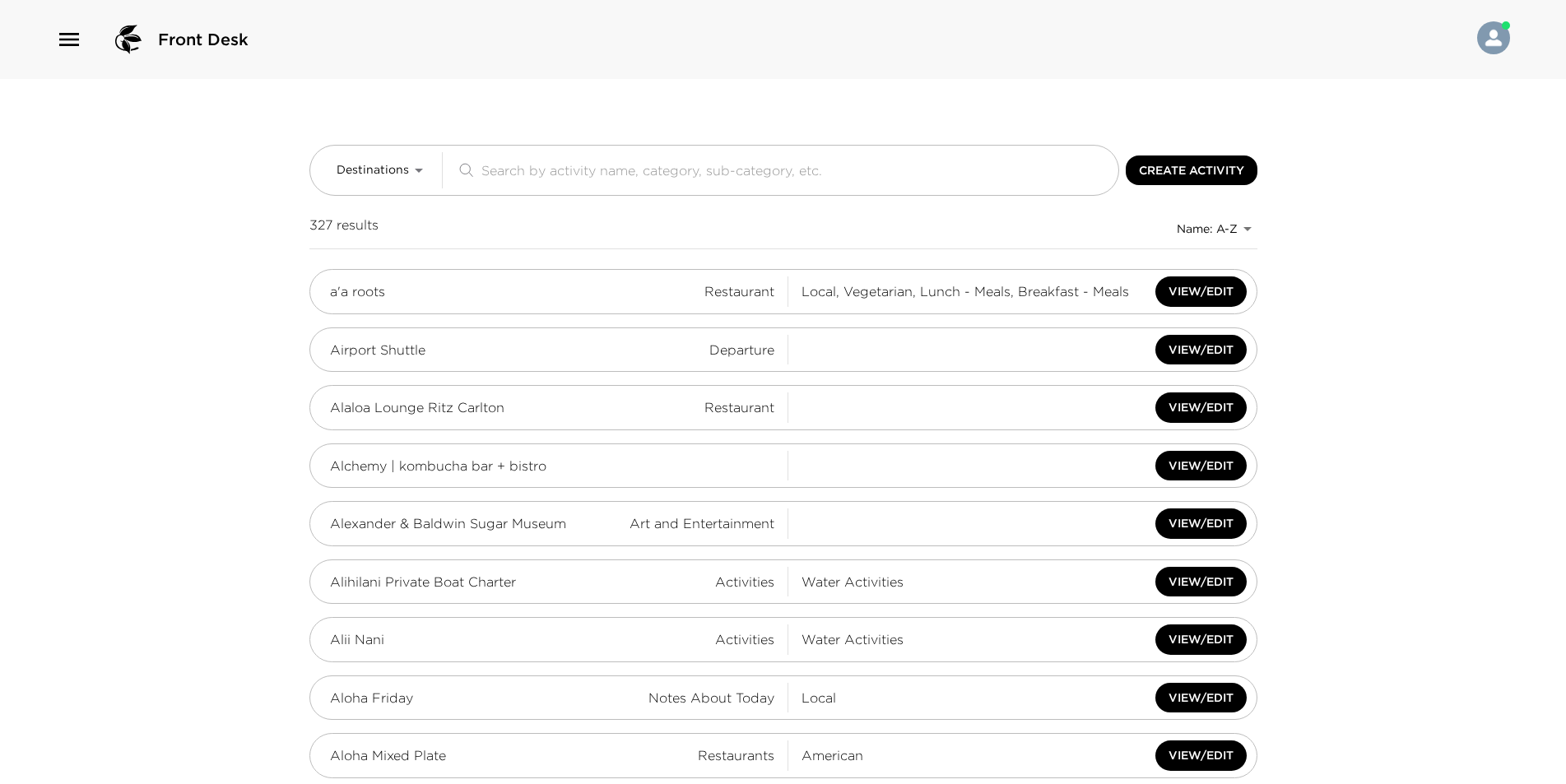 type 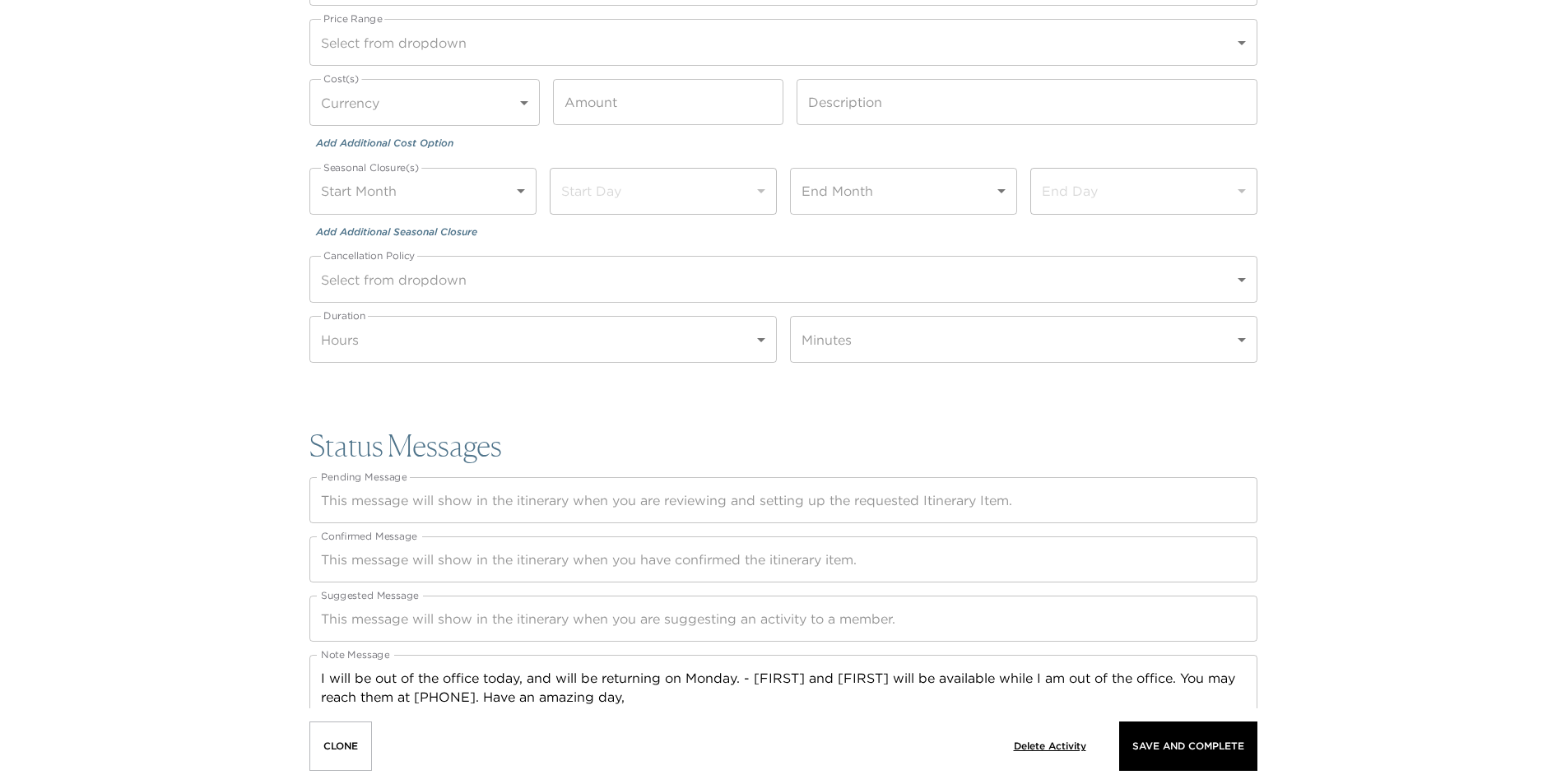 scroll, scrollTop: 2164, scrollLeft: 0, axis: vertical 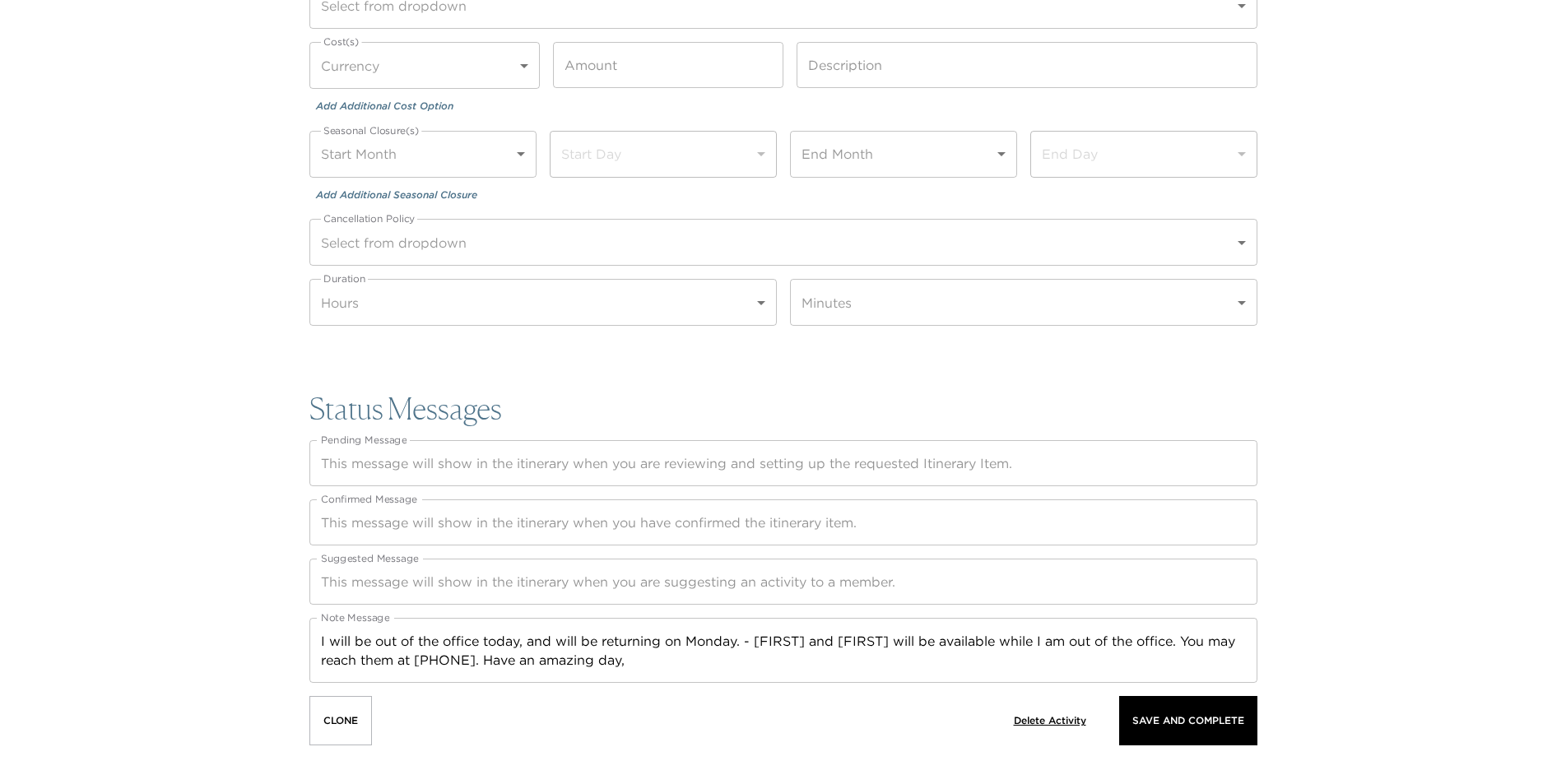 click on "x Pending Message" at bounding box center (783, 463) 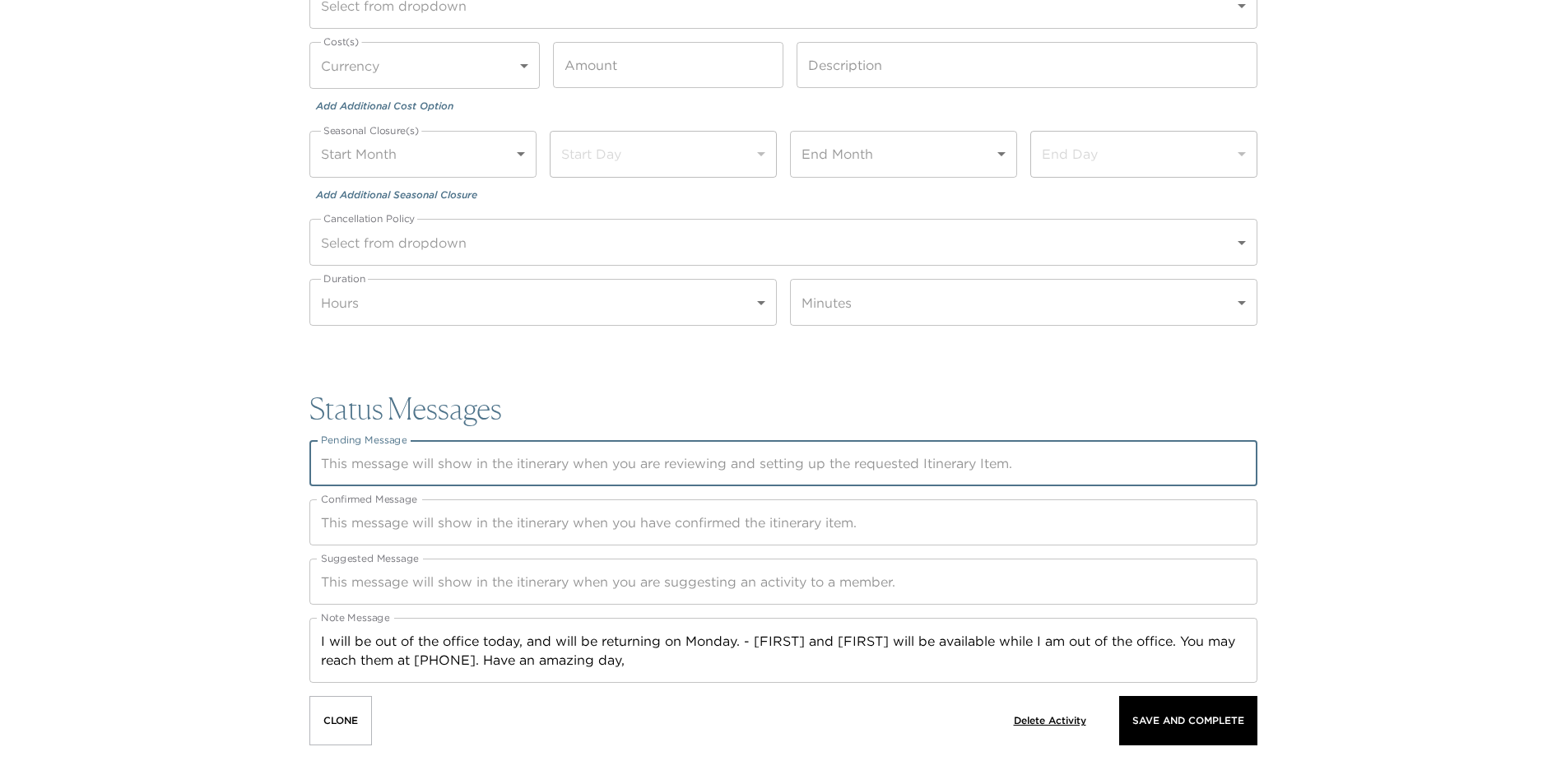 click on "Suggested Message" at bounding box center [783, 582] 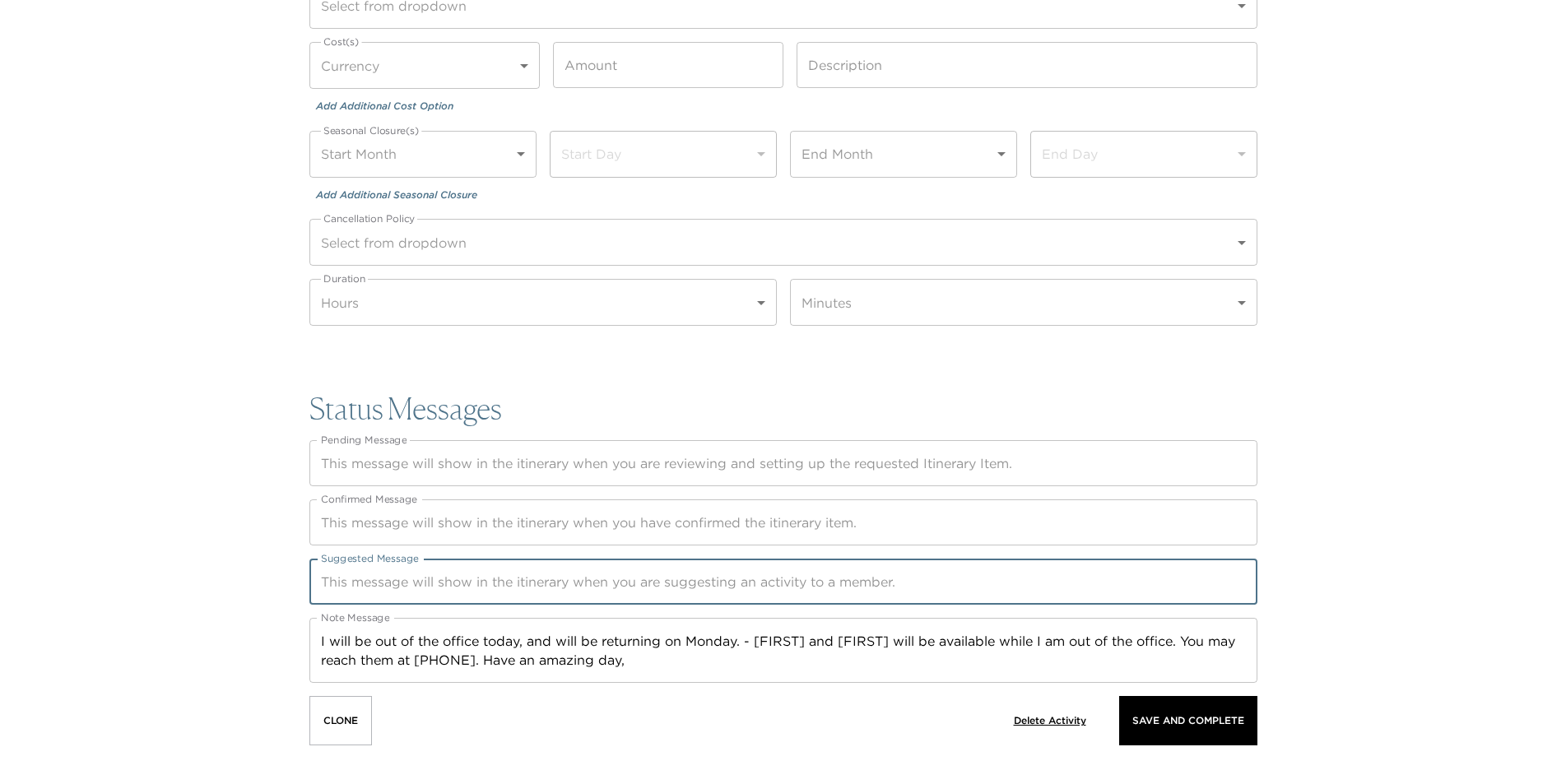 paste on "Aloha I will be out of the office today. If you need any immediate assistance, please reach out to our Kapalua Exclusive Resort Concierge Team:
Phone: [PHONE]
Email: [EMAIL]
Looking forward to reconnecting when I return." 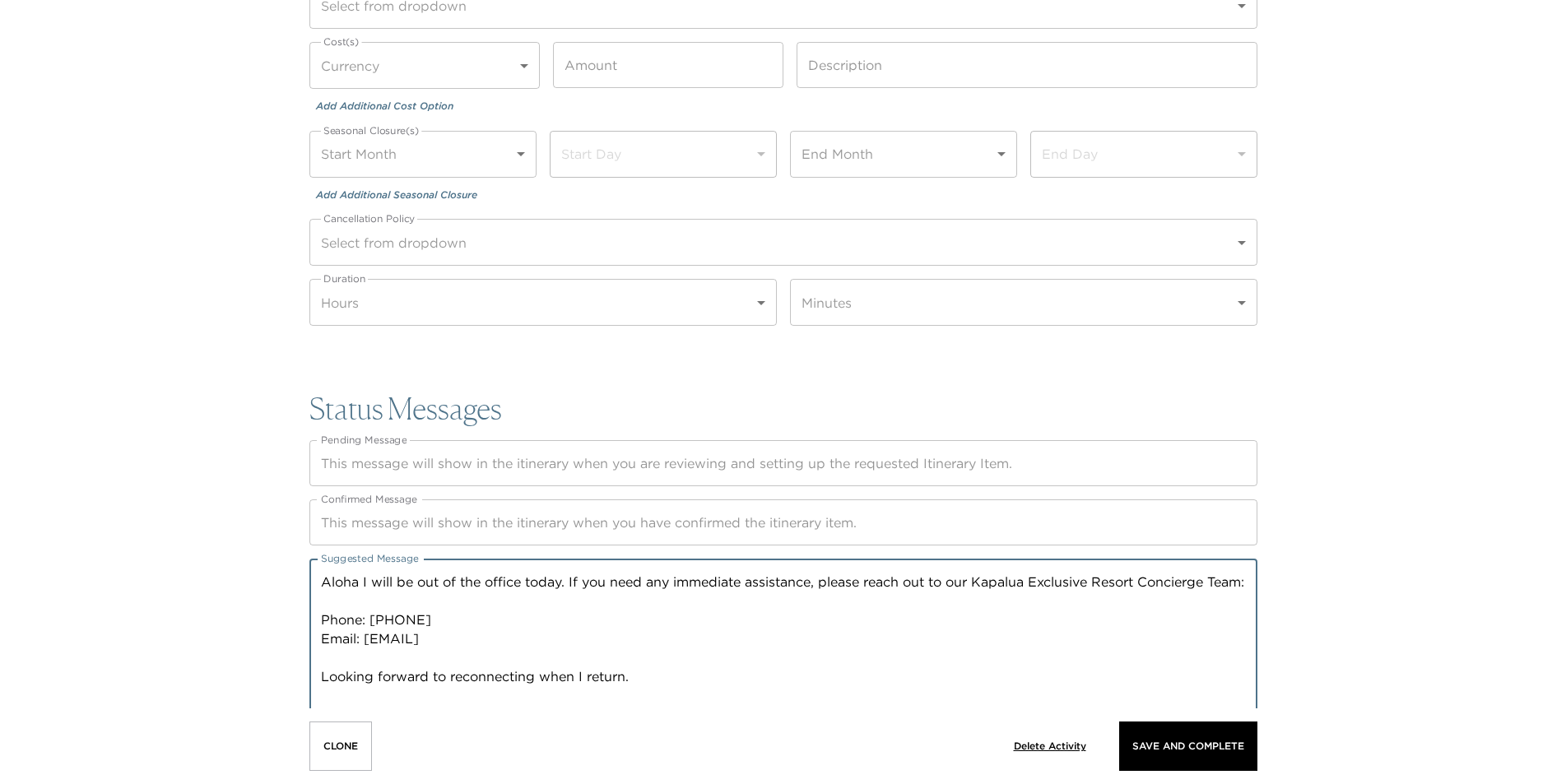 click on "Aloha I will be out of the office today. If you need any immediate assistance, please reach out to our Kapalua Exclusive Resort Concierge Team:
Phone: [PHONE]
Email: [EMAIL]
Looking forward to reconnecting when I return." at bounding box center [783, 638] 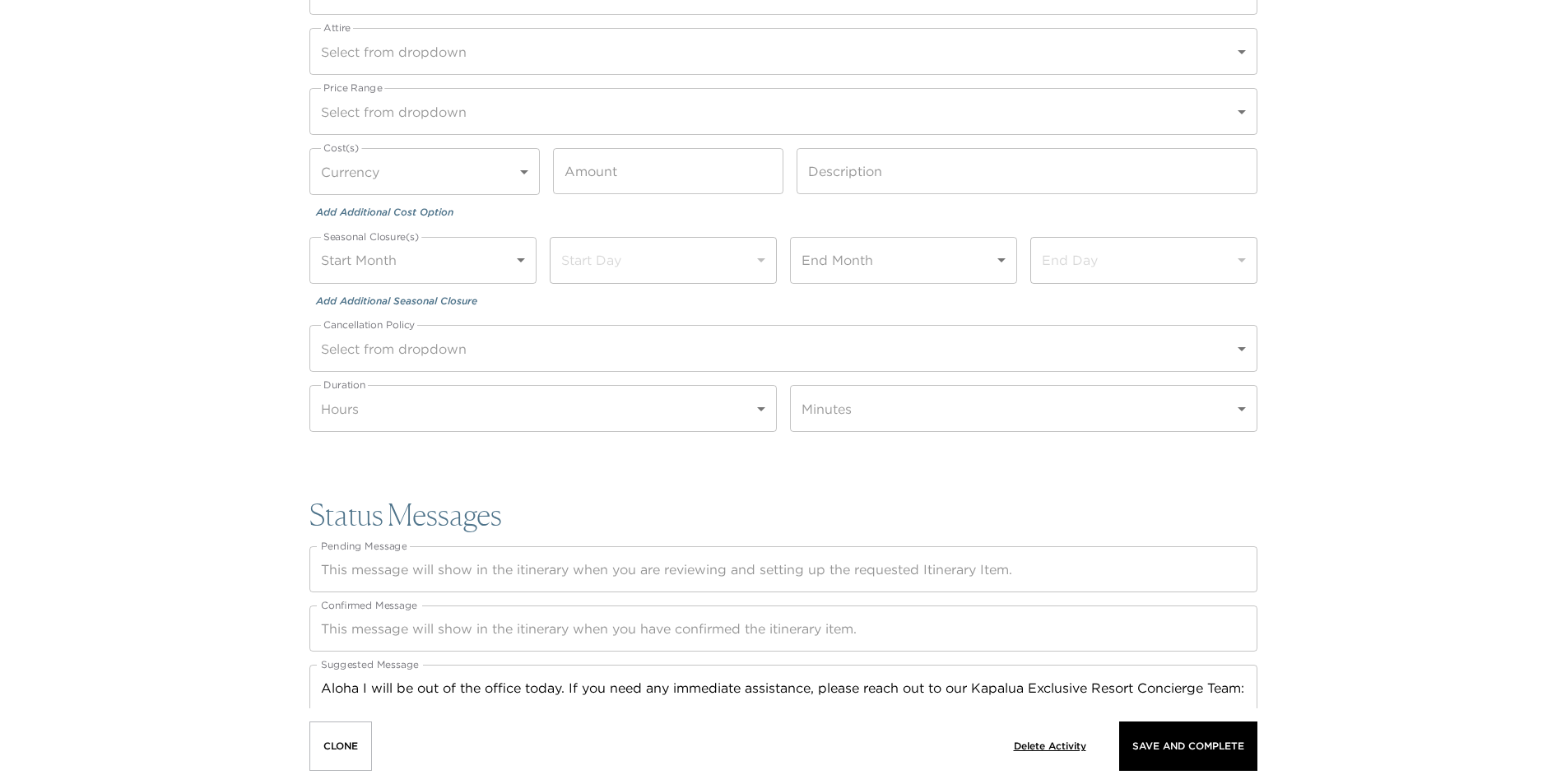 scroll, scrollTop: 2278, scrollLeft: 0, axis: vertical 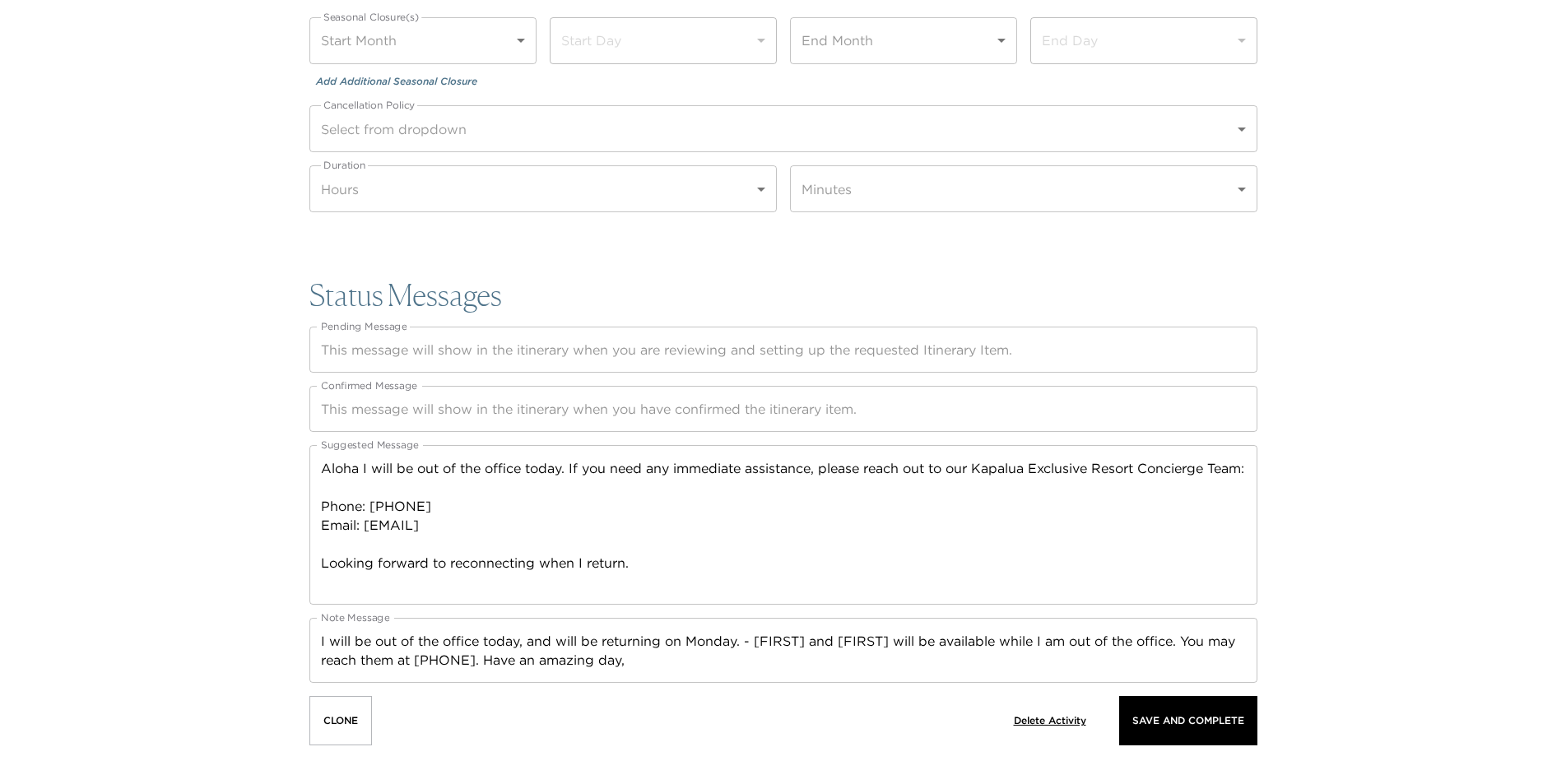 click on "Clone" at bounding box center (341, 721) 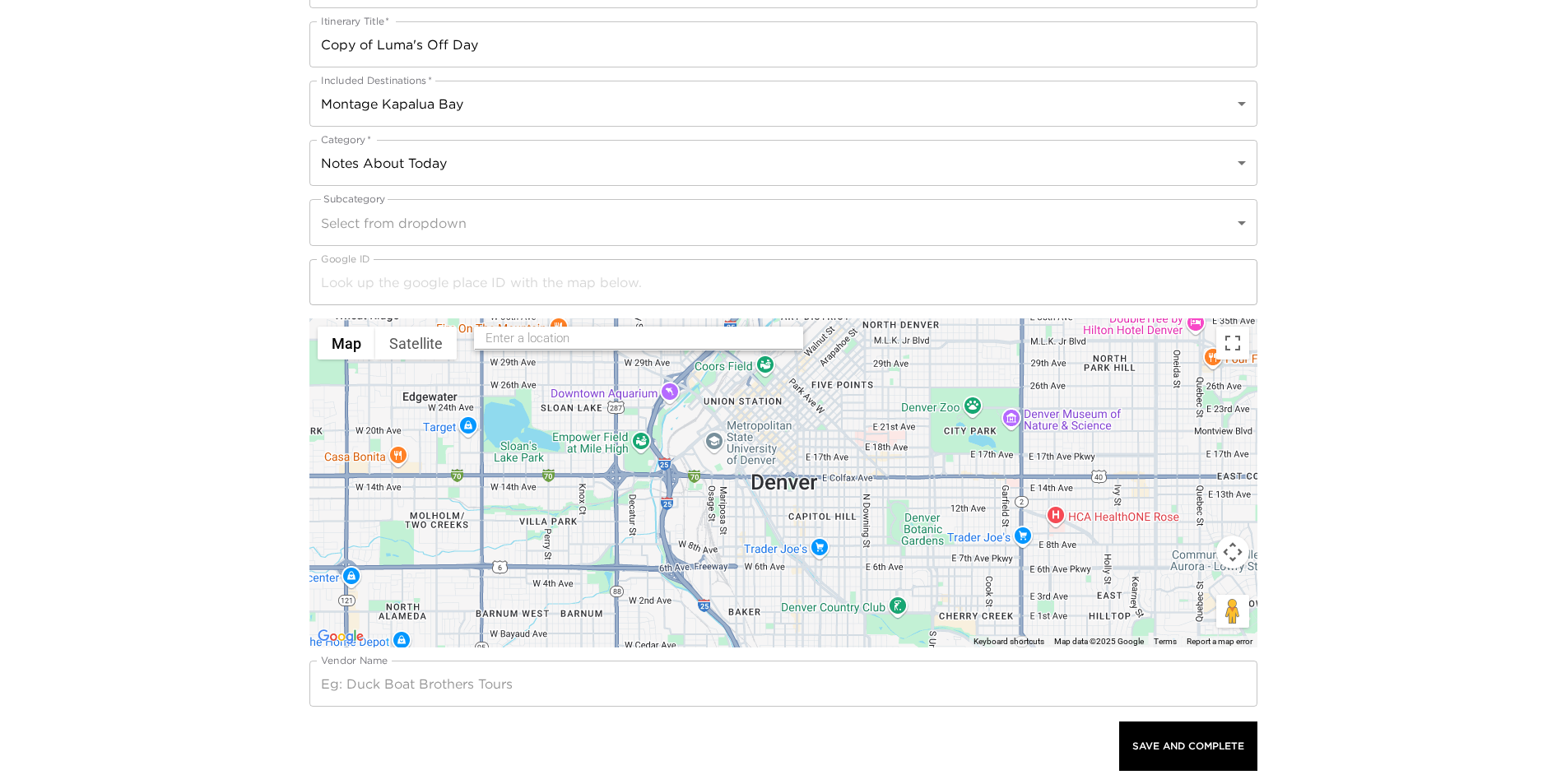 scroll, scrollTop: 0, scrollLeft: 0, axis: both 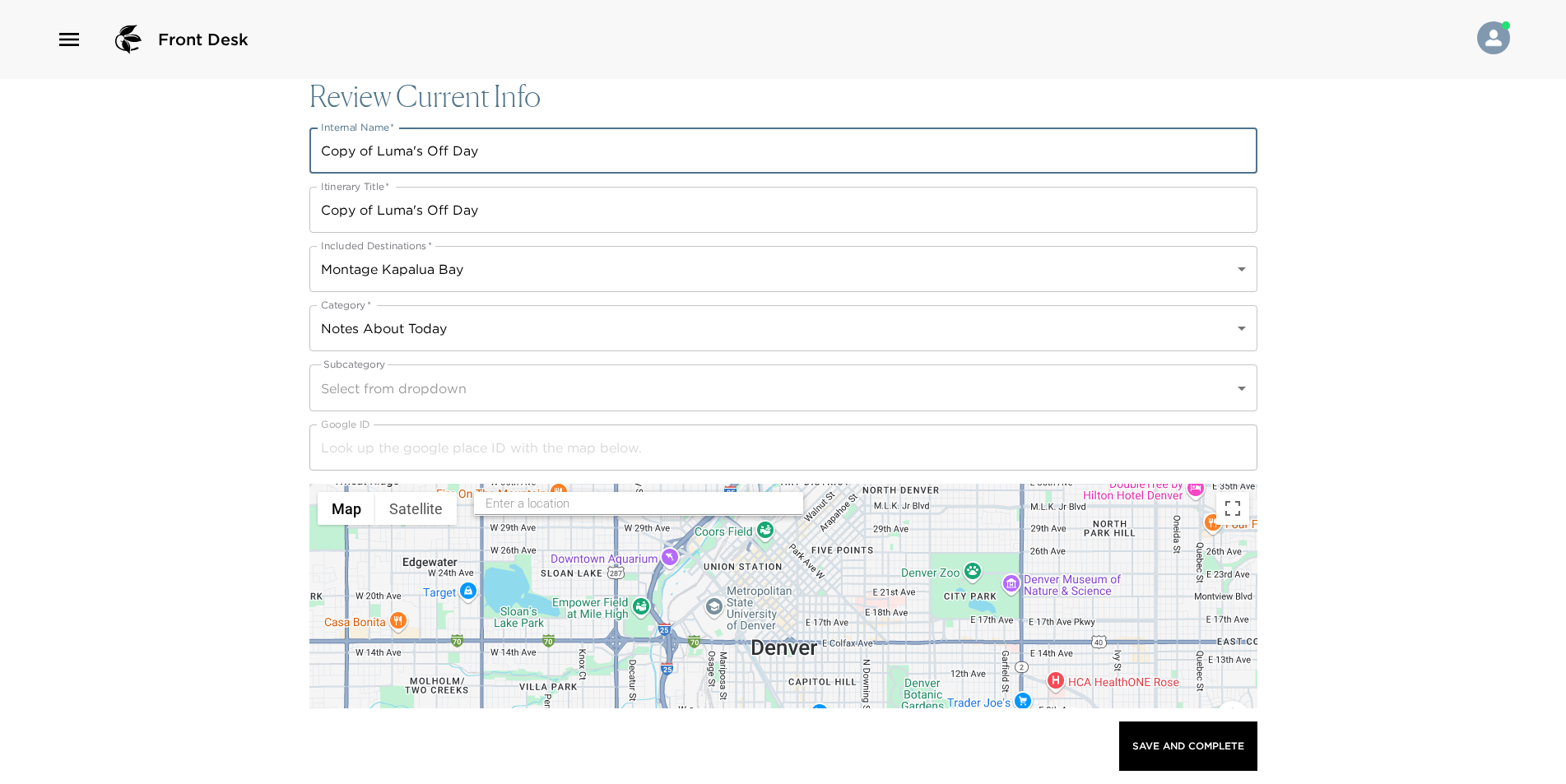drag, startPoint x: 422, startPoint y: 146, endPoint x: 282, endPoint y: 130, distance: 140.91132 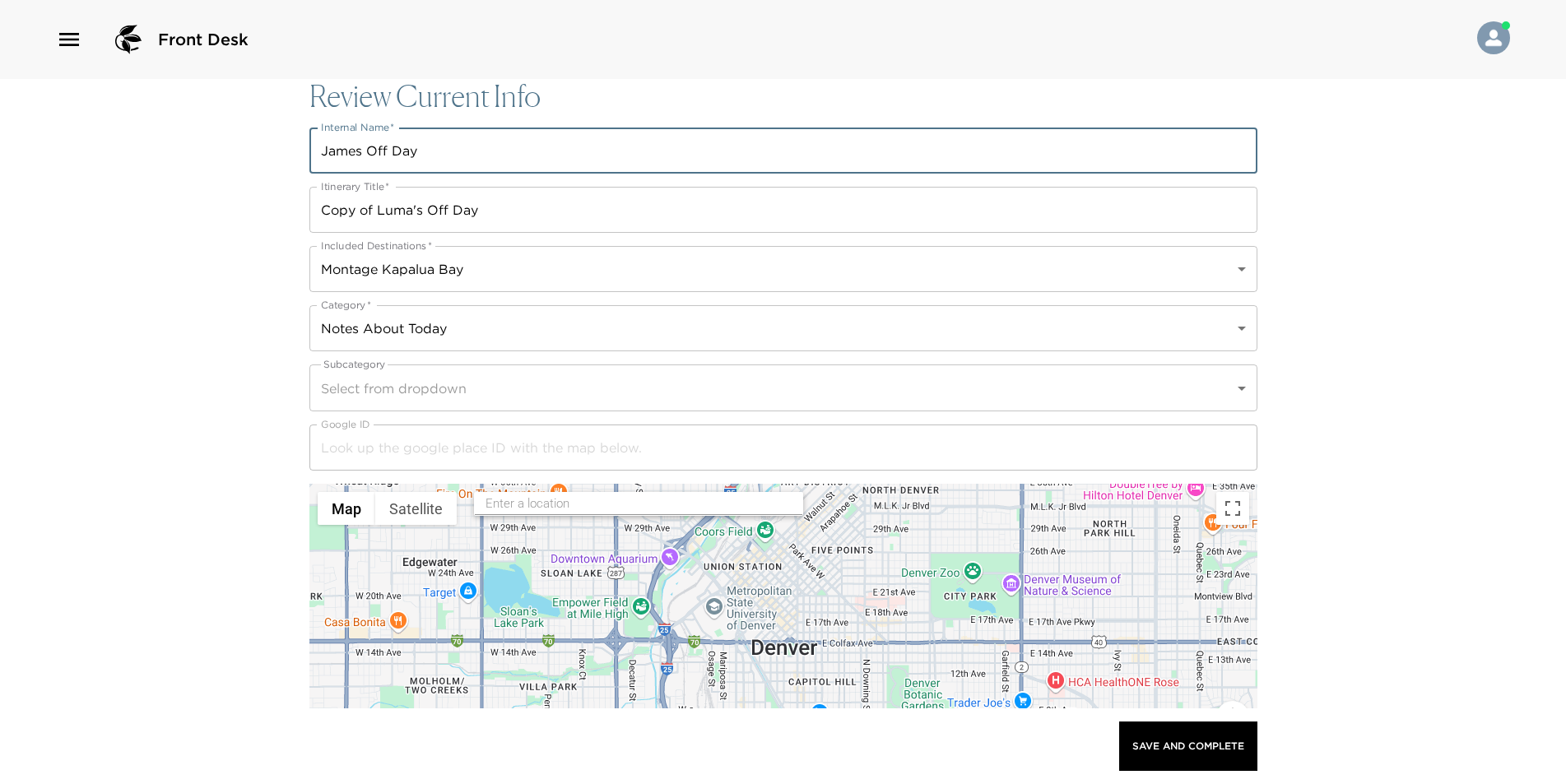 type on "James Off Day" 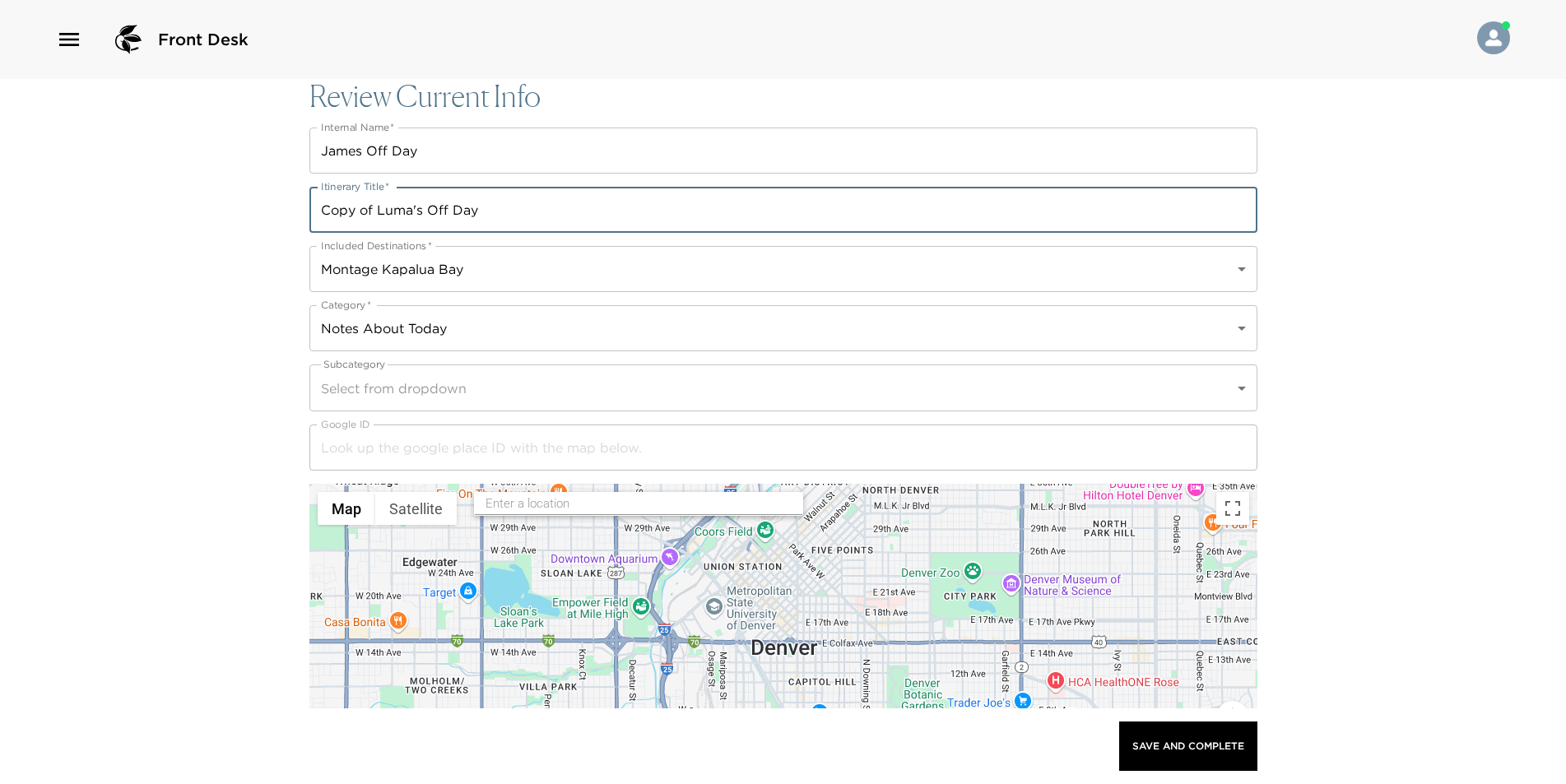 drag, startPoint x: 423, startPoint y: 206, endPoint x: 212, endPoint y: 192, distance: 211.46394 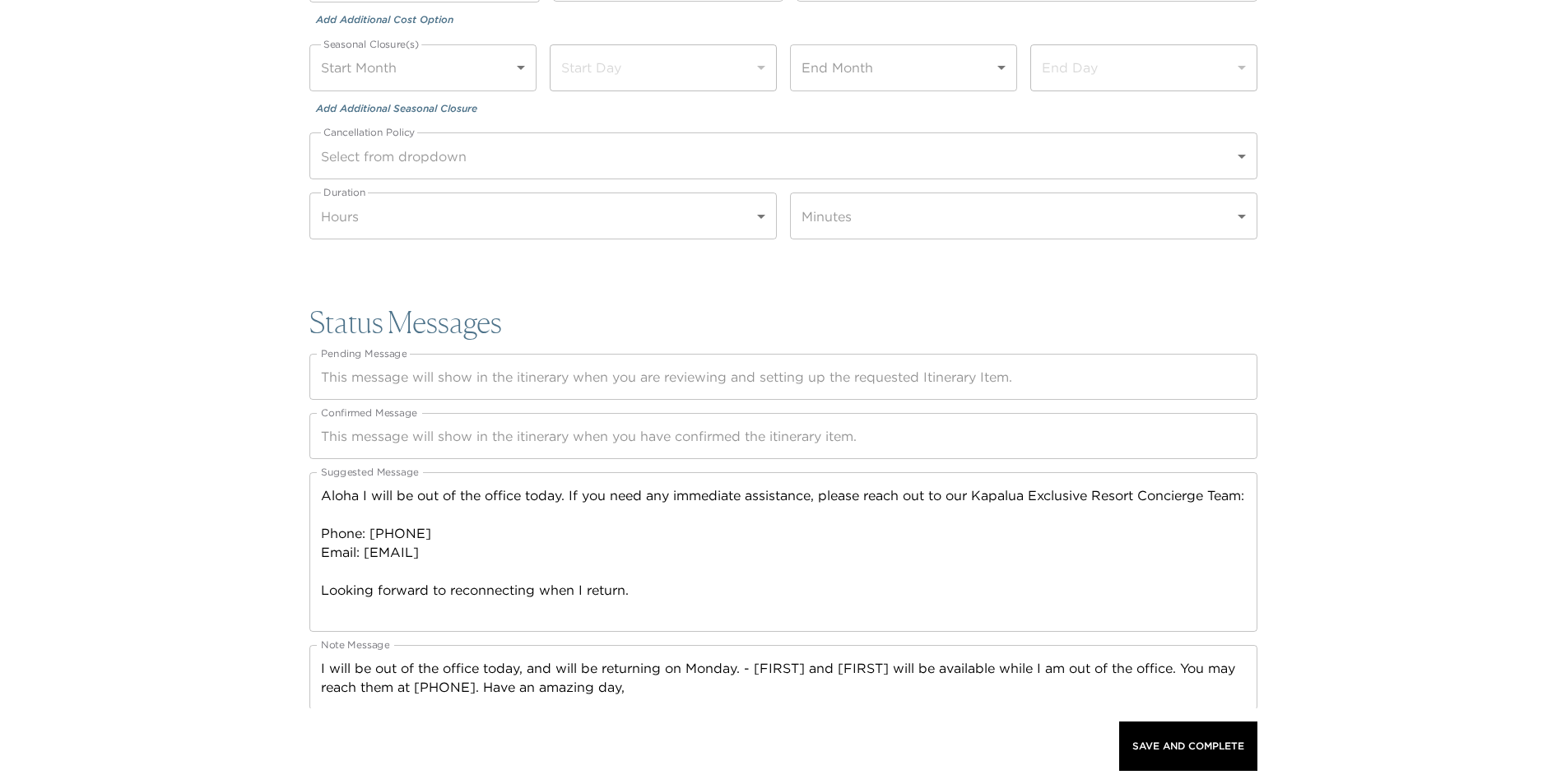 scroll, scrollTop: 2225, scrollLeft: 0, axis: vertical 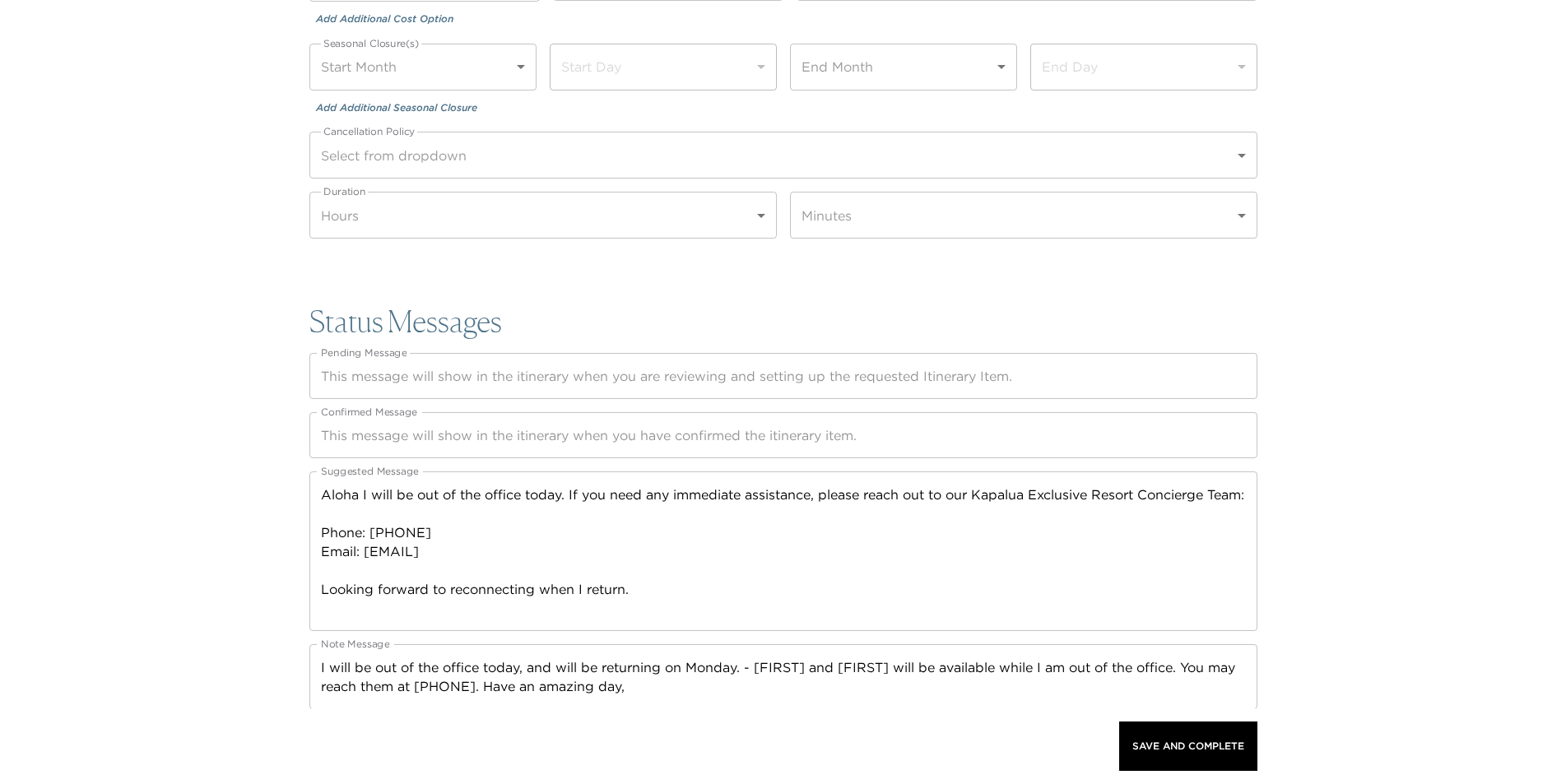 type on "James Off Day" 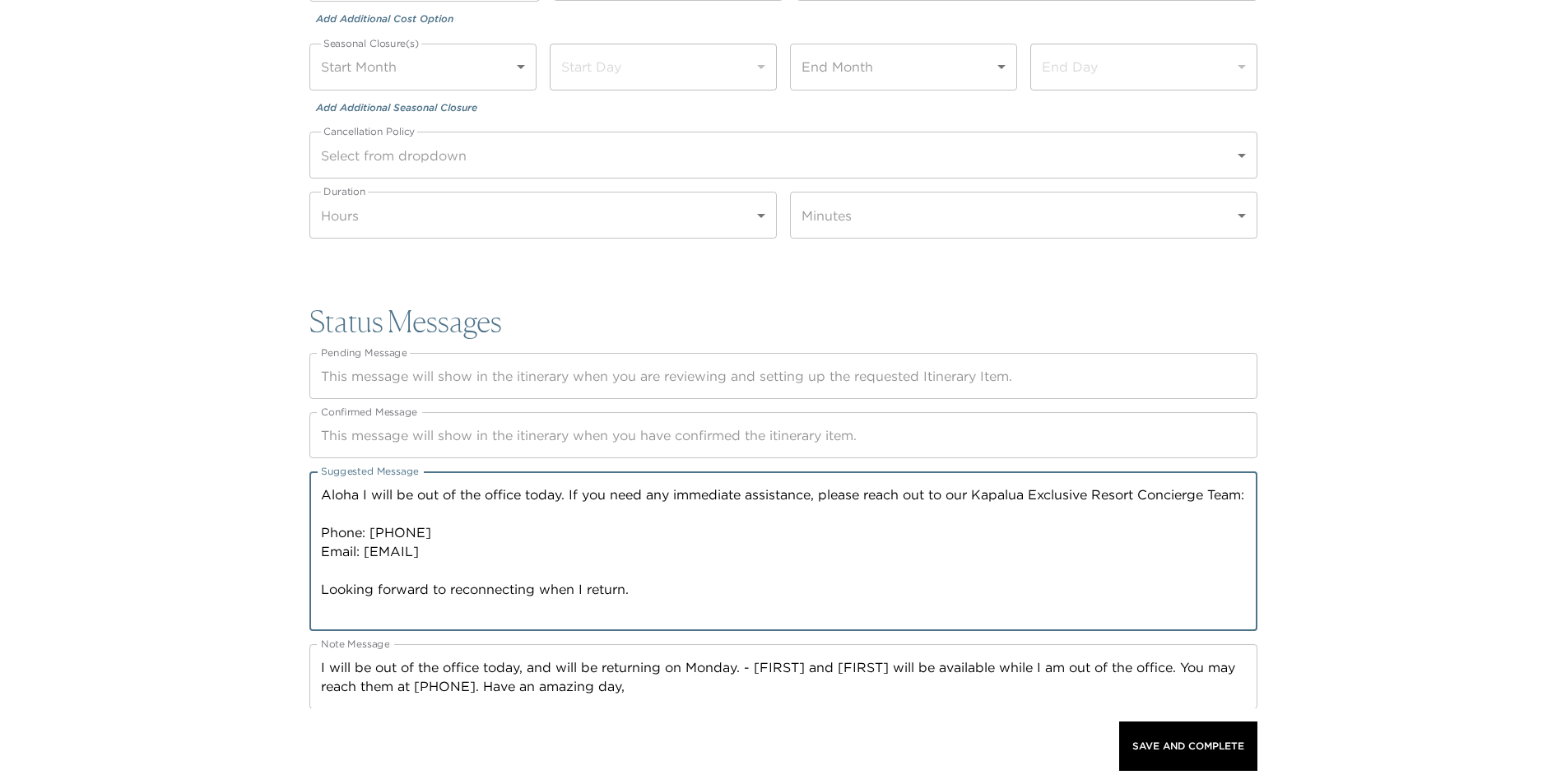 drag, startPoint x: 682, startPoint y: 609, endPoint x: 299, endPoint y: 471, distance: 407.1032 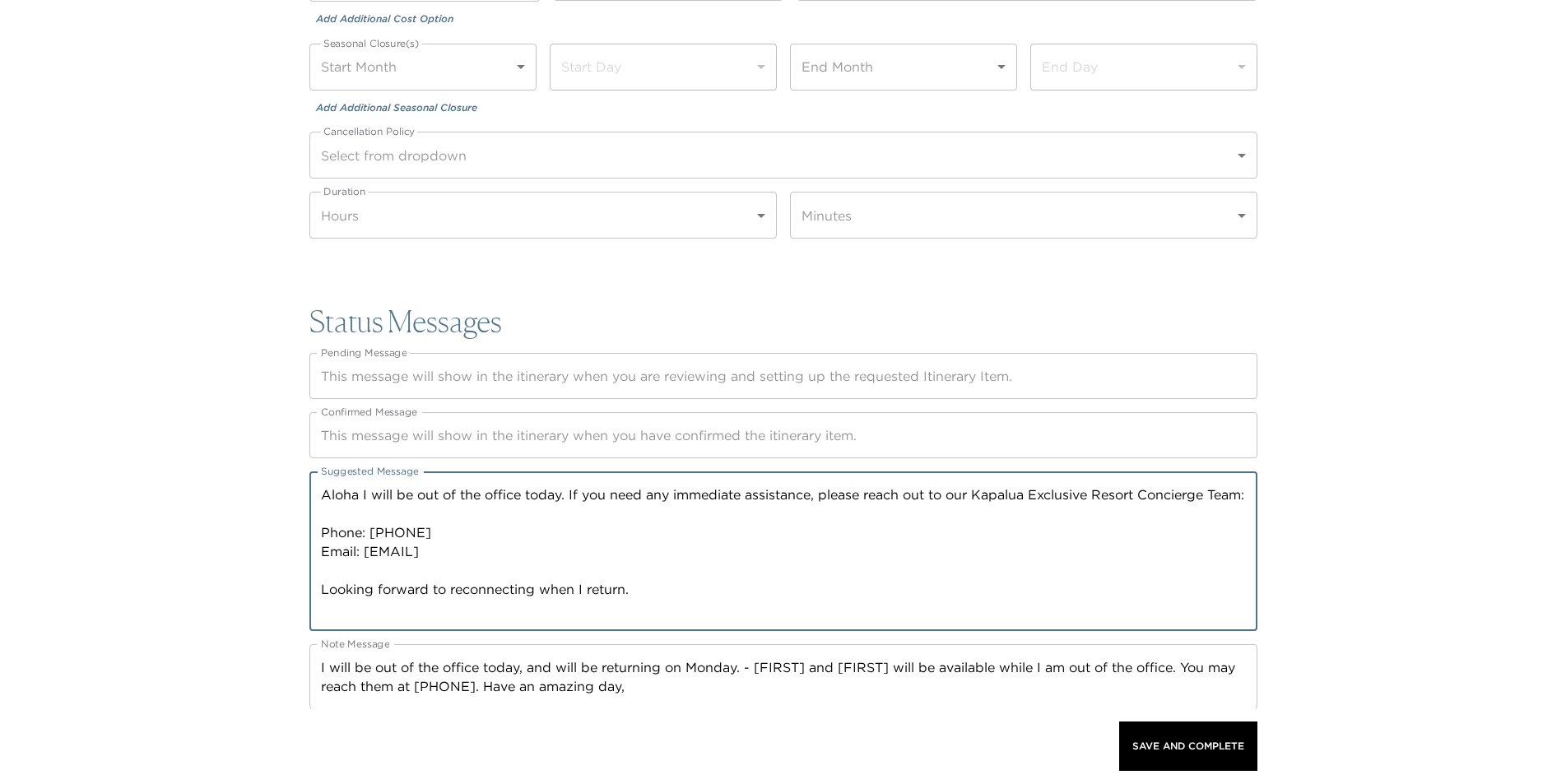 click on "I will be out of the office today, and will be returning on Monday. - [FIRST] and [FIRST] will be available while I am out of the office. You may reach them at [PHONE]. Have an amazing day," at bounding box center (783, 677) 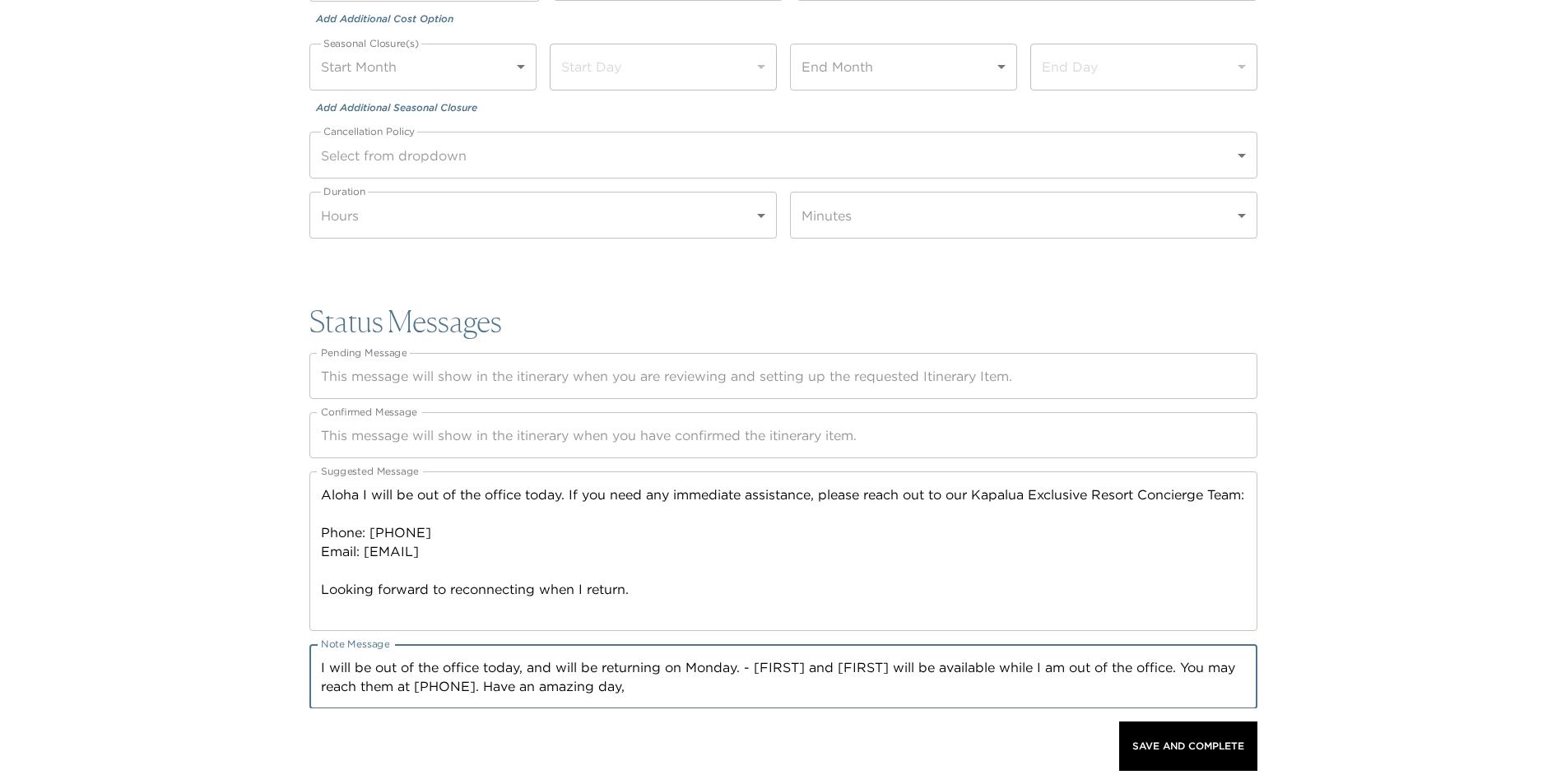 click on "I will be out of the office today, and will be returning on Monday. - [FIRST] and [FIRST] will be available while I am out of the office. You may reach them at [PHONE]. Have an amazing day," at bounding box center (783, 677) 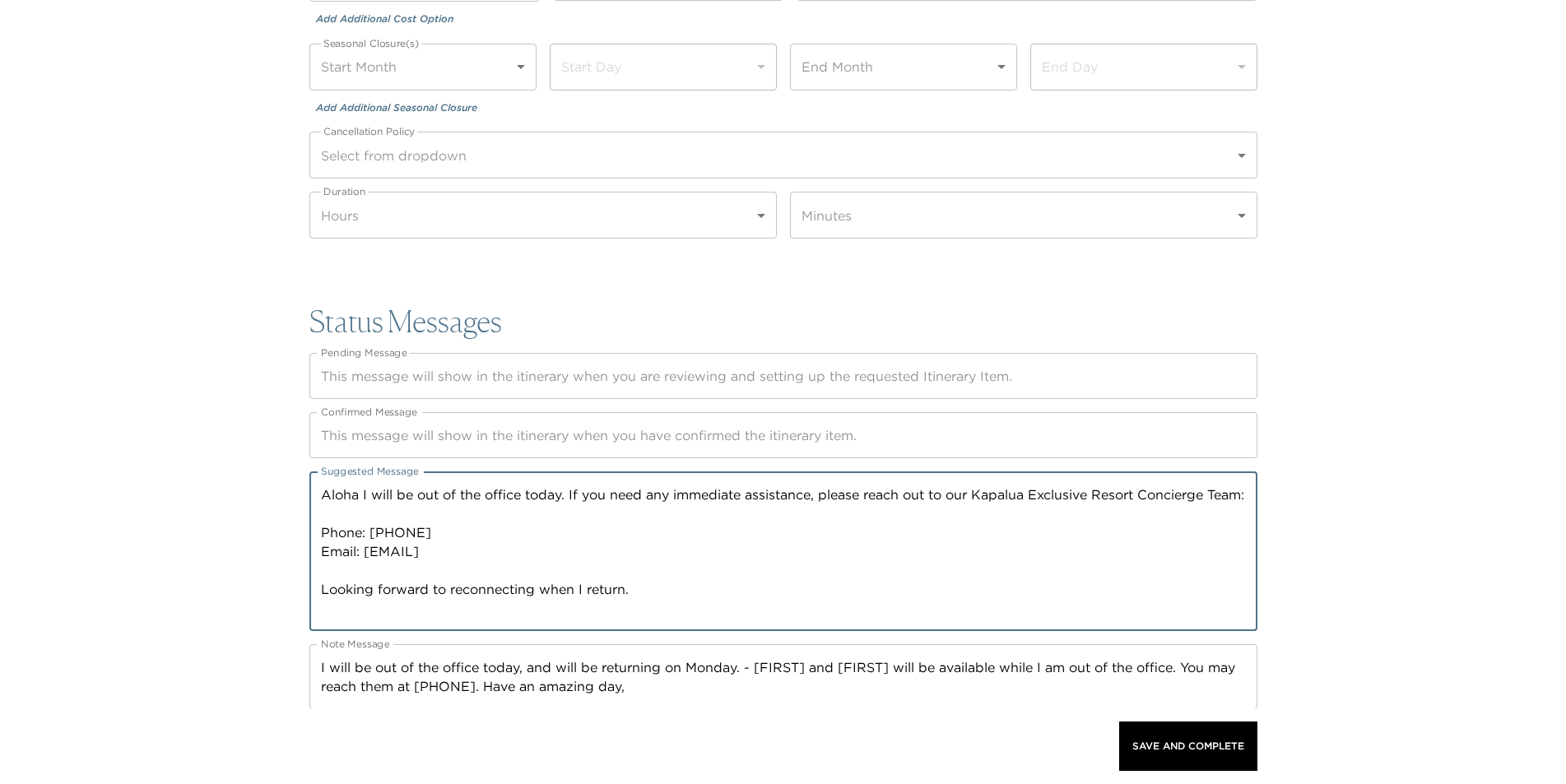 drag, startPoint x: 648, startPoint y: 576, endPoint x: 304, endPoint y: 555, distance: 344.64039 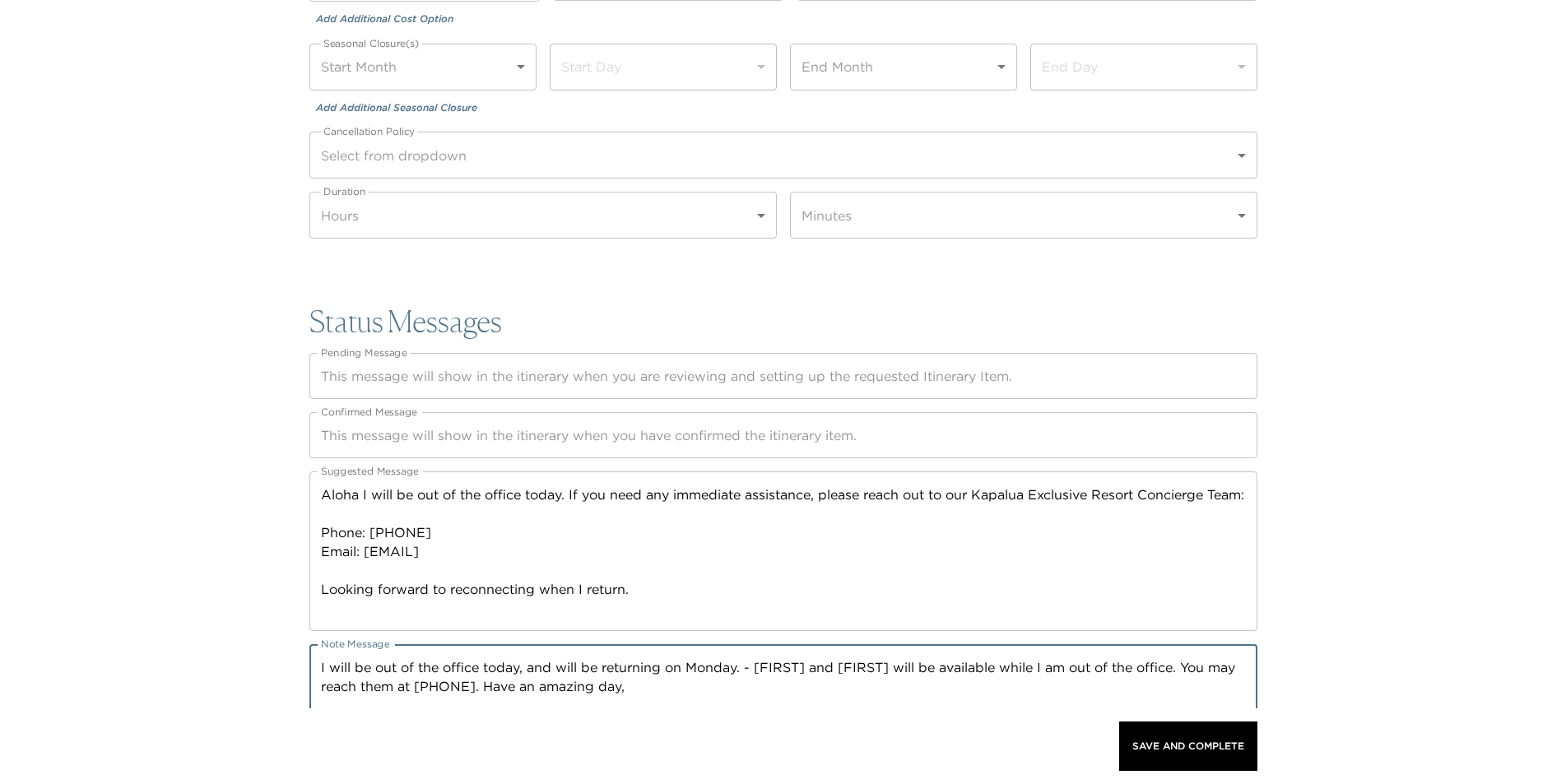 paste on "Phone: (808)662-6606
Email: MKBExclusiveResorts@montage.com" 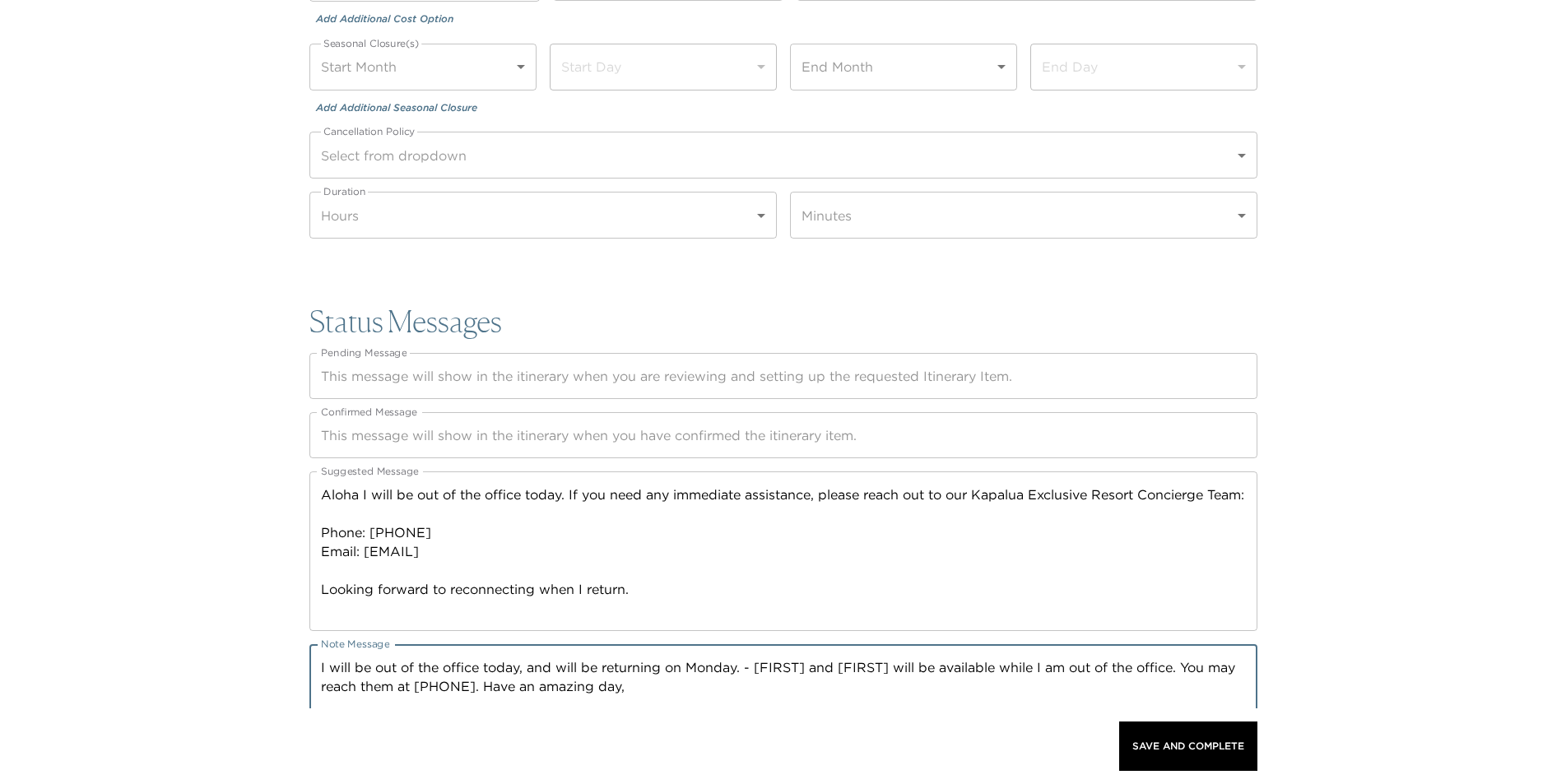 scroll, scrollTop: 2282, scrollLeft: 0, axis: vertical 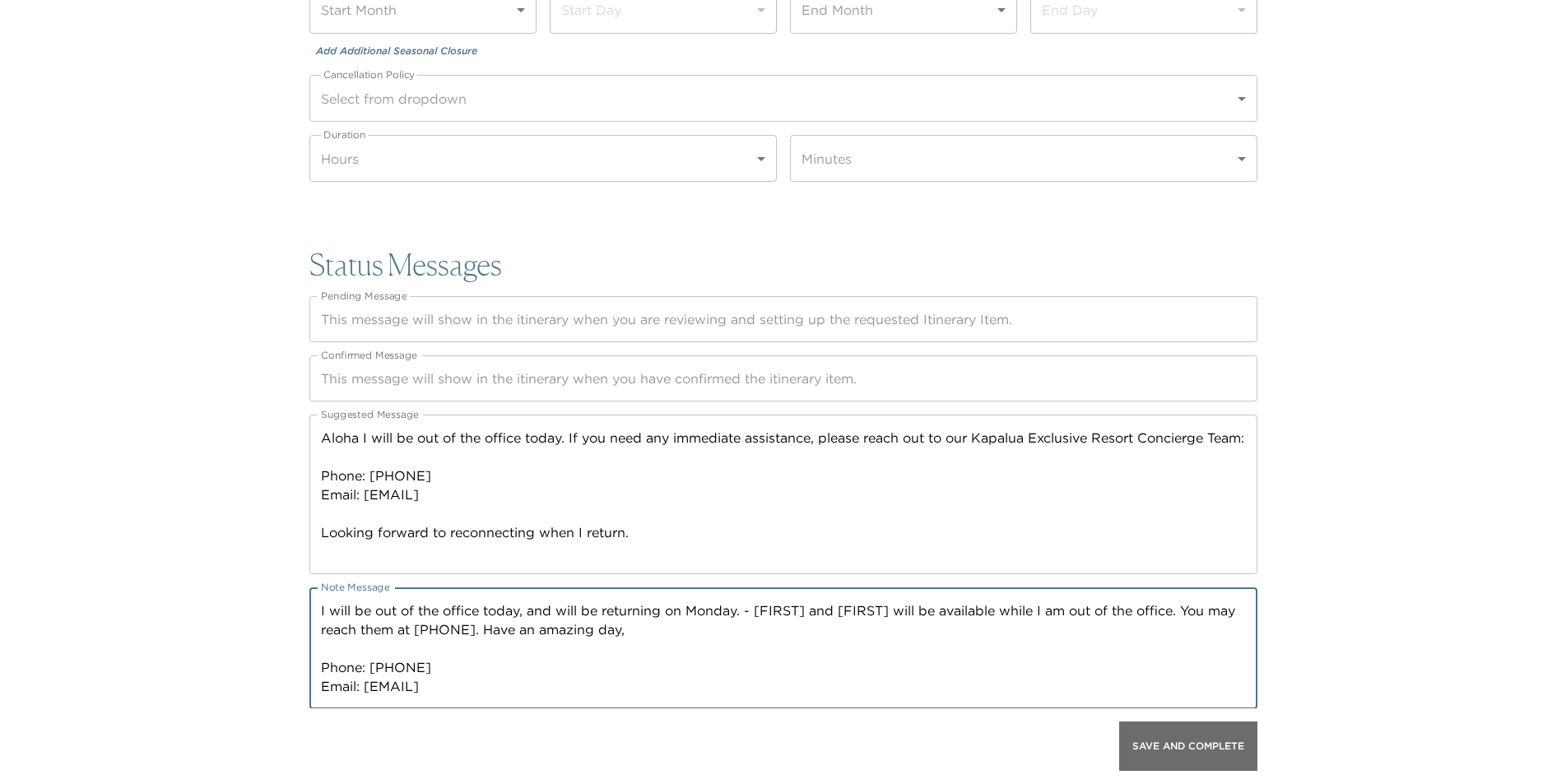 type on "I will be out of the office today, and will be returning on Monday. - Luma and Poerava will be available while I am out of the office. You may reach them at (808)662-6606. Have an amazing day,
Phone: (808)662-6606
Email: MKBExclusiveResorts@montage.com" 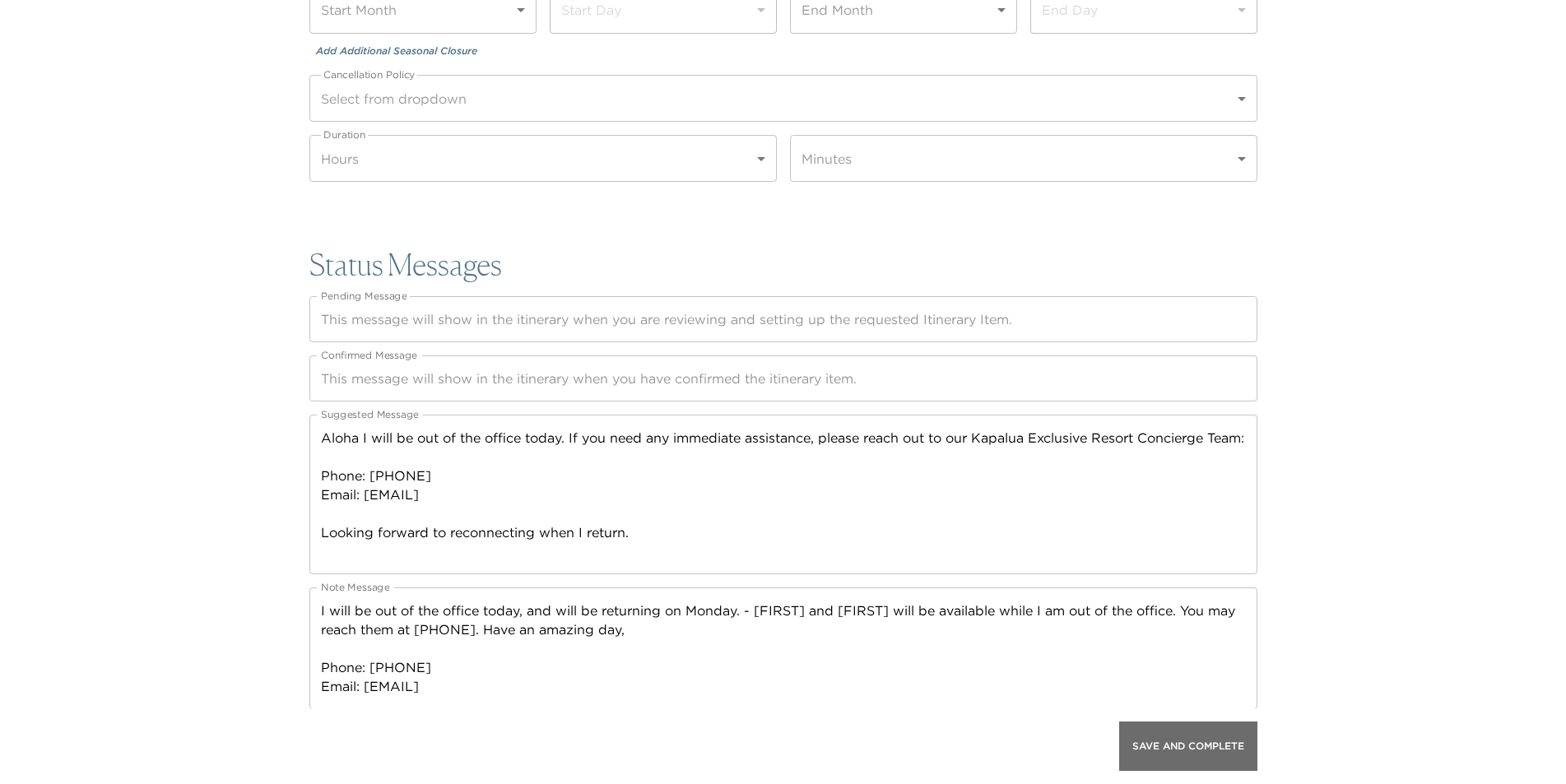 click on "Save And Complete" at bounding box center (1188, 746) 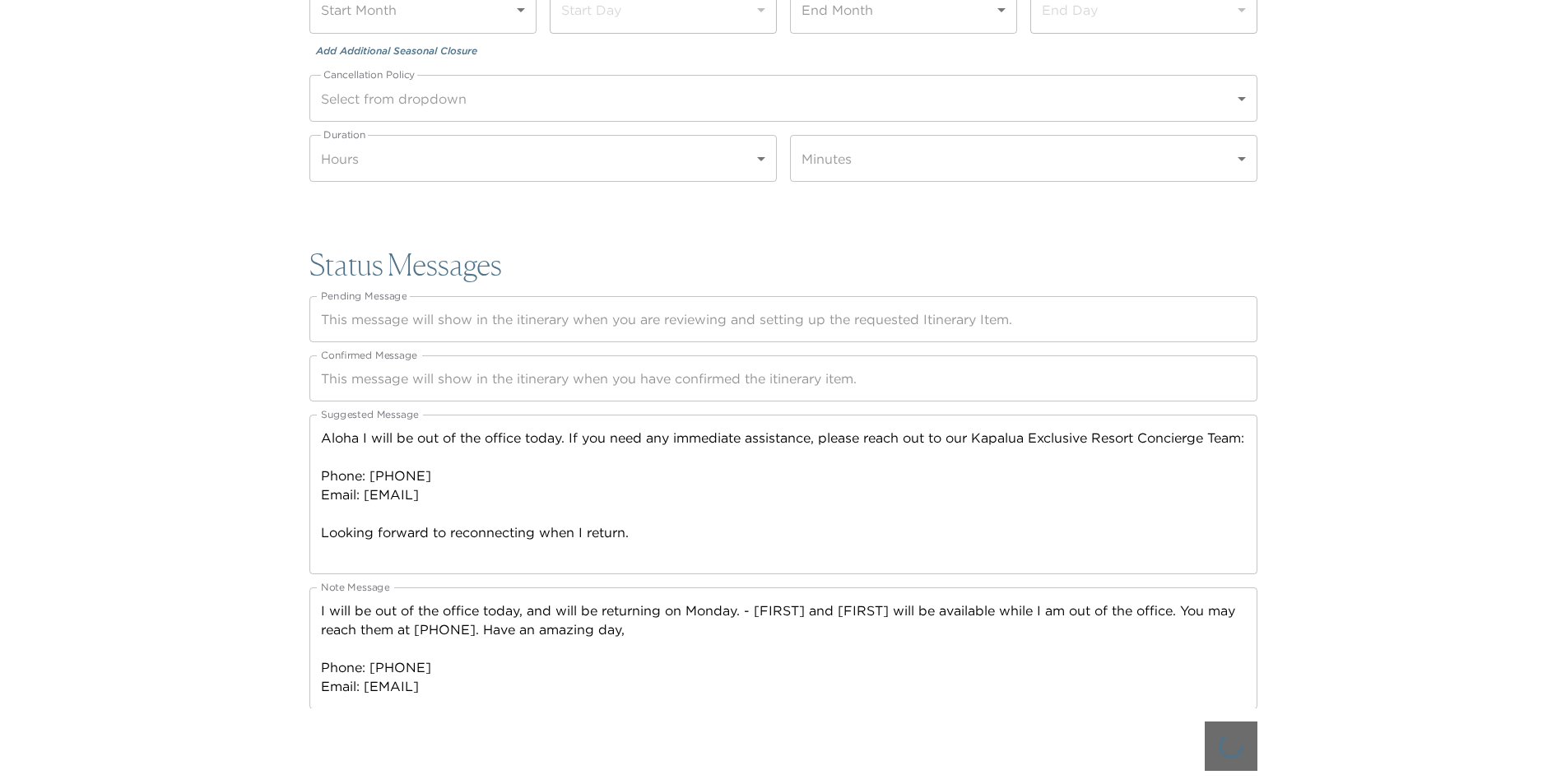 scroll, scrollTop: 0, scrollLeft: 0, axis: both 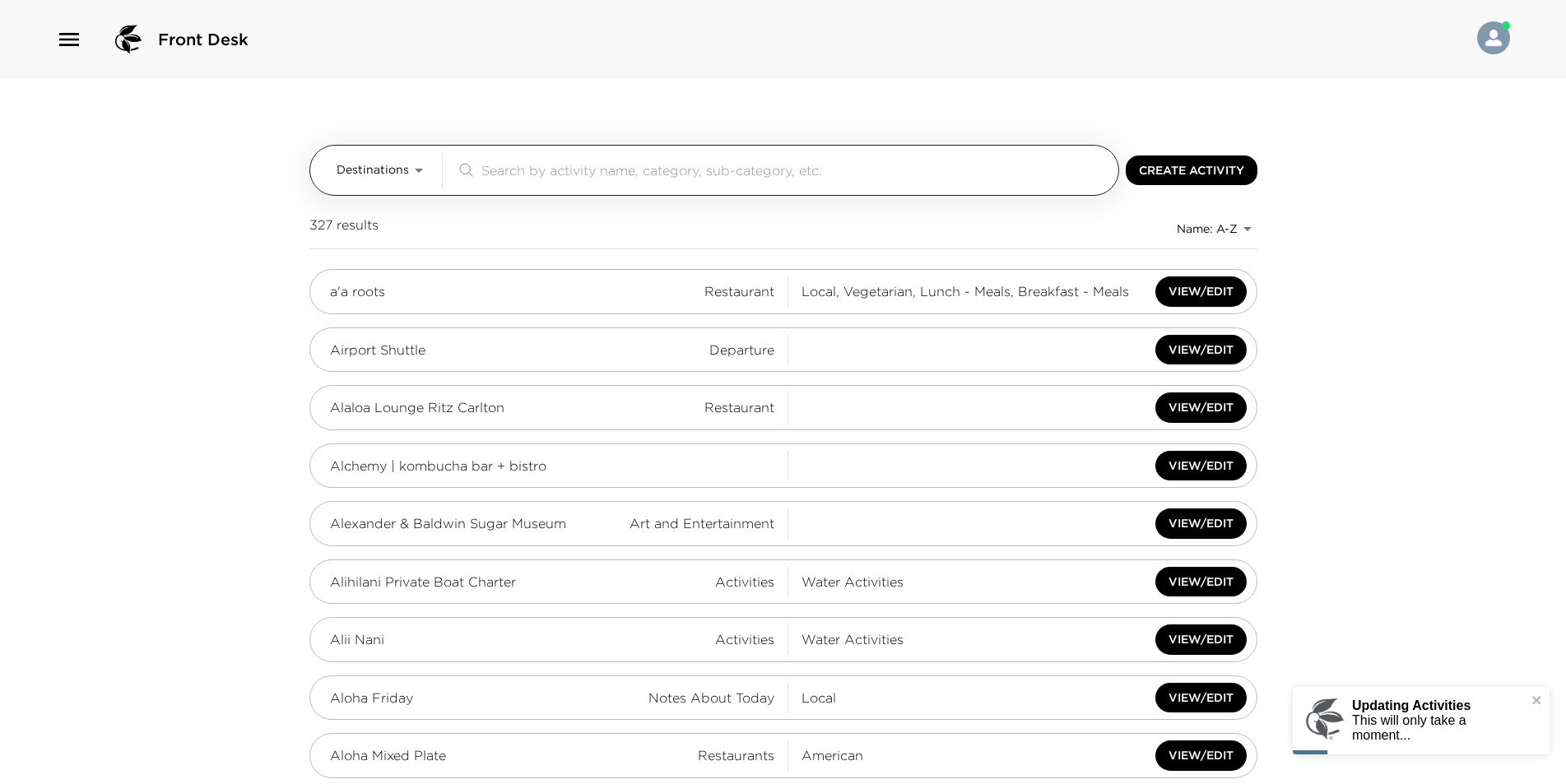 click at bounding box center [797, 169] 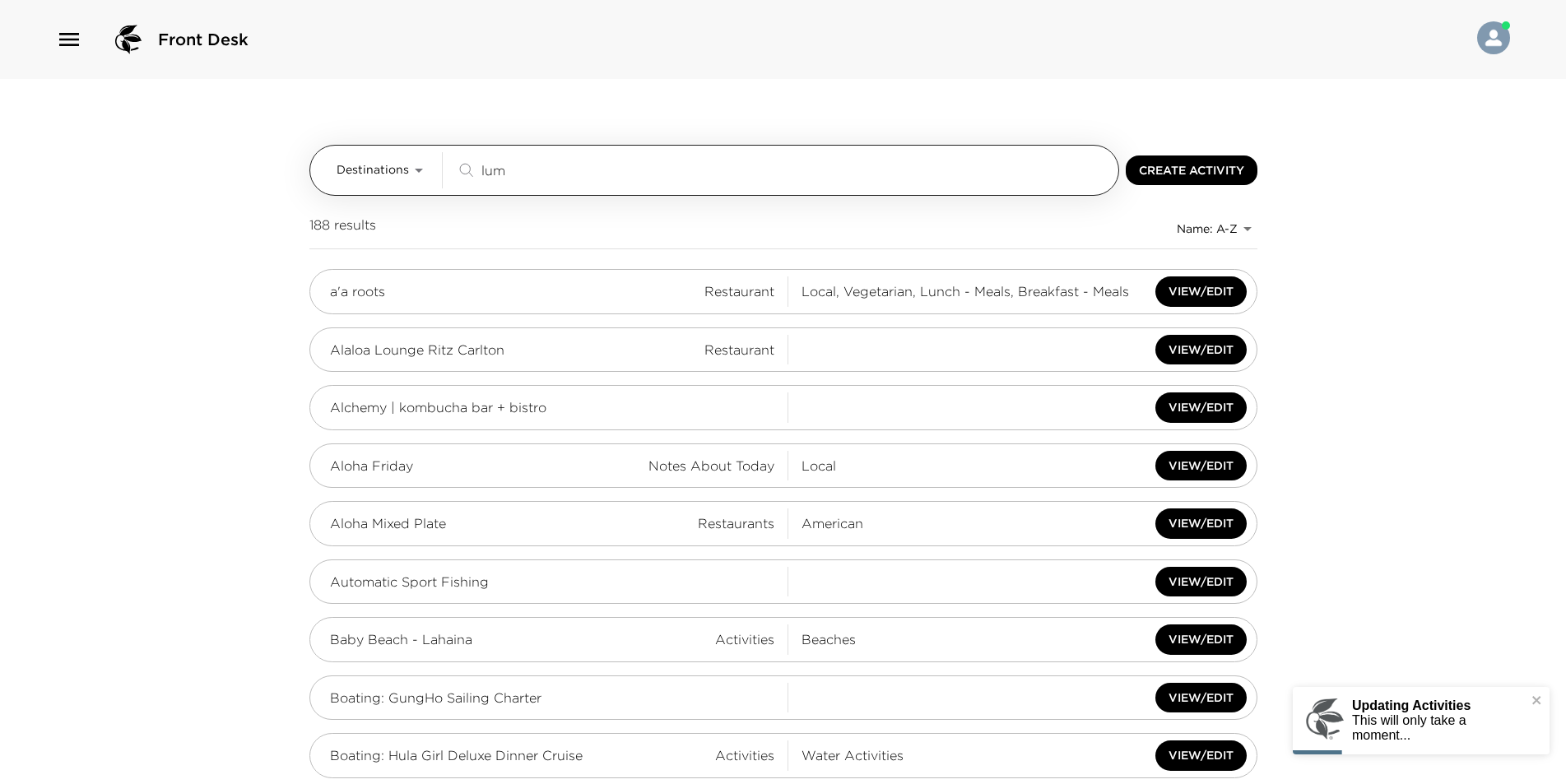 type on "luma" 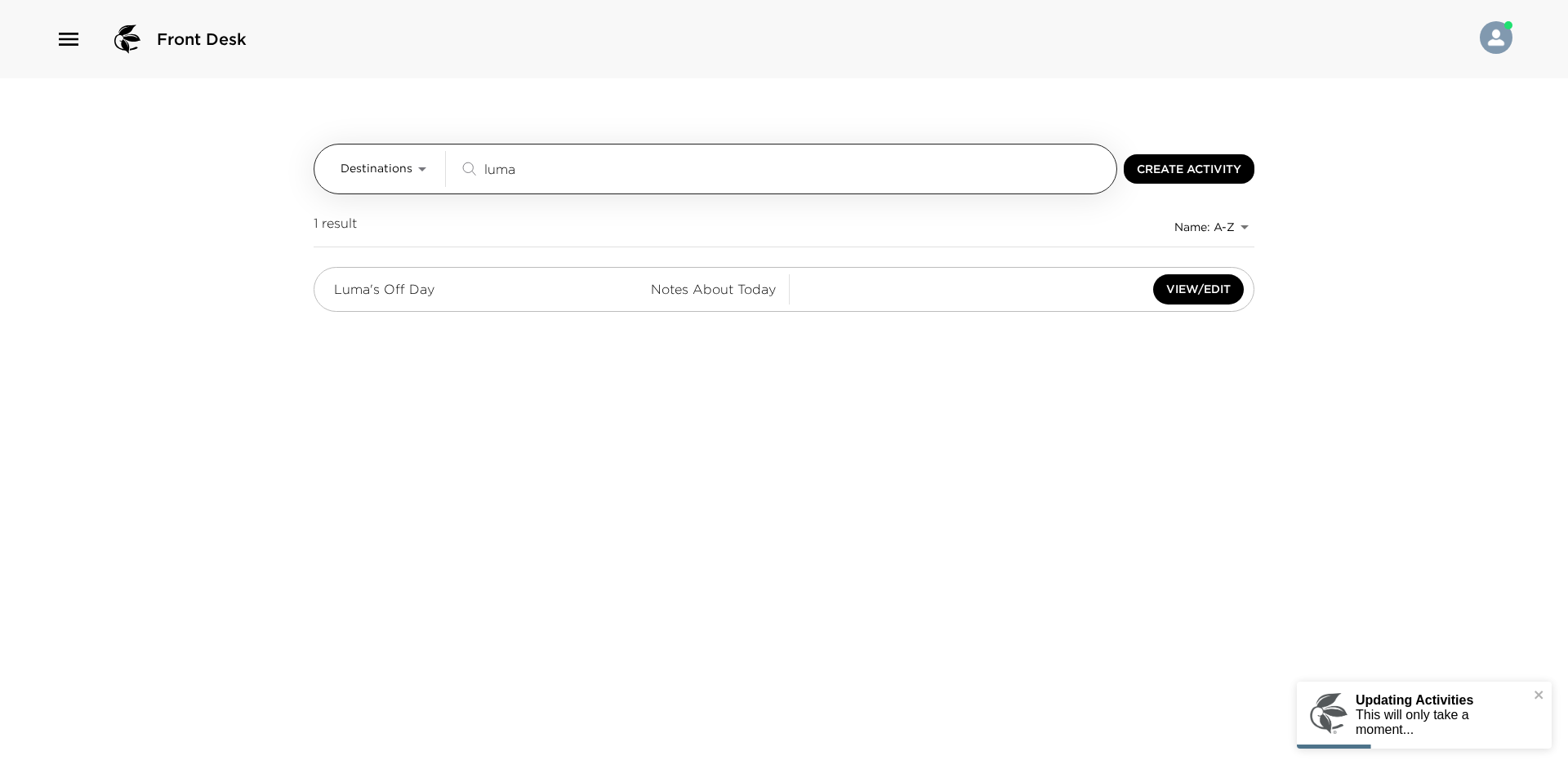 drag, startPoint x: 605, startPoint y: 176, endPoint x: 470, endPoint y: 158, distance: 136.195 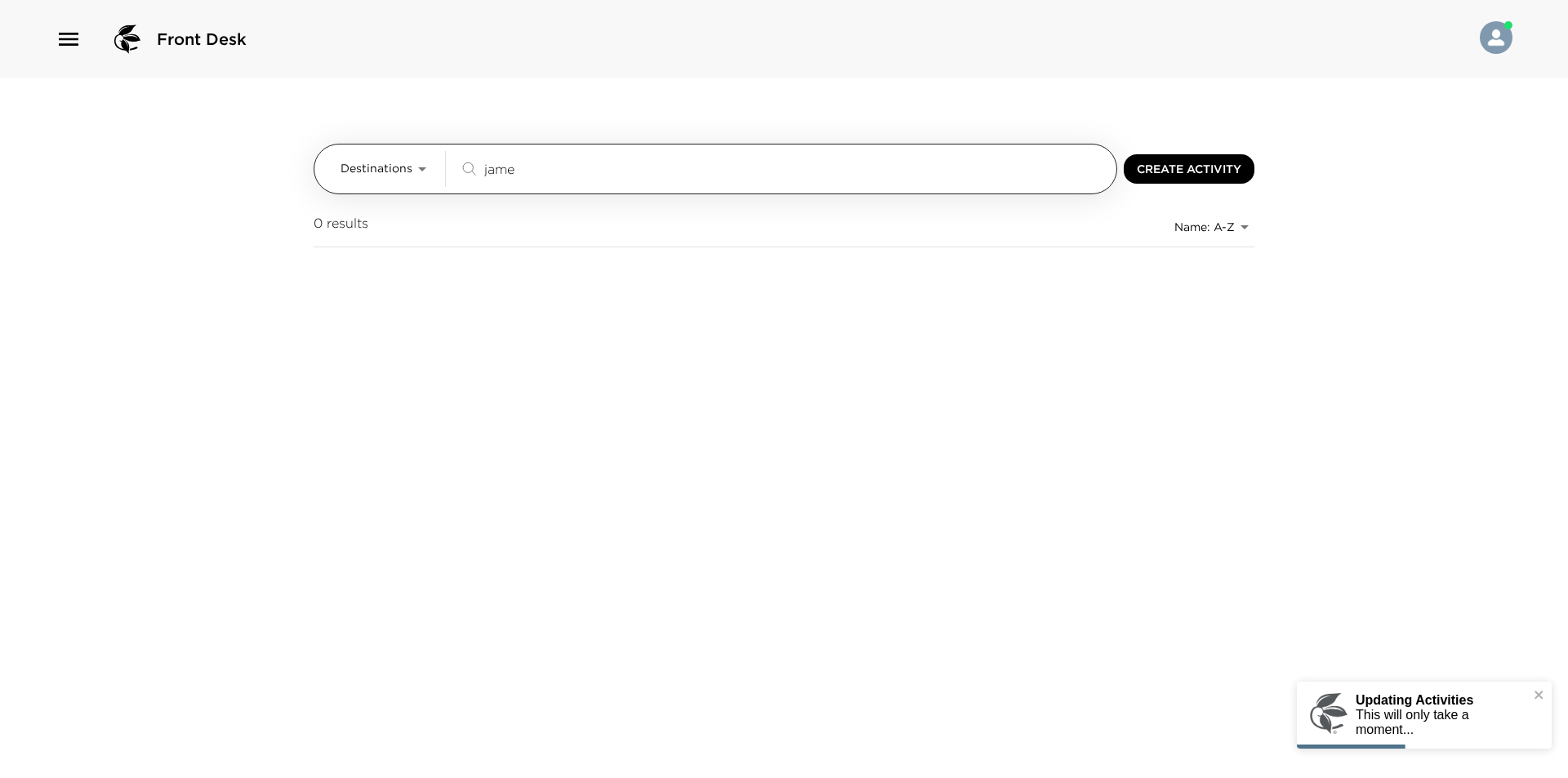 click on "jame" at bounding box center (797, 168) 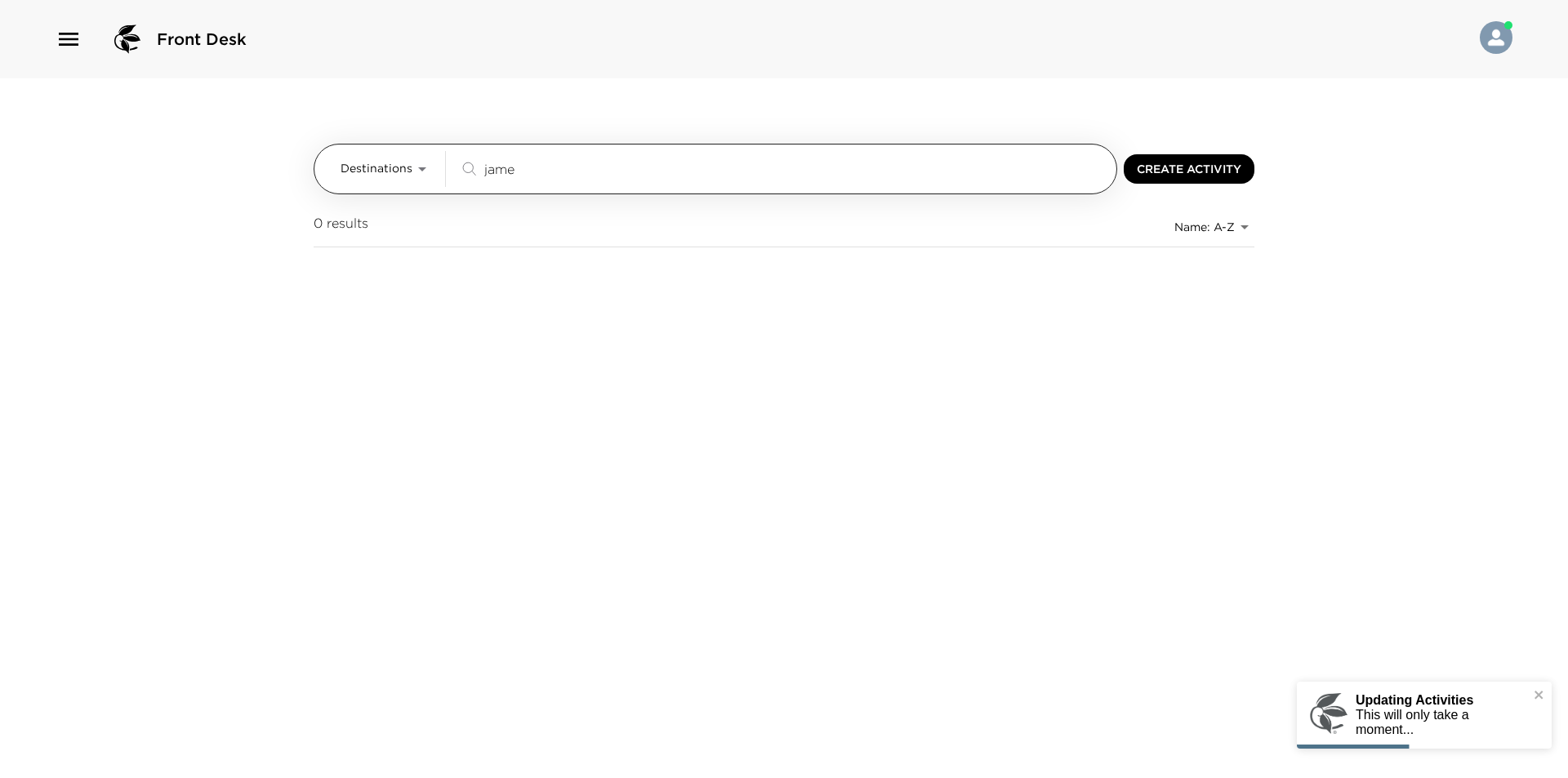 type on "james" 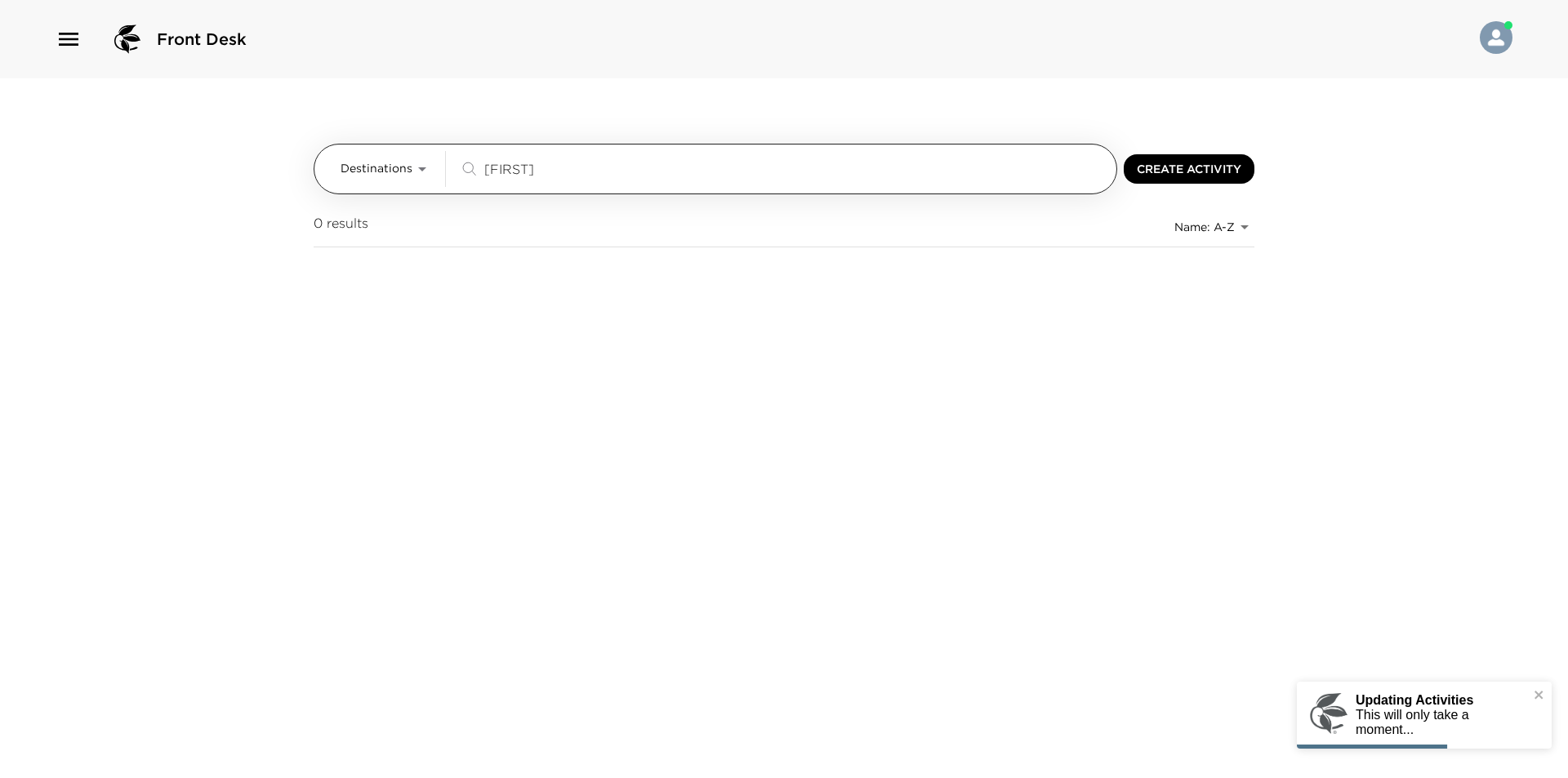 drag, startPoint x: 614, startPoint y: 169, endPoint x: 461, endPoint y: 167, distance: 153.01307 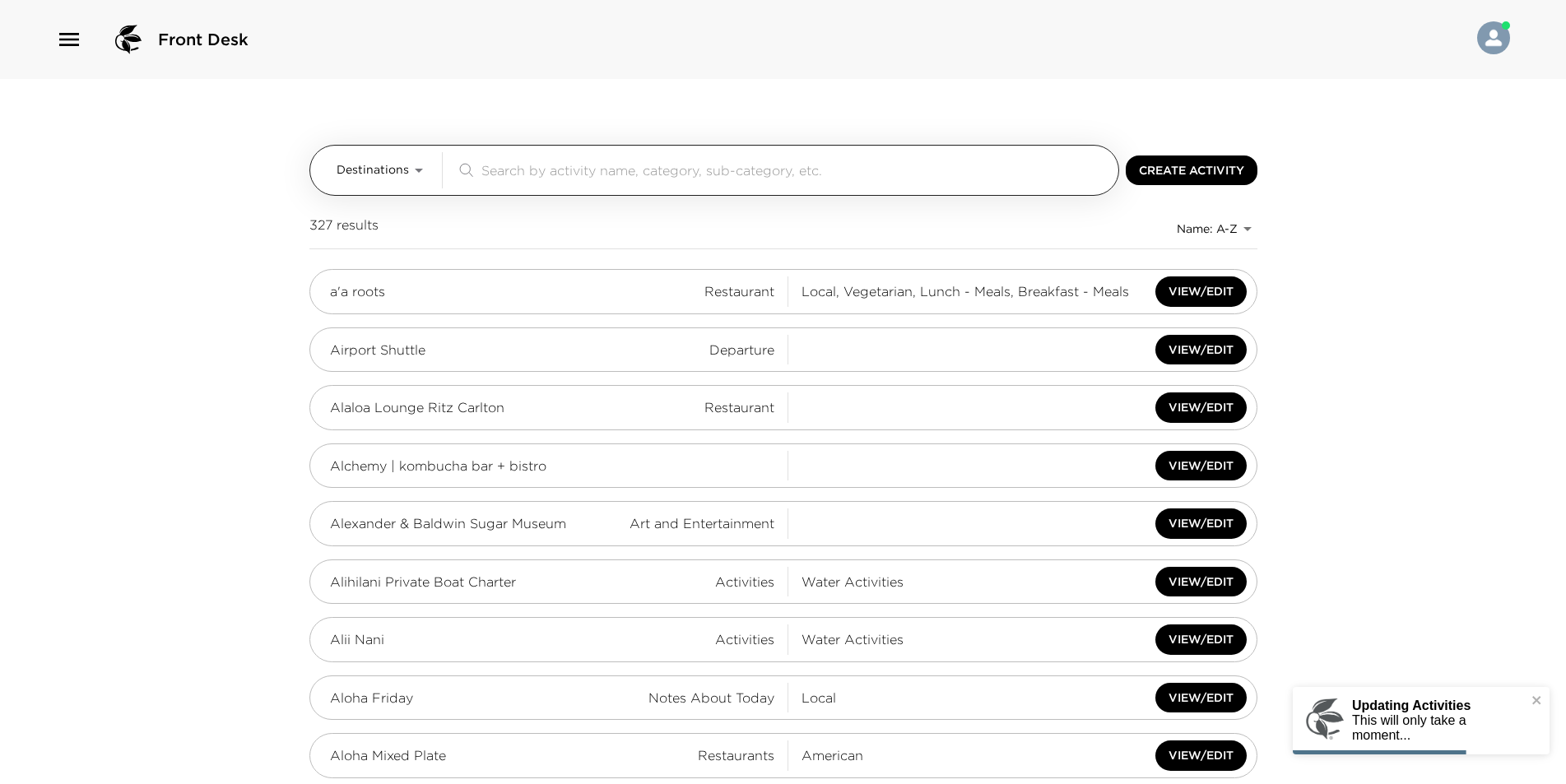 click on "​" at bounding box center (783, 170) 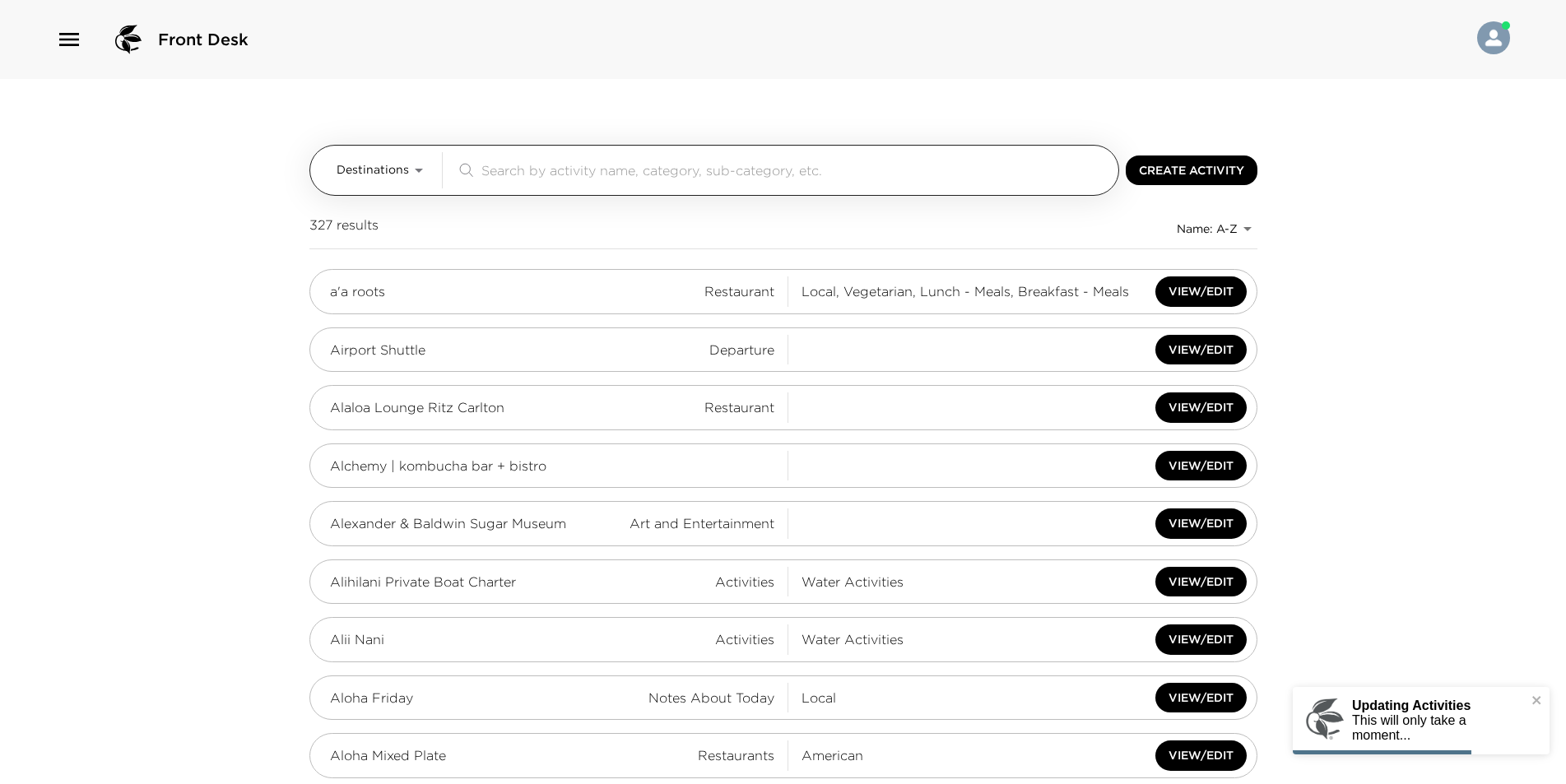 click at bounding box center [797, 169] 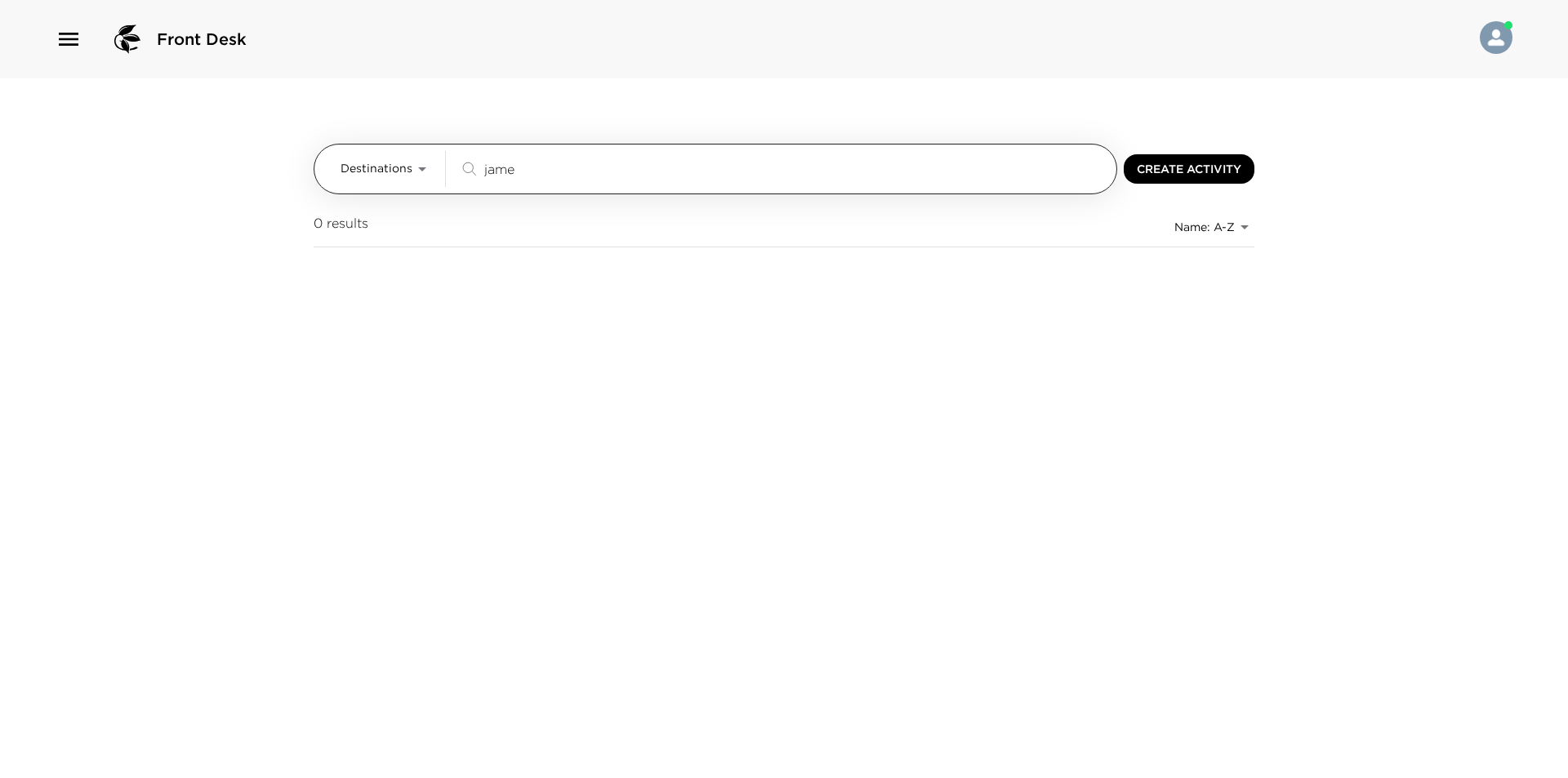 type on "james" 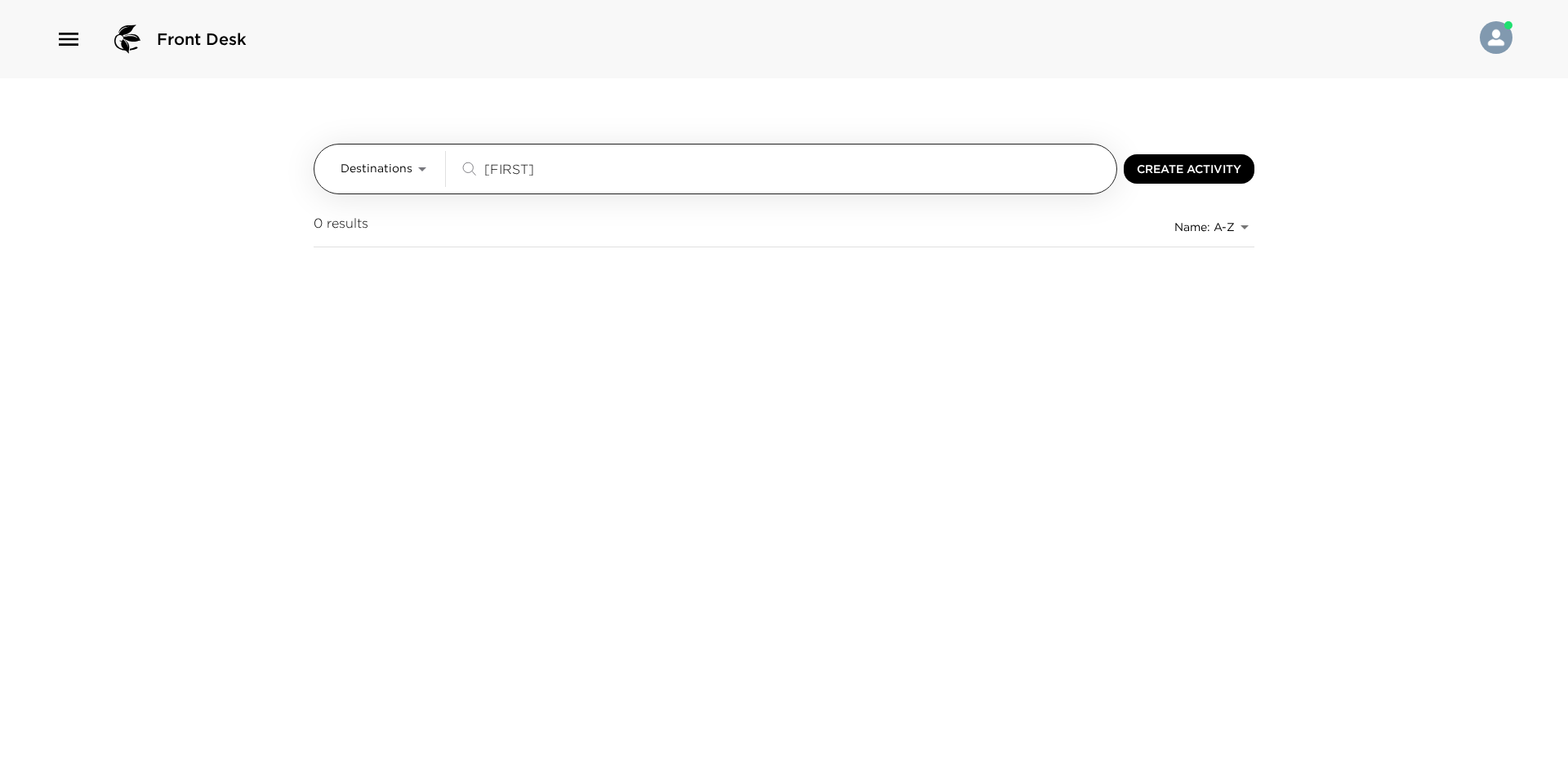 drag, startPoint x: 573, startPoint y: 172, endPoint x: 354, endPoint y: 169, distance: 219.02055 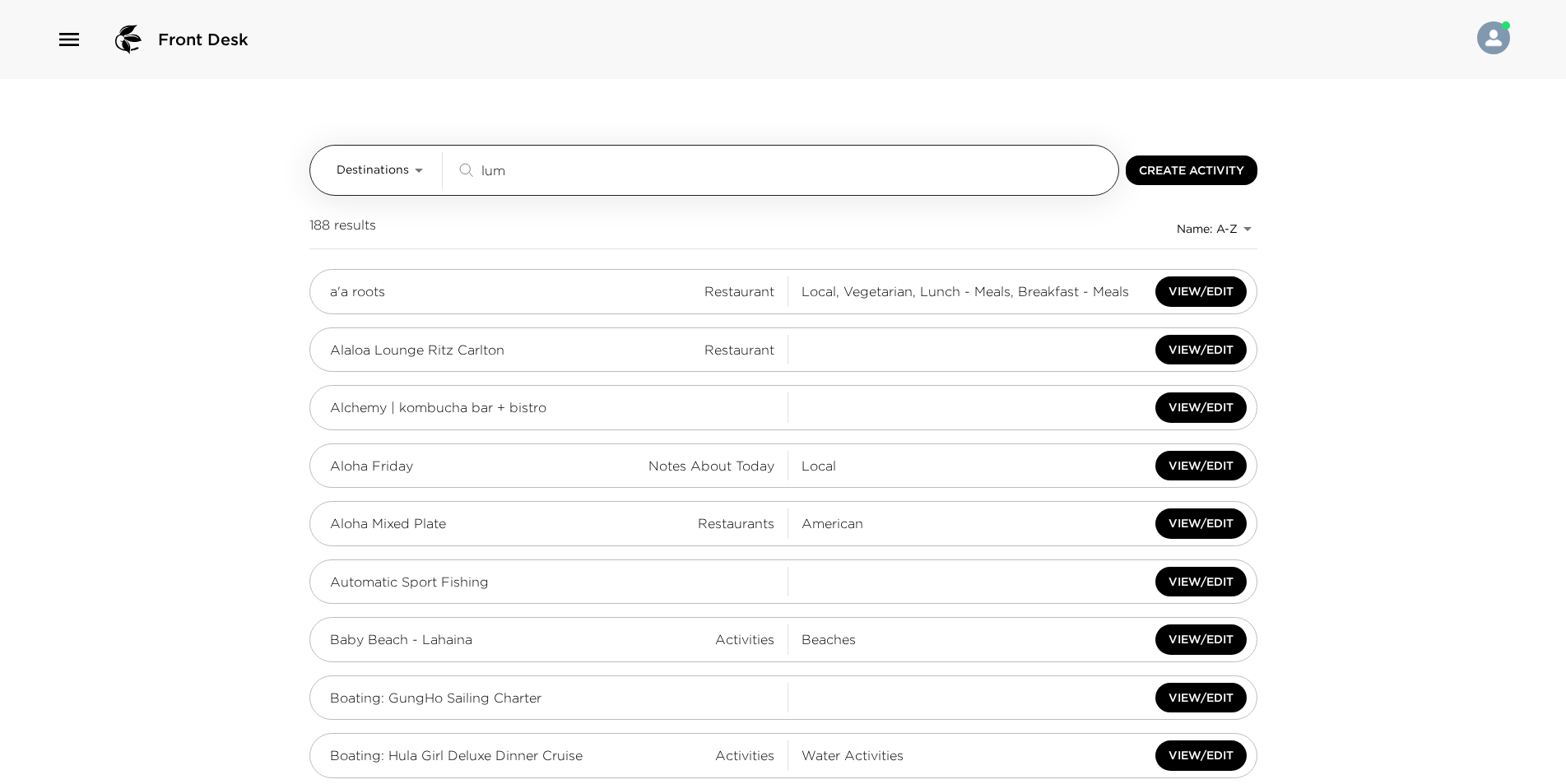 type on "luma" 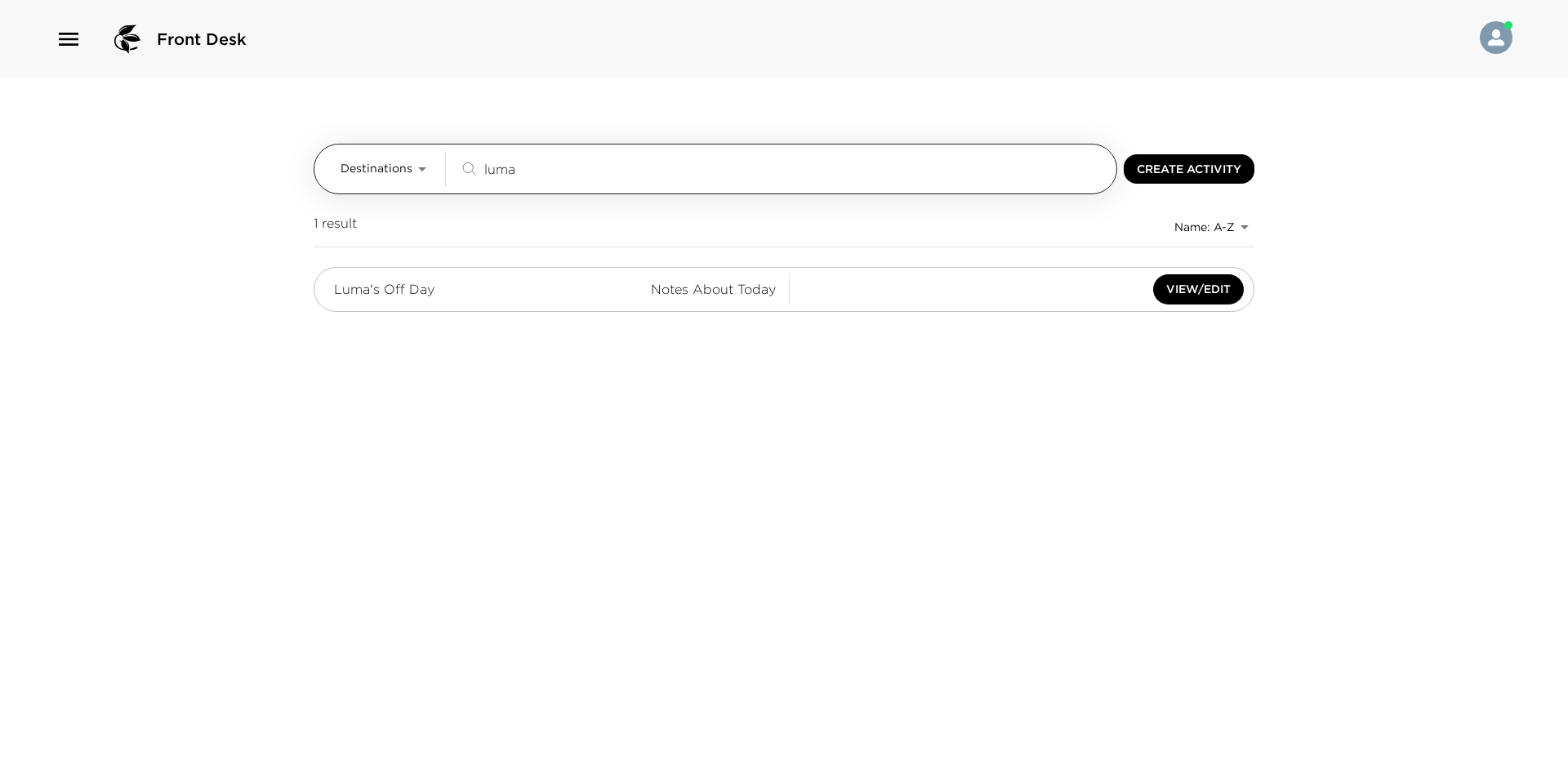 drag, startPoint x: 562, startPoint y: 169, endPoint x: 353, endPoint y: 165, distance: 209.03827 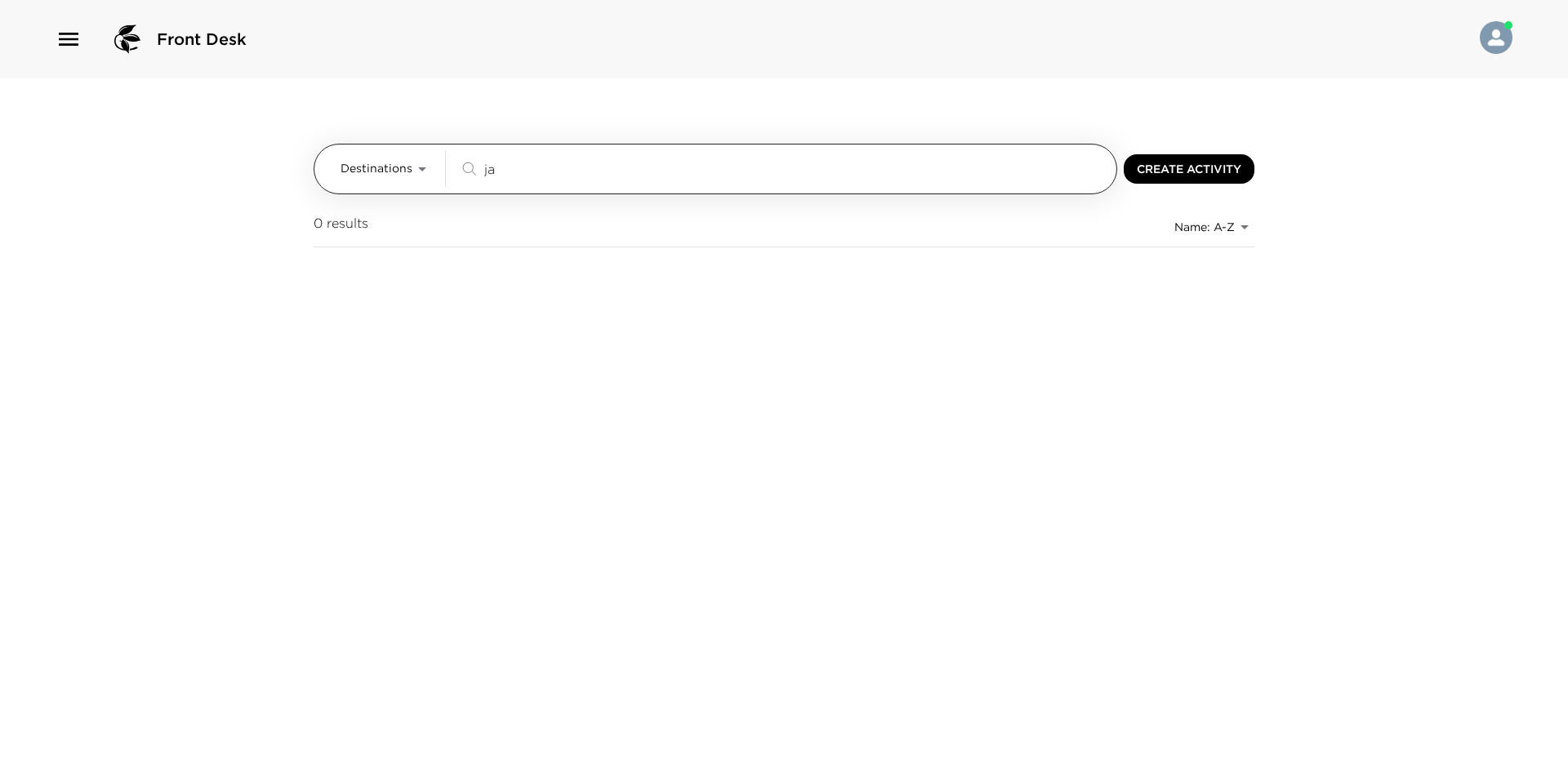 type on "j" 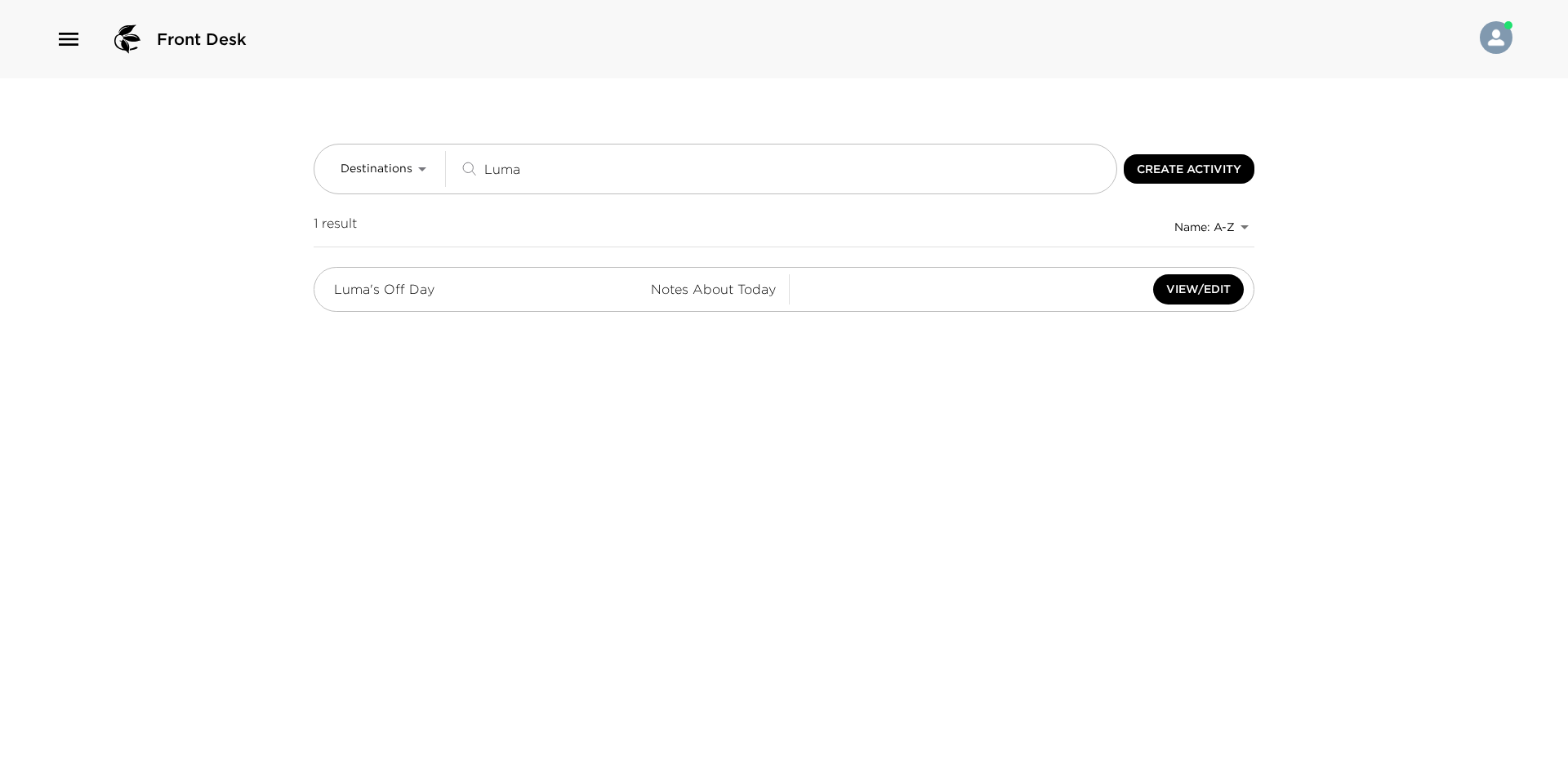 click on "Luma's Off Day" at bounding box center [384, 289] 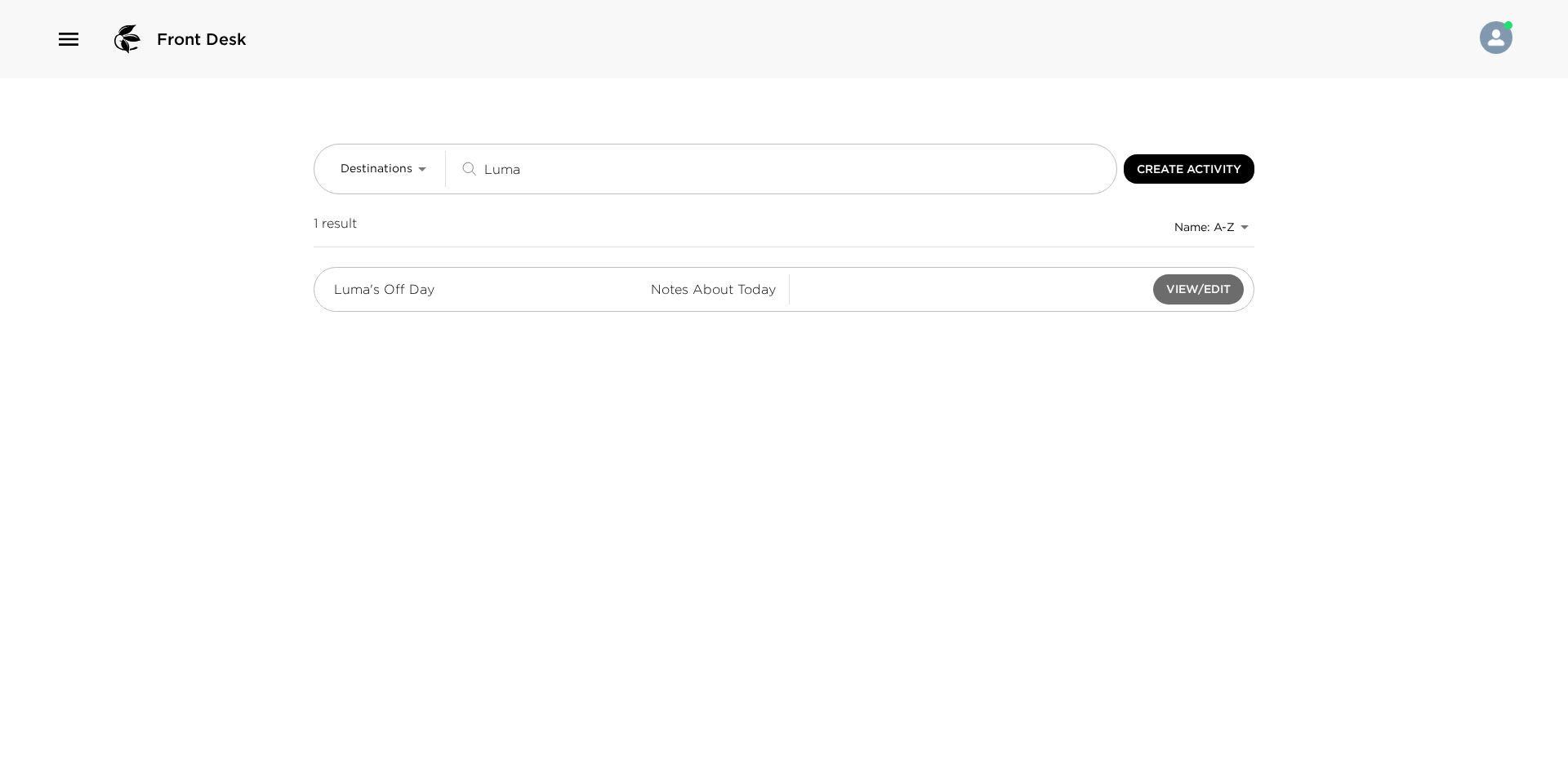click on "View/Edit" at bounding box center (1198, 289) 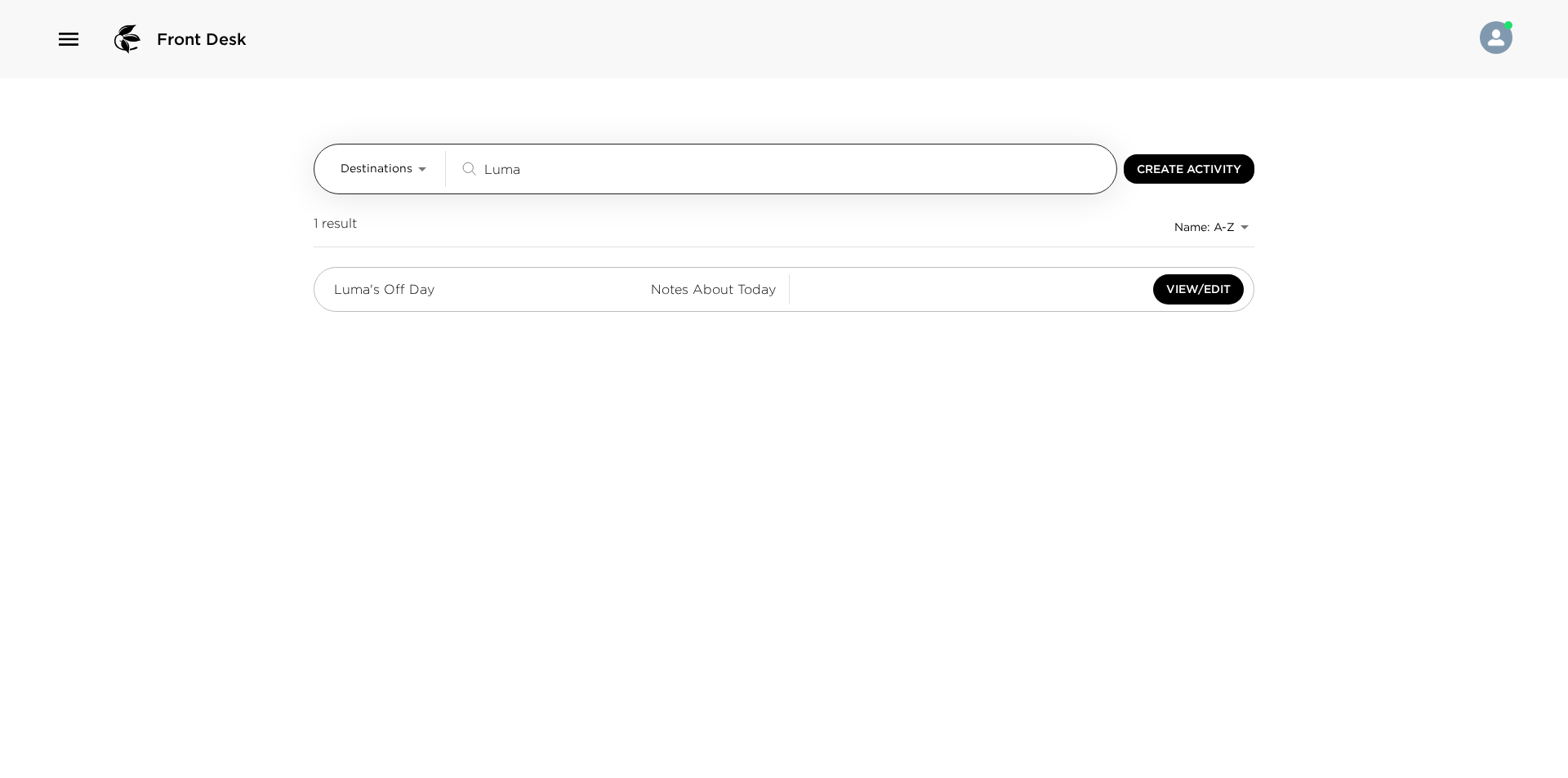 drag, startPoint x: 520, startPoint y: 162, endPoint x: 400, endPoint y: 160, distance: 120.01667 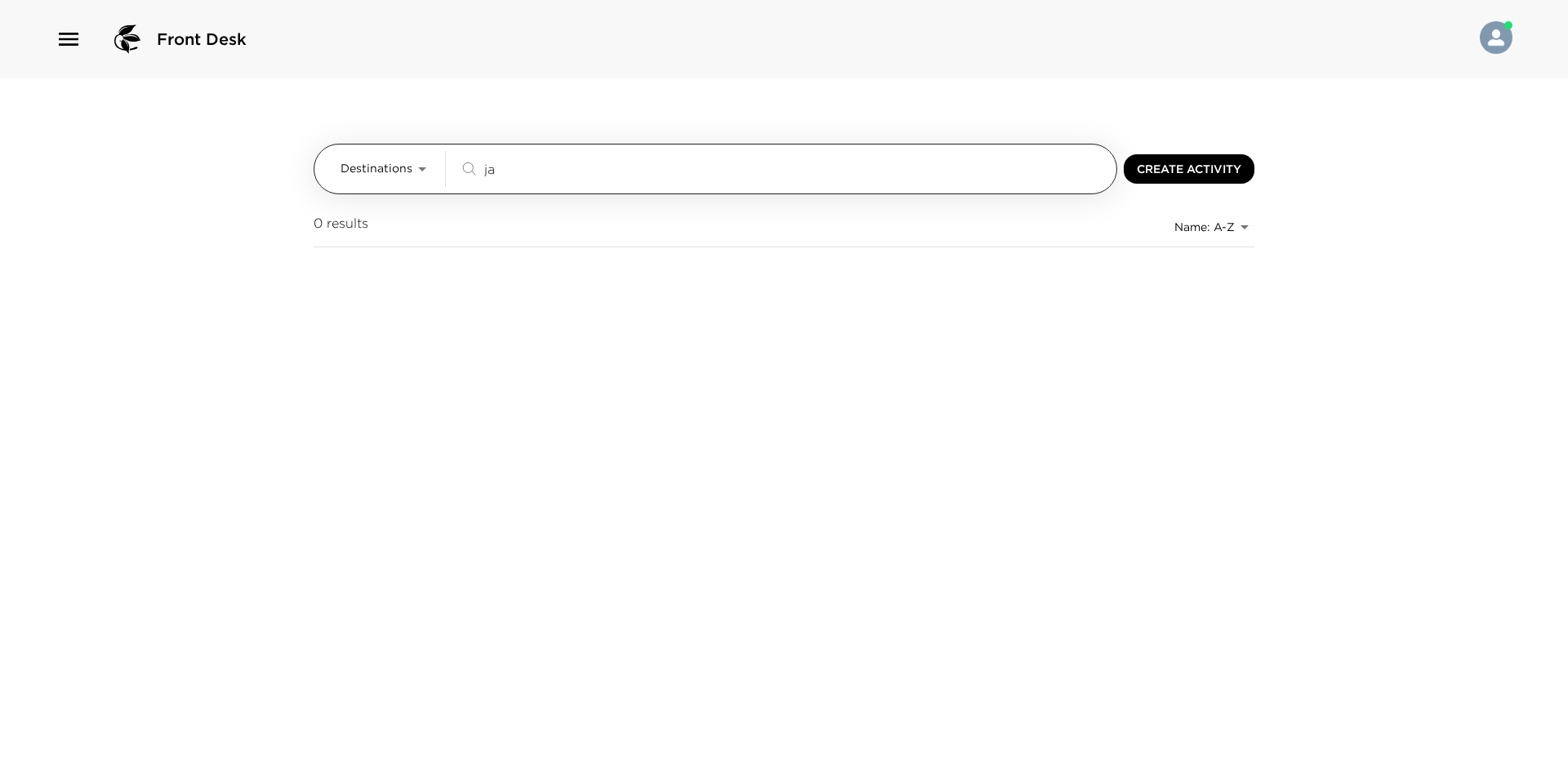 type on "j" 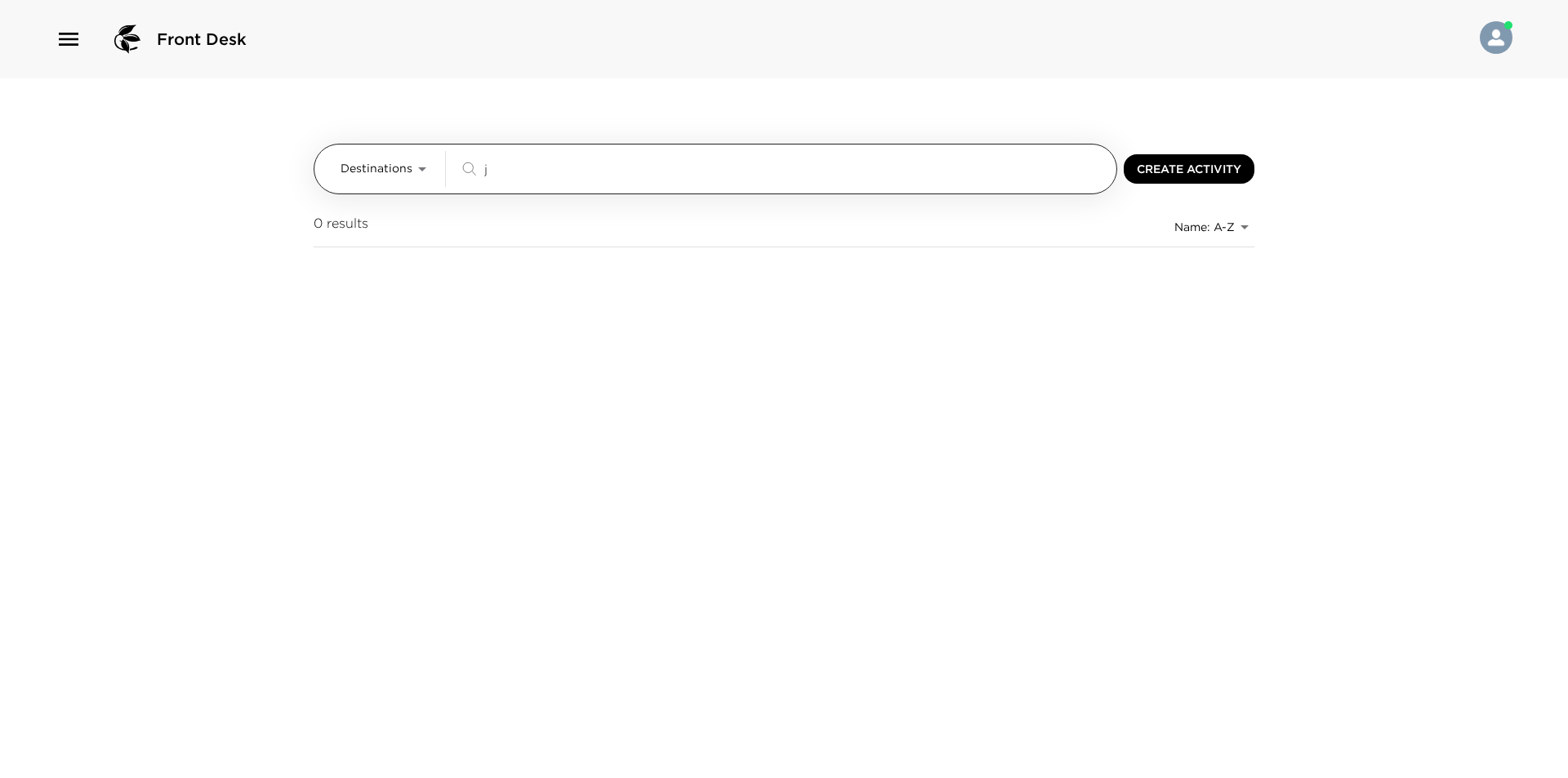 type 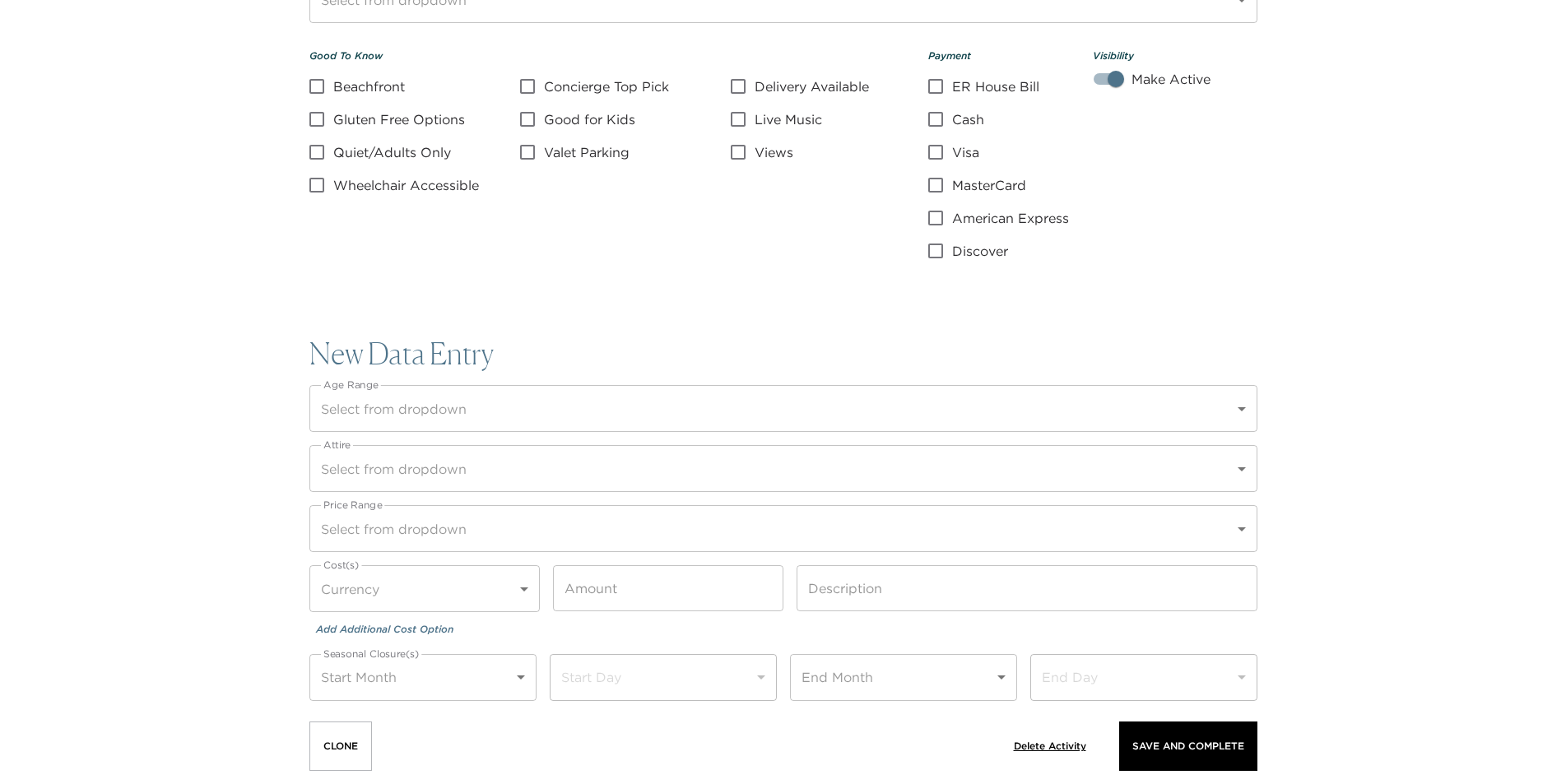 scroll, scrollTop: 2164, scrollLeft: 0, axis: vertical 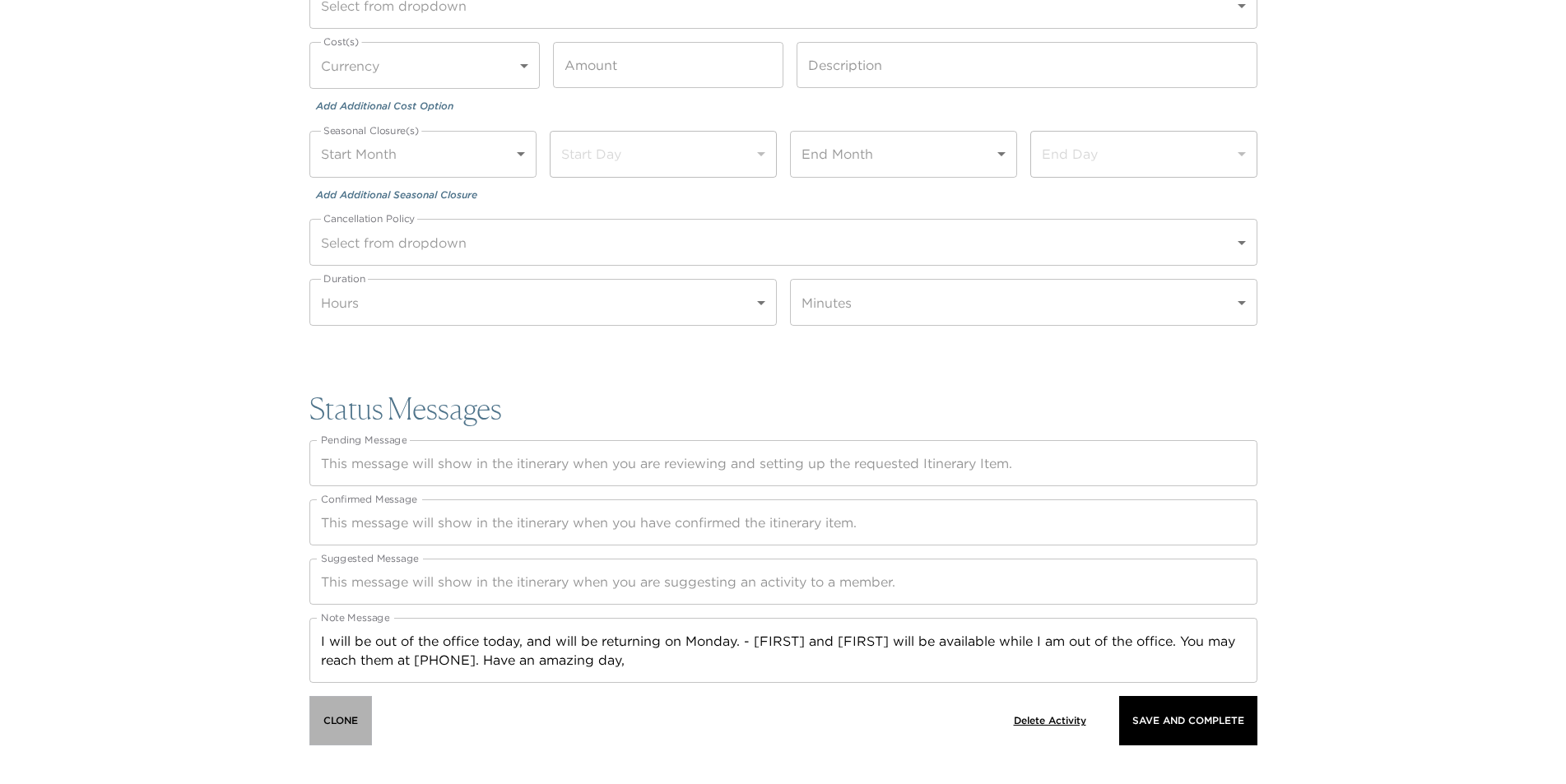 click on "Clone" at bounding box center (341, 721) 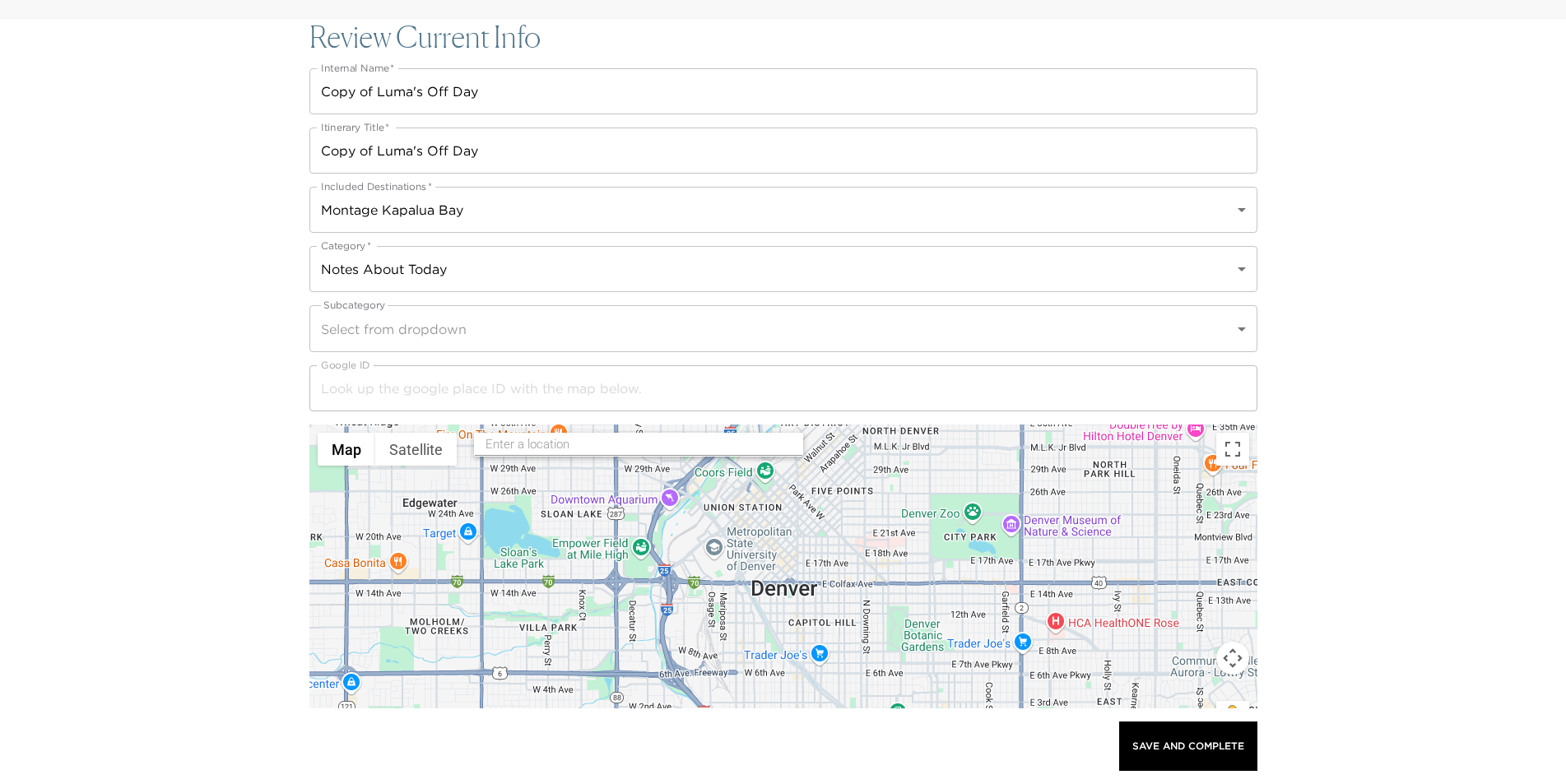 scroll, scrollTop: 0, scrollLeft: 0, axis: both 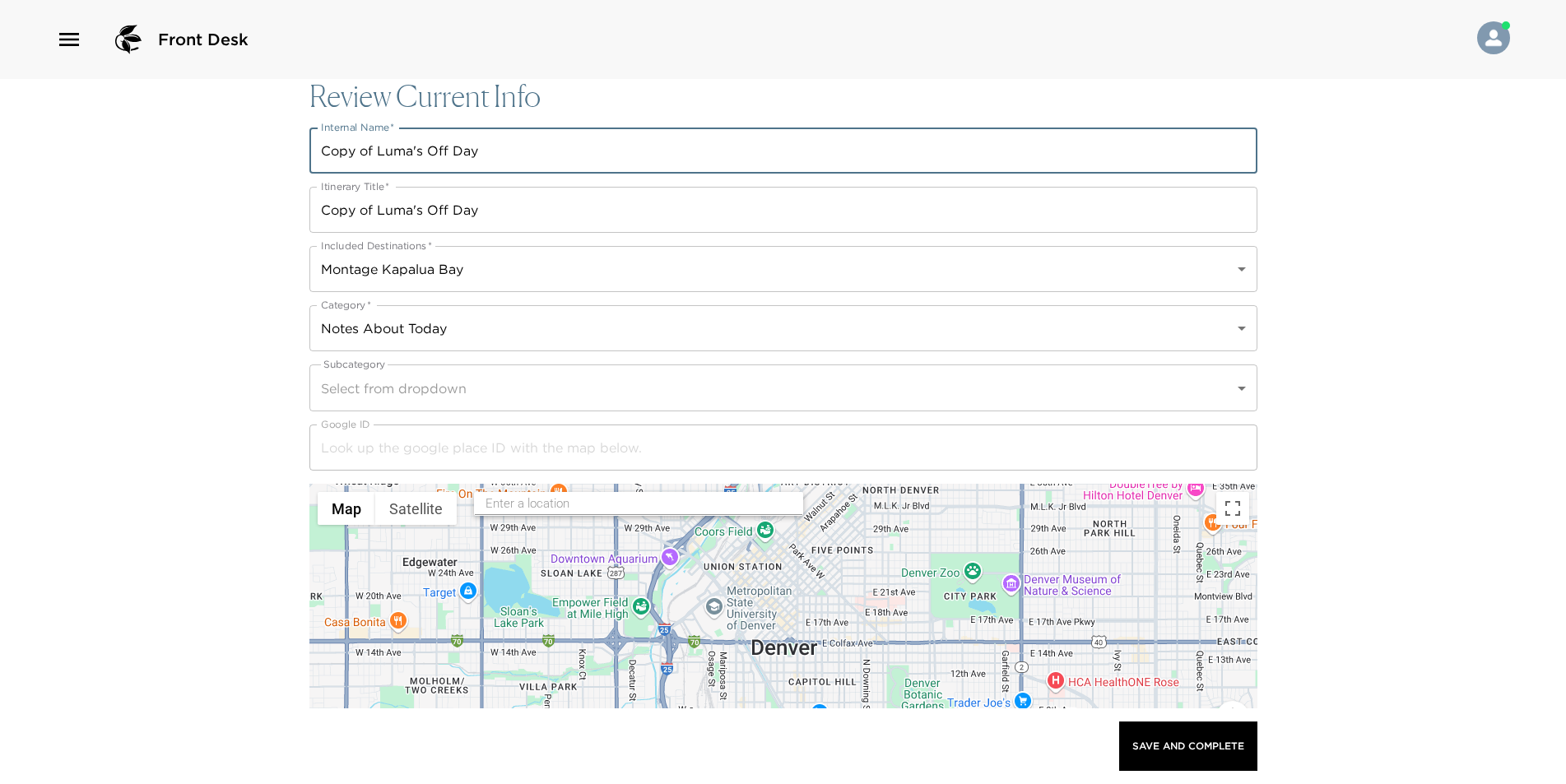 drag, startPoint x: 424, startPoint y: 149, endPoint x: 323, endPoint y: 146, distance: 101.04454 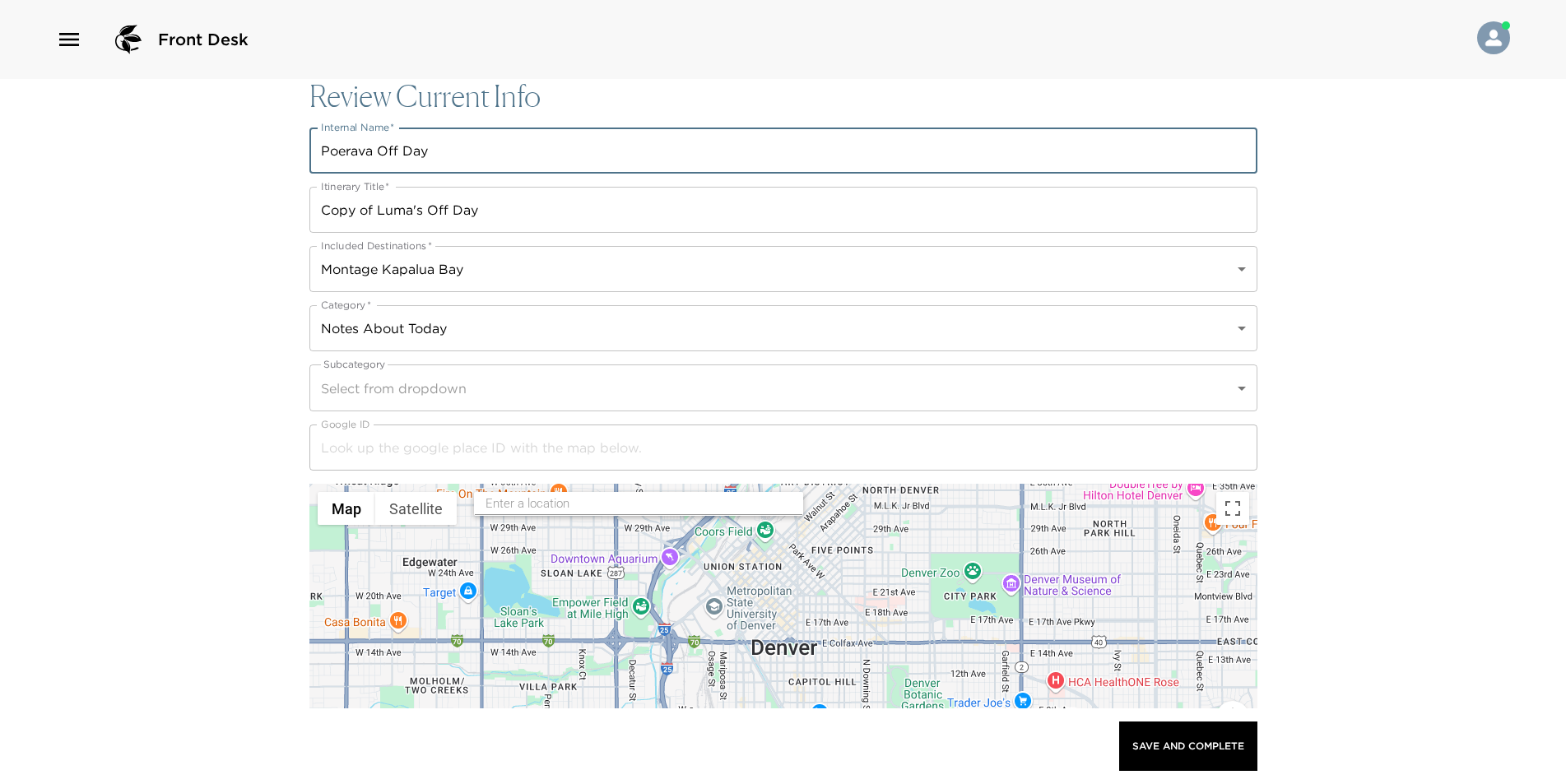 drag, startPoint x: 407, startPoint y: 141, endPoint x: 289, endPoint y: 138, distance: 118.03813 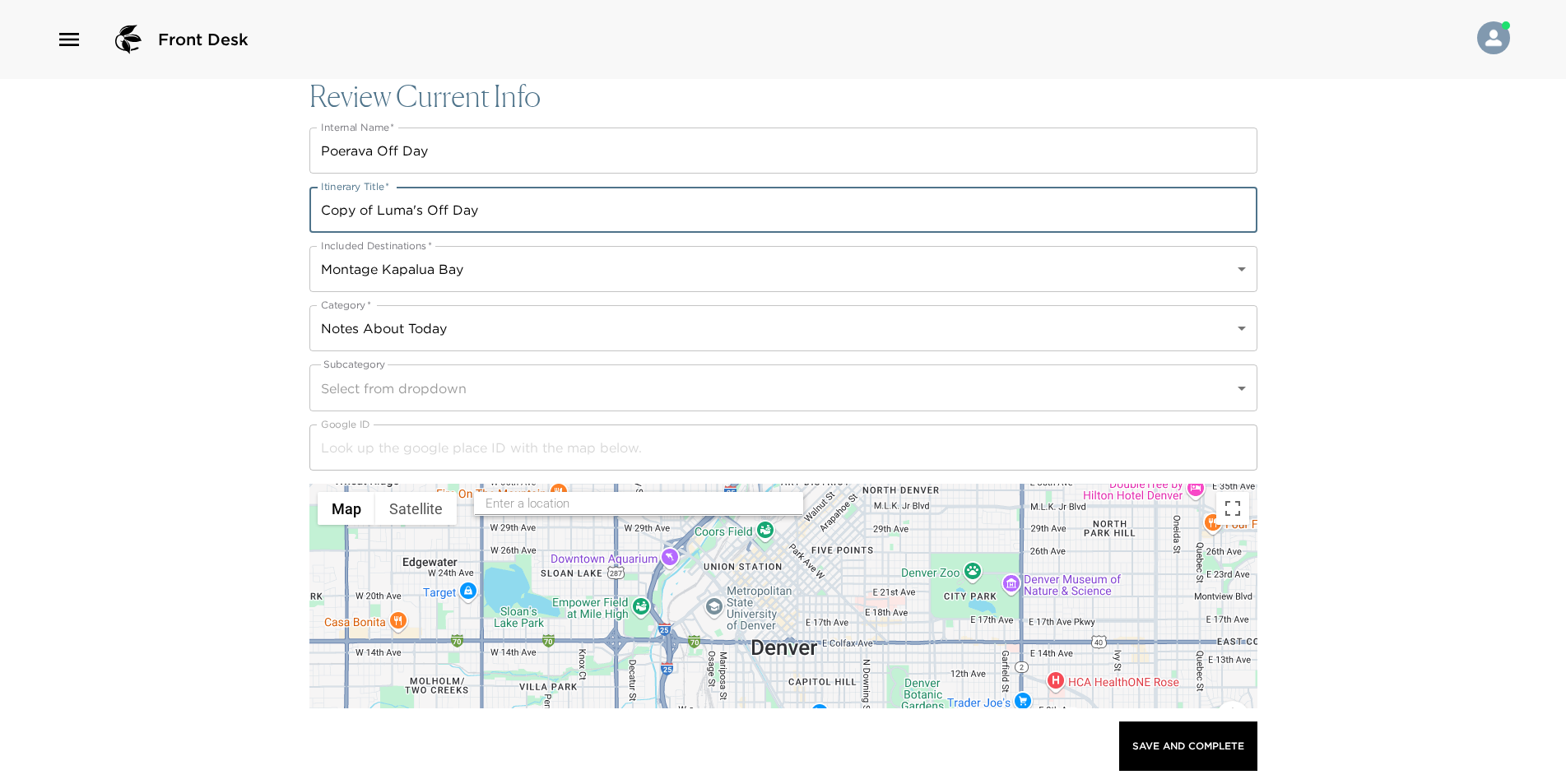 drag, startPoint x: 483, startPoint y: 206, endPoint x: 286, endPoint y: 203, distance: 197.02284 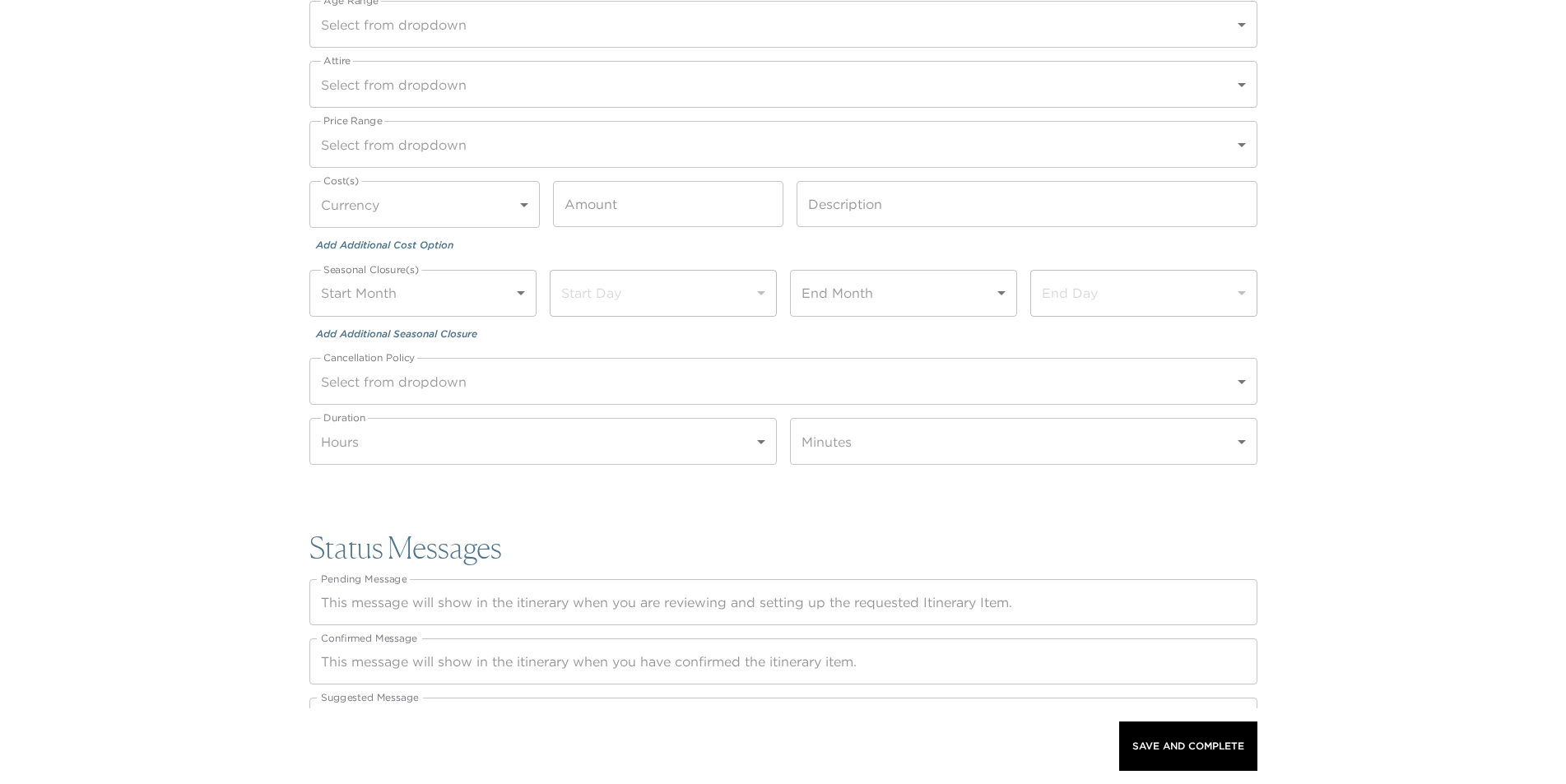 scroll, scrollTop: 2112, scrollLeft: 0, axis: vertical 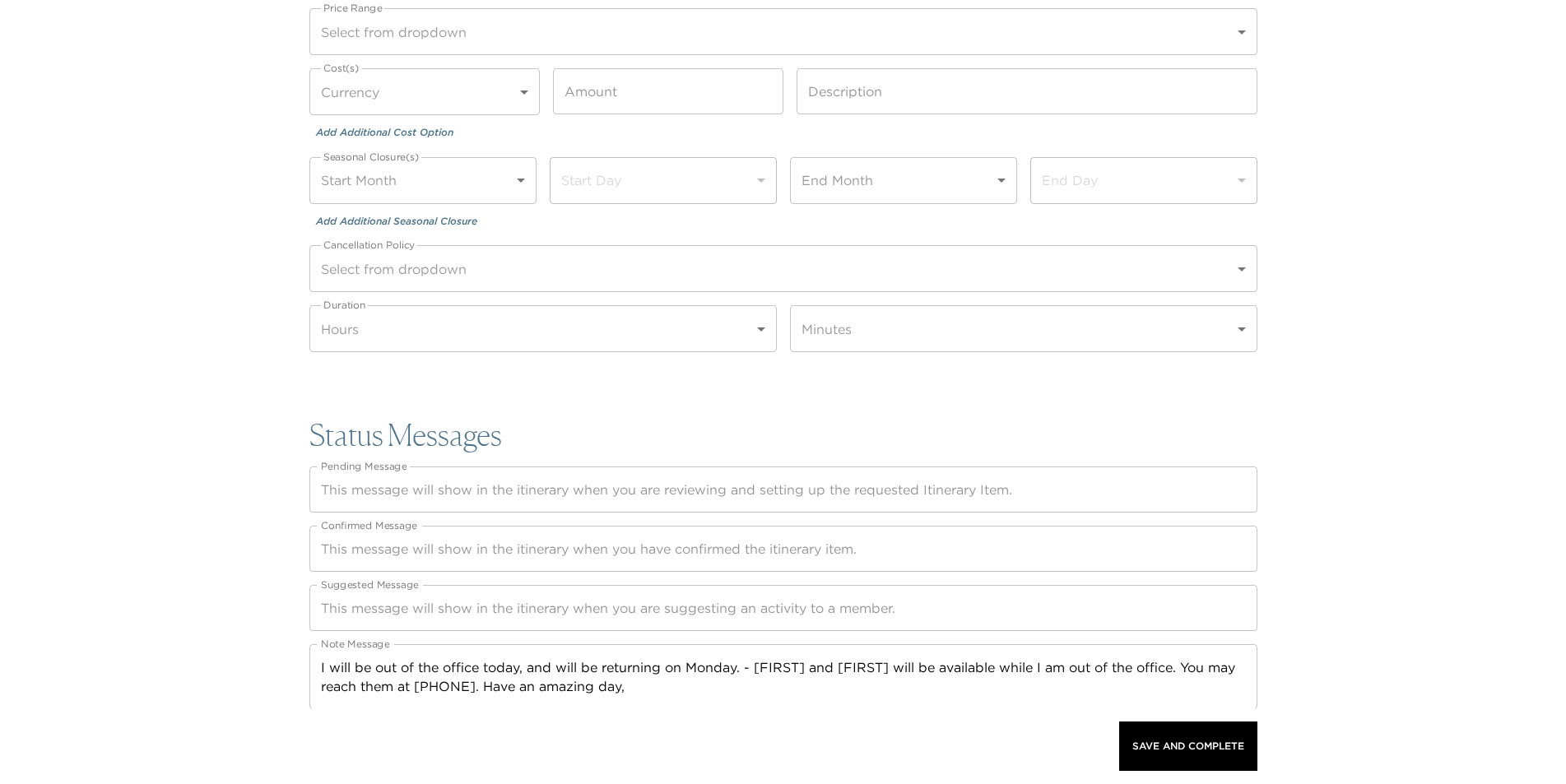 type on "Poerava Off Day" 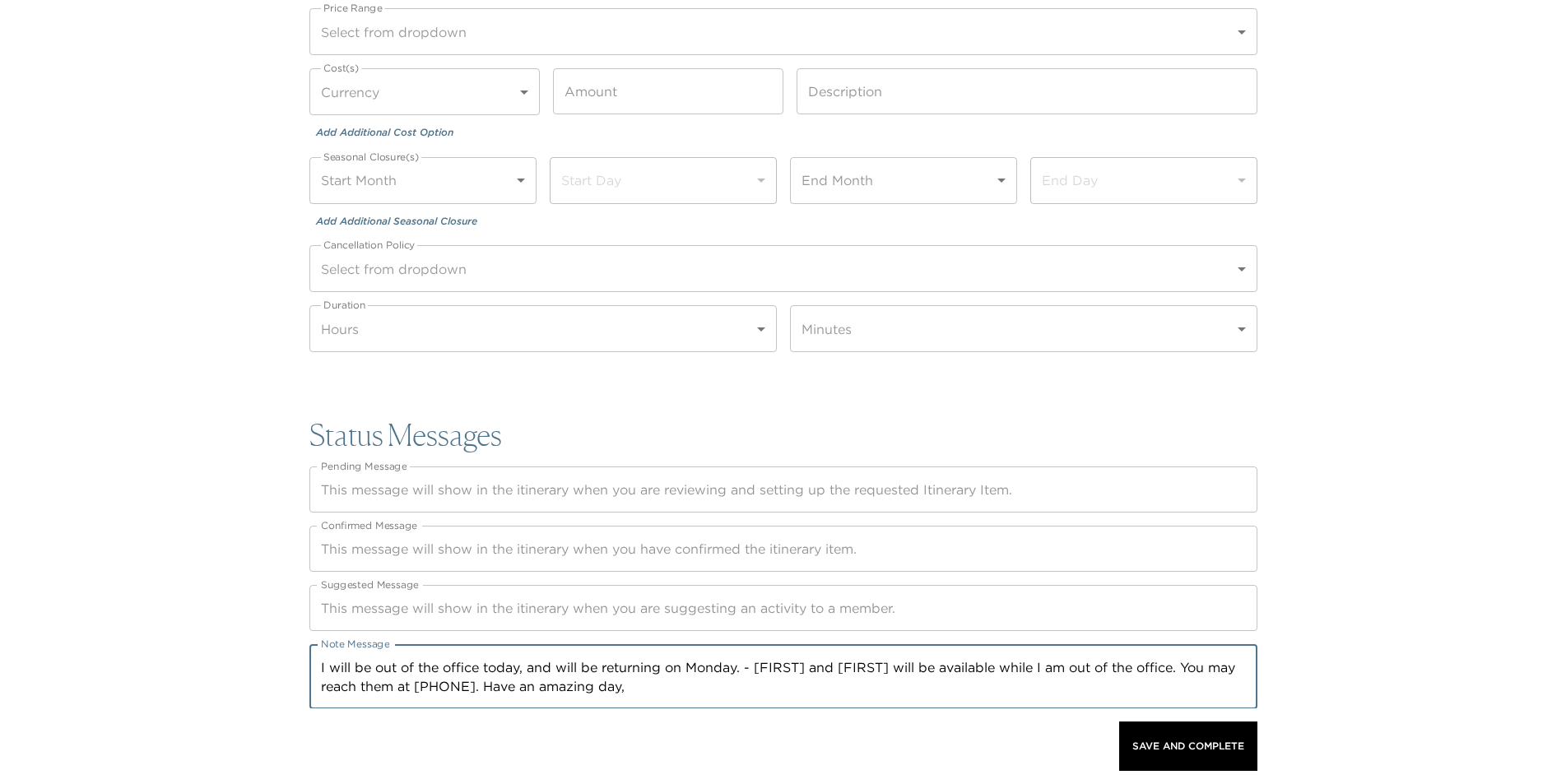 drag, startPoint x: 880, startPoint y: 663, endPoint x: 826, endPoint y: 665, distance: 54.03702 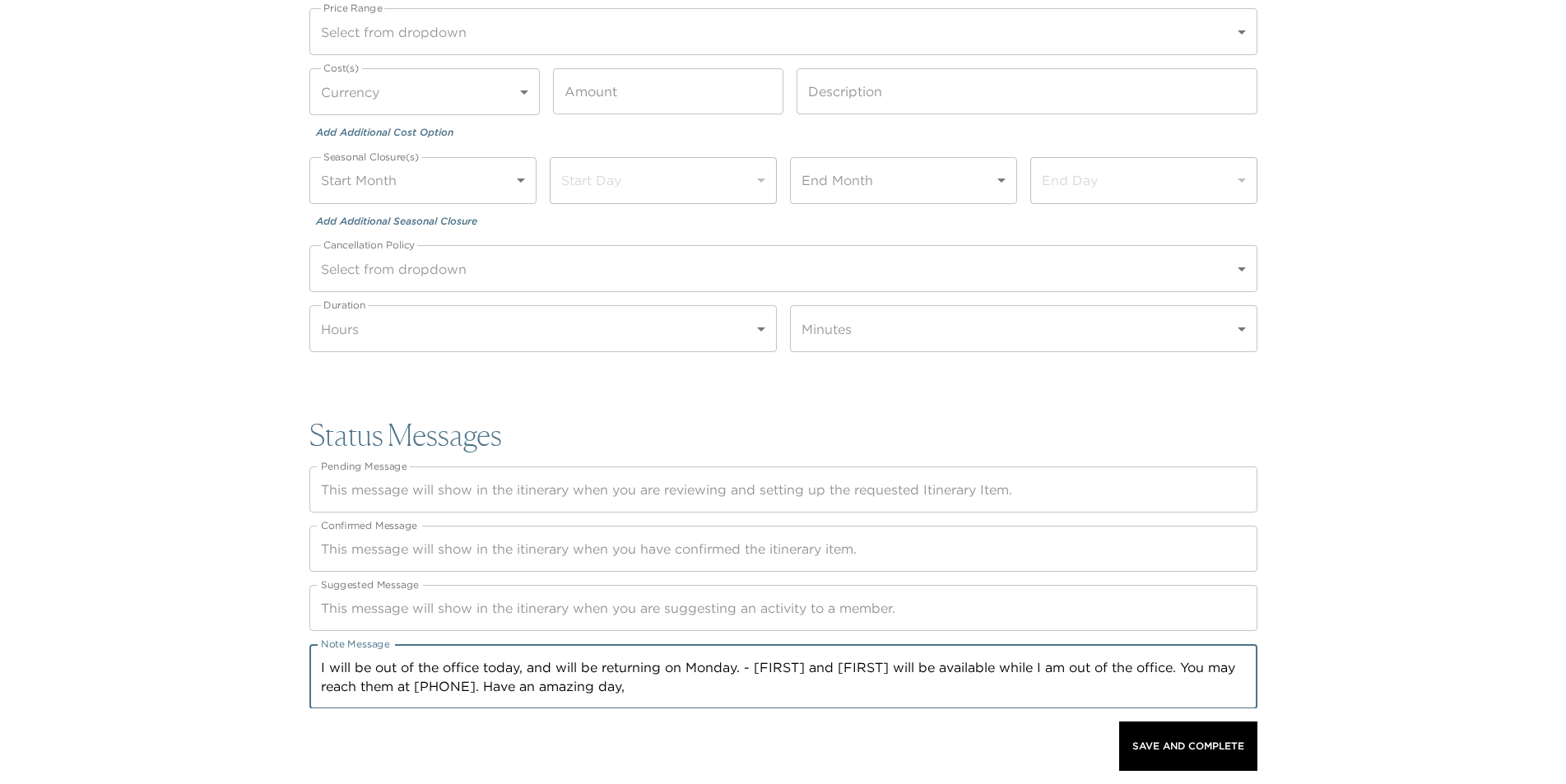 click on "I will be out of the office today, and will be returning on Monday. - [FIRST] and [FIRST] will be available while I am out of the office. You may reach them at [PHONE]. Have an amazing day," at bounding box center [783, 677] 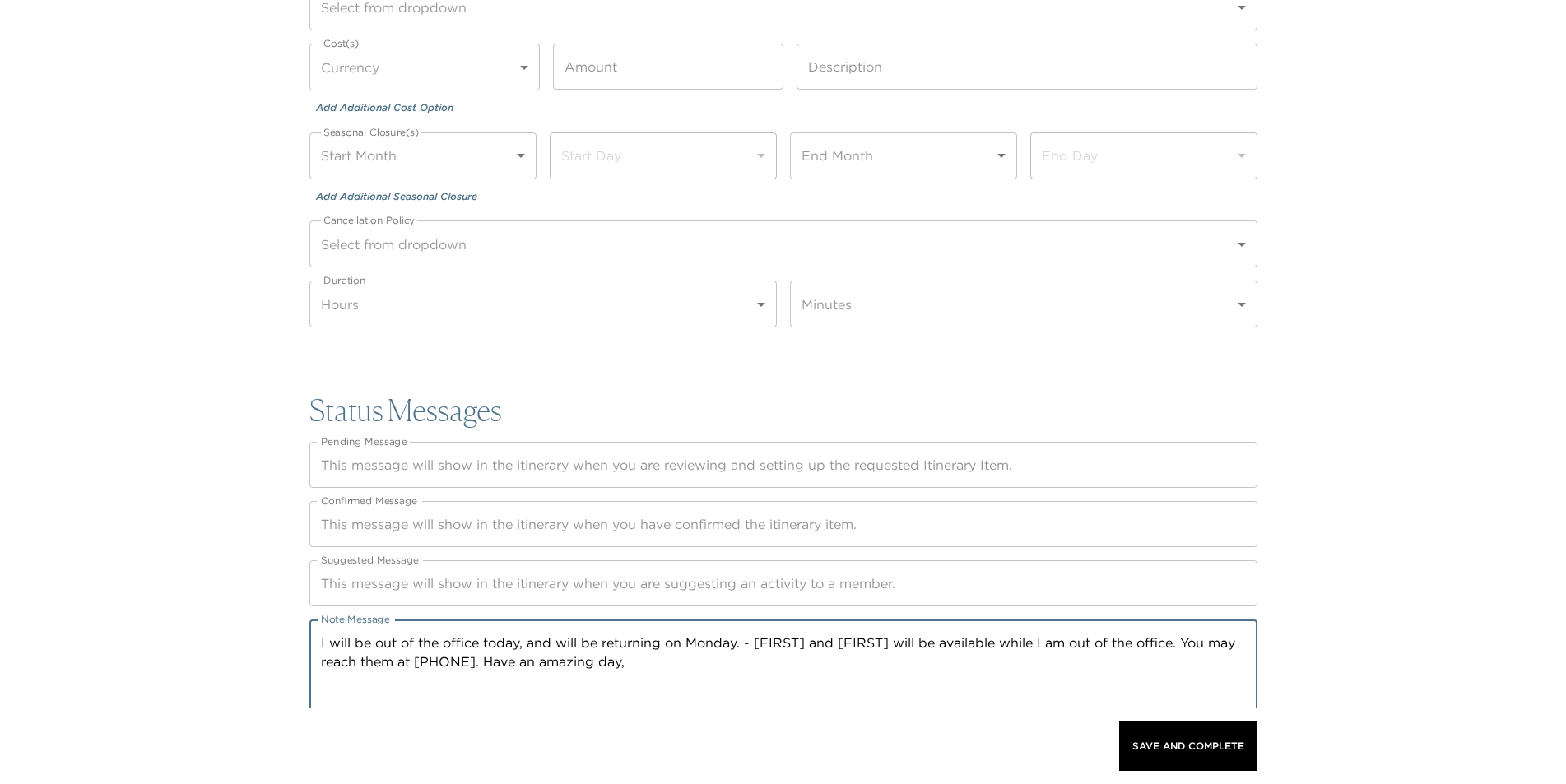 scroll, scrollTop: 2150, scrollLeft: 0, axis: vertical 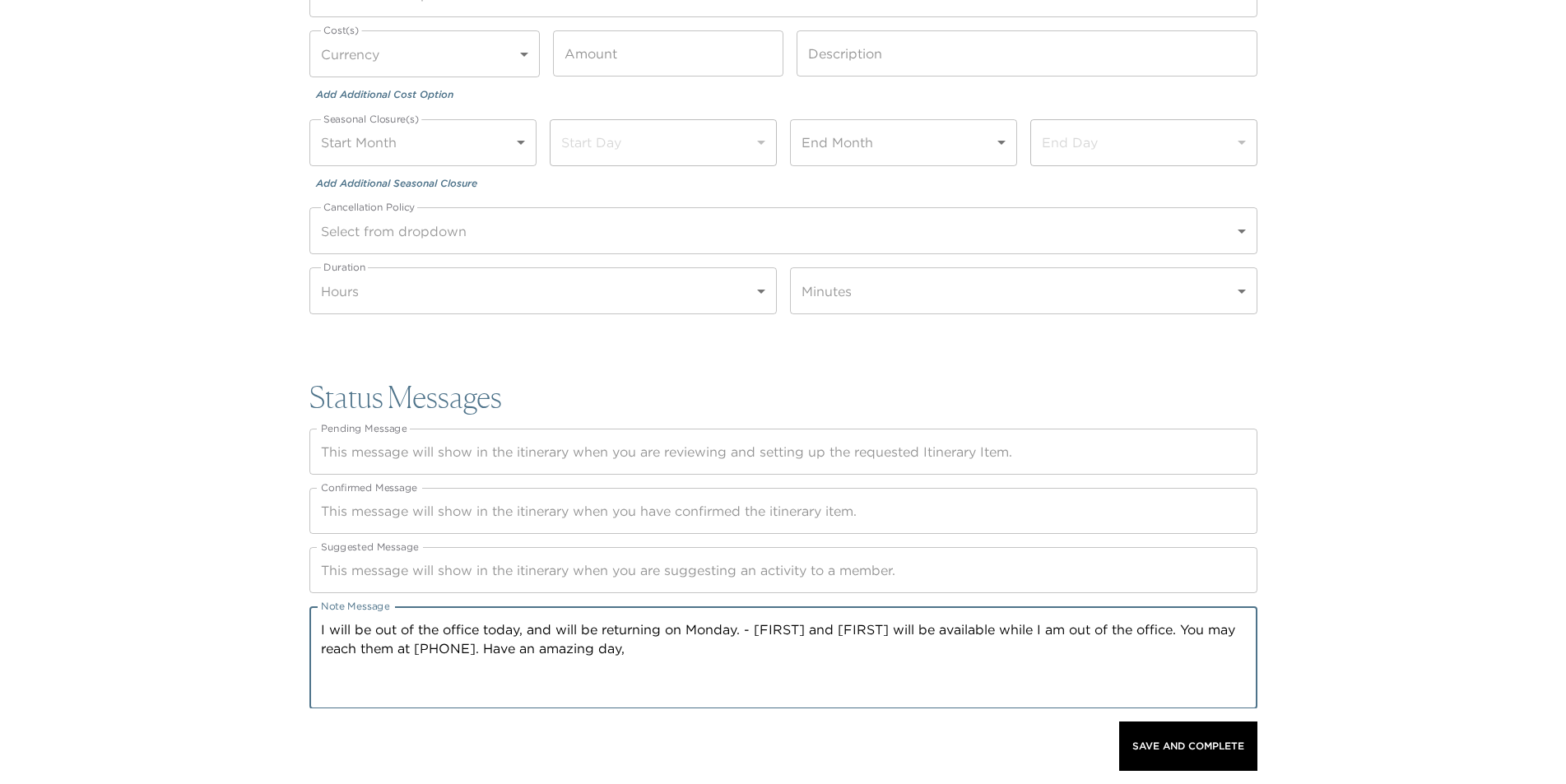 paste on "Poerava Off Day" 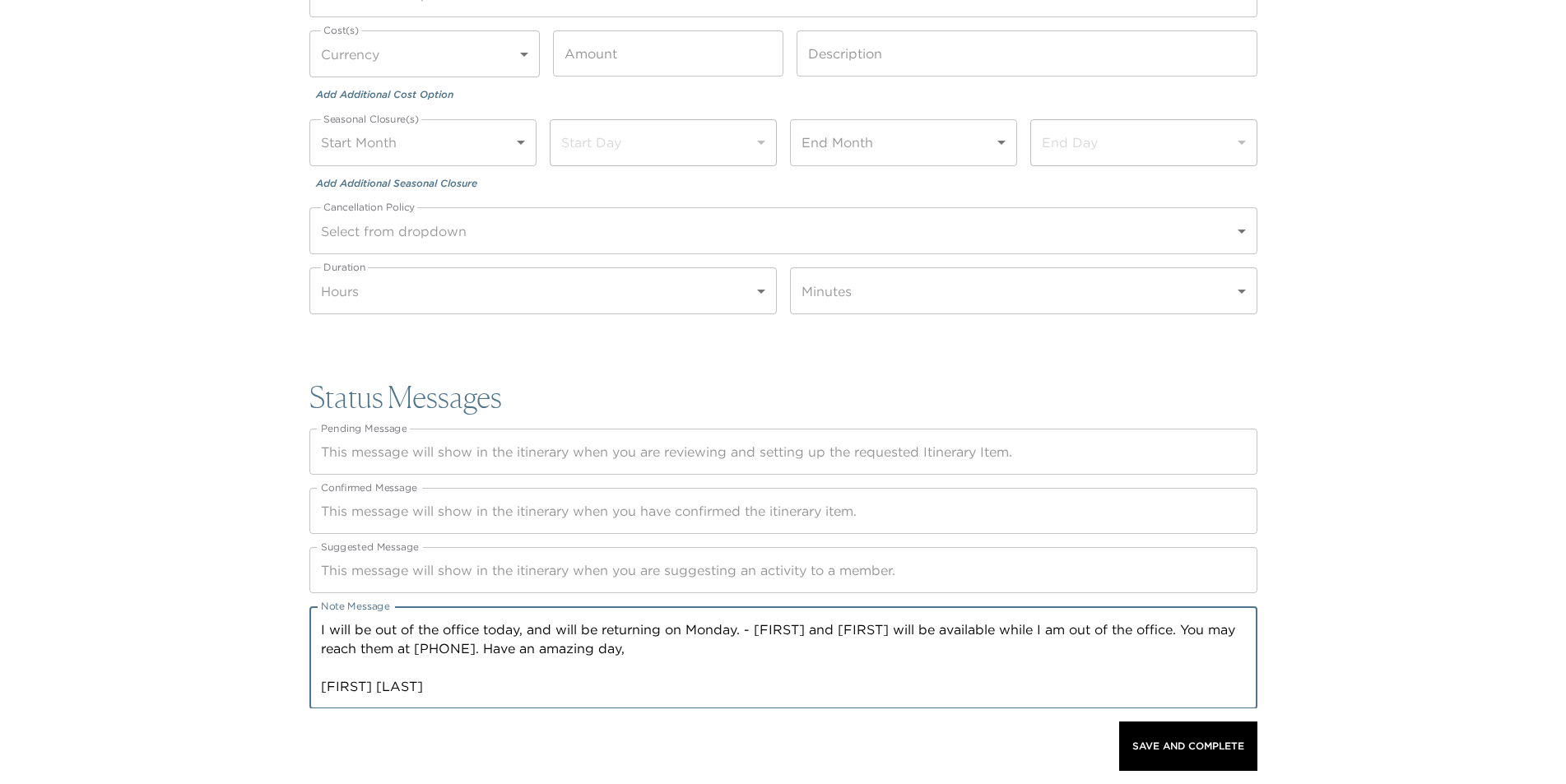 drag, startPoint x: 431, startPoint y: 681, endPoint x: 307, endPoint y: 681, distance: 124 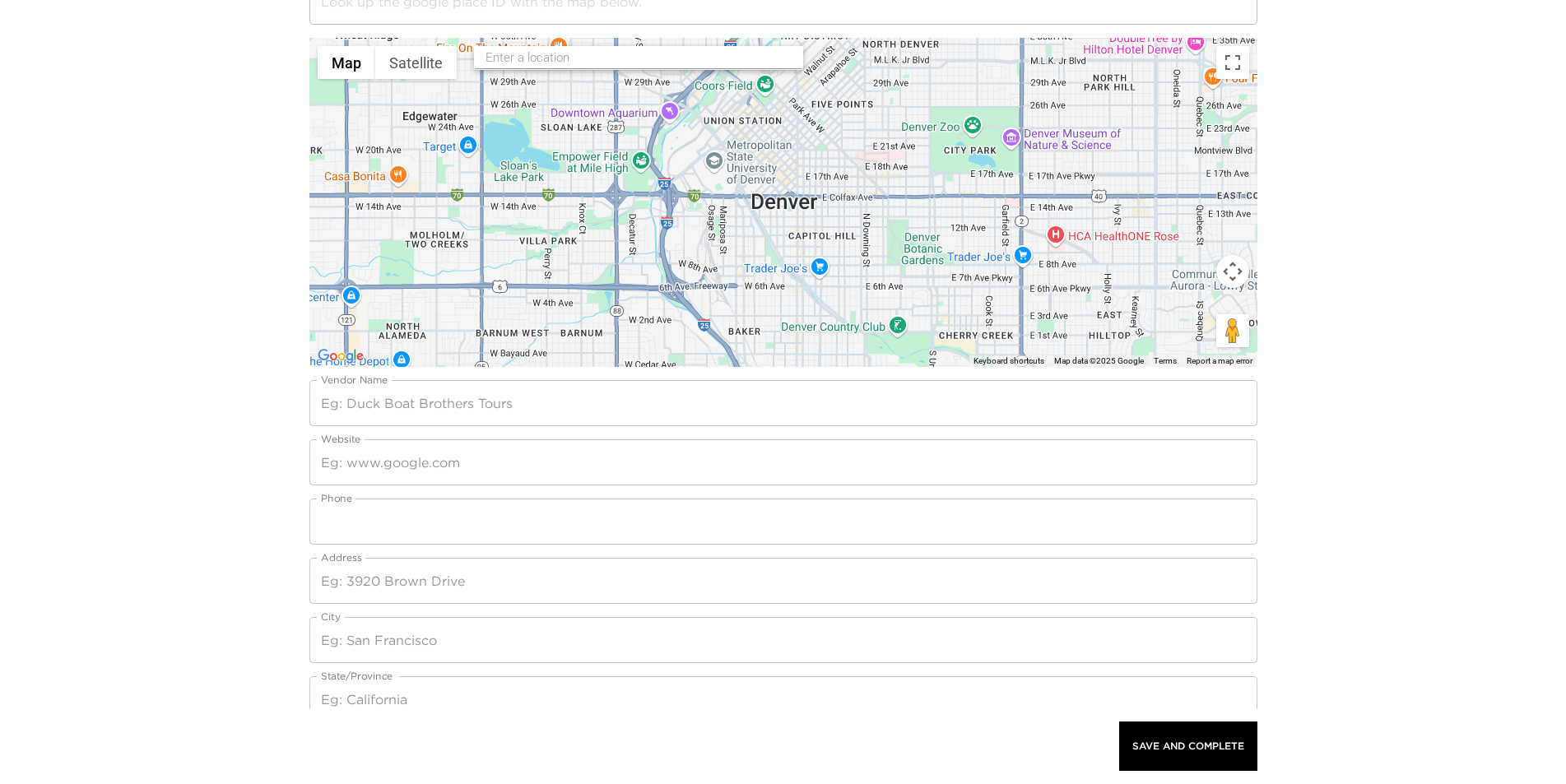 scroll, scrollTop: 0, scrollLeft: 0, axis: both 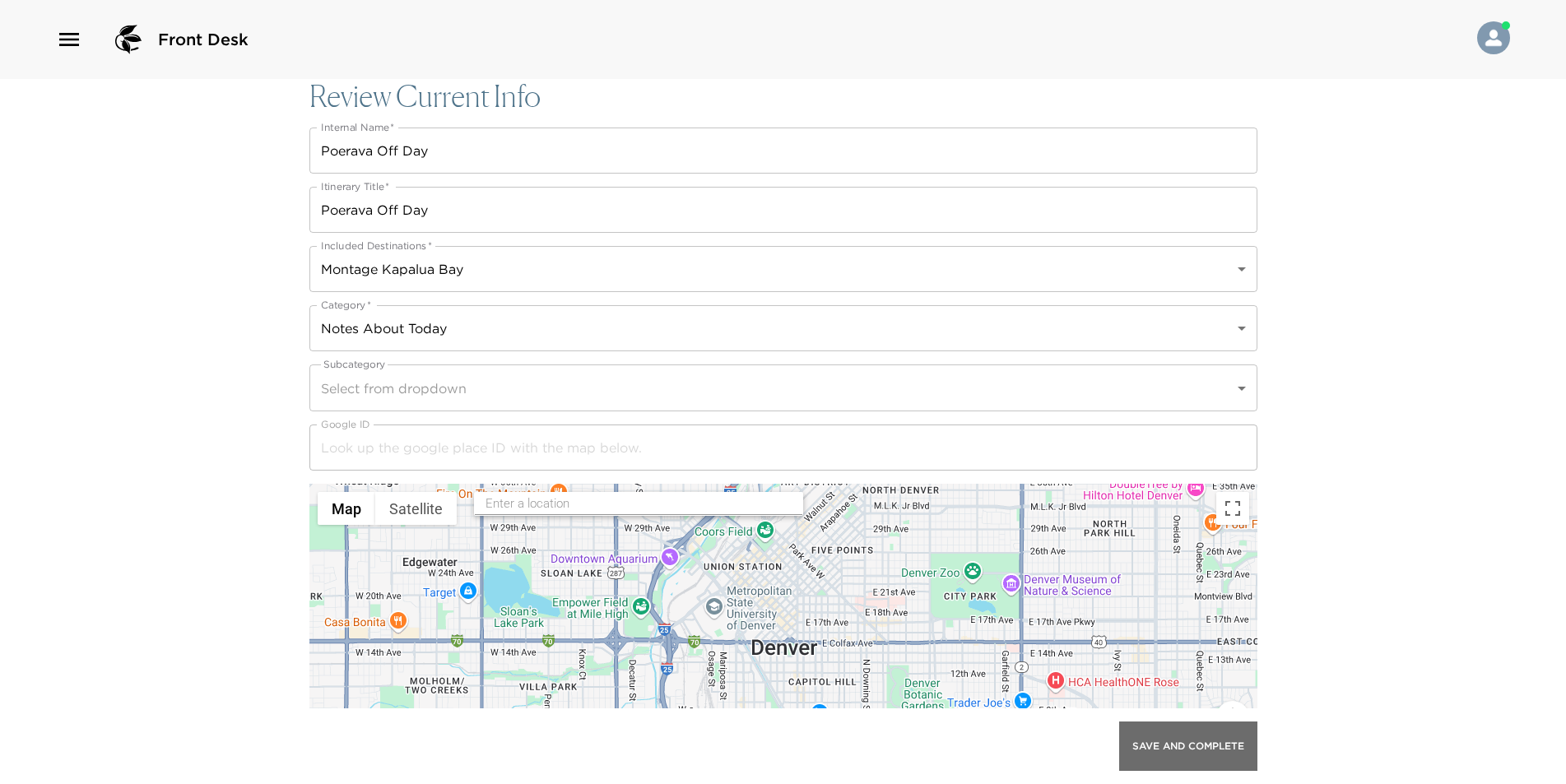 type on "I will be out of the office today, and will be returning on Monday. - James and Luma will be available while I am out of the office. You may reach them at (808)662-6606. Have an amazing day," 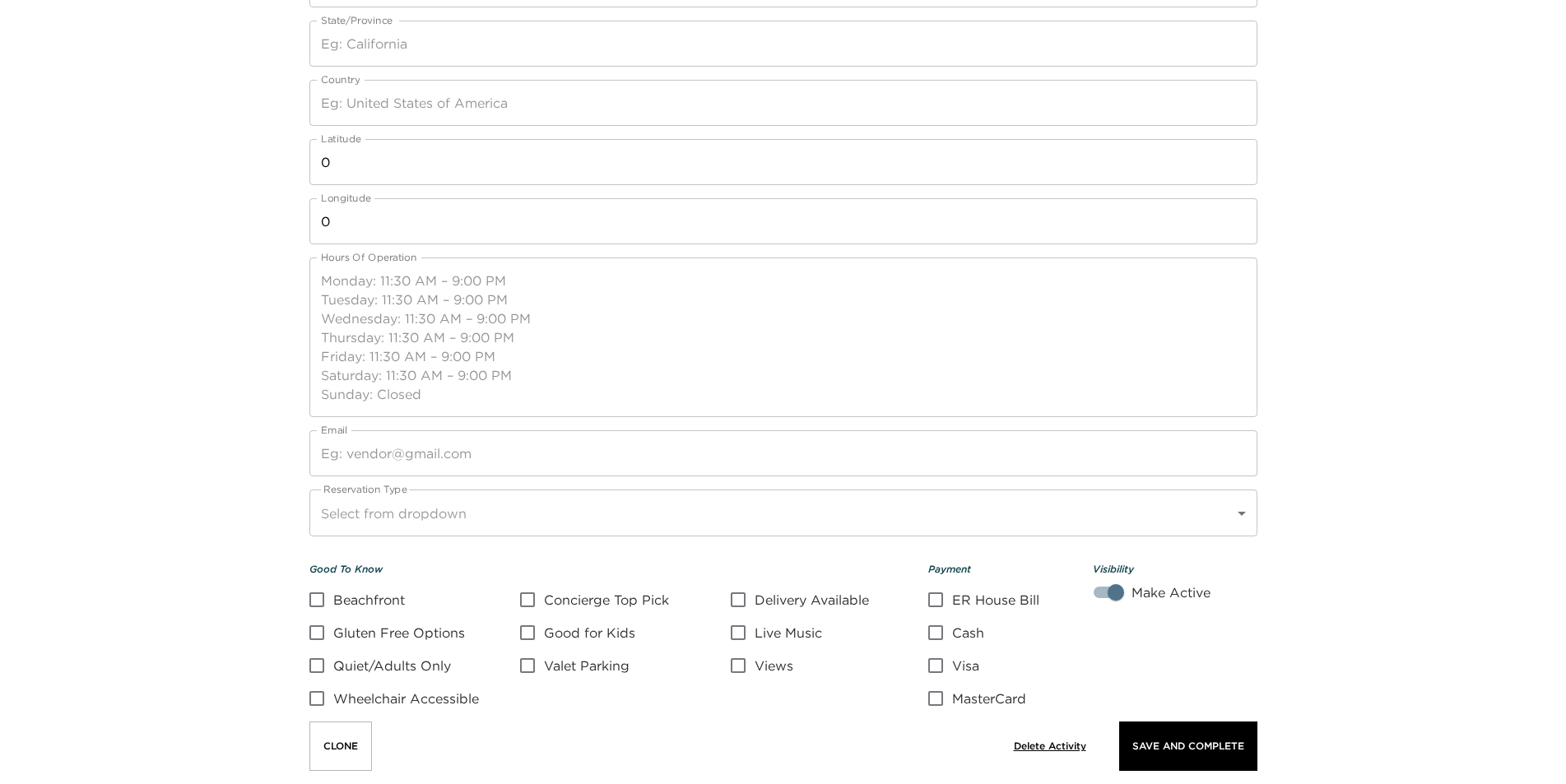 scroll, scrollTop: 2335, scrollLeft: 0, axis: vertical 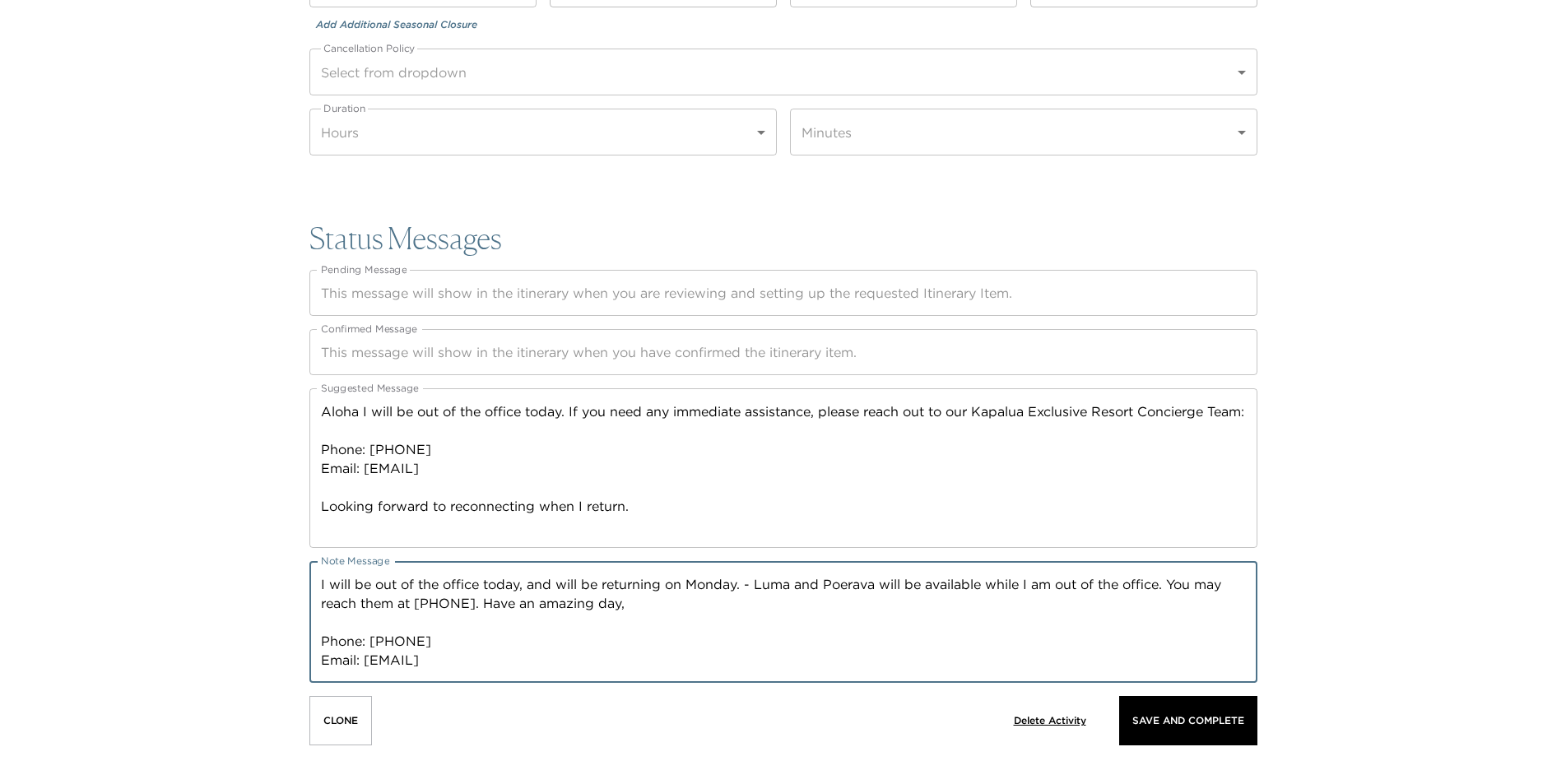 drag, startPoint x: 614, startPoint y: 660, endPoint x: 323, endPoint y: 643, distance: 291.4961 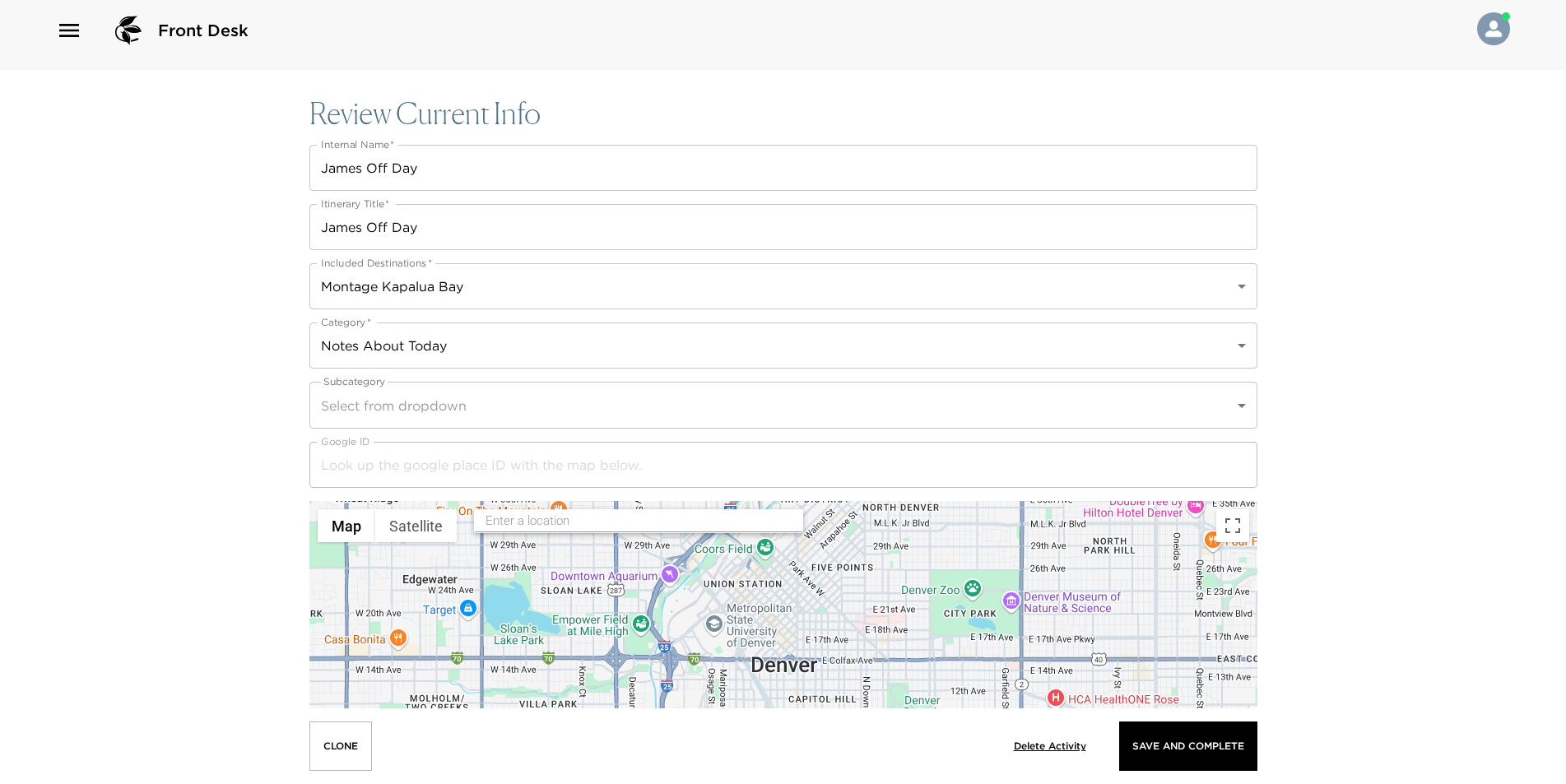 scroll, scrollTop: 0, scrollLeft: 0, axis: both 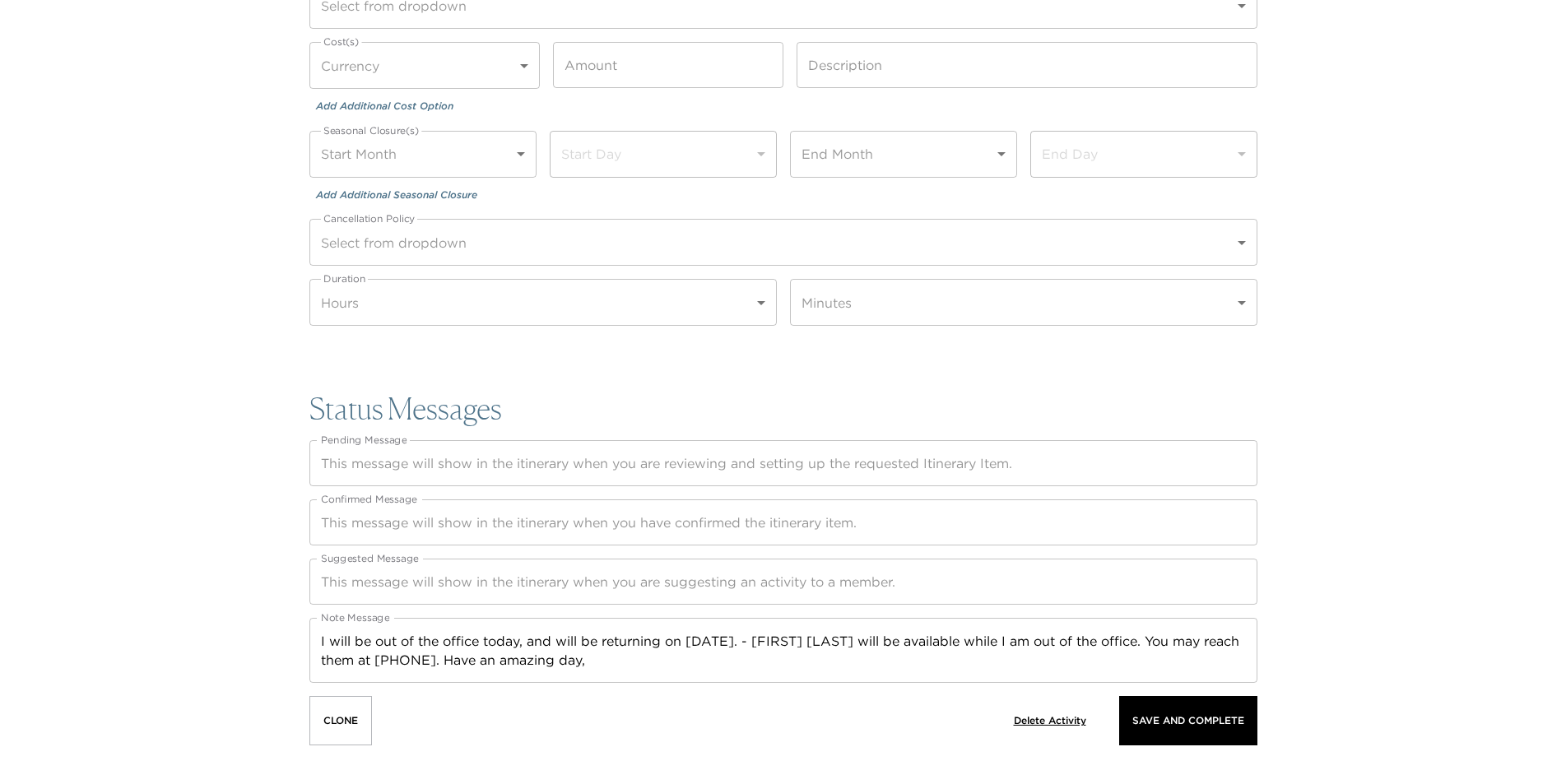 click on "I will be out of the office today, and will be returning on Monday. - James and Luma will be available while I am out of the office. You may reach them at (808)662-6606. Have an amazing day," at bounding box center [783, 651] 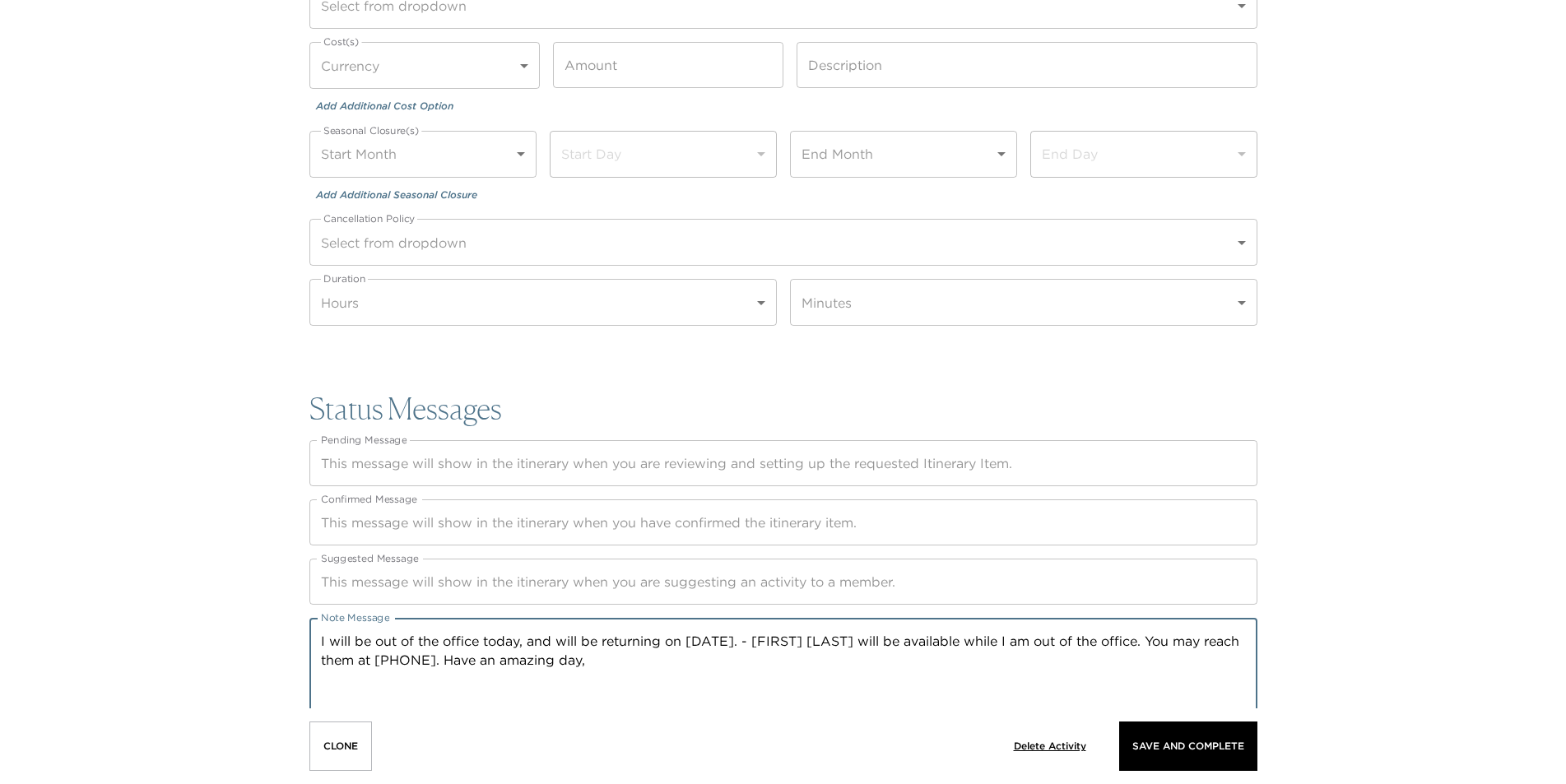 paste on "Phone: (808)662-6606
Email: MKBExclusiveResorts@montage.com" 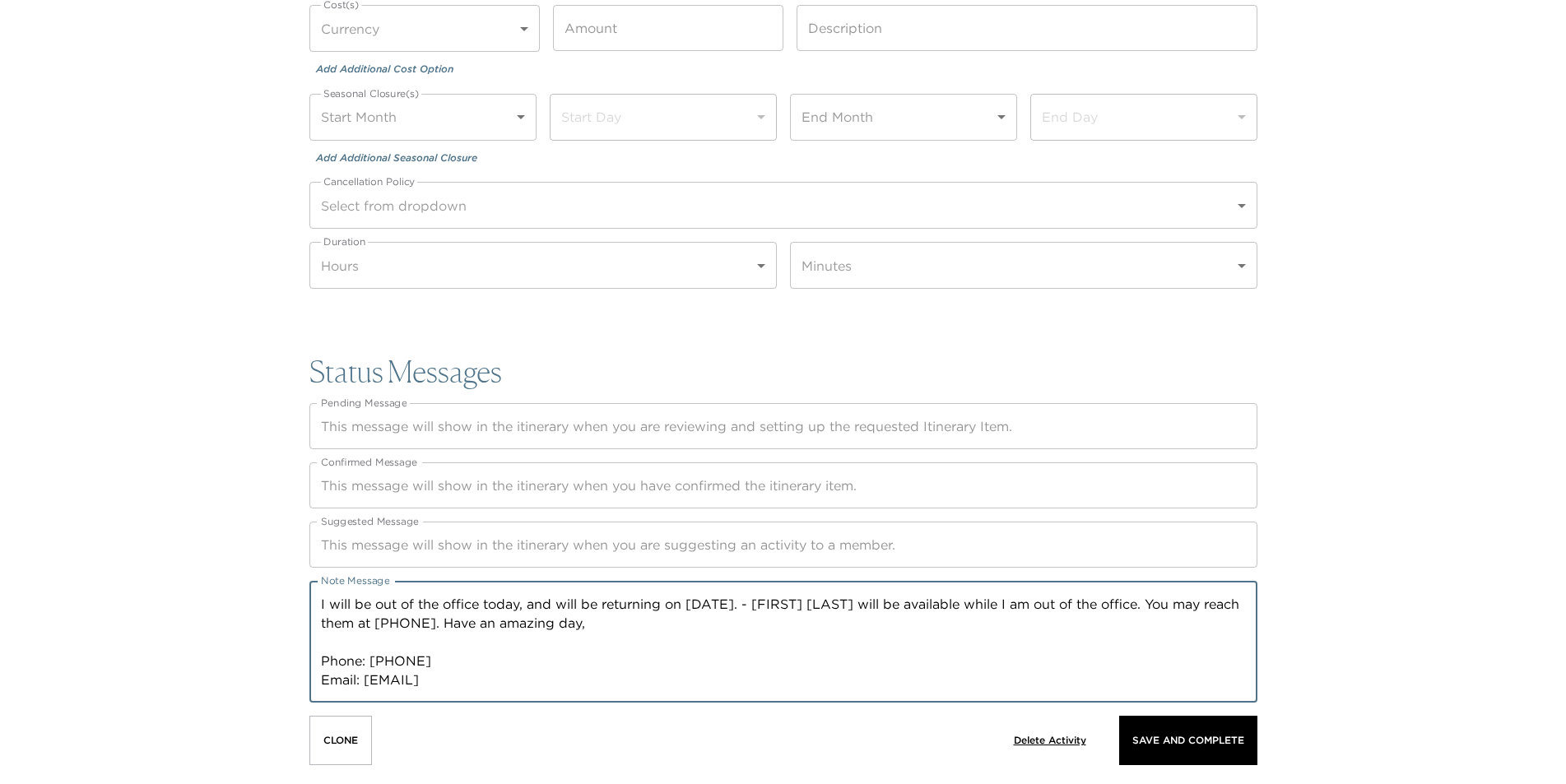 scroll, scrollTop: 2221, scrollLeft: 0, axis: vertical 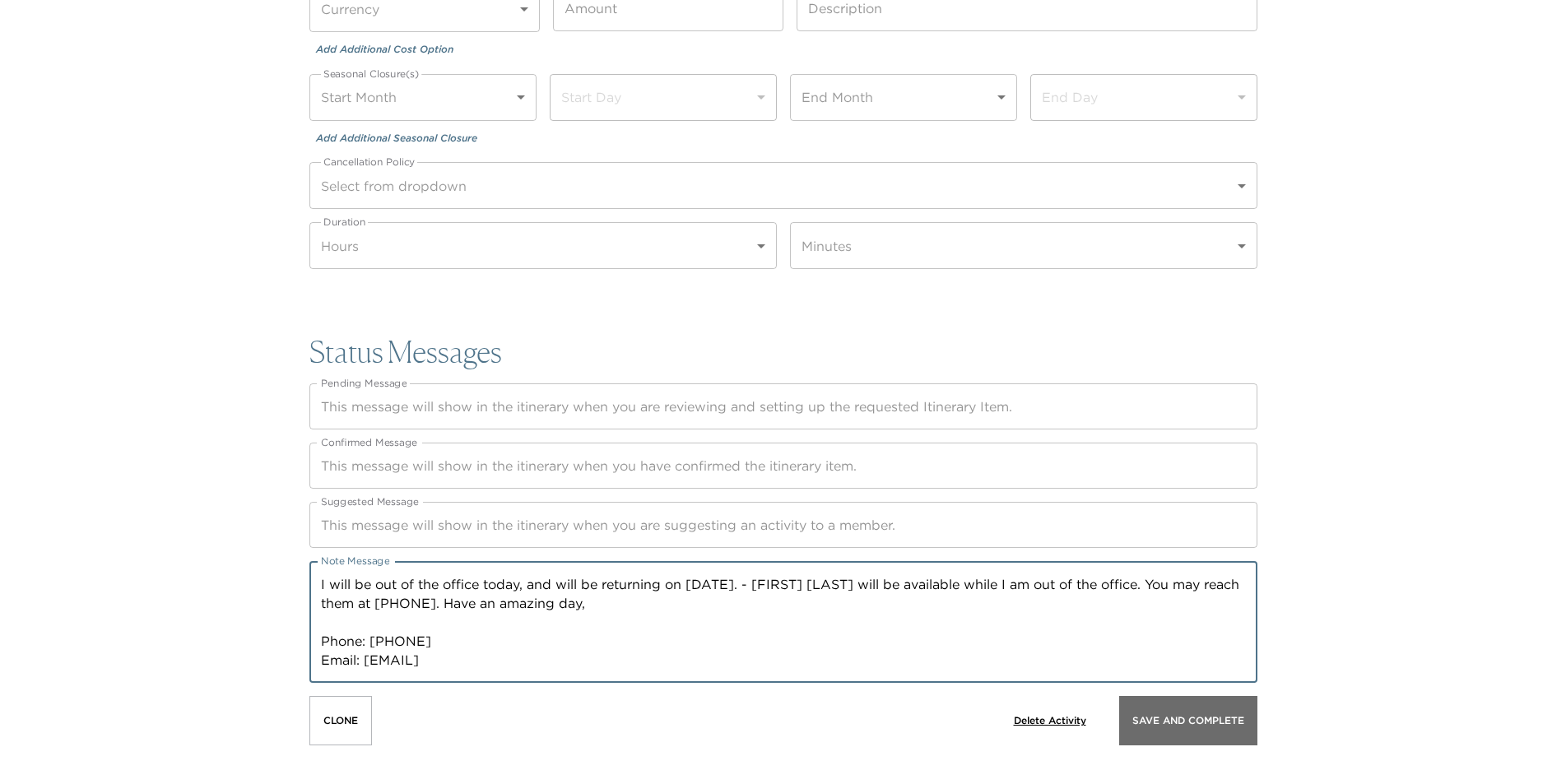 type on "I will be out of the office today, and will be returning on Monday. - James and Luma will be available while I am out of the office. You may reach them at (808)662-6606. Have an amazing day,
Phone: (808)662-6606
Email: MKBExclusiveResorts@montage.com" 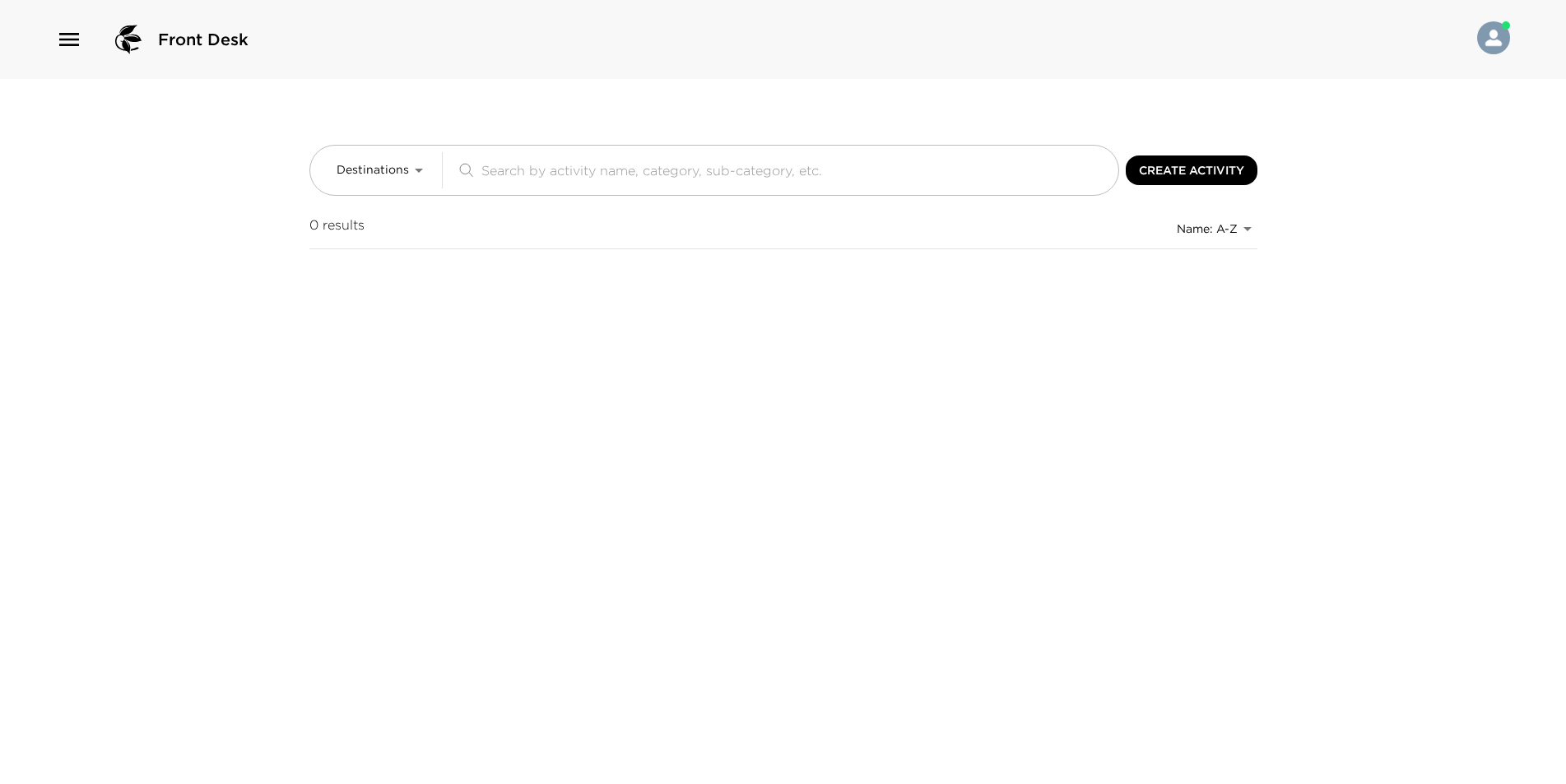 scroll, scrollTop: 0, scrollLeft: 0, axis: both 